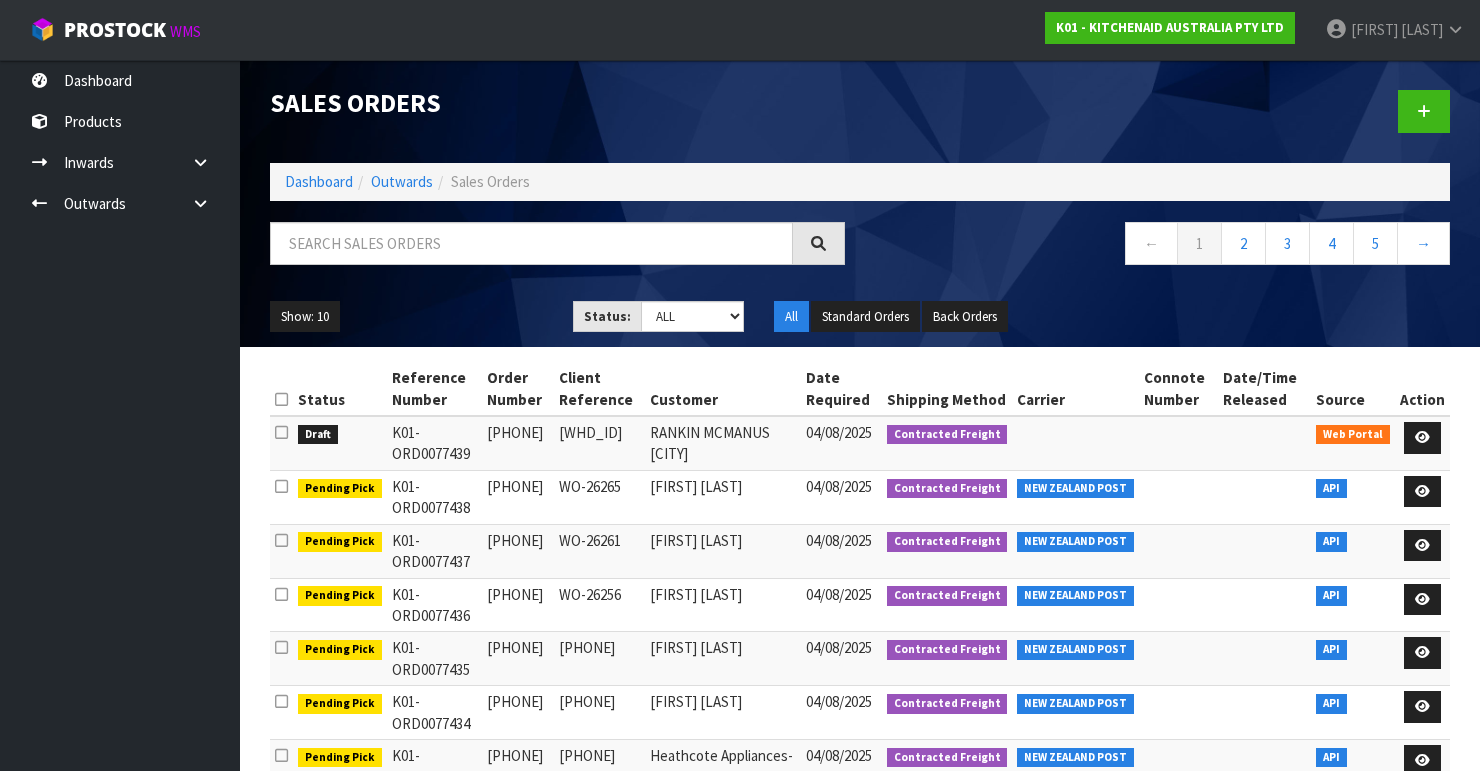 scroll, scrollTop: 0, scrollLeft: 0, axis: both 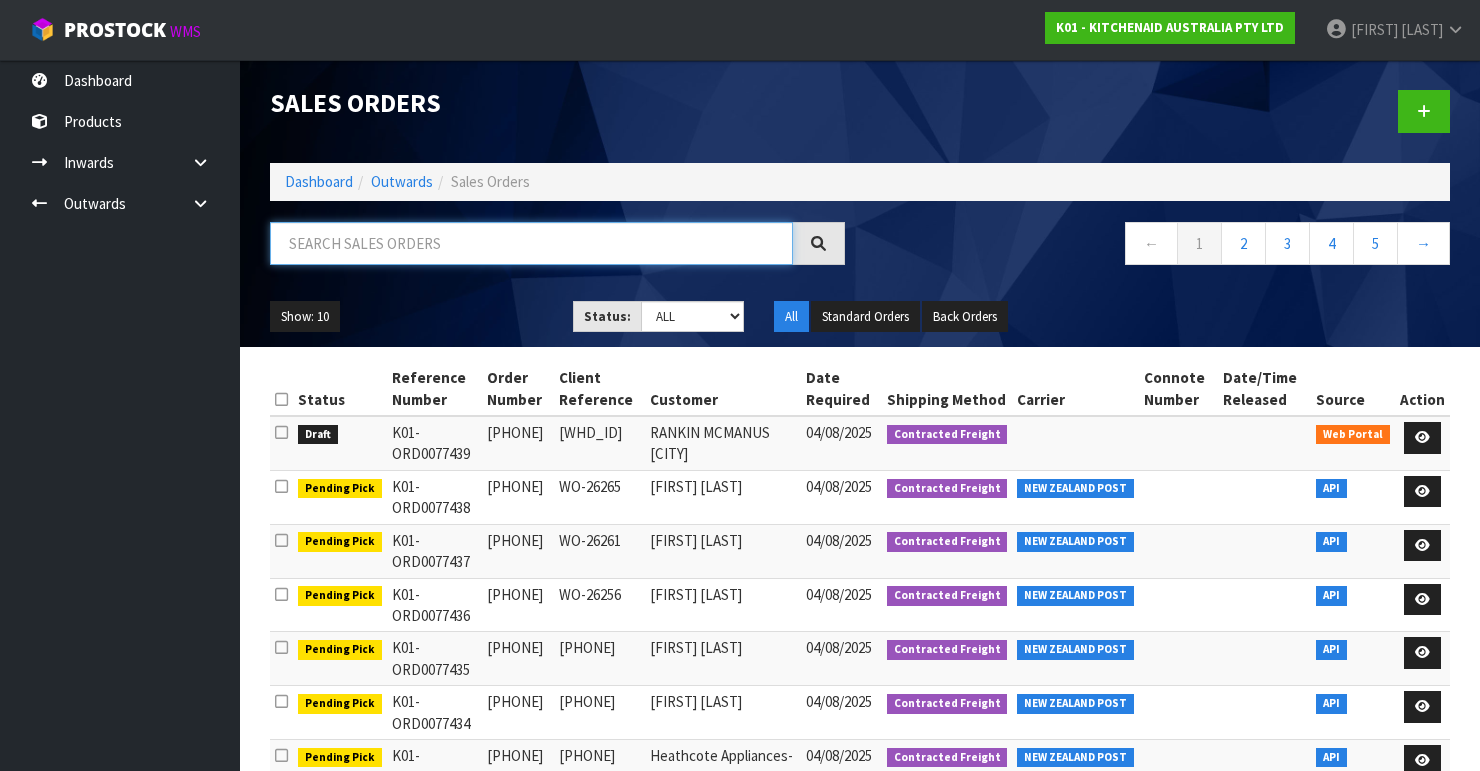 click at bounding box center (531, 243) 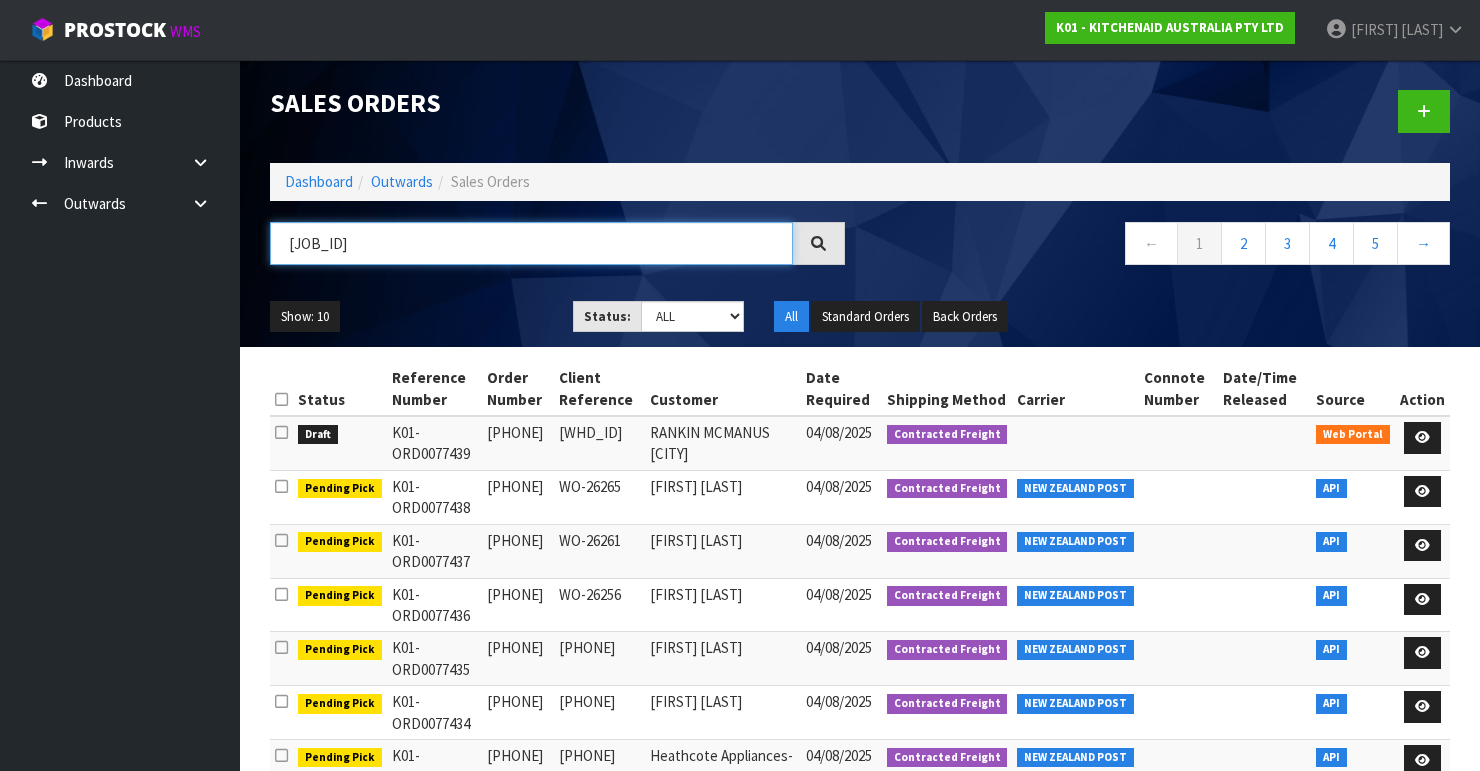 type on "[JOB_ID]" 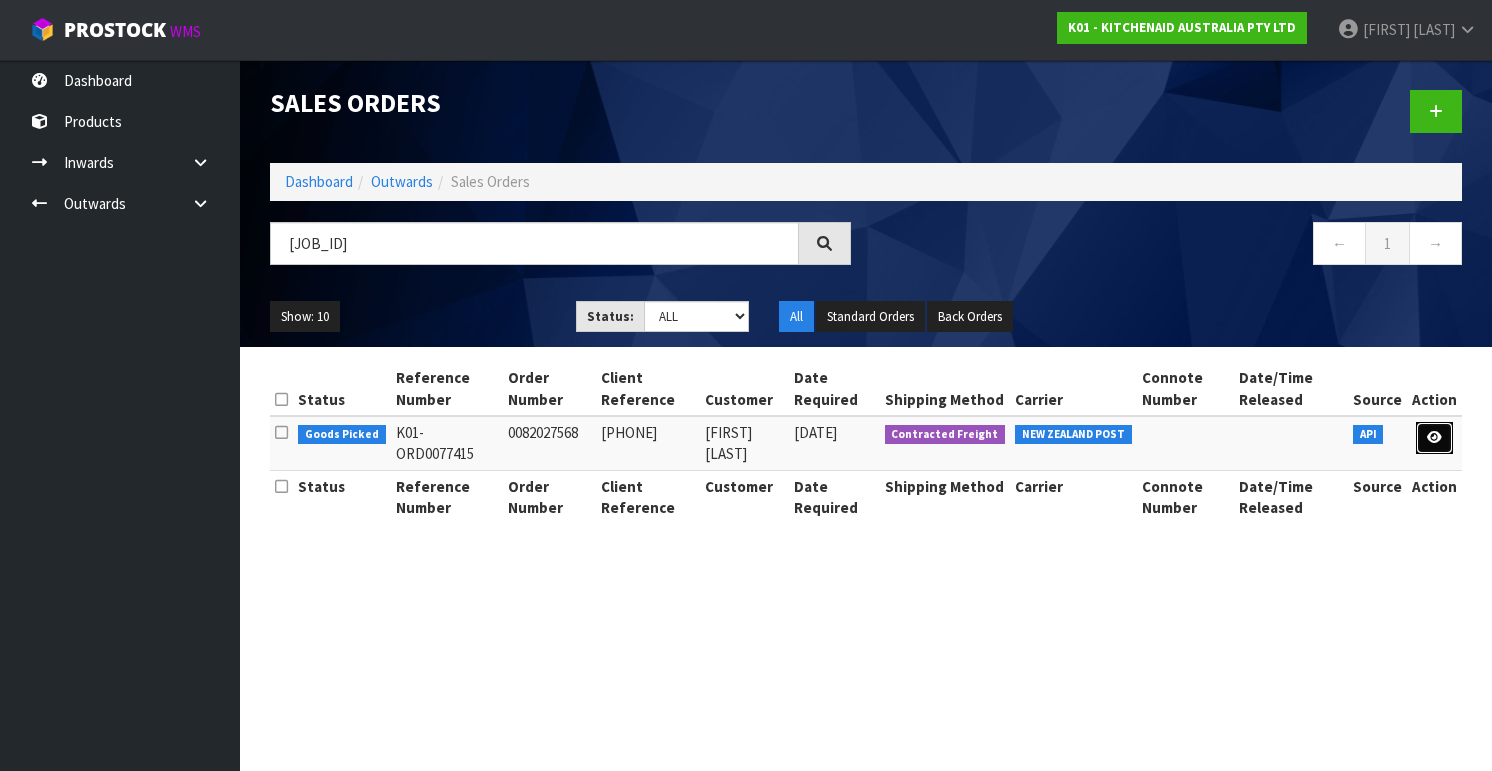 click at bounding box center (1434, 437) 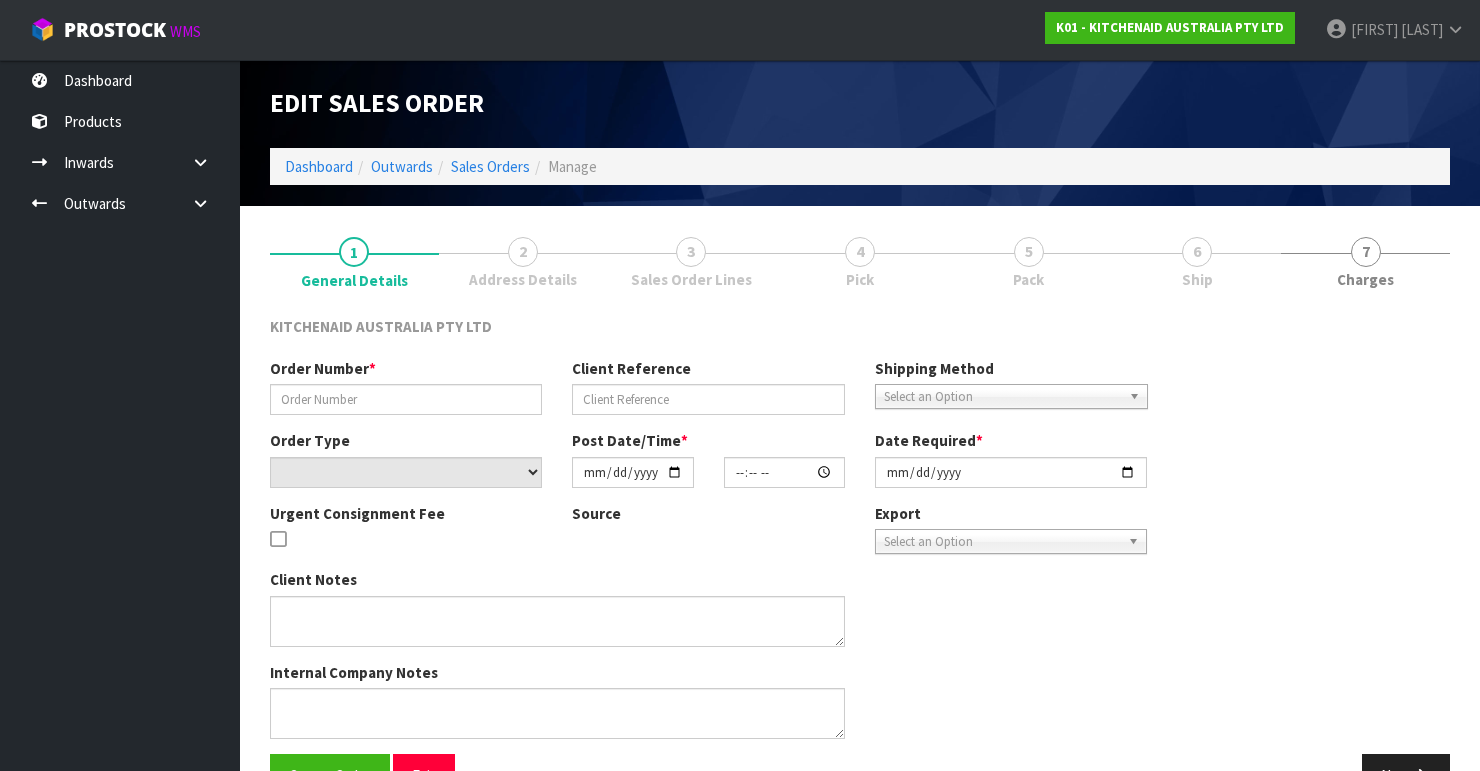 type on "0082027568" 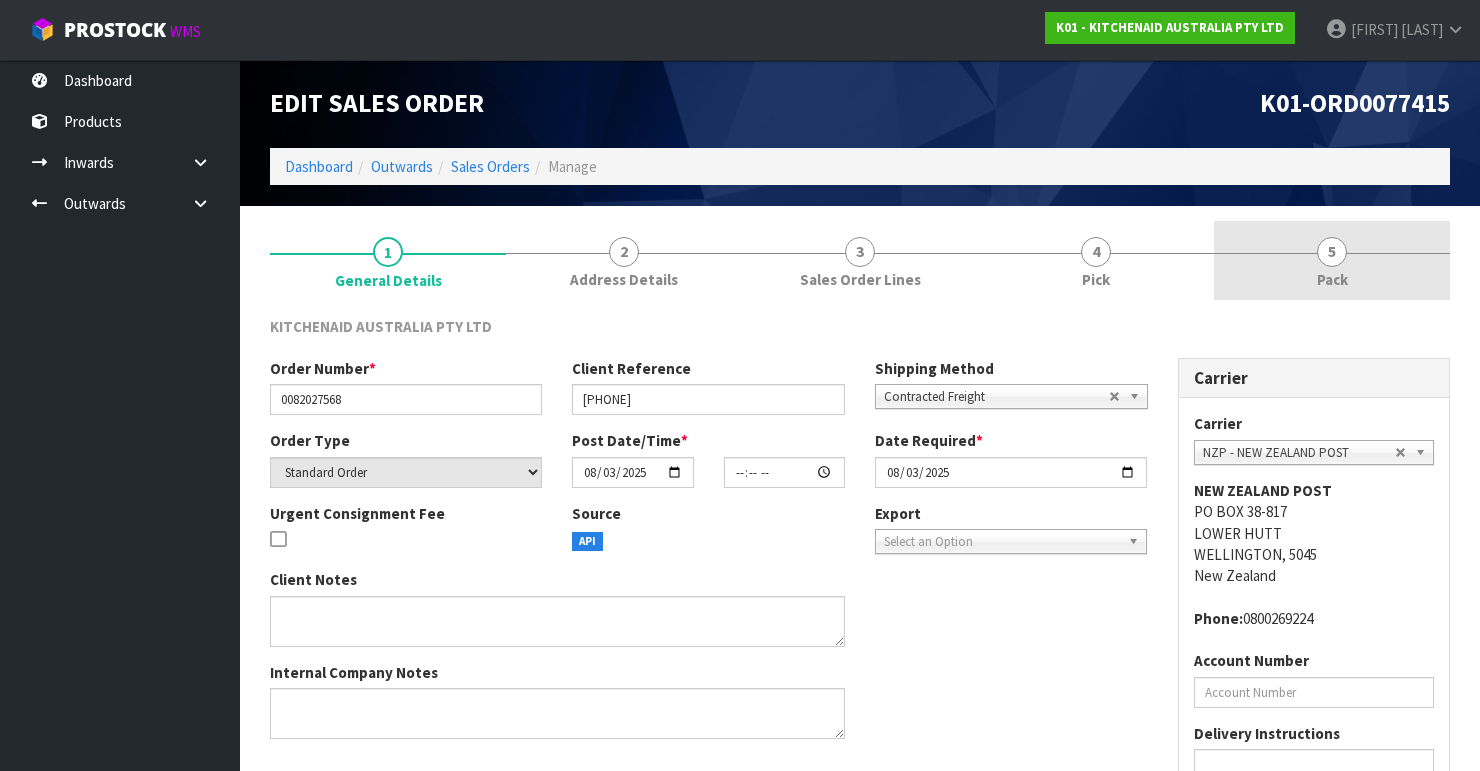 click on "5" at bounding box center [1332, 252] 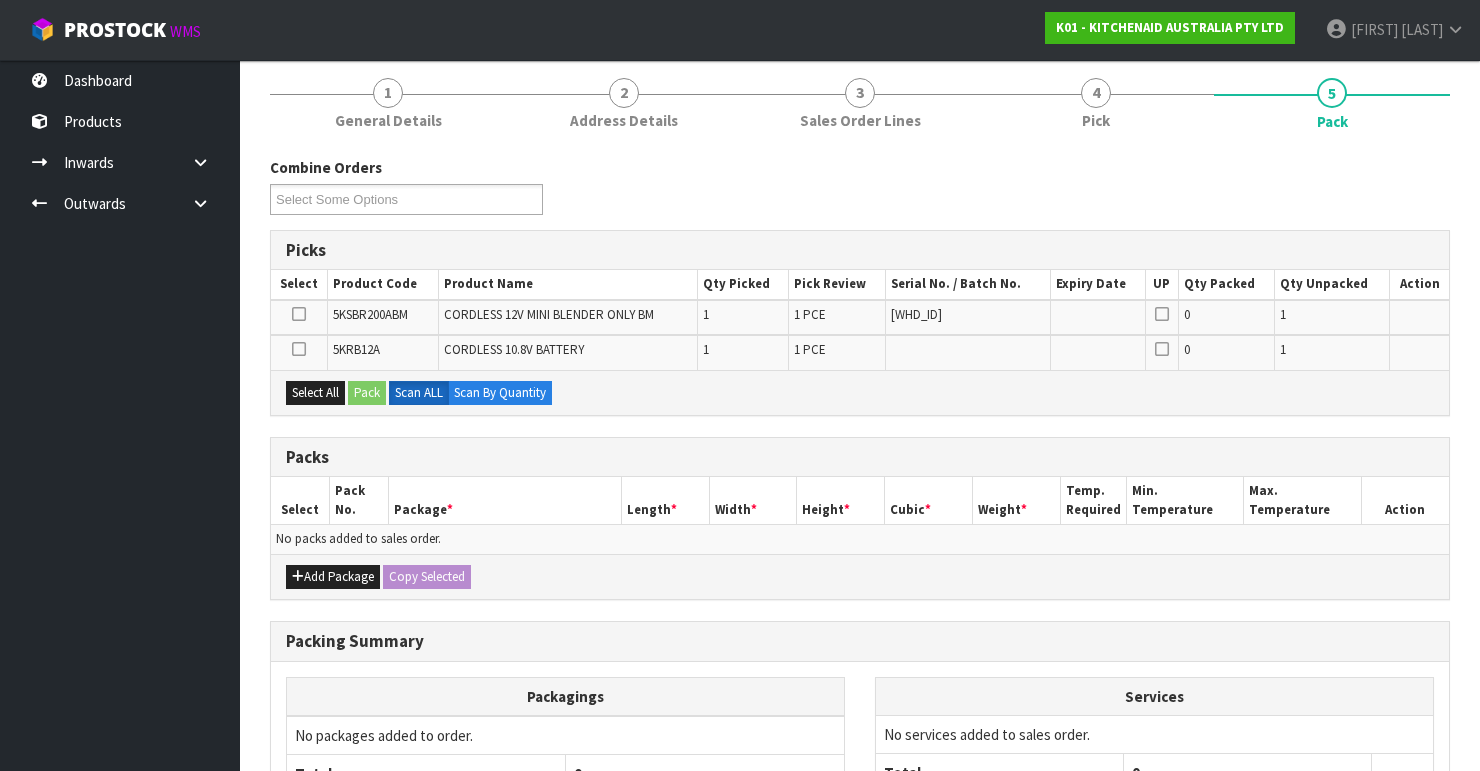 scroll, scrollTop: 160, scrollLeft: 0, axis: vertical 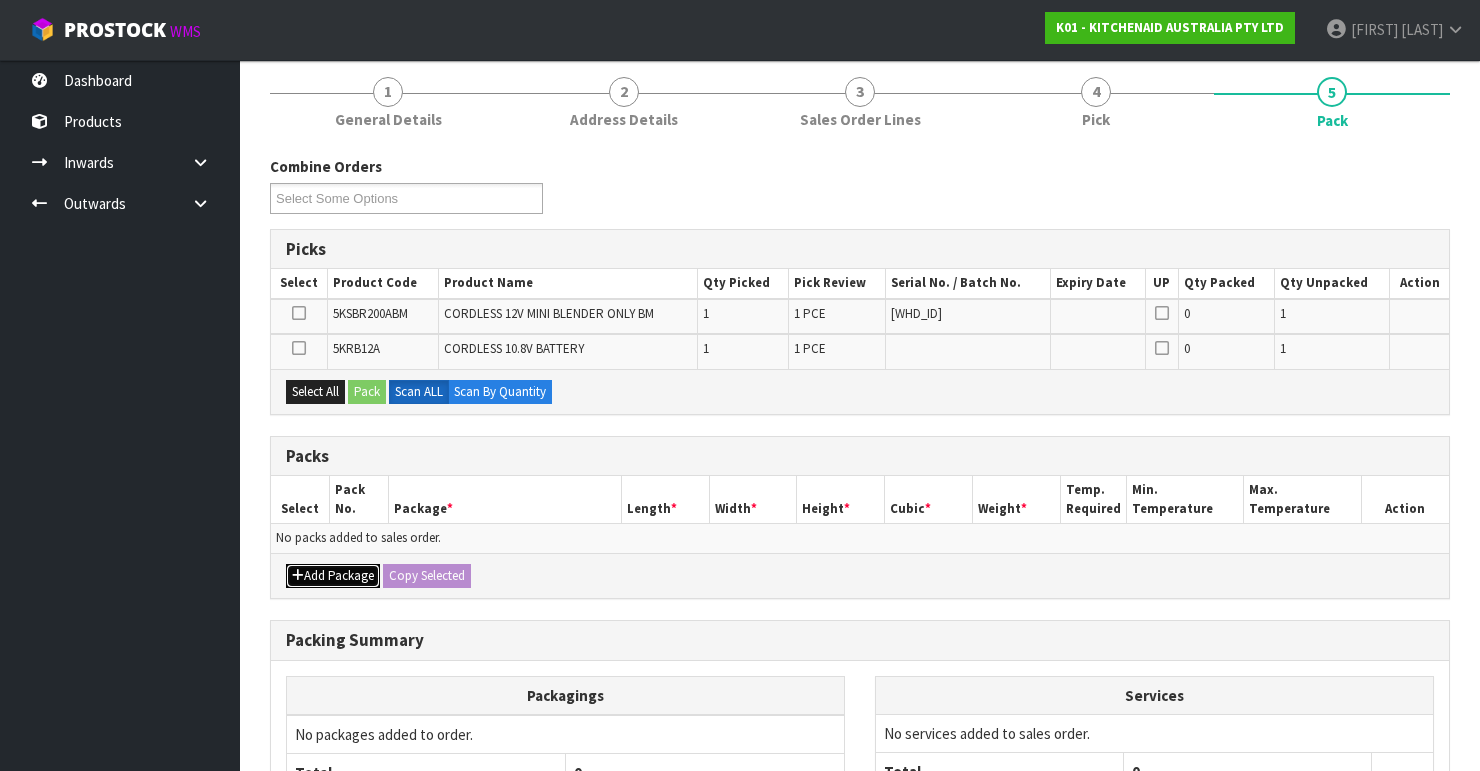 click on "Add Package" at bounding box center (333, 576) 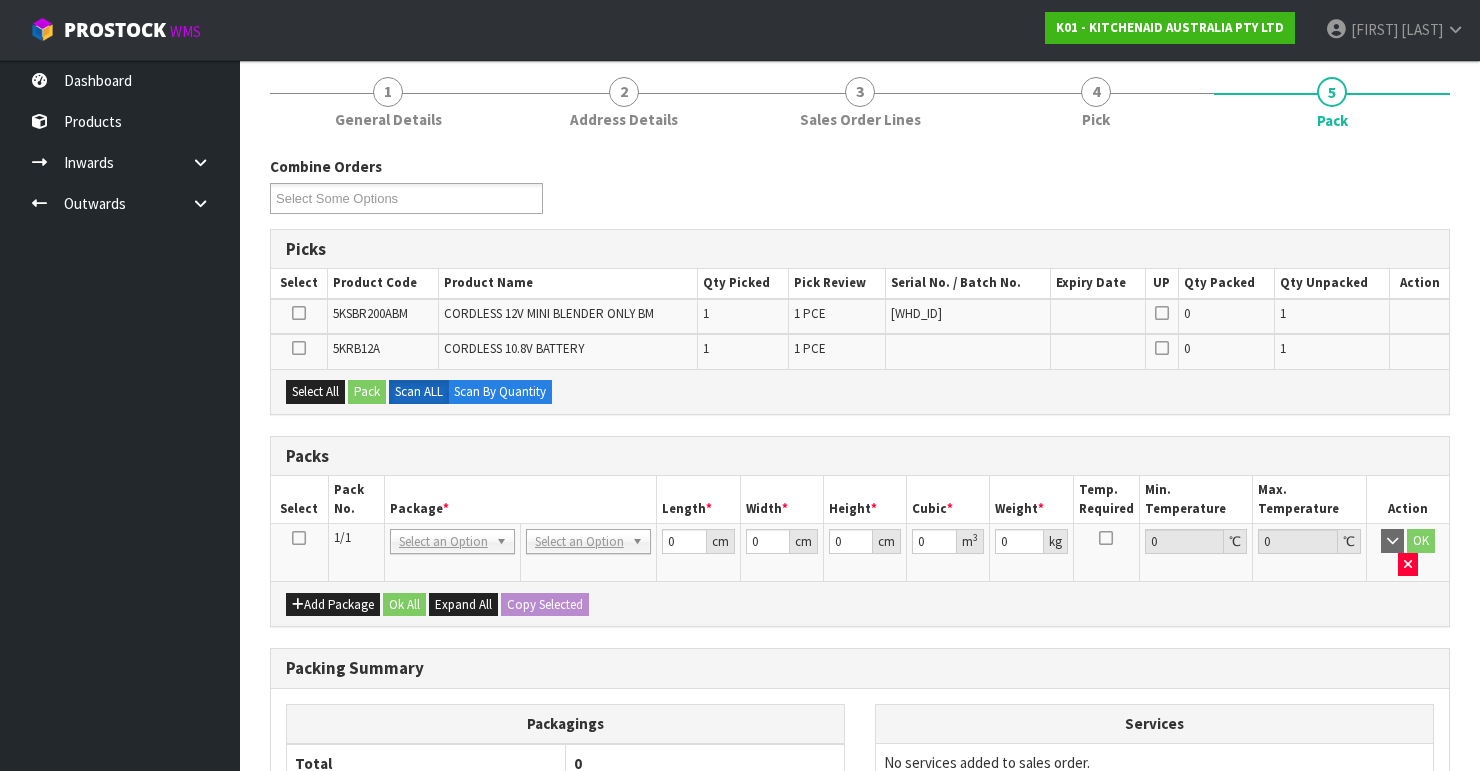 click at bounding box center (299, 538) 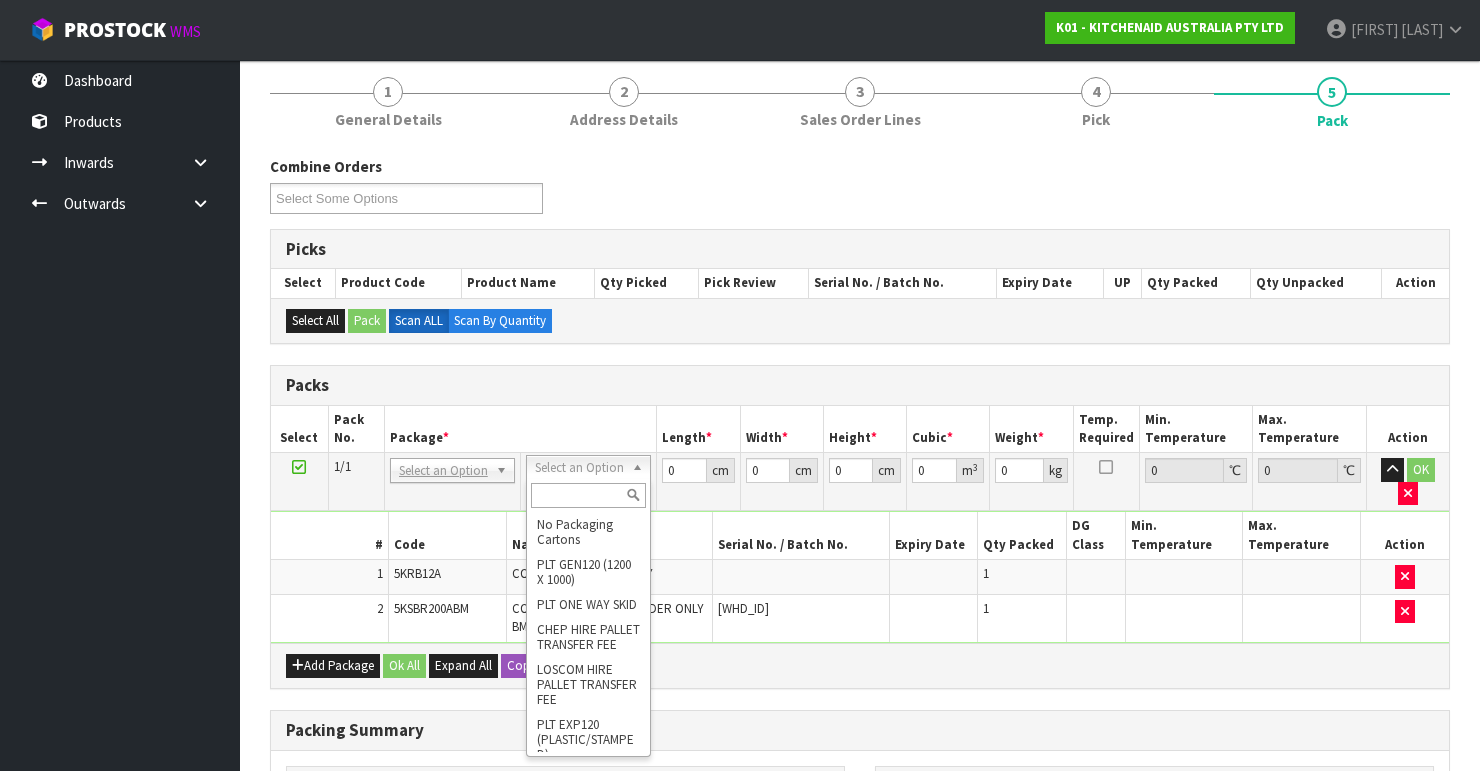 click at bounding box center [588, 495] 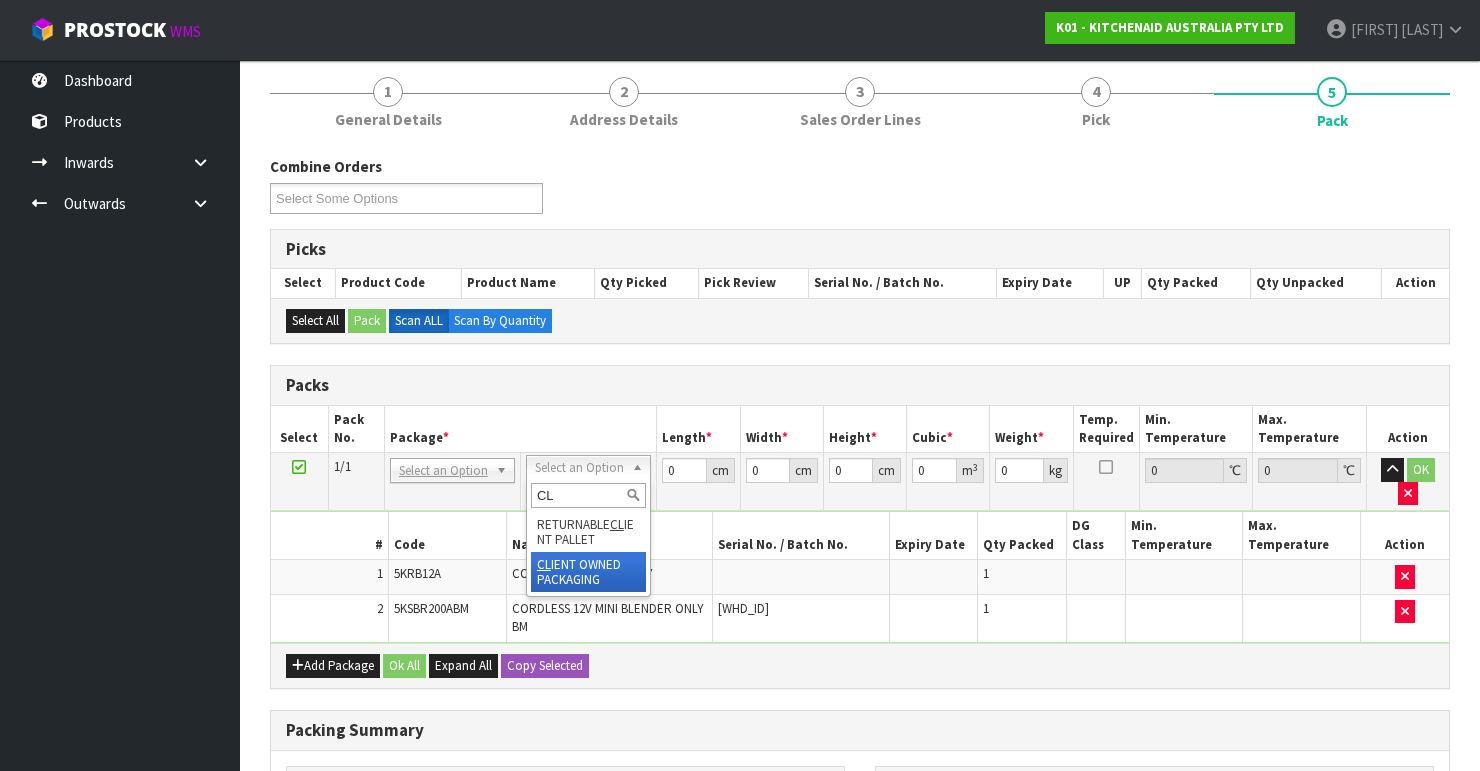 type on "CL" 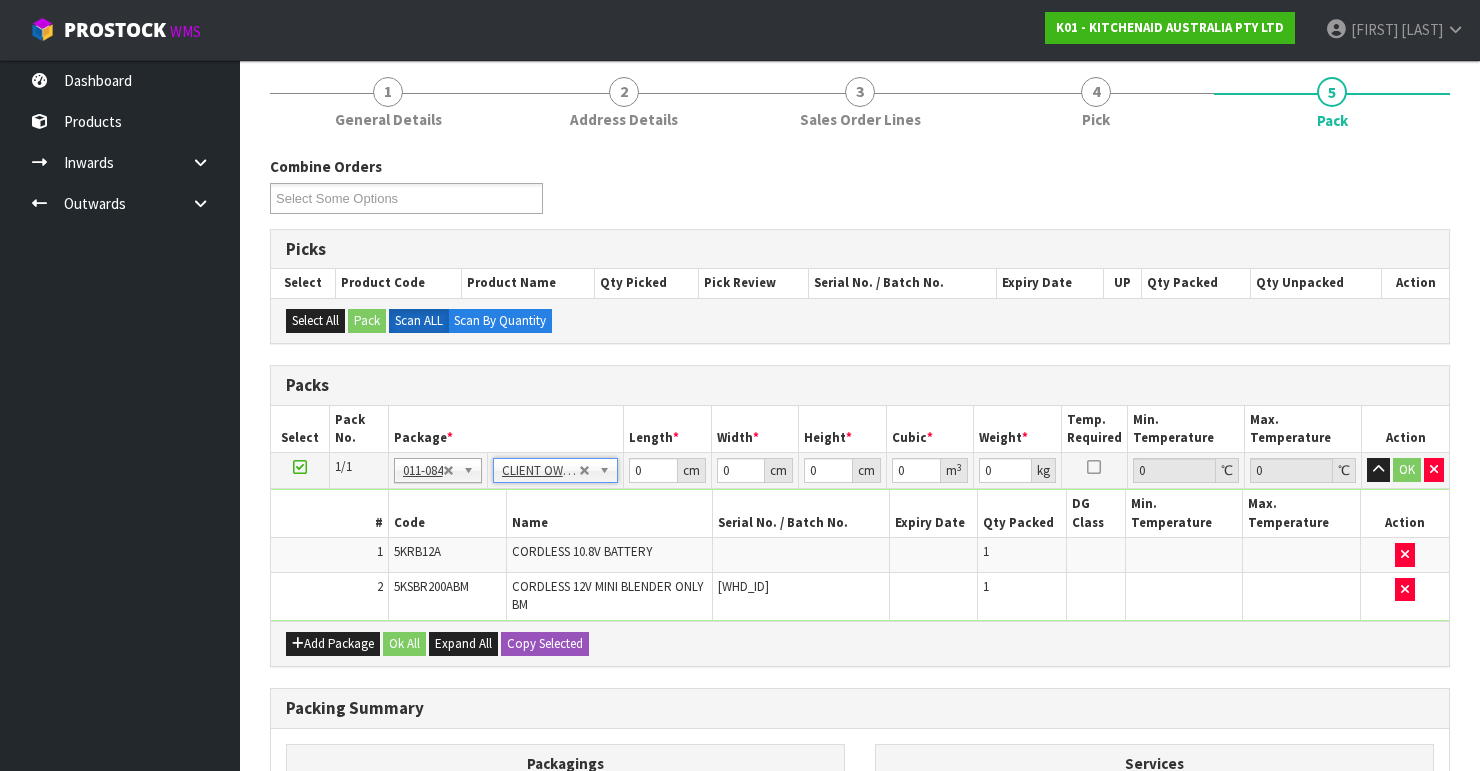 type on "2.02" 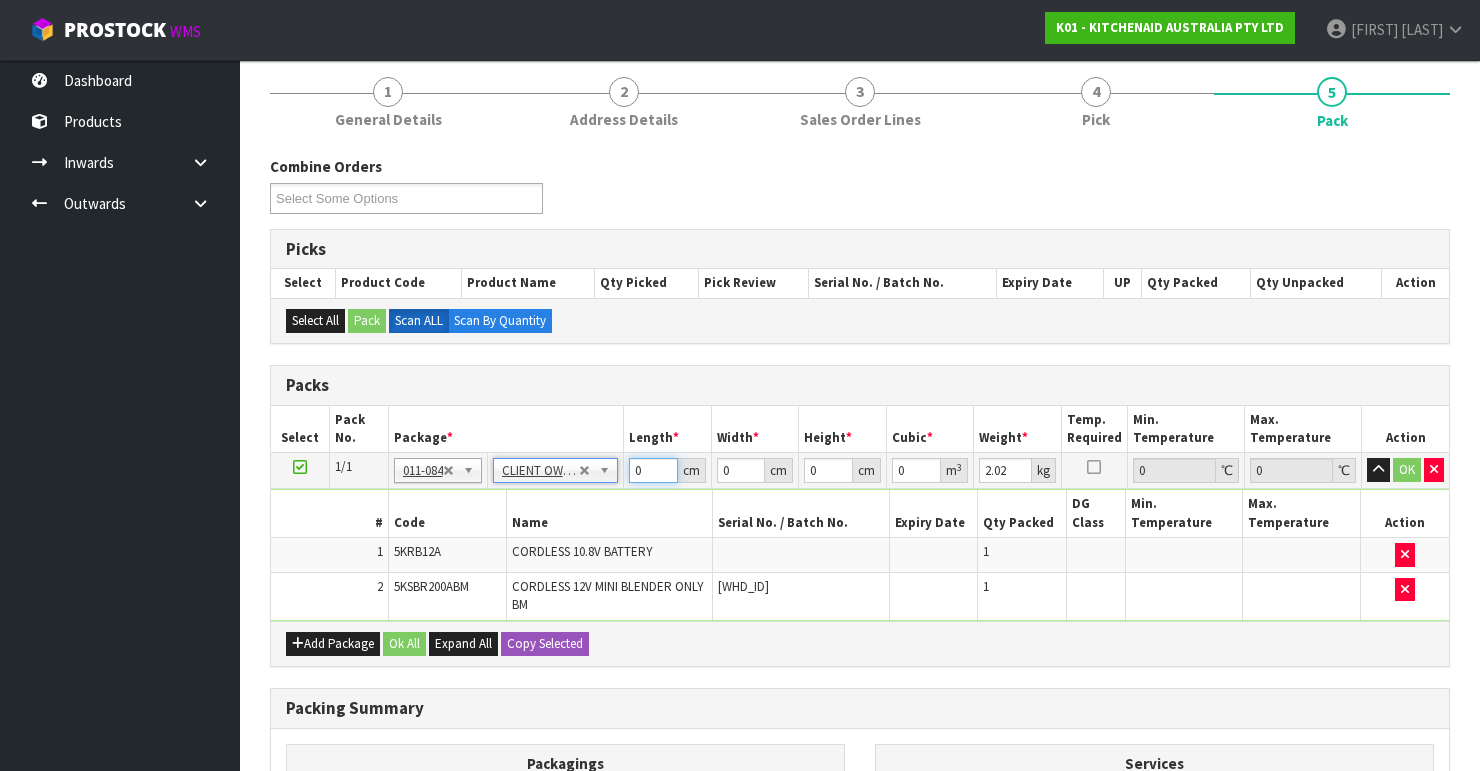 drag, startPoint x: 648, startPoint y: 467, endPoint x: 634, endPoint y: 472, distance: 14.866069 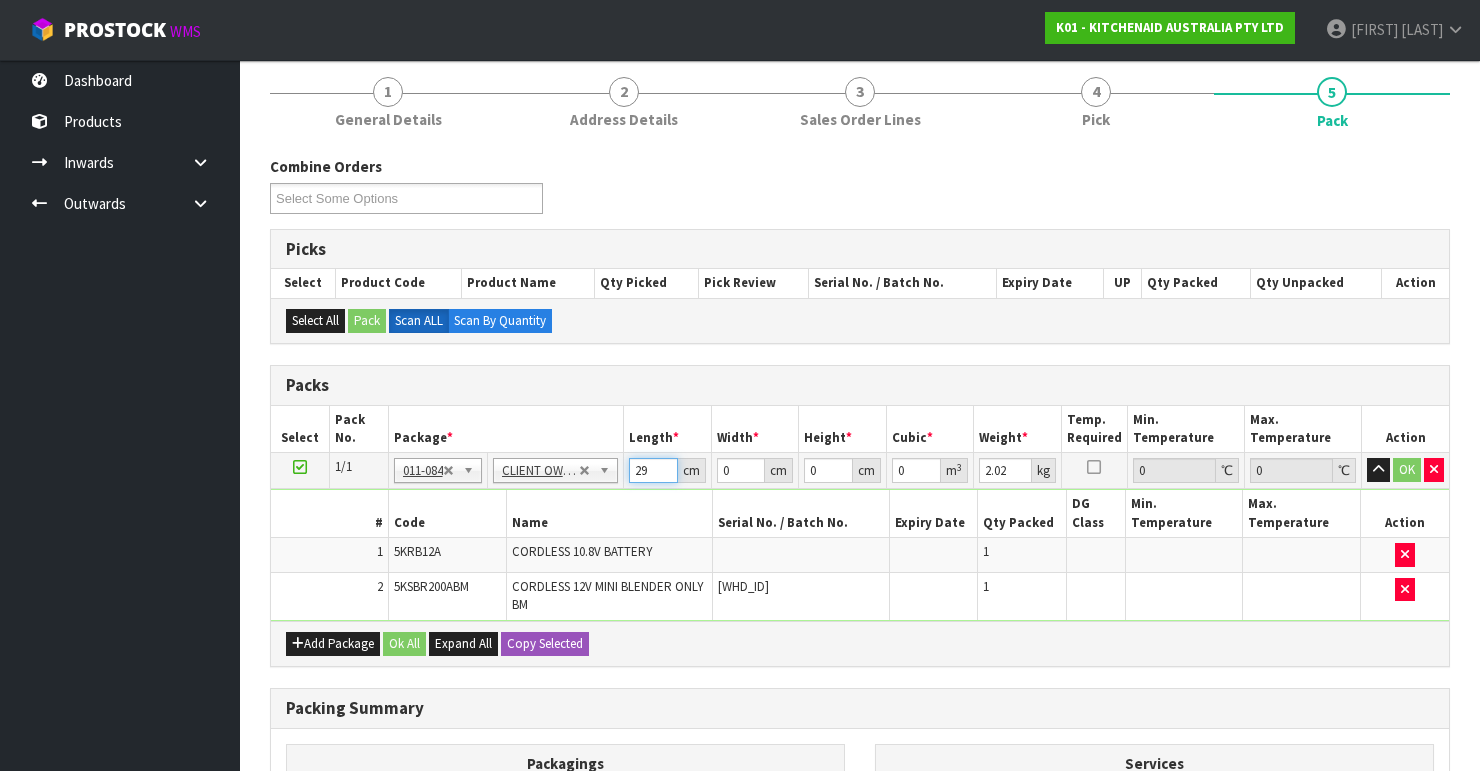 type on "29" 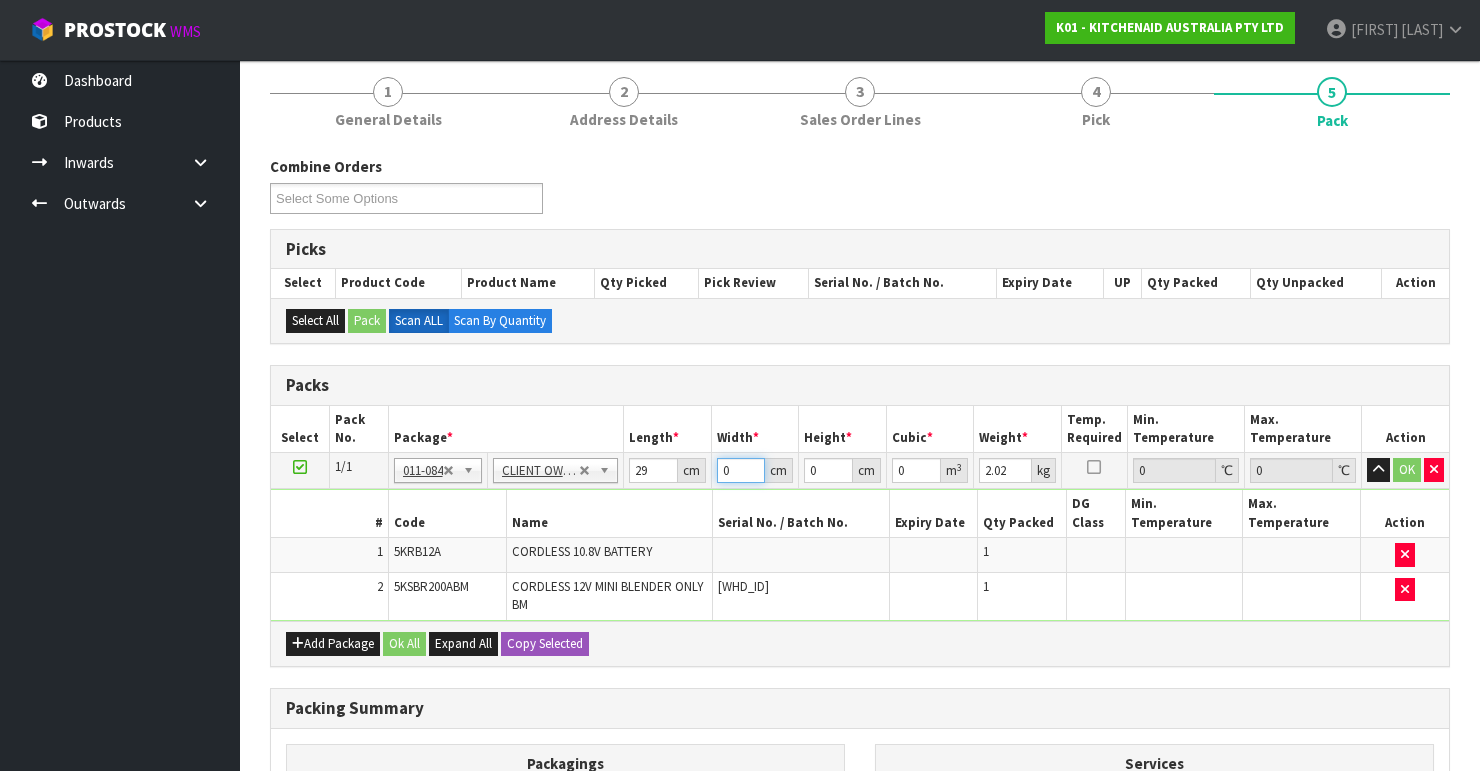 drag, startPoint x: 732, startPoint y: 466, endPoint x: 708, endPoint y: 472, distance: 24.738634 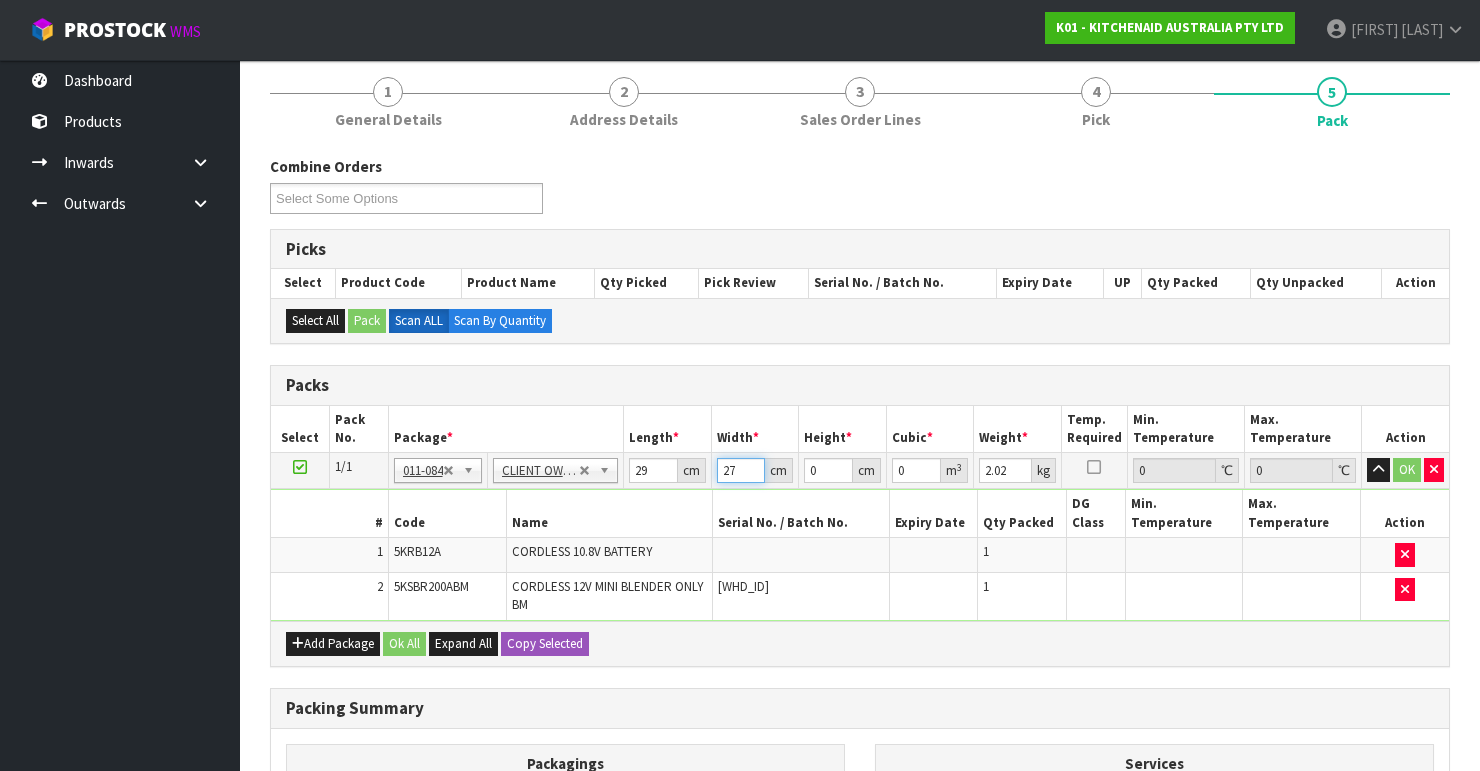 type on "27" 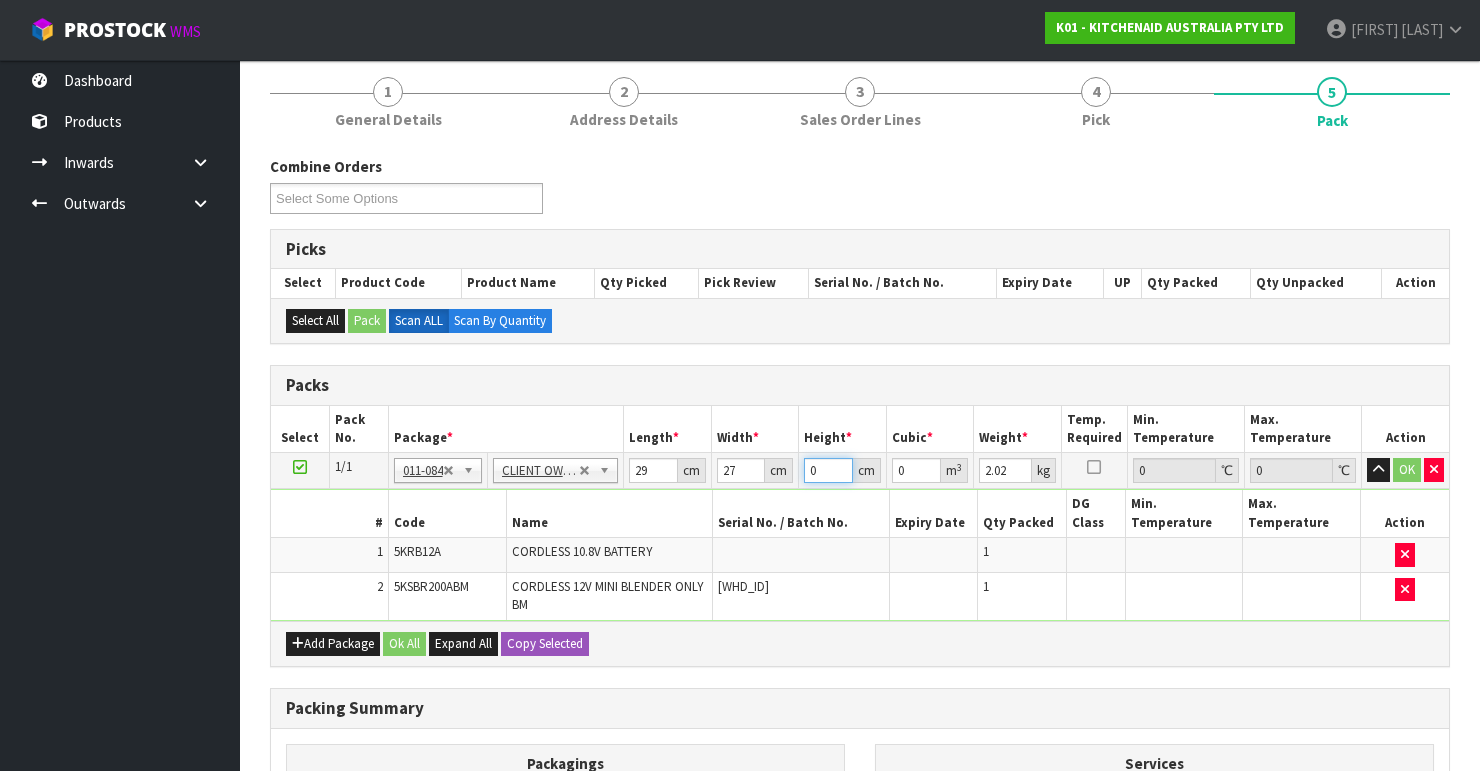drag, startPoint x: 820, startPoint y: 468, endPoint x: 800, endPoint y: 460, distance: 21.540659 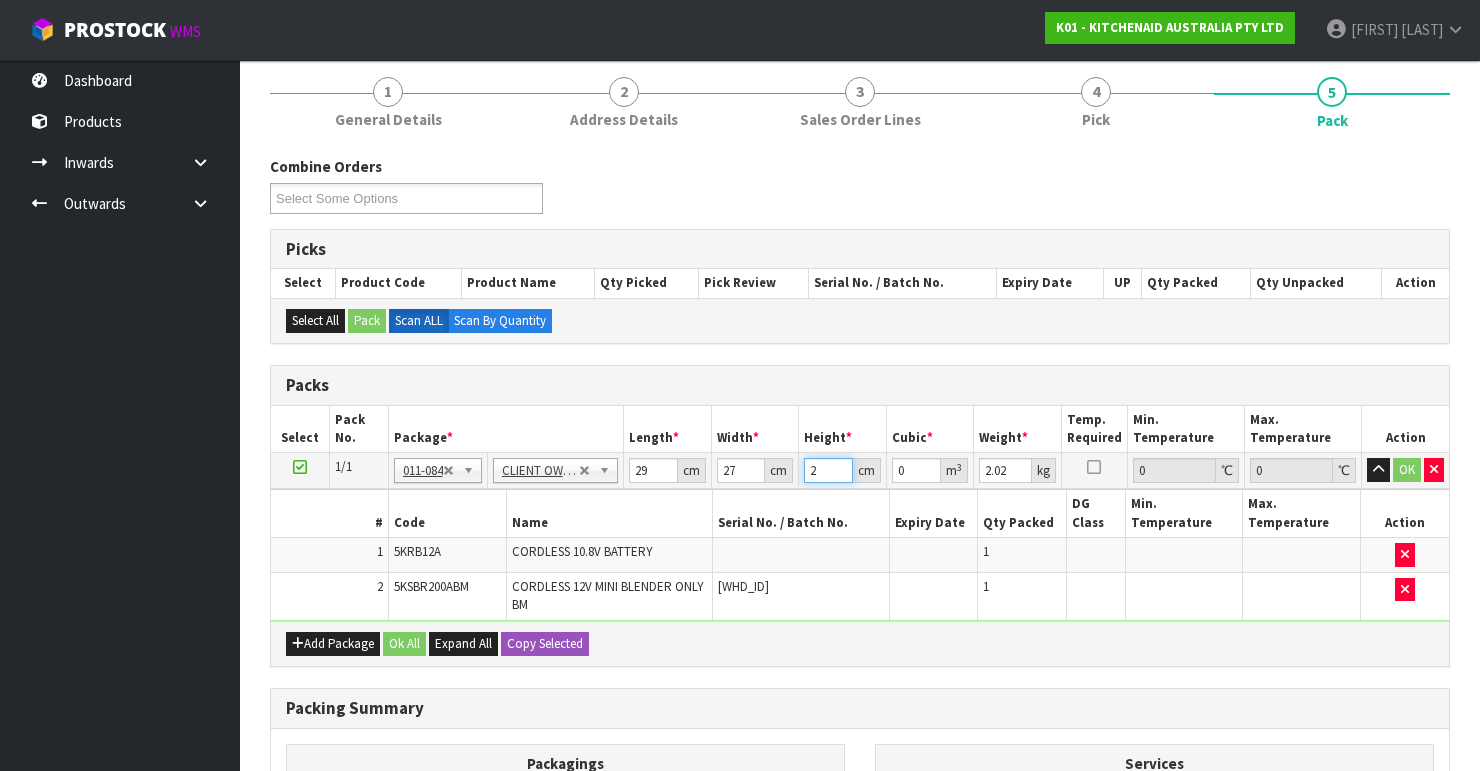 type on "0.001566" 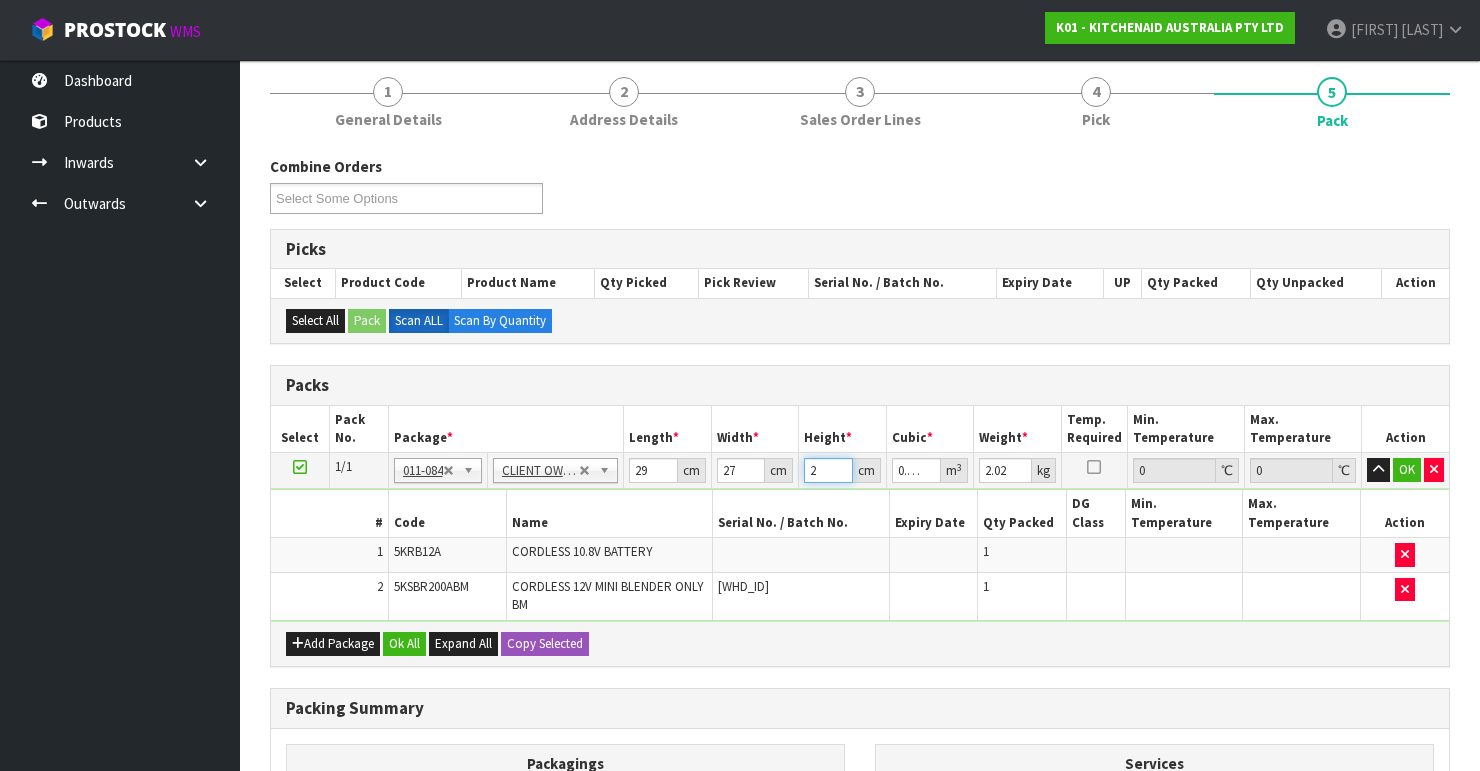 type on "22" 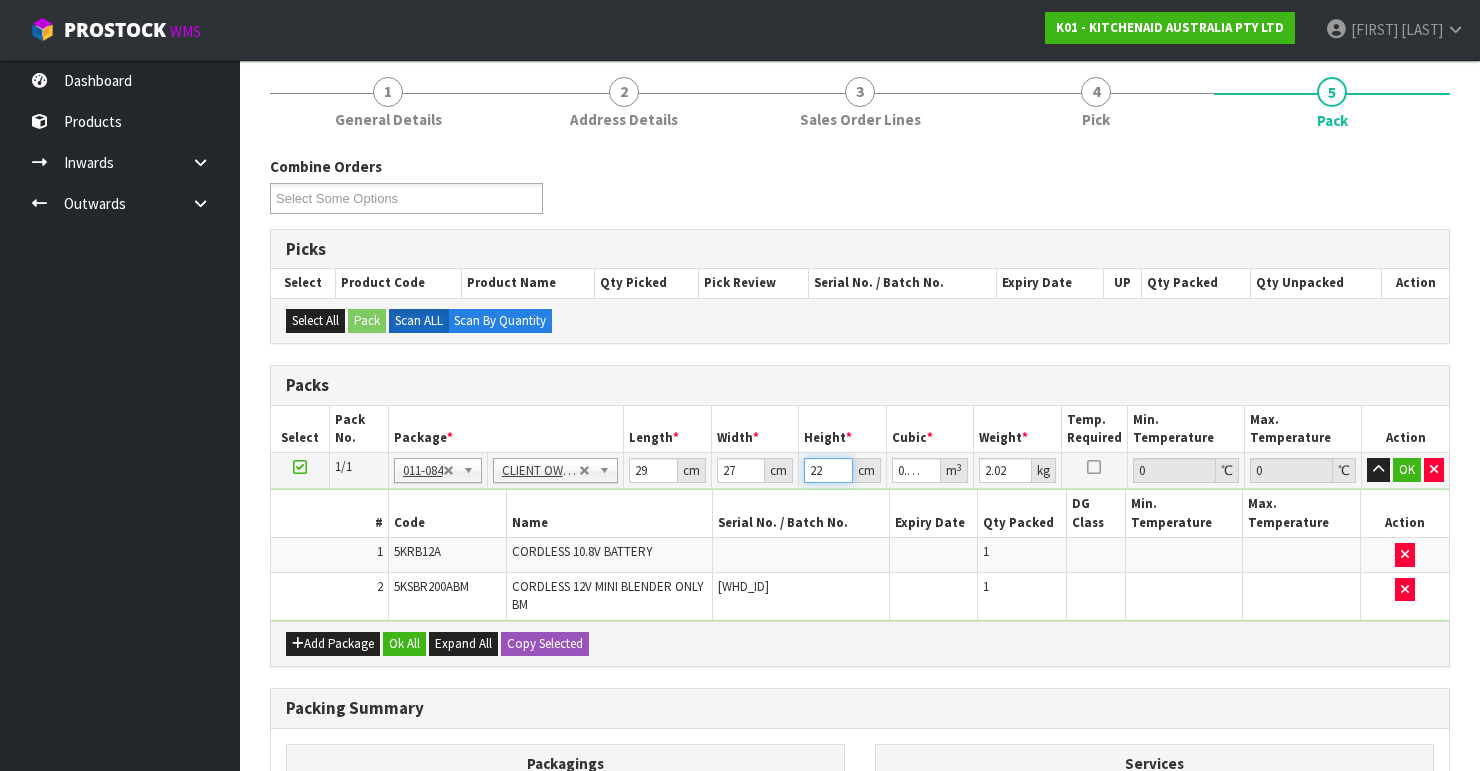 type on "22" 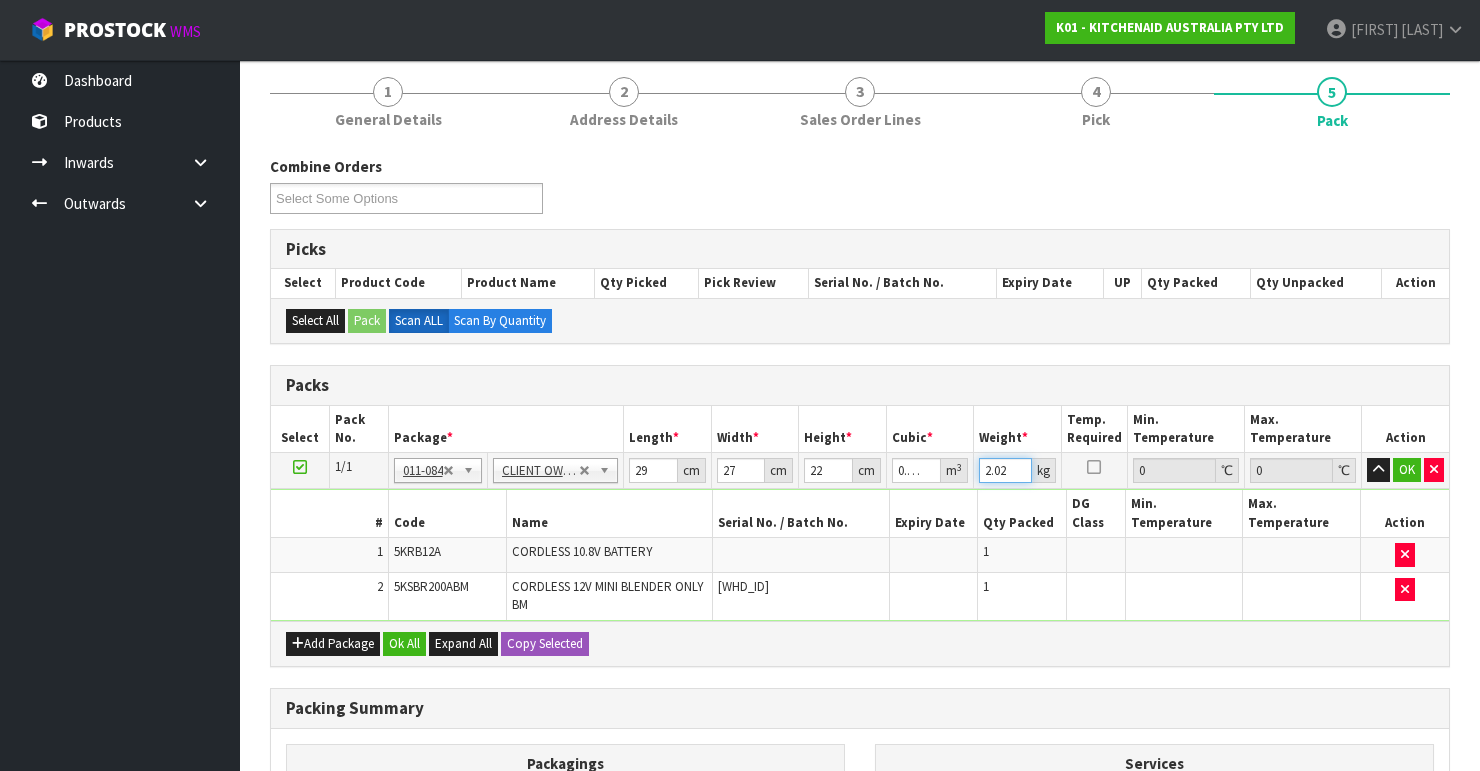 drag, startPoint x: 1009, startPoint y: 468, endPoint x: 908, endPoint y: 464, distance: 101.07918 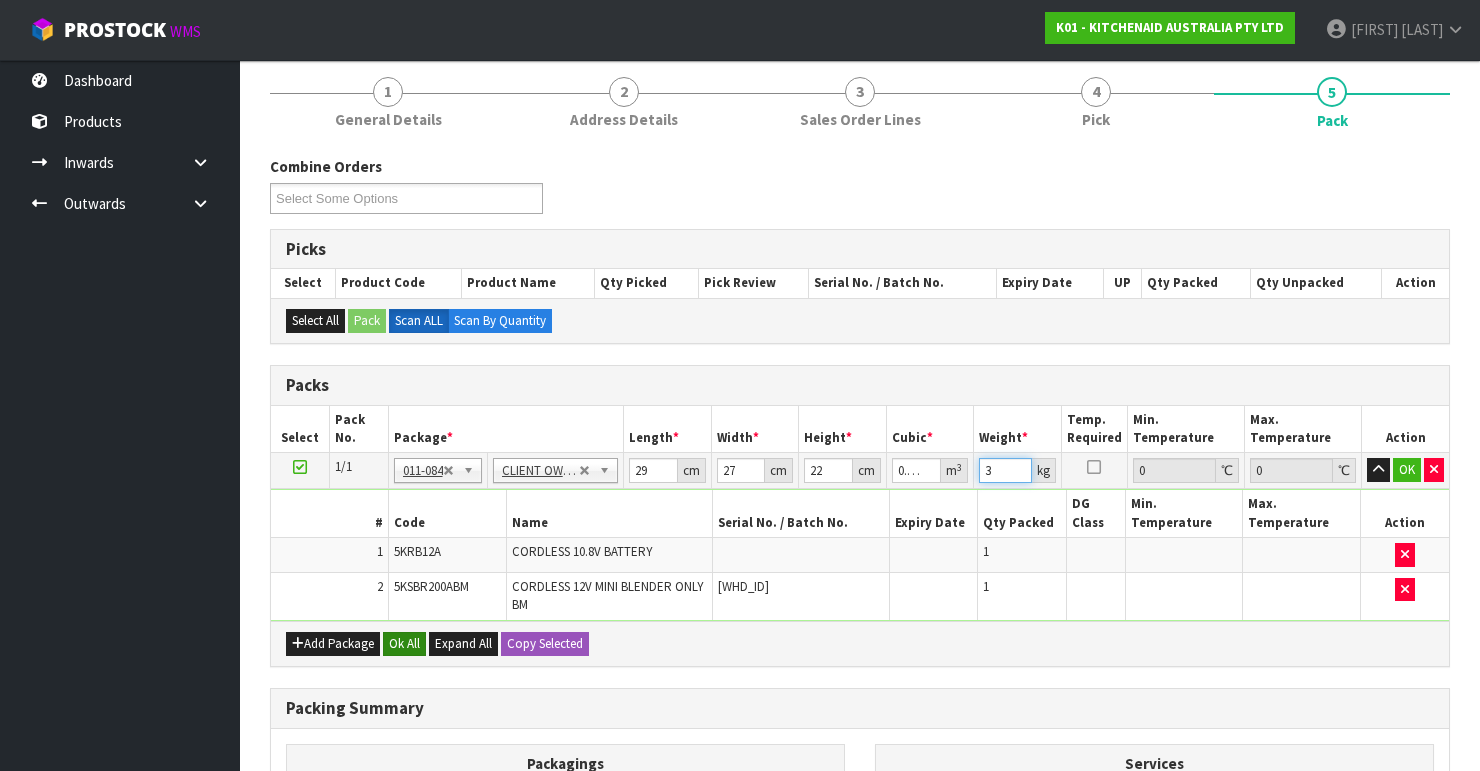 type on "3" 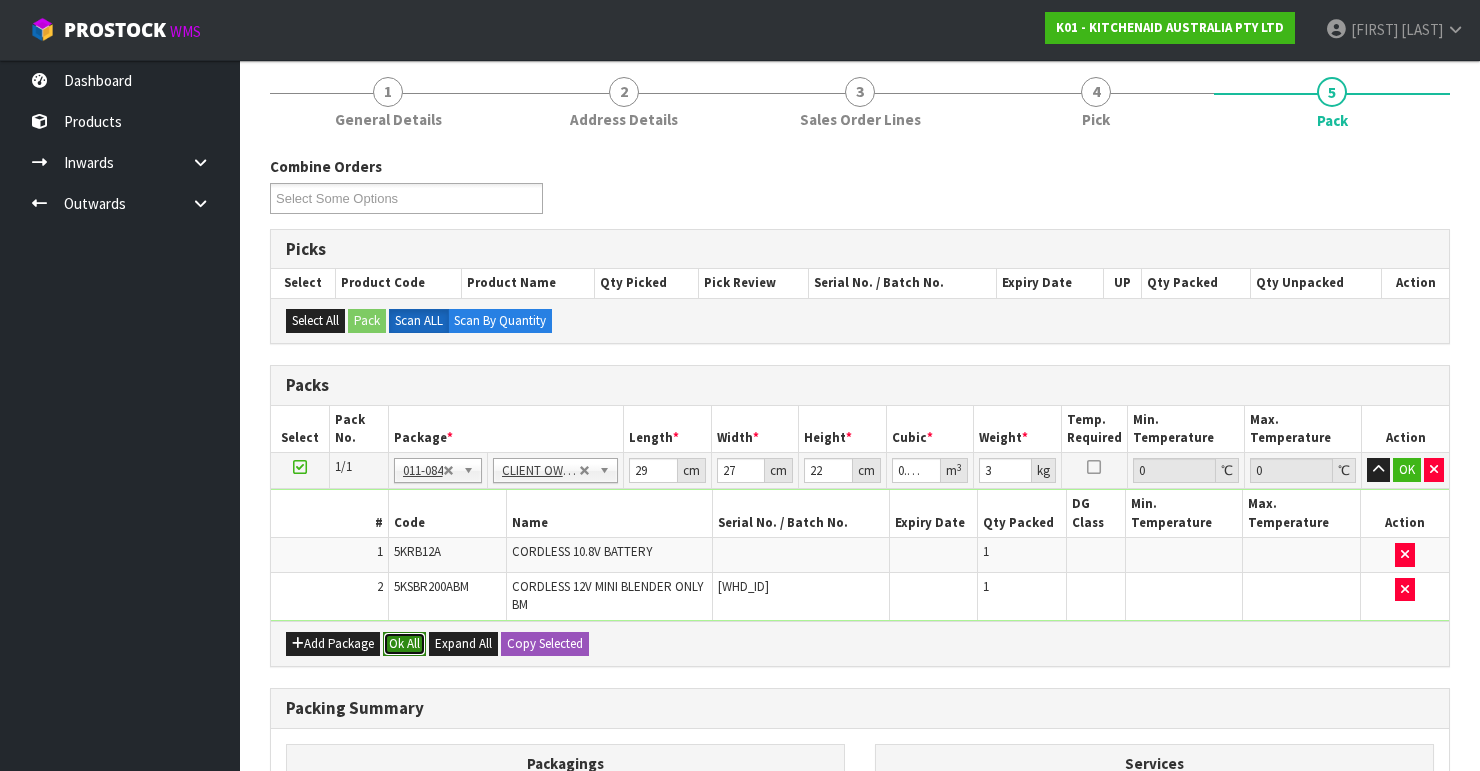 click on "Ok All" at bounding box center [404, 644] 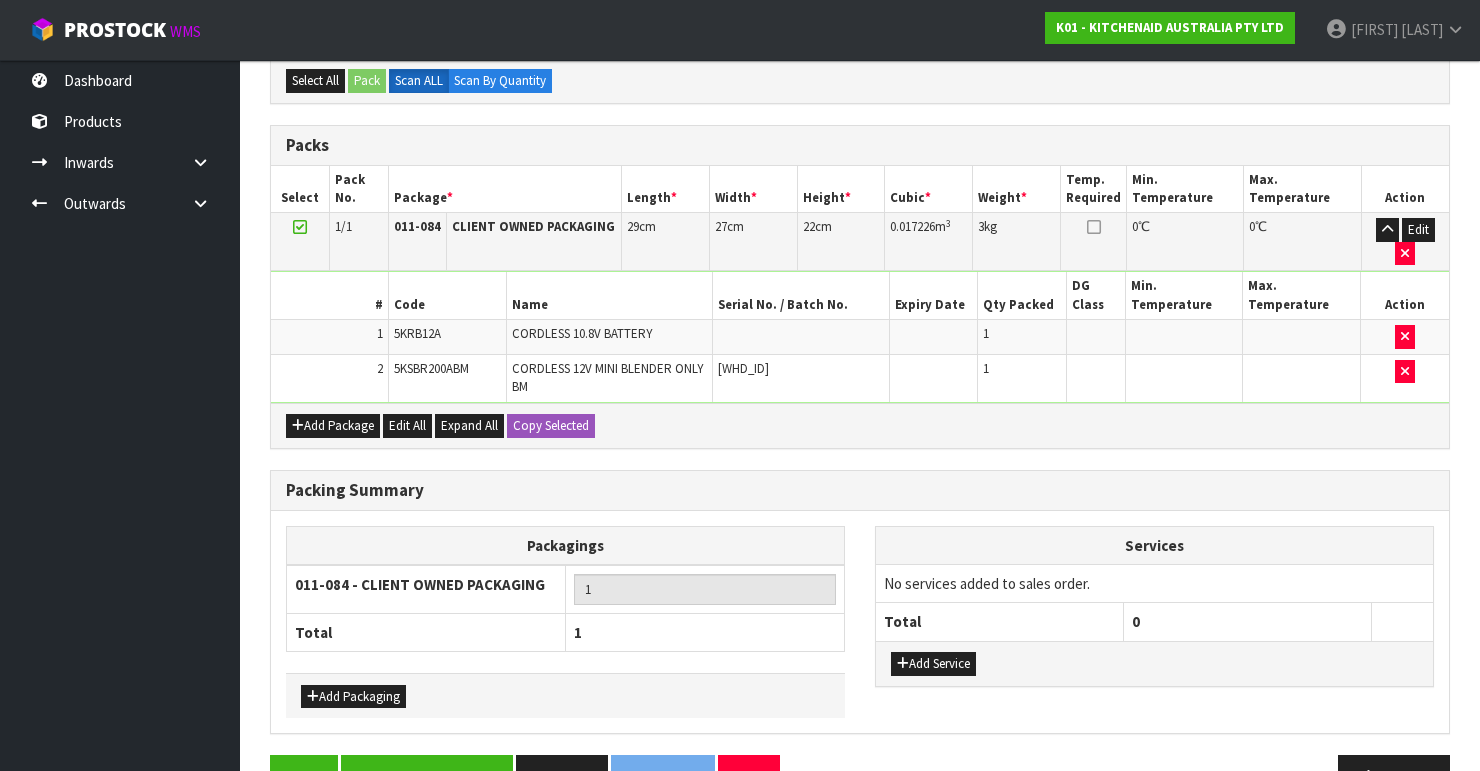scroll, scrollTop: 448, scrollLeft: 0, axis: vertical 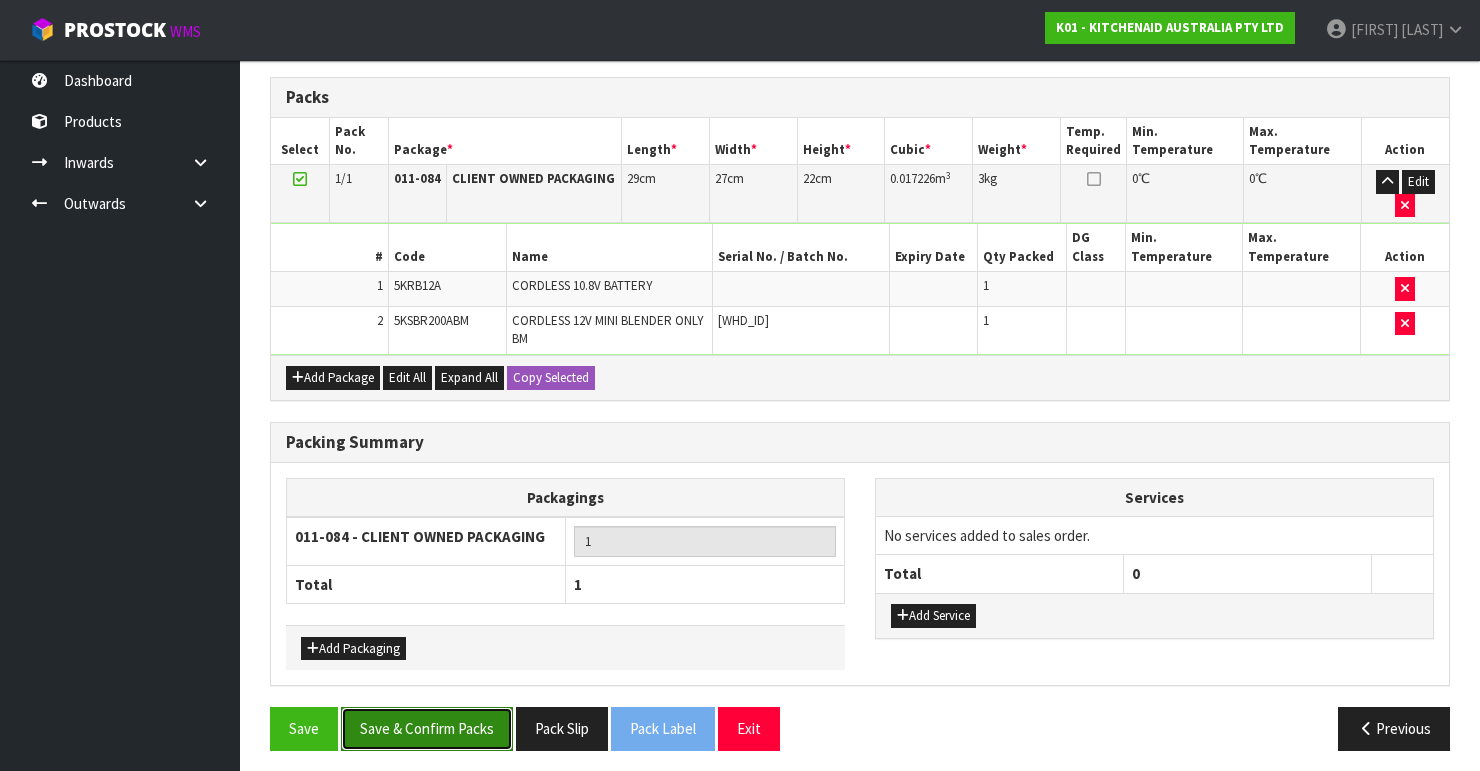 click on "Save & Confirm Packs" at bounding box center [427, 728] 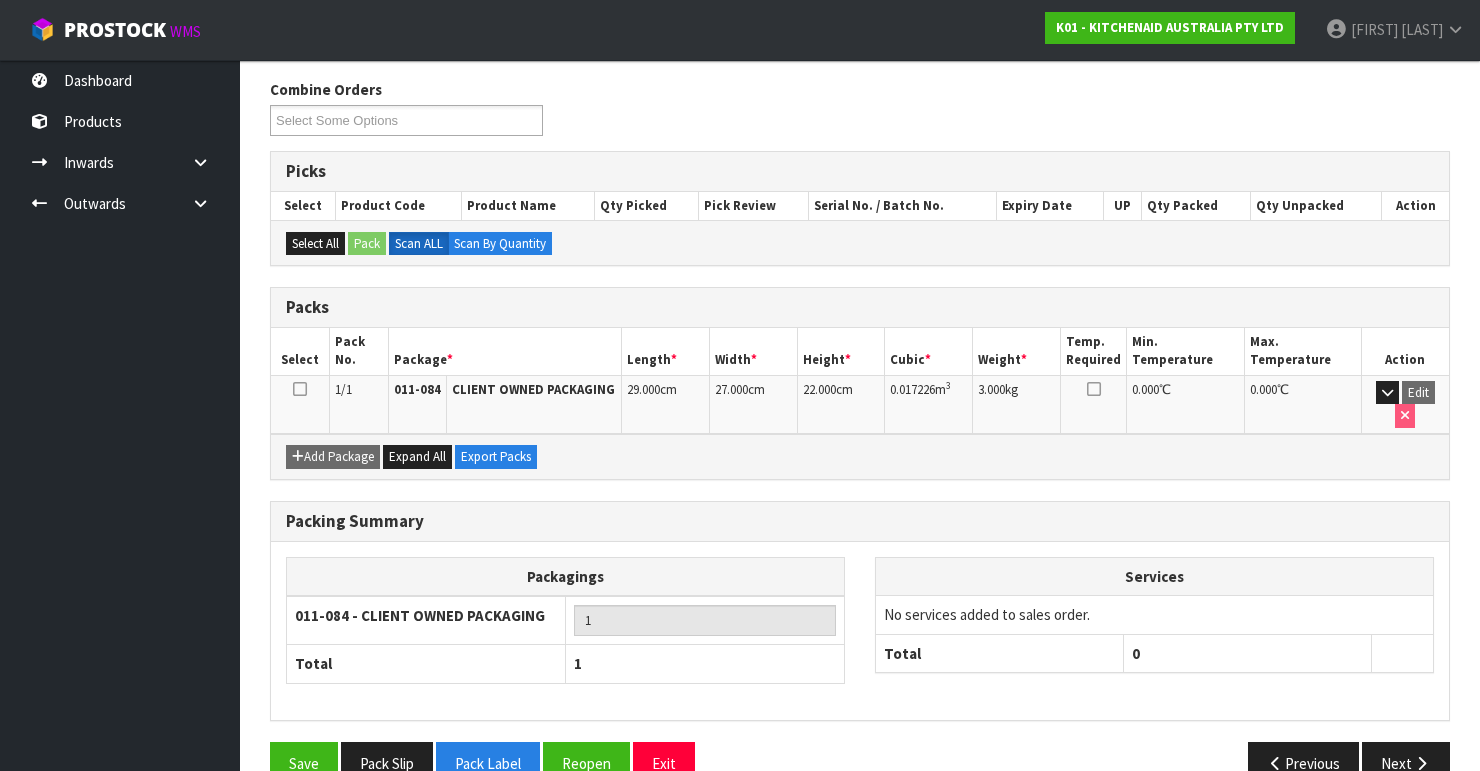 scroll, scrollTop: 346, scrollLeft: 0, axis: vertical 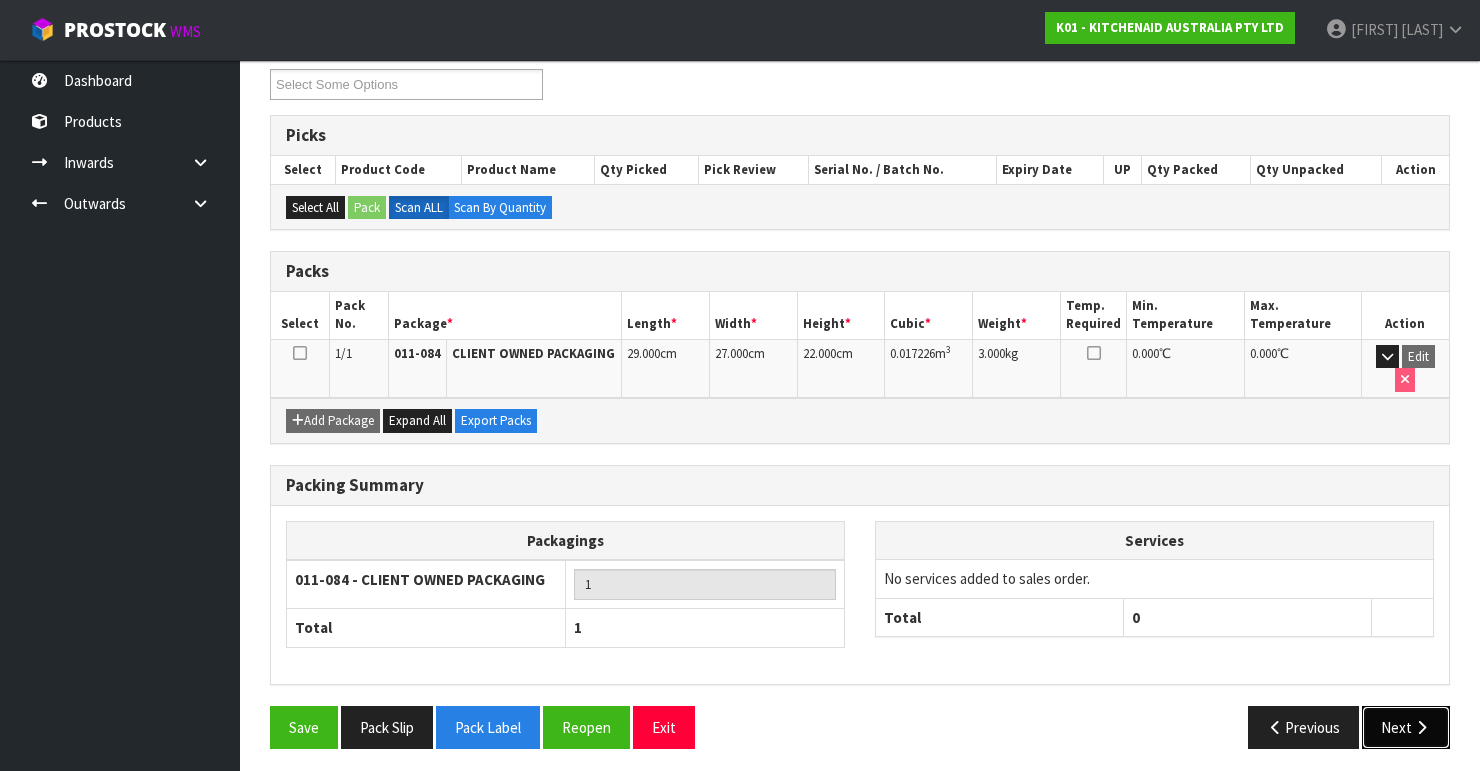 click at bounding box center [1421, 727] 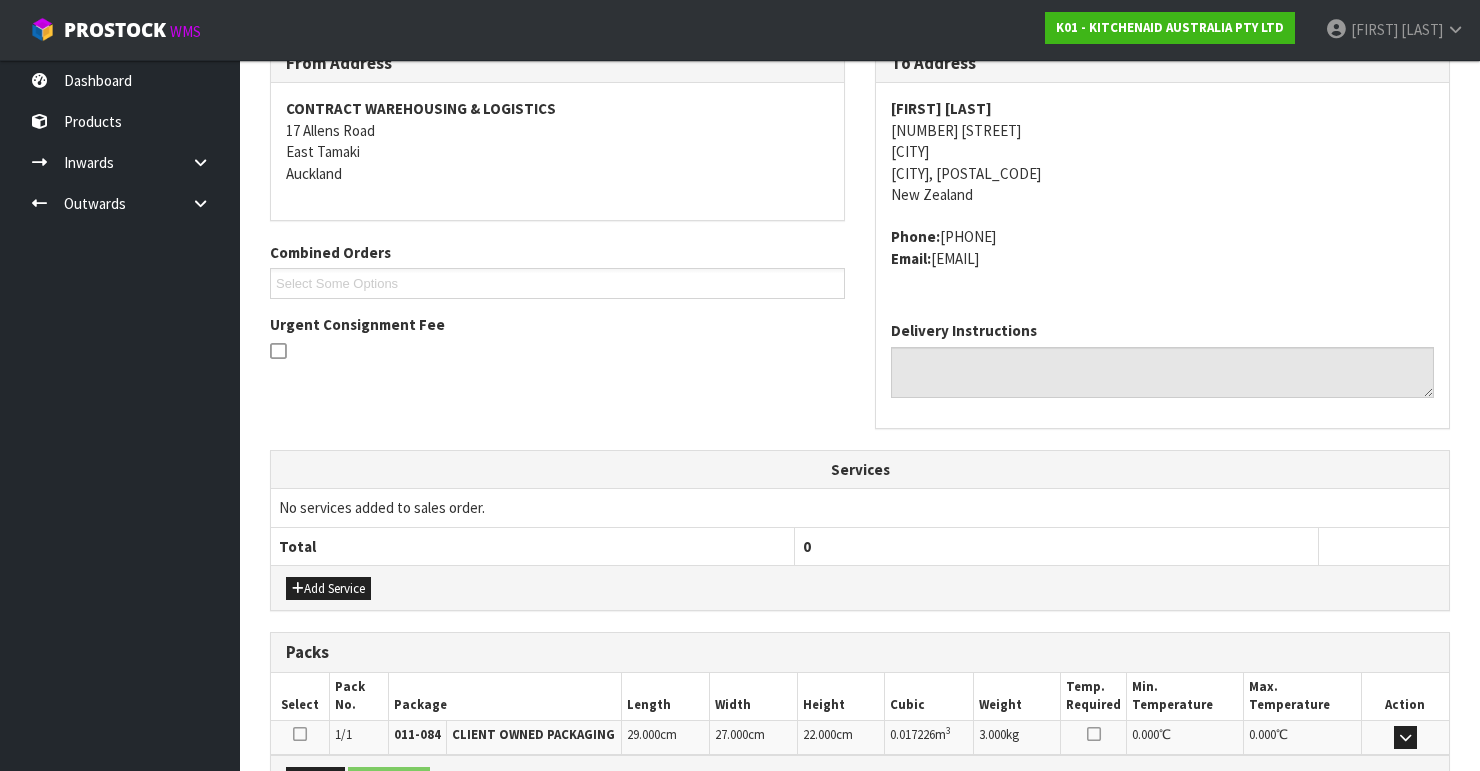 scroll, scrollTop: 584, scrollLeft: 0, axis: vertical 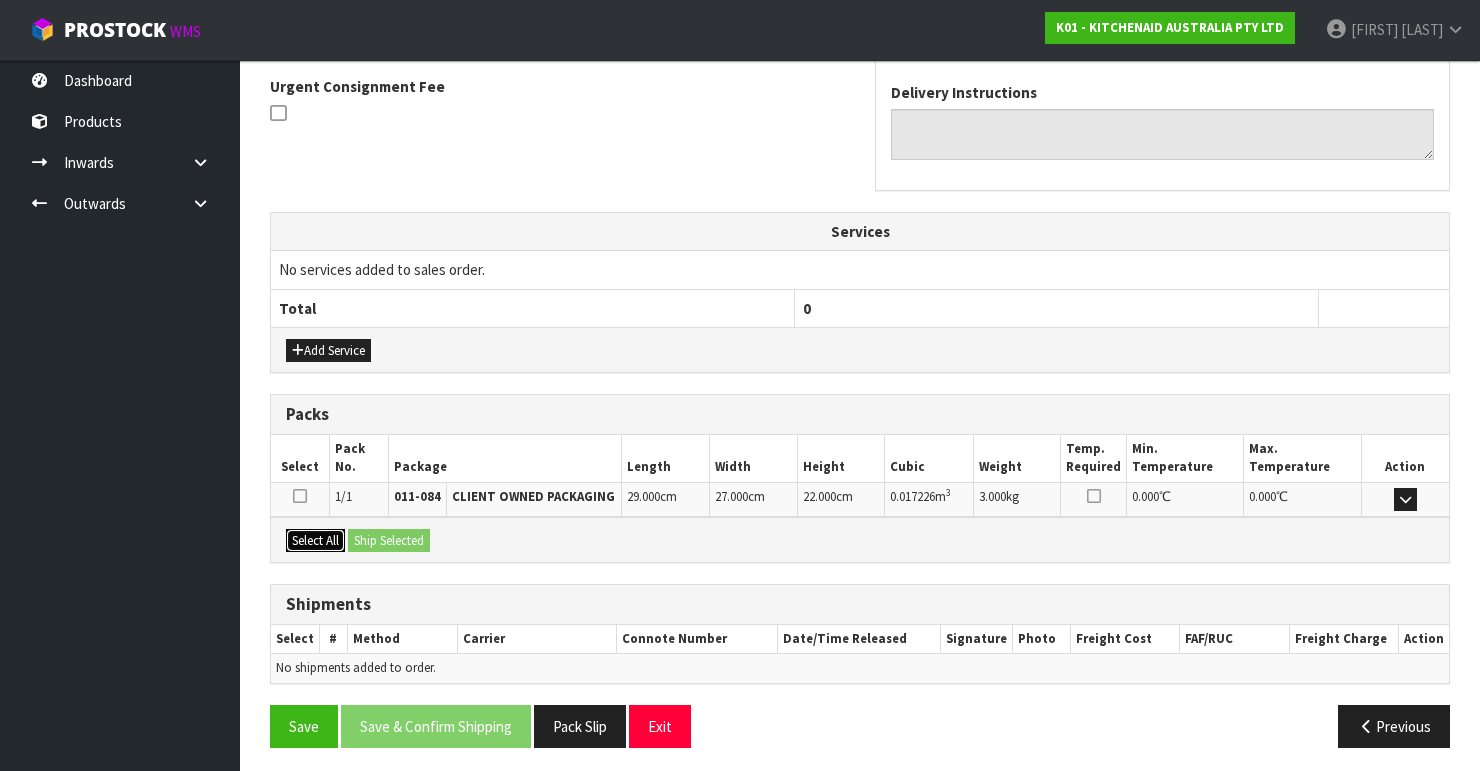 click on "Select All" at bounding box center [315, 541] 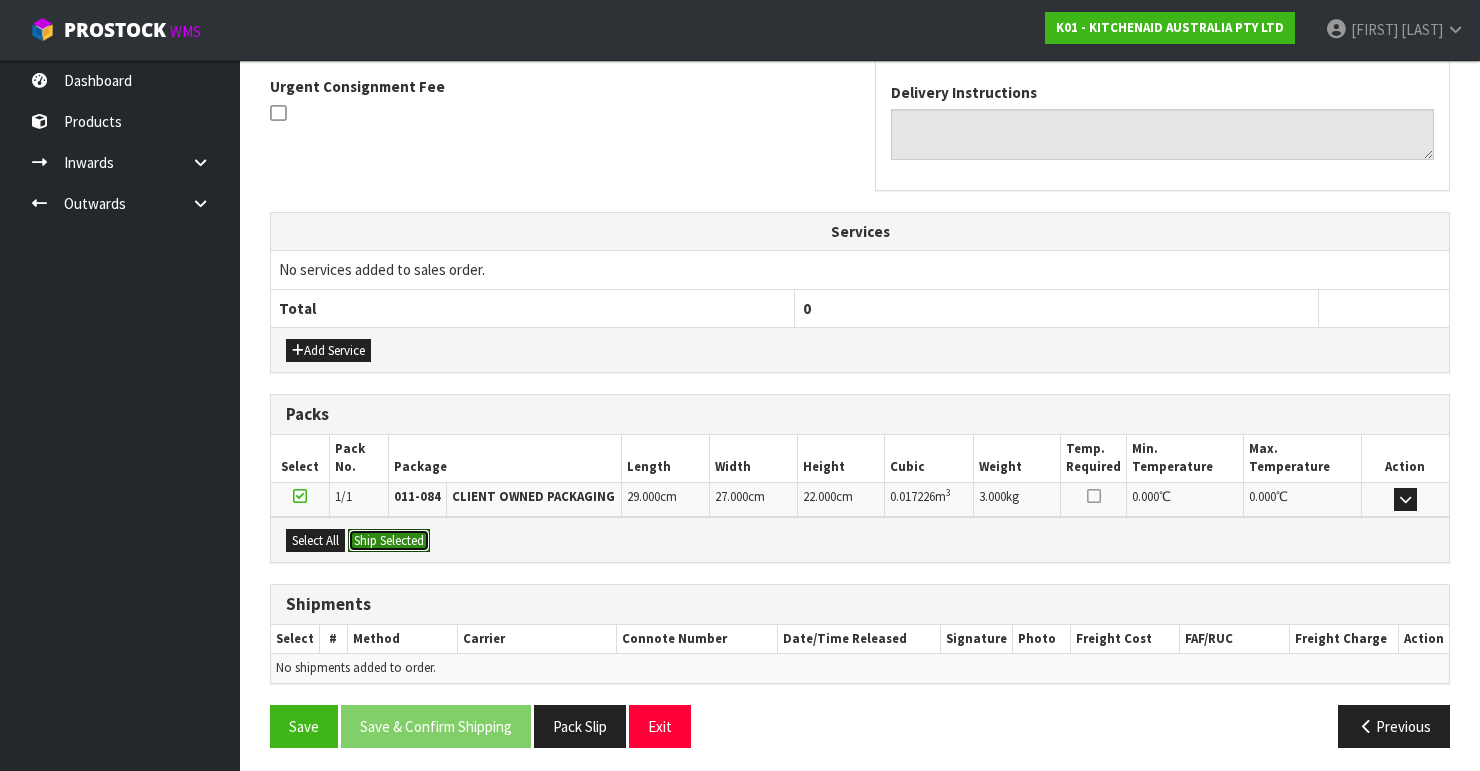 click on "Ship Selected" at bounding box center [389, 541] 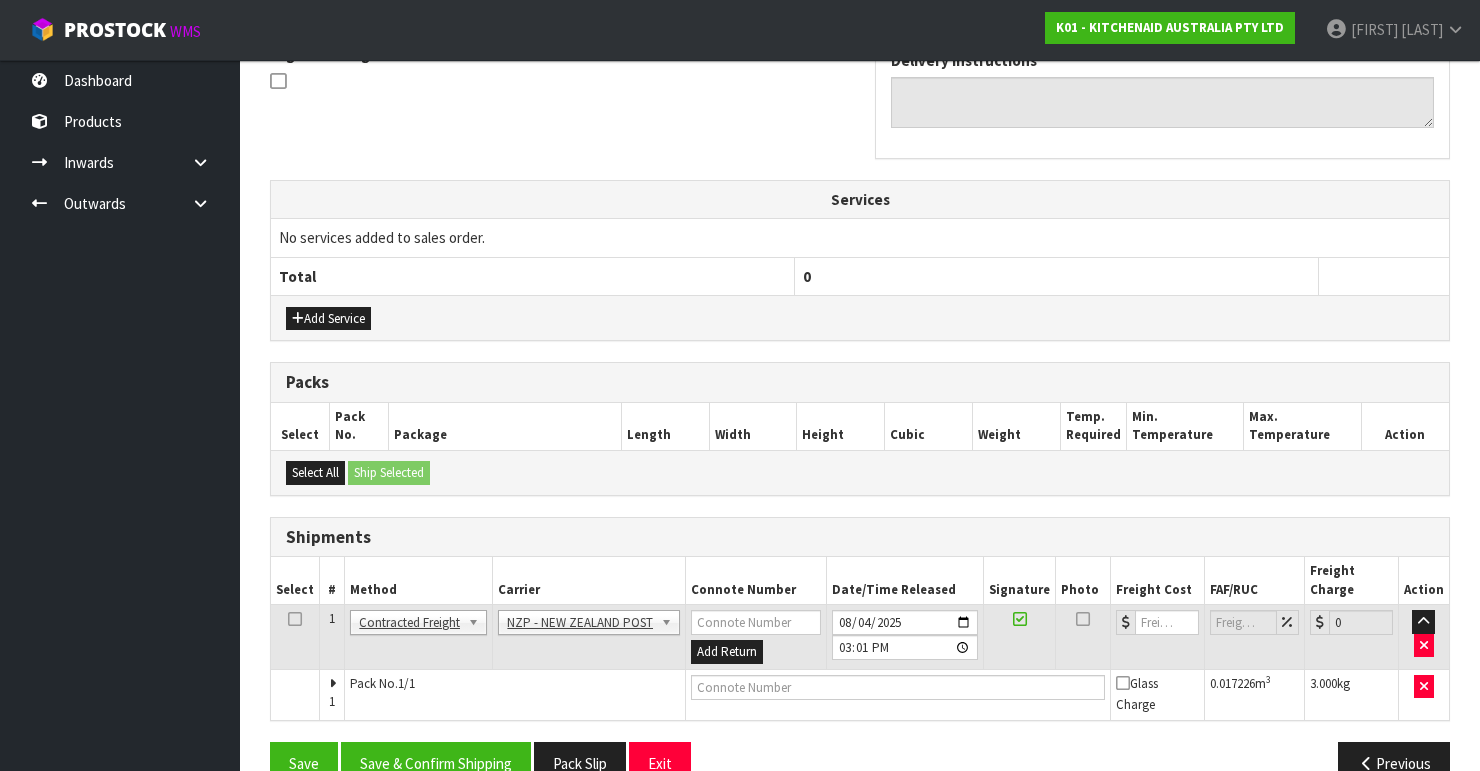 scroll, scrollTop: 635, scrollLeft: 0, axis: vertical 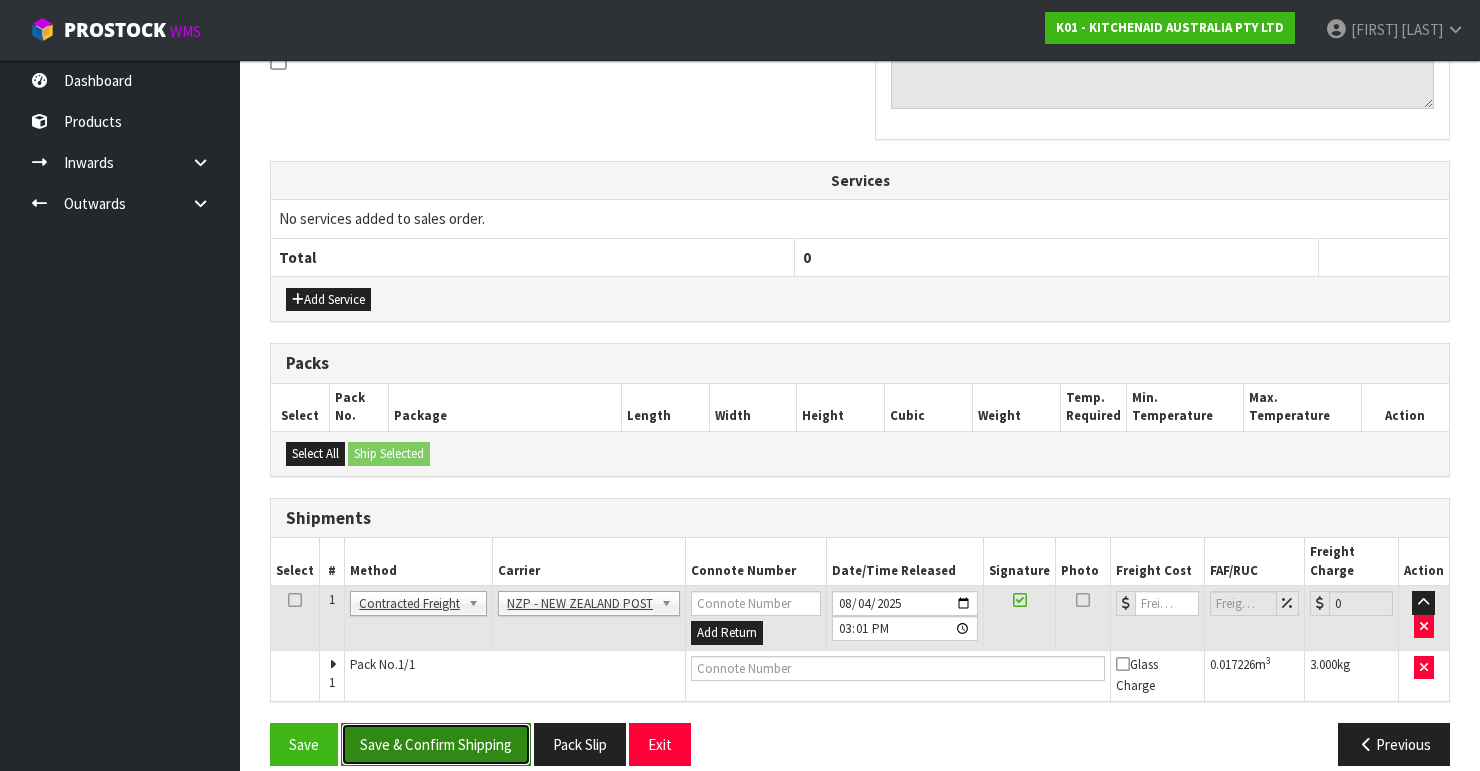 click on "Save & Confirm Shipping" at bounding box center (436, 744) 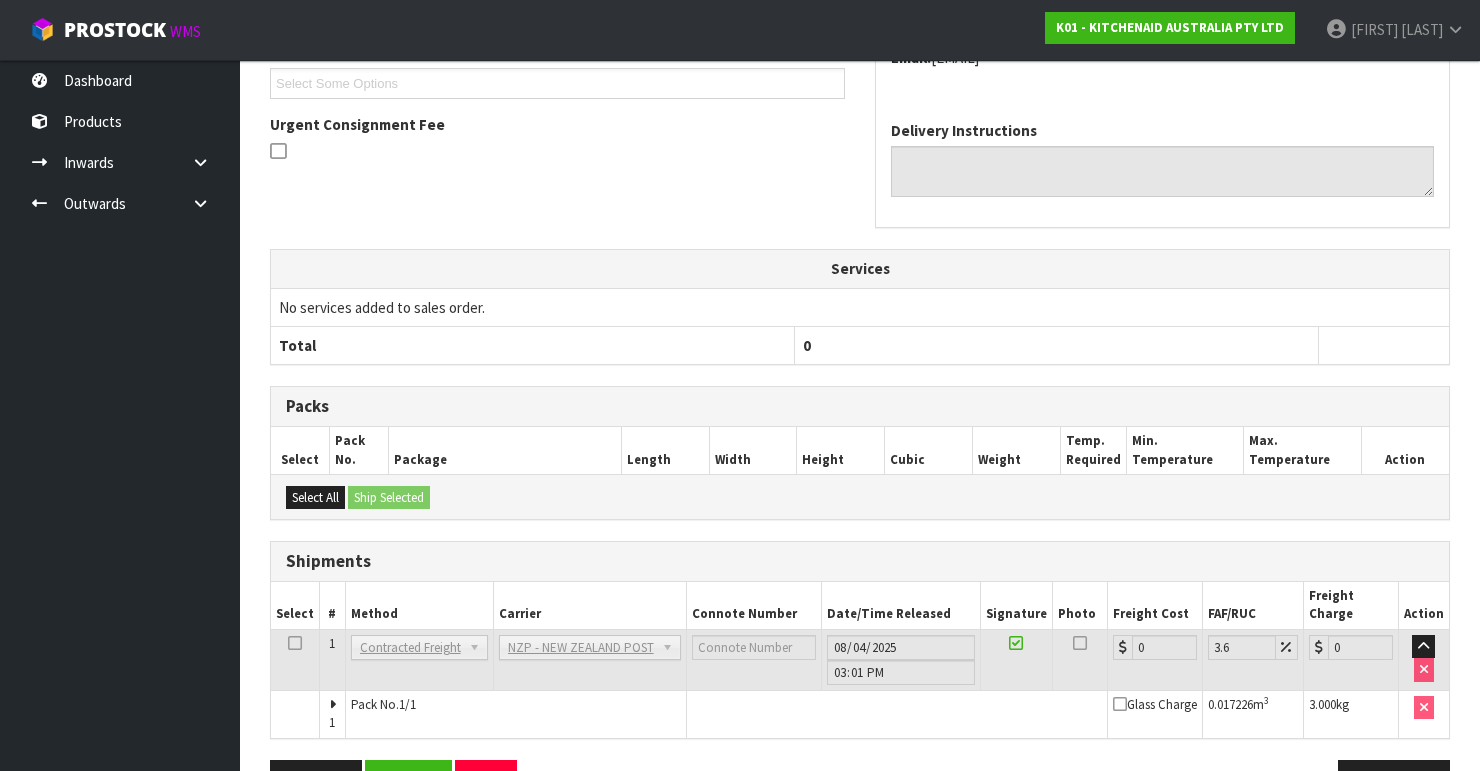 scroll, scrollTop: 605, scrollLeft: 0, axis: vertical 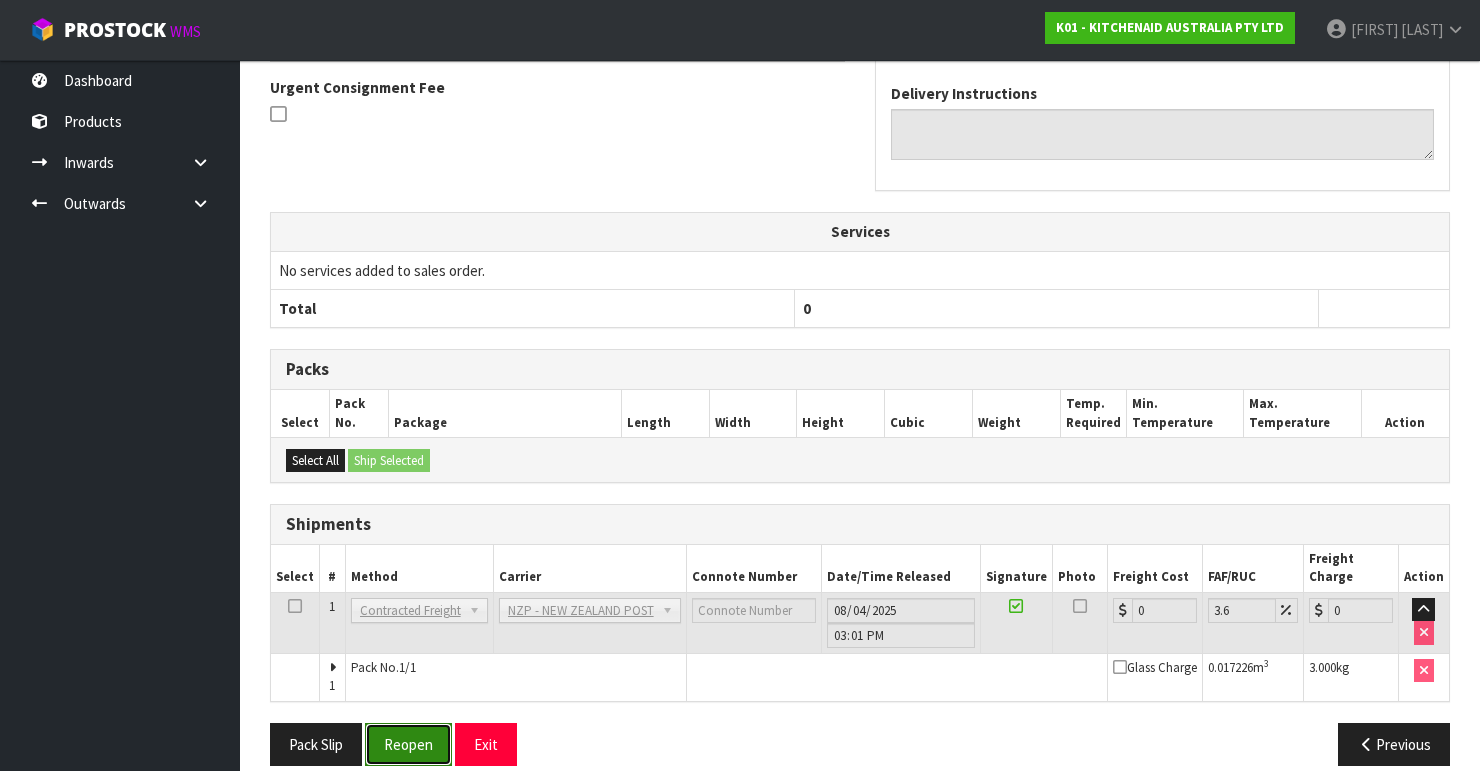 click on "Reopen" at bounding box center [408, 744] 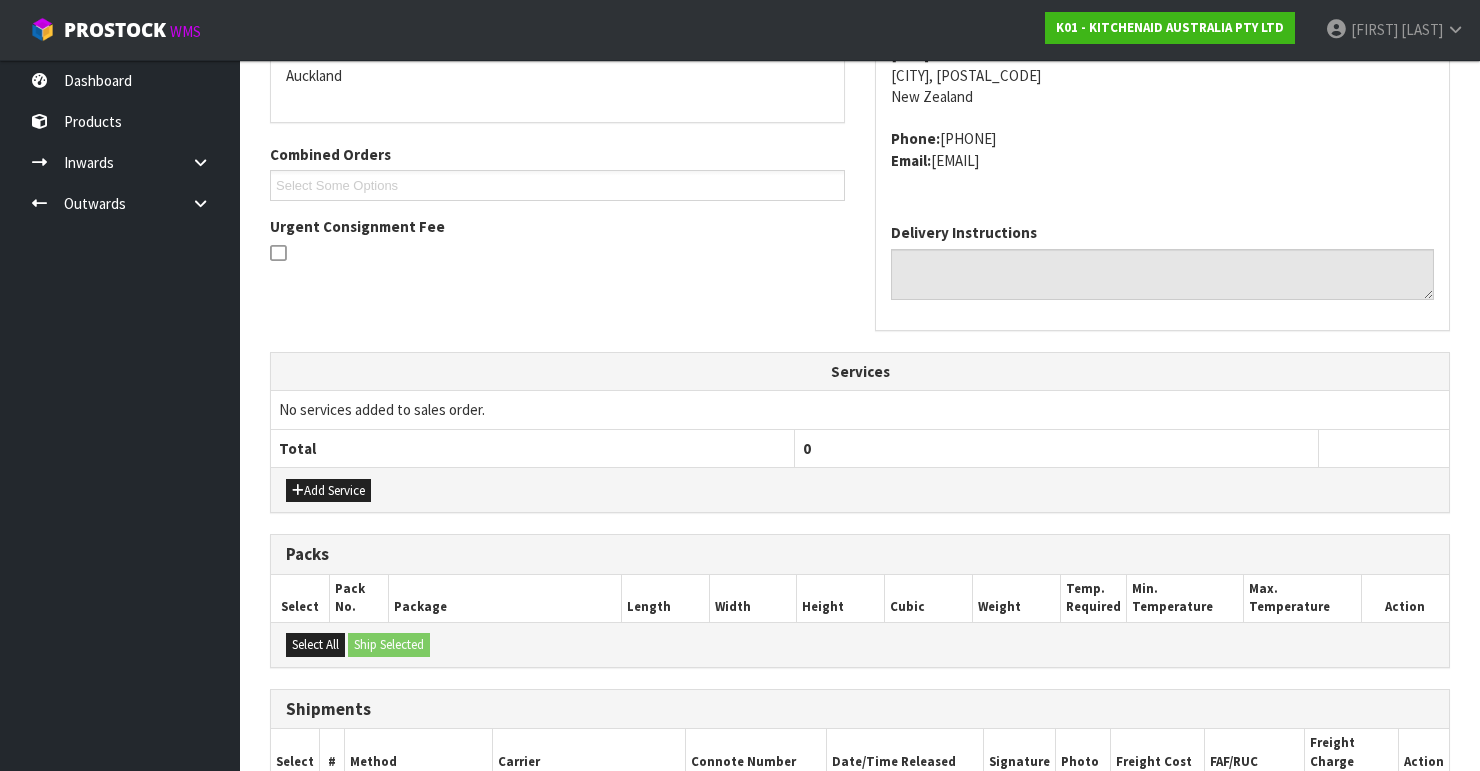 scroll, scrollTop: 638, scrollLeft: 0, axis: vertical 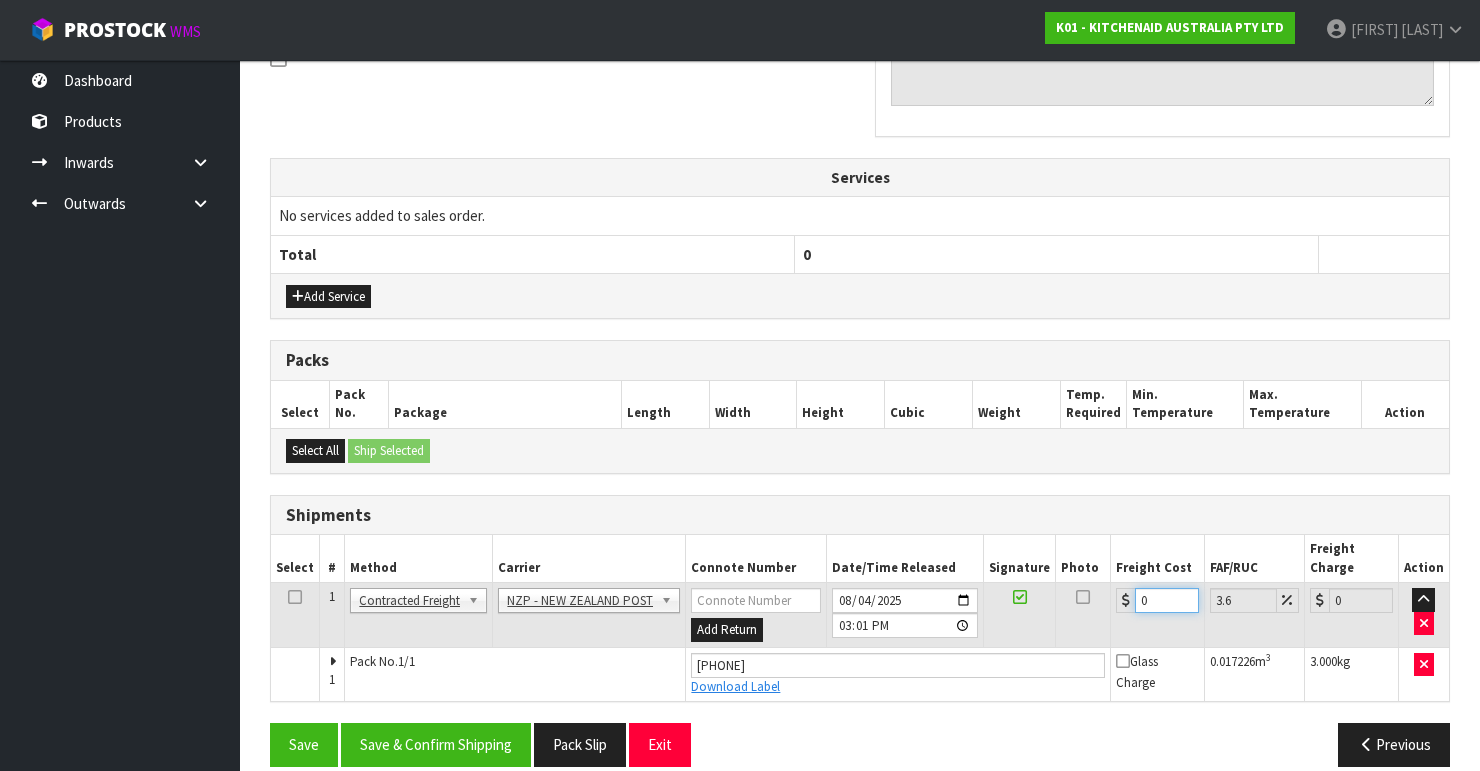 drag, startPoint x: 1150, startPoint y: 584, endPoint x: 1112, endPoint y: 560, distance: 44.94441 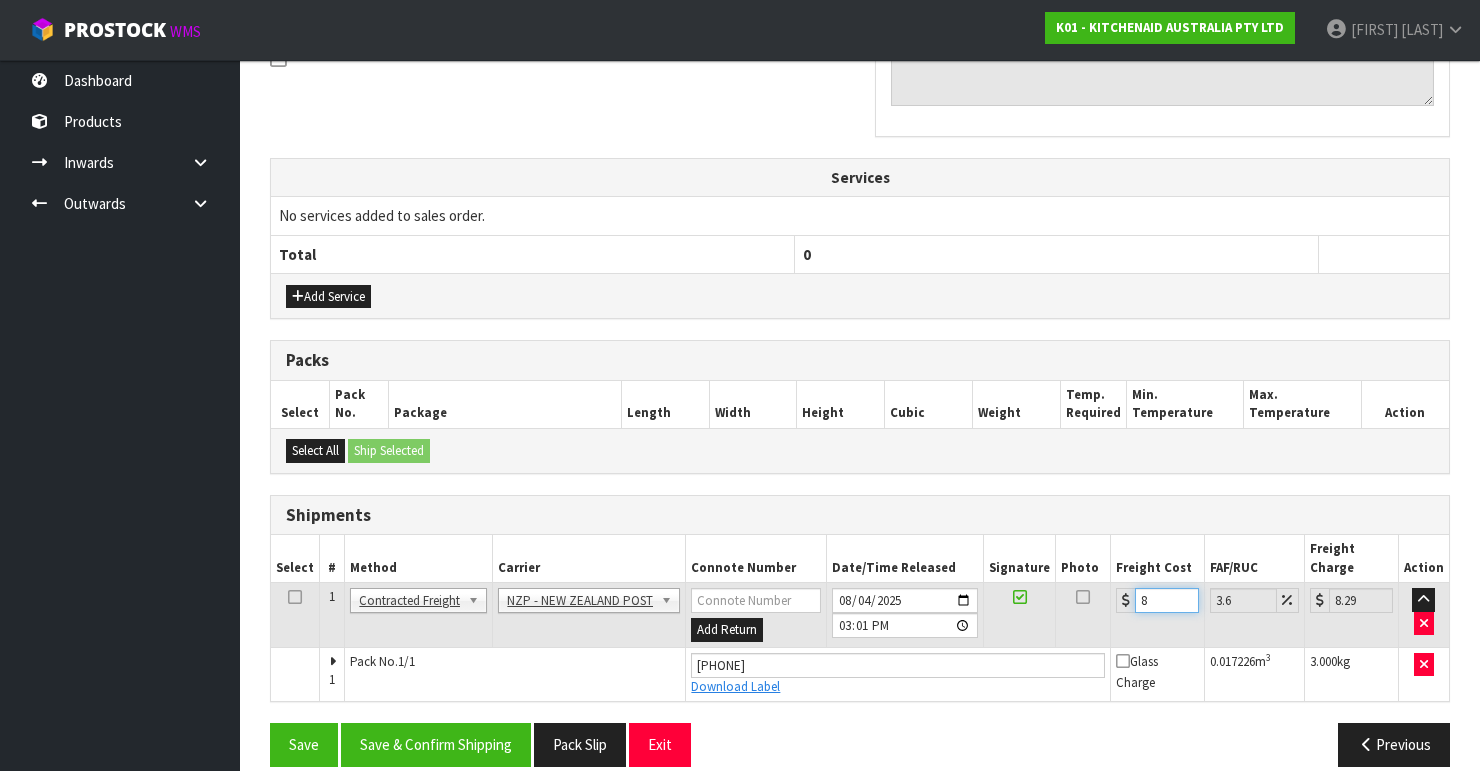 type on "8.4" 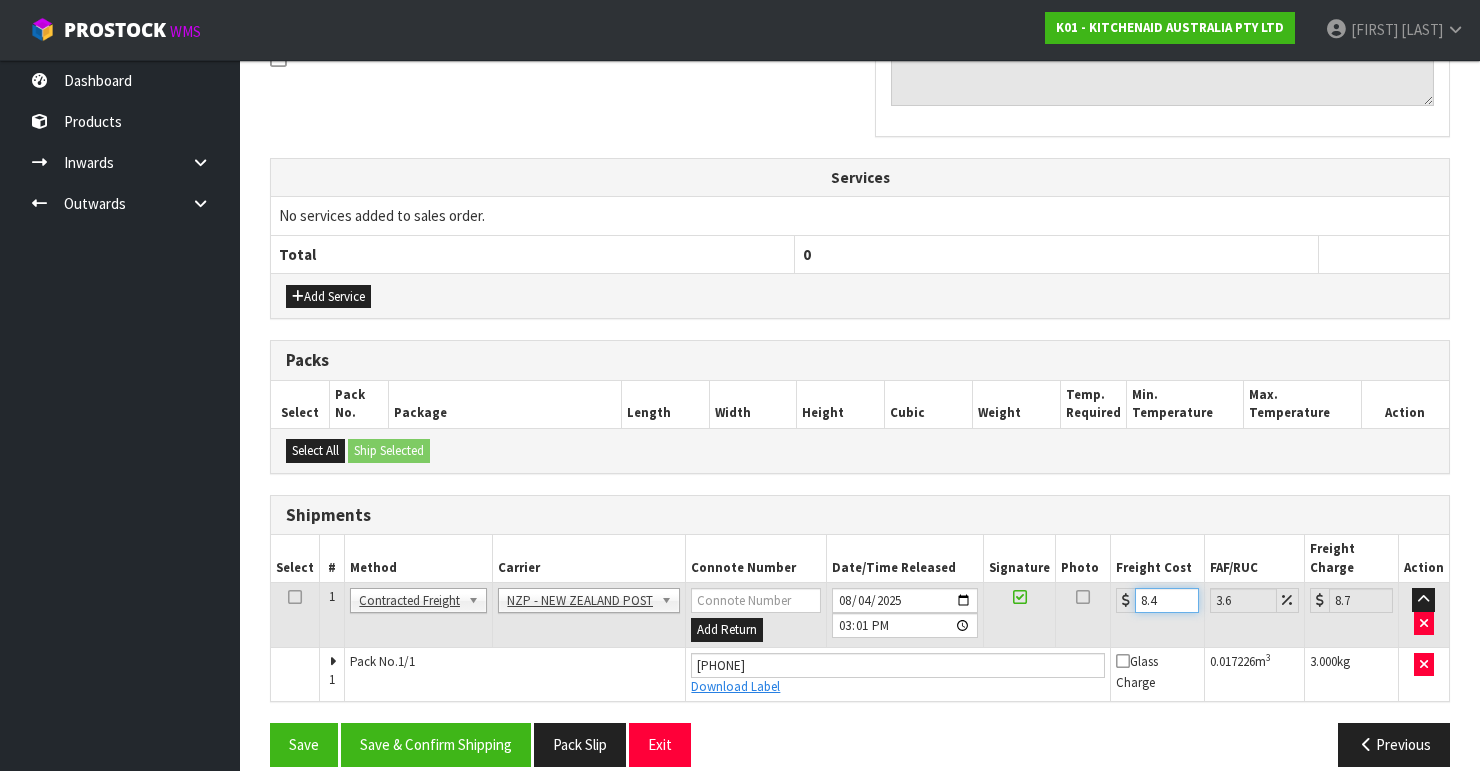 type on "8.45" 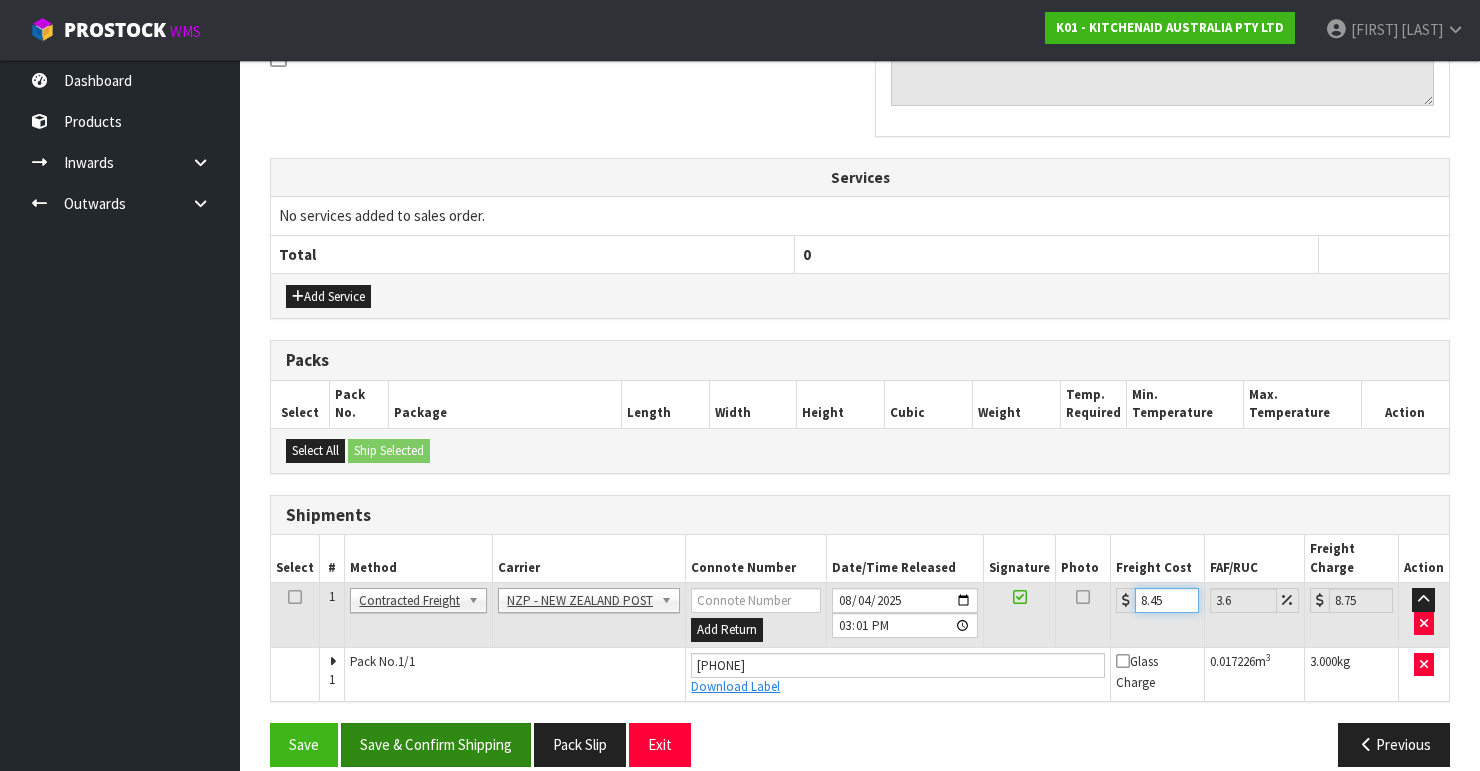 type on "8.45" 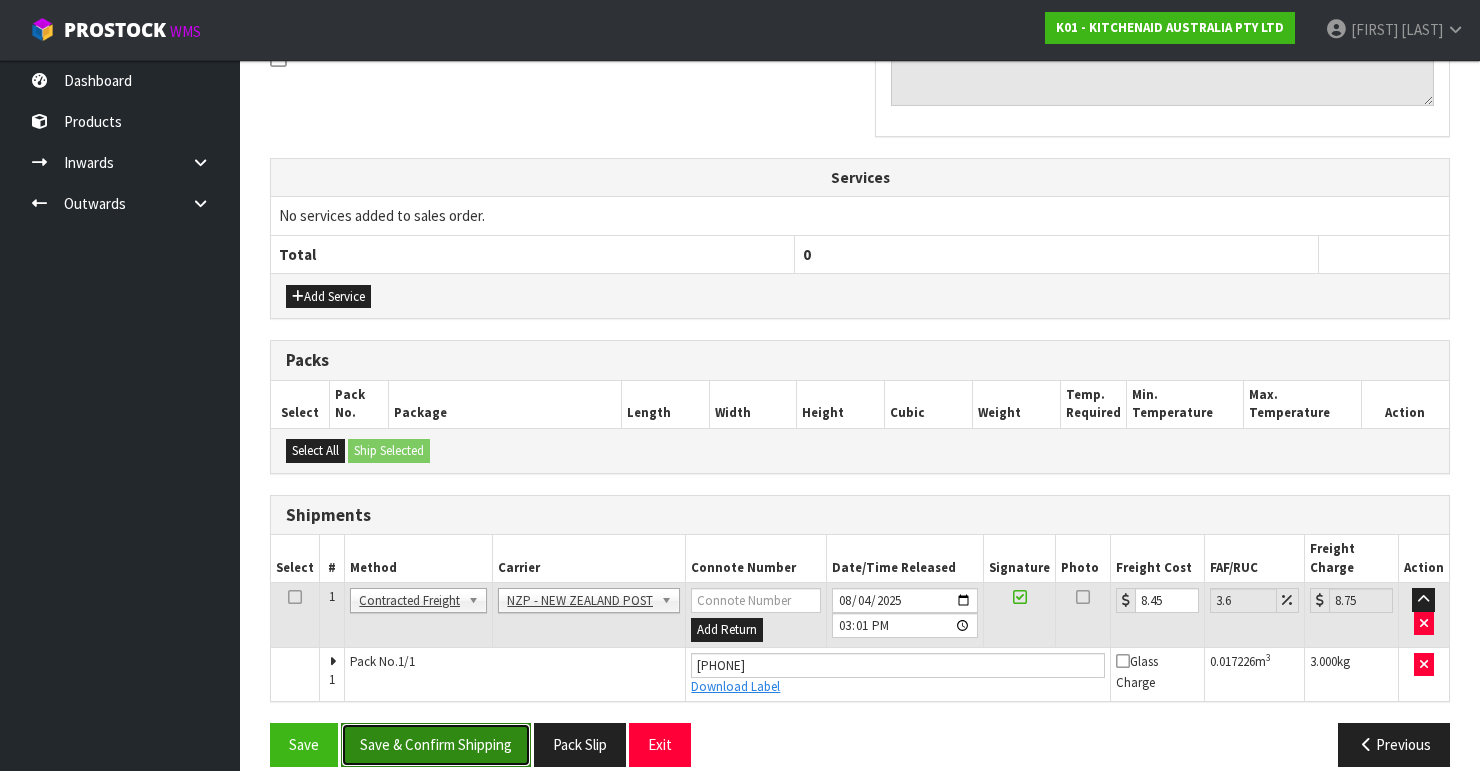 click on "Save & Confirm Shipping" at bounding box center [436, 744] 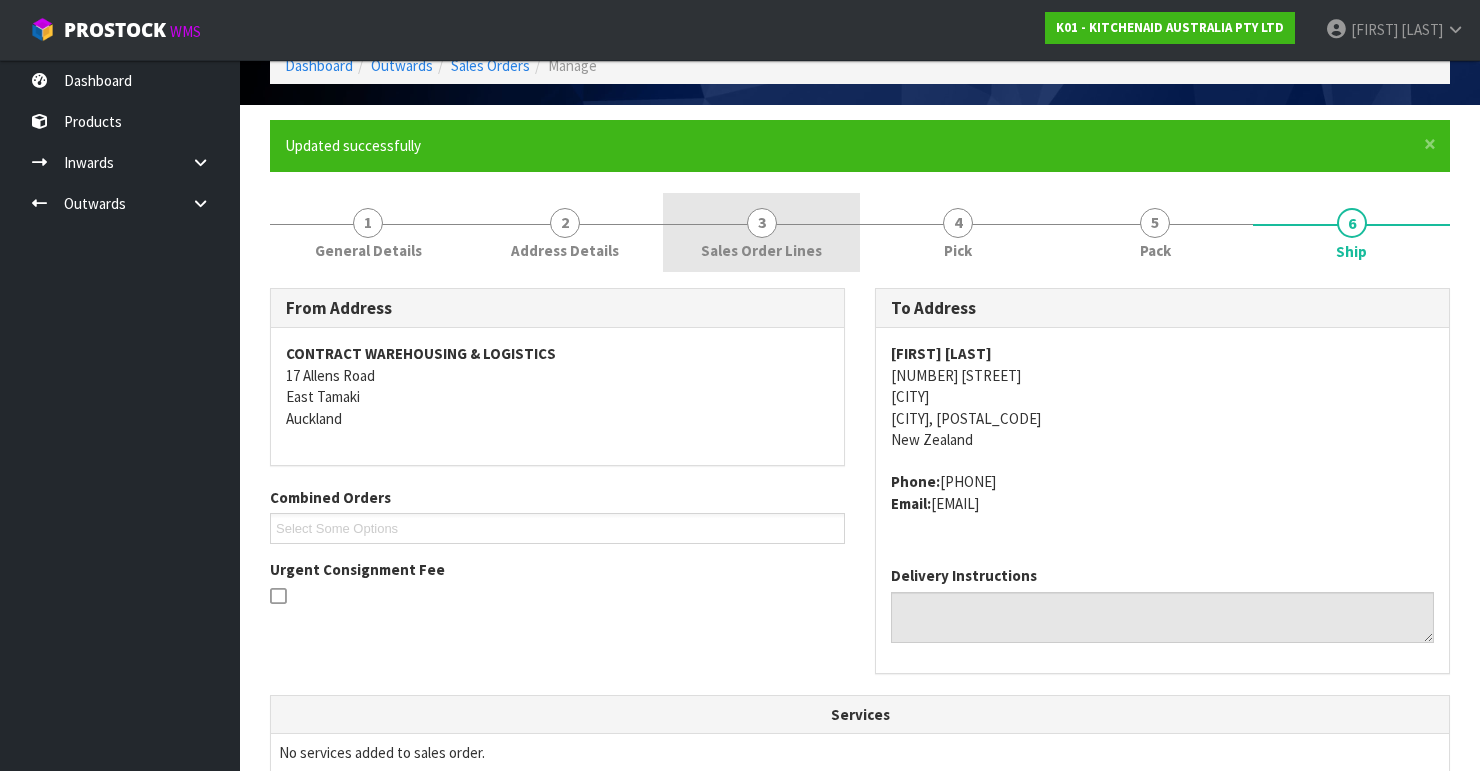 scroll, scrollTop: 0, scrollLeft: 0, axis: both 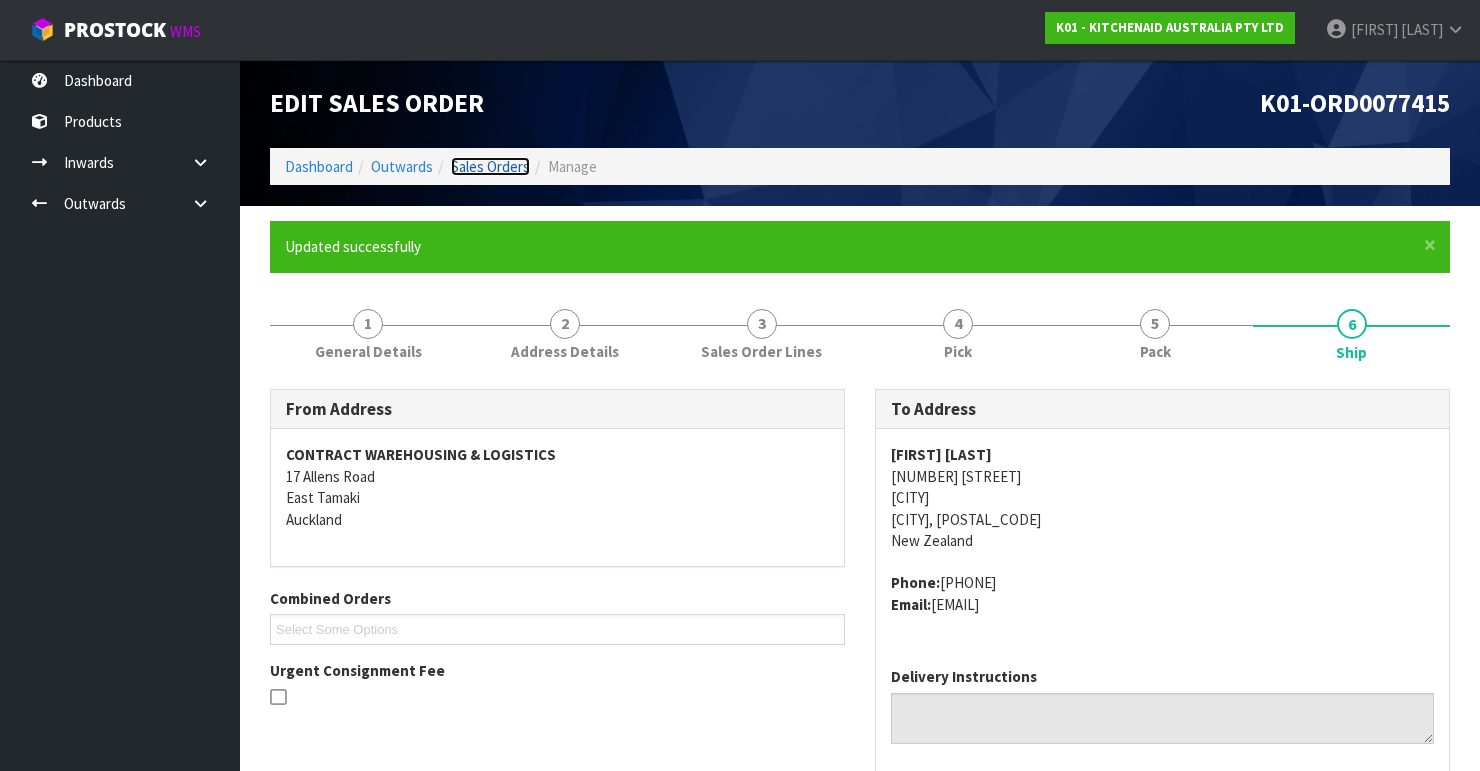 click on "Sales Orders" at bounding box center [490, 166] 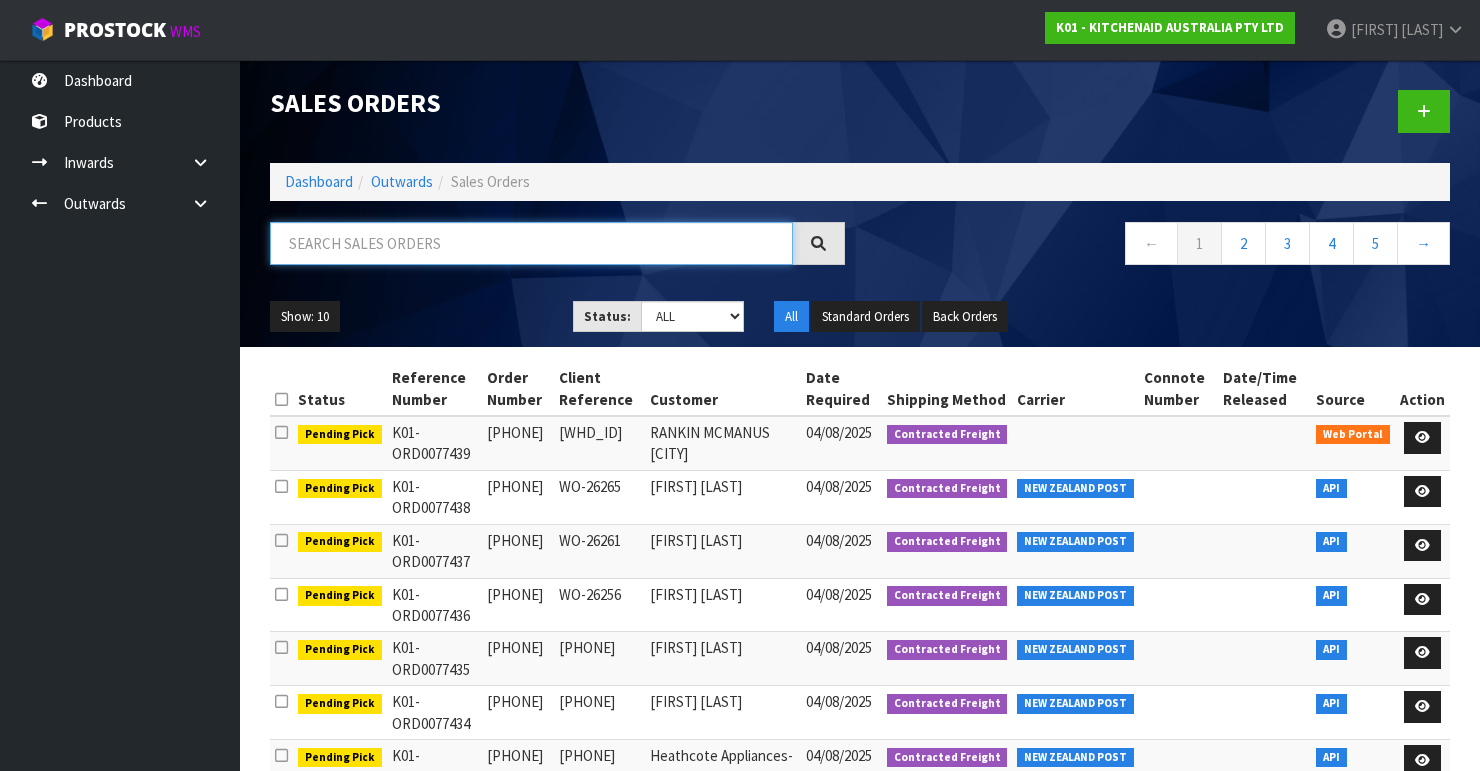click at bounding box center (531, 243) 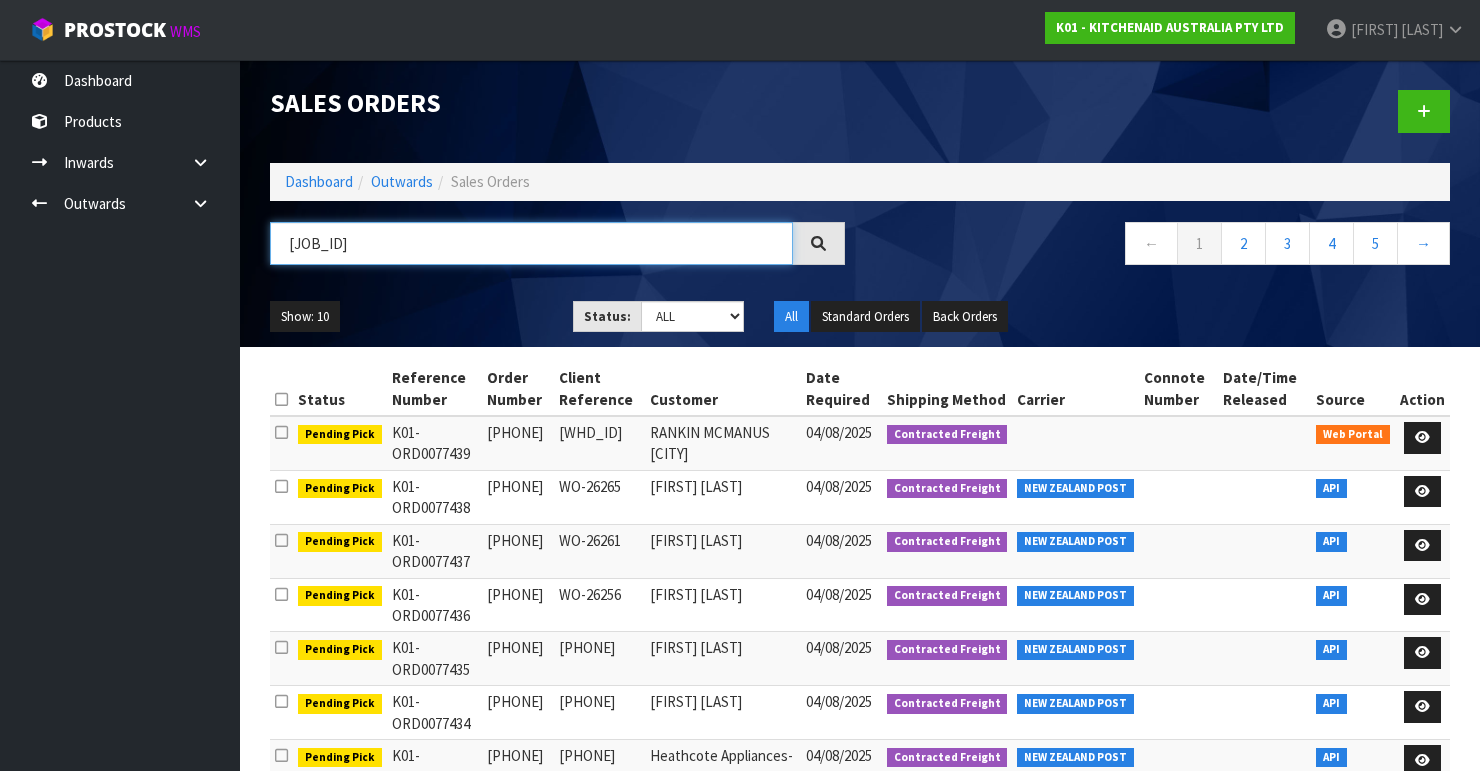 type on "[JOB_ID]" 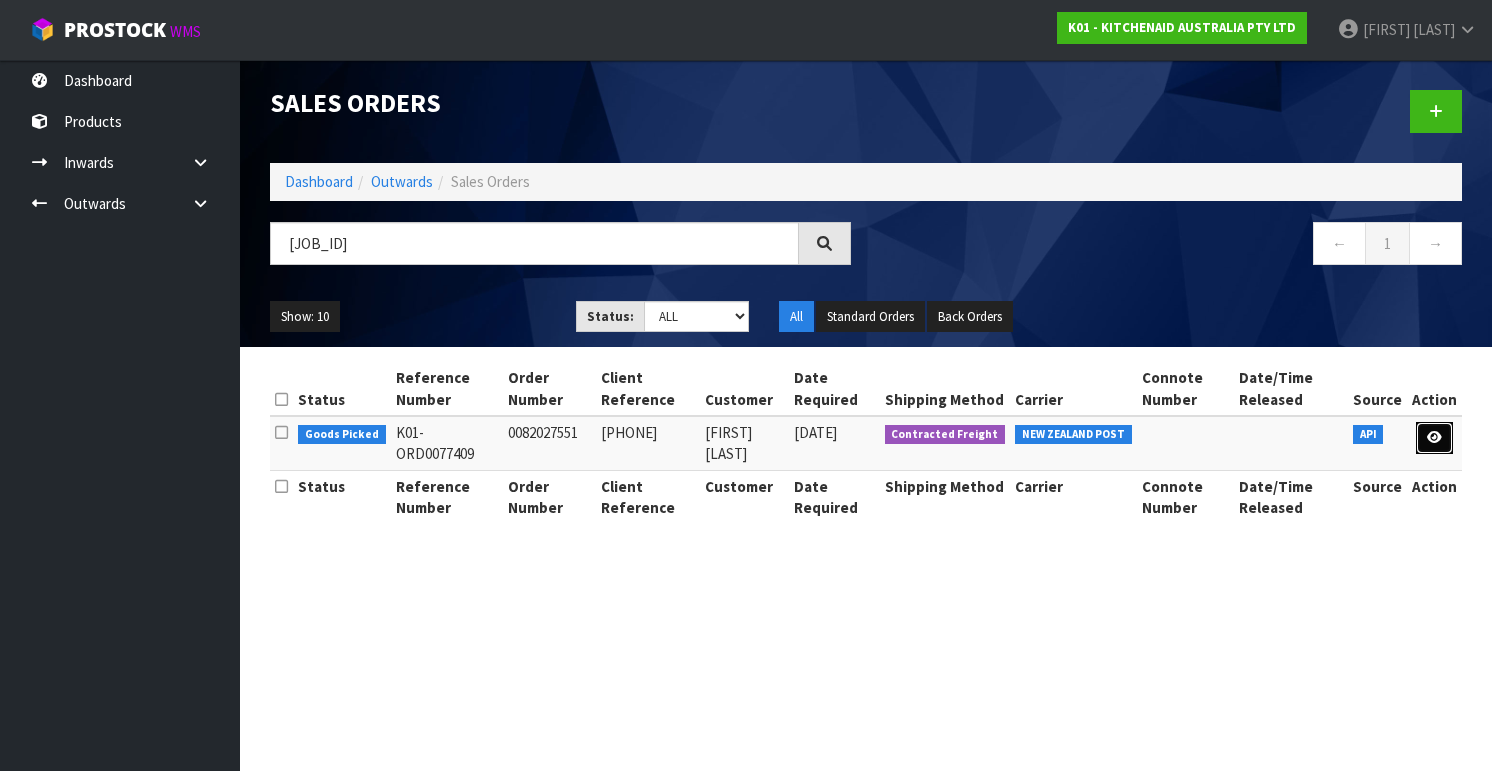 click at bounding box center [1434, 437] 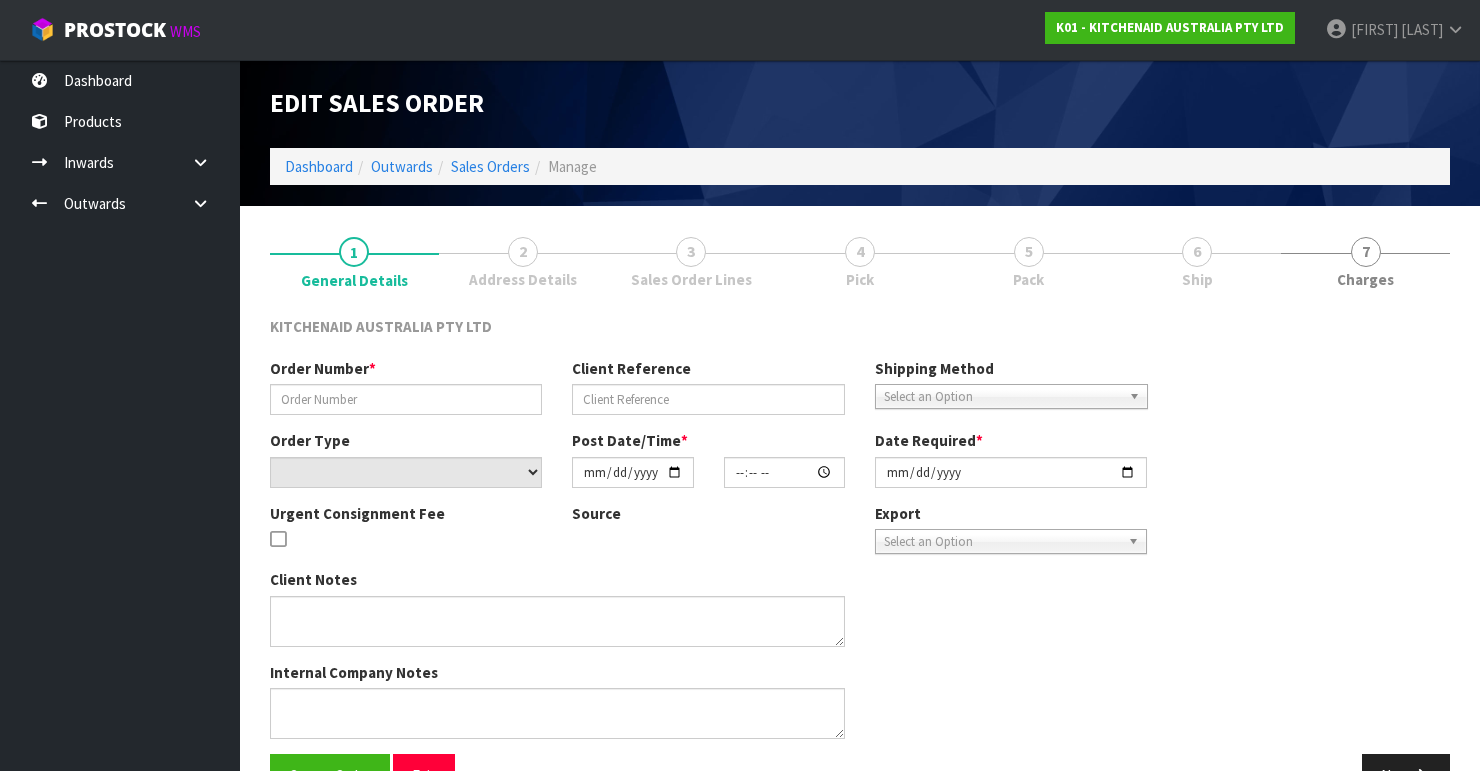 type on "0082027551" 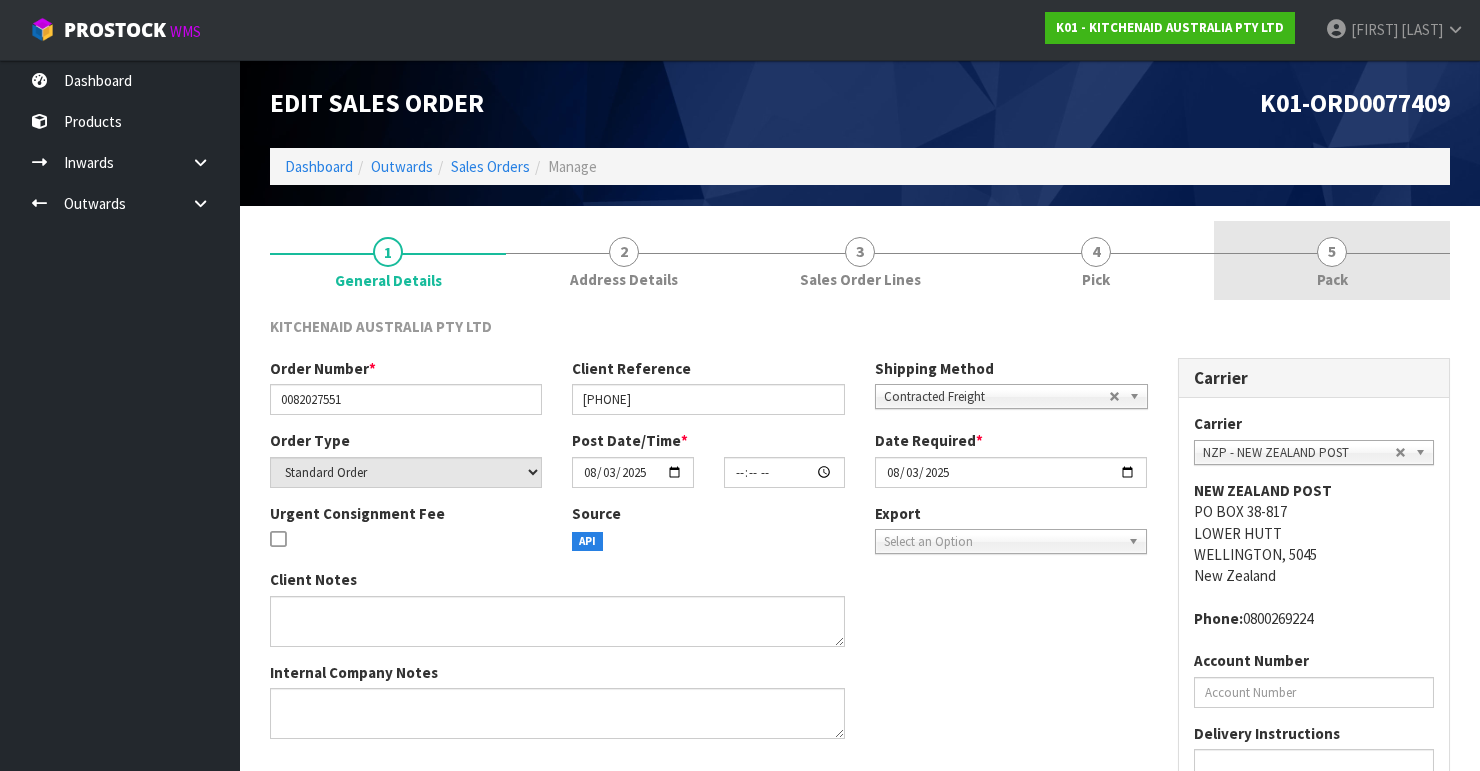 click on "5" at bounding box center [1332, 252] 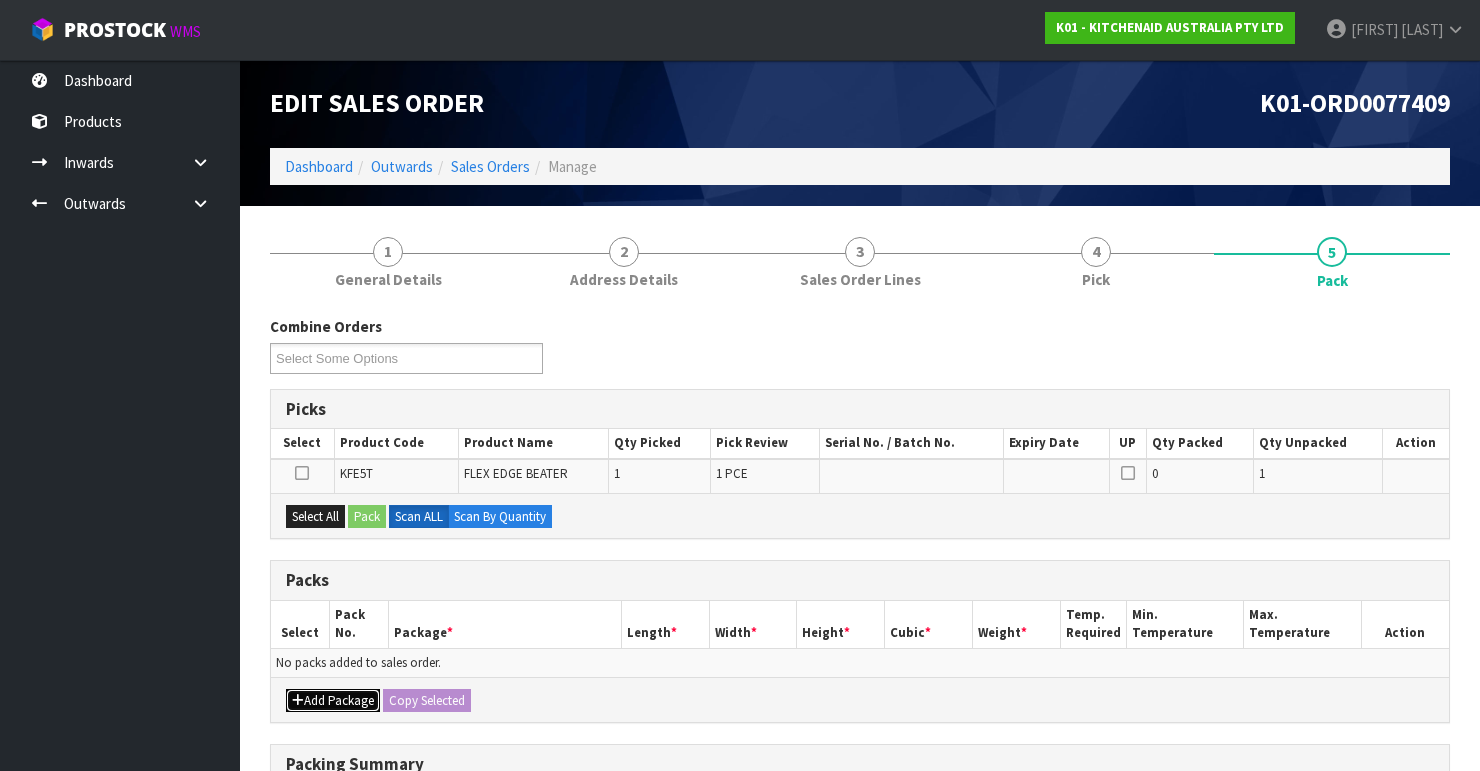 click on "Add Package" at bounding box center (333, 701) 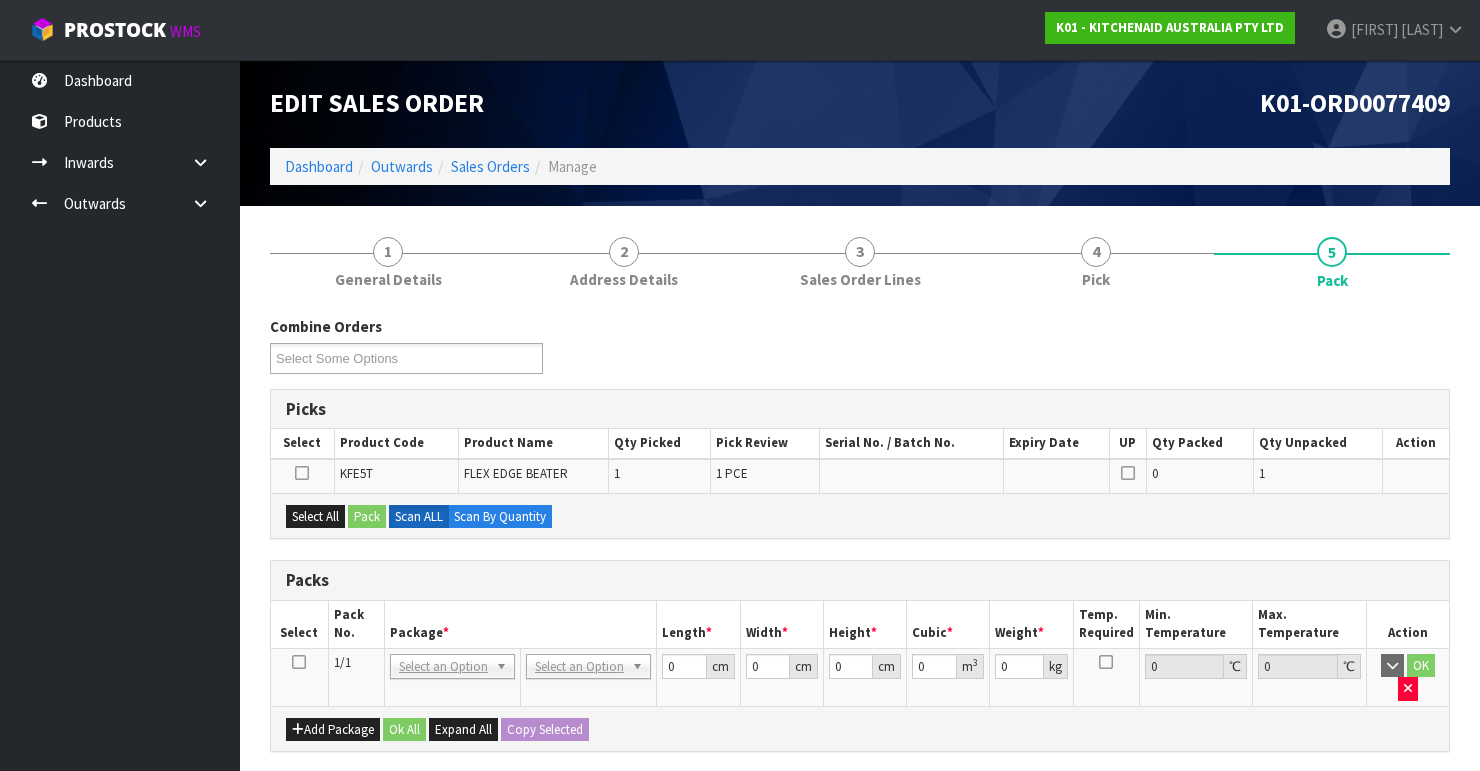 click at bounding box center (299, 662) 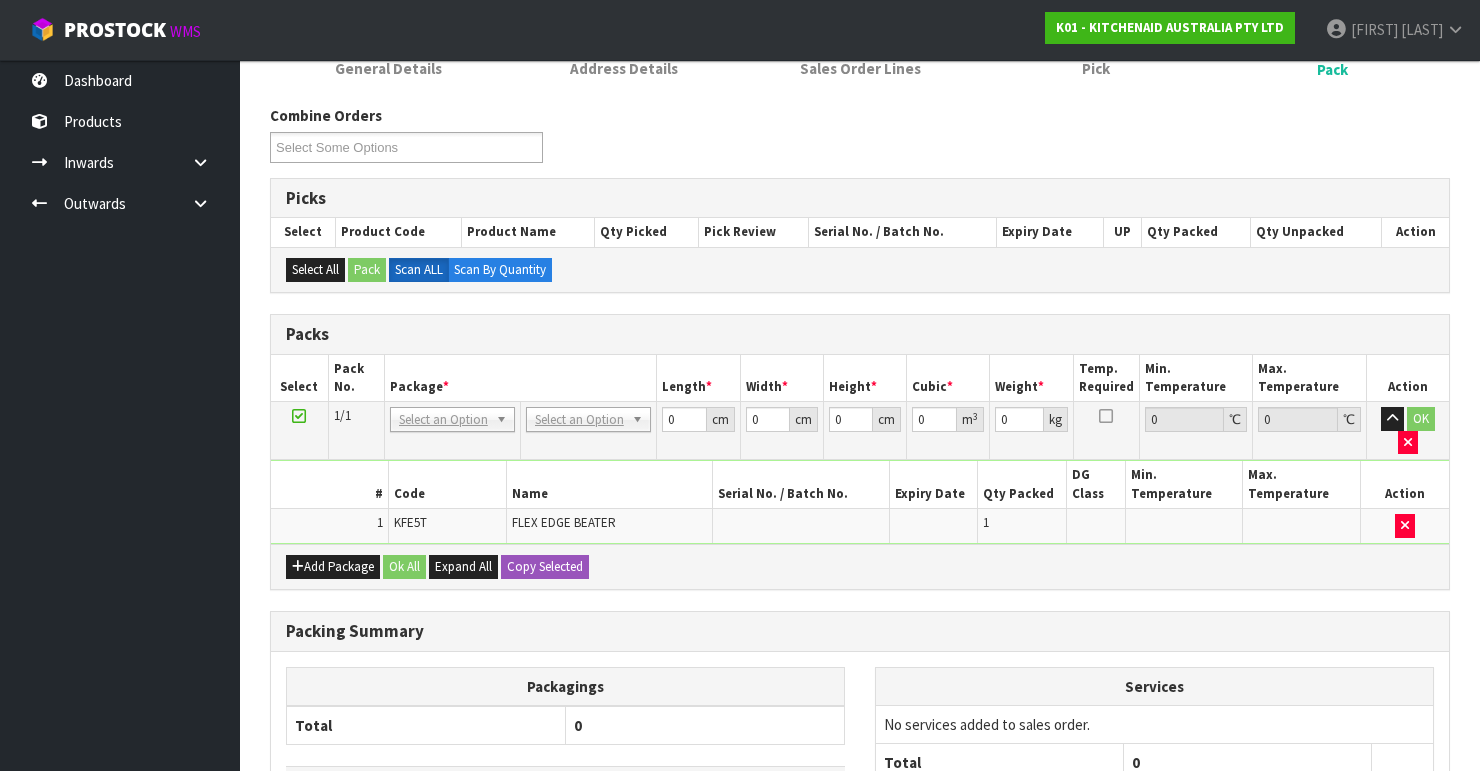 scroll, scrollTop: 240, scrollLeft: 0, axis: vertical 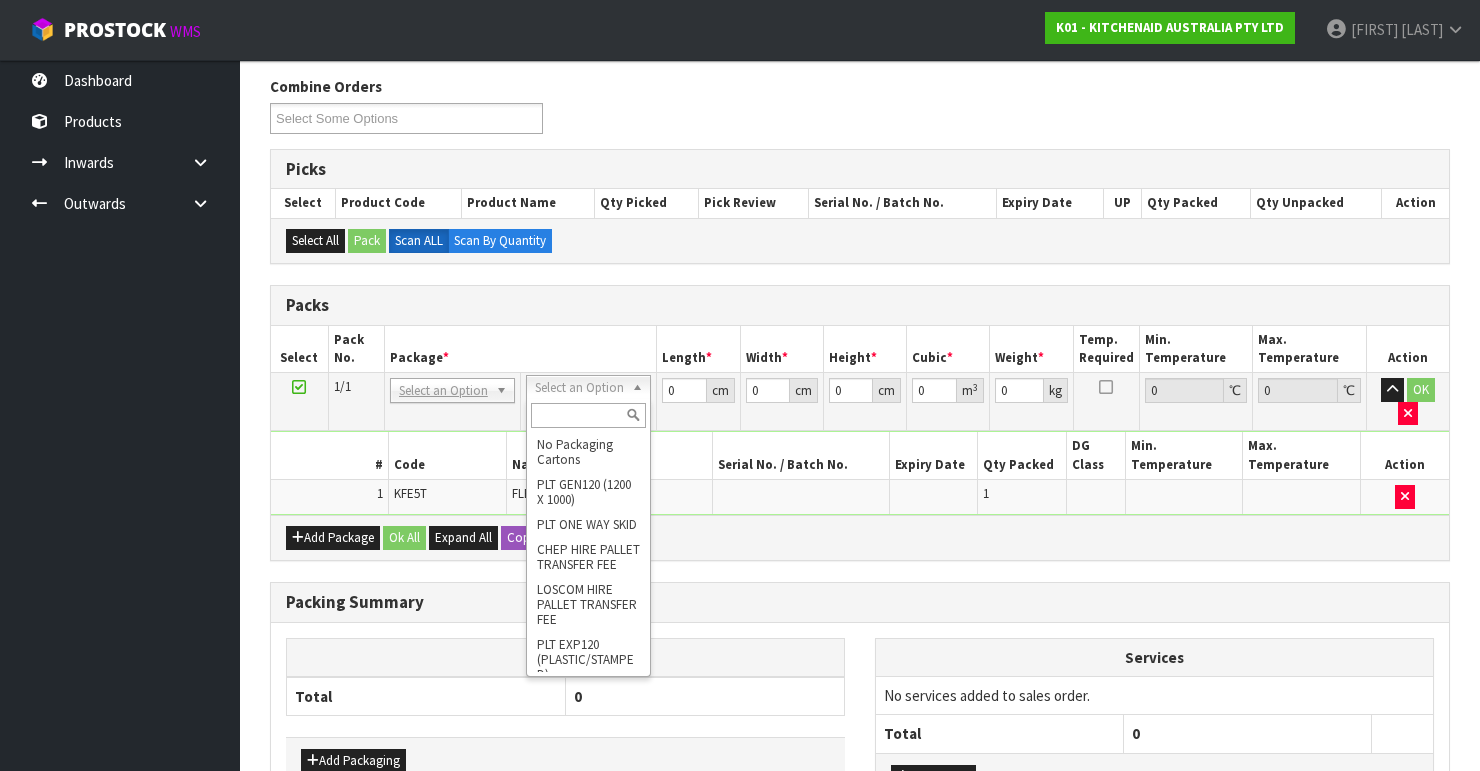 click at bounding box center [588, 415] 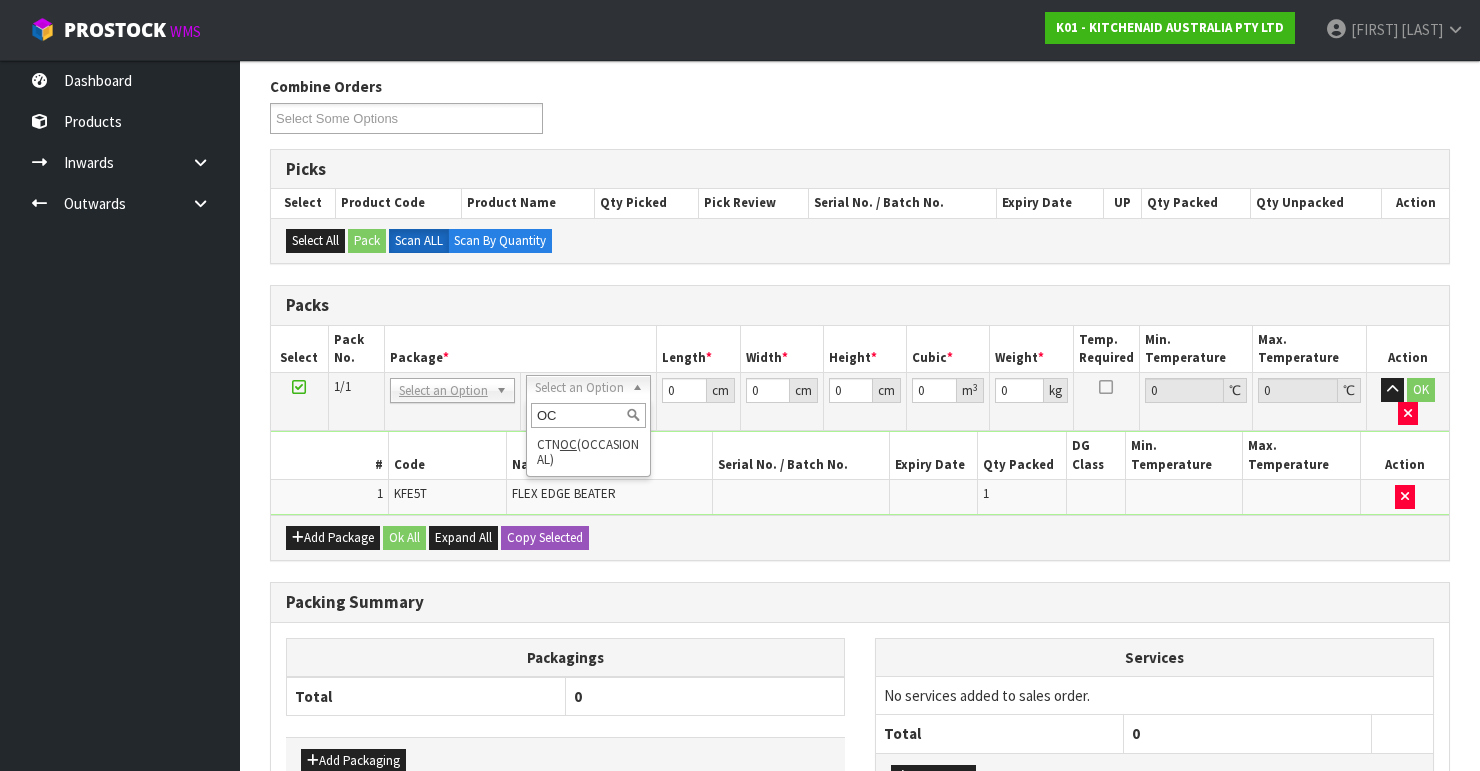 type on "OC" 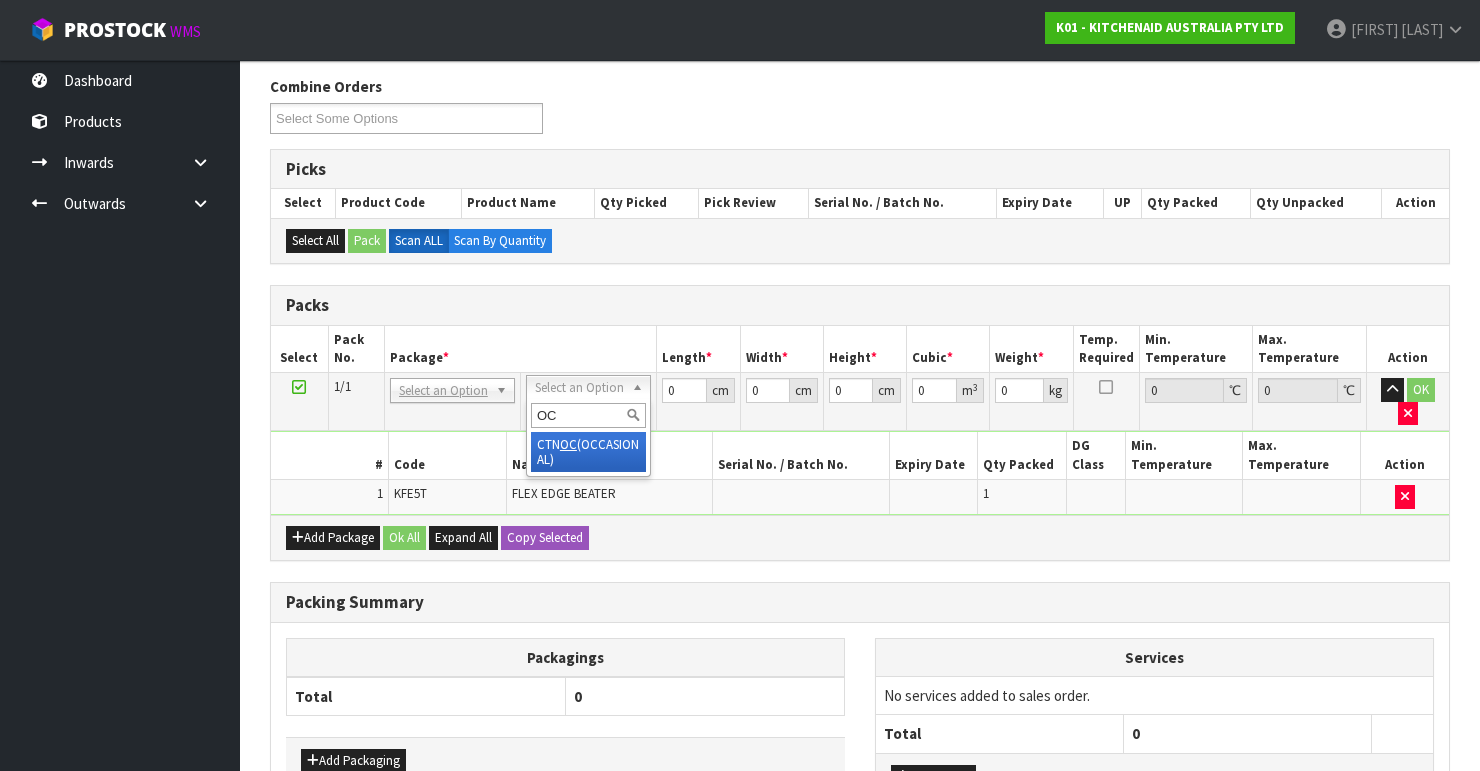 drag, startPoint x: 596, startPoint y: 460, endPoint x: 628, endPoint y: 440, distance: 37.735924 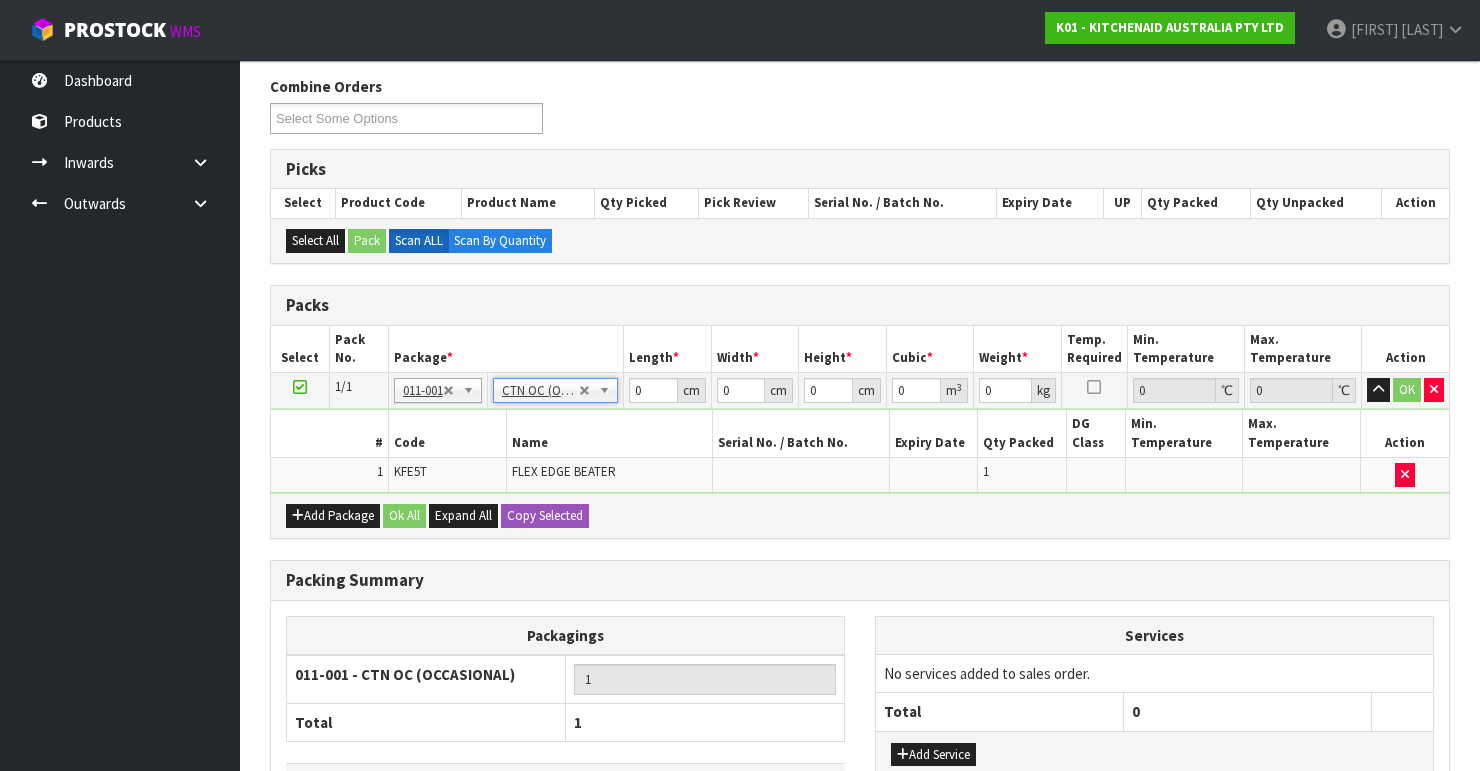 type on "0.22" 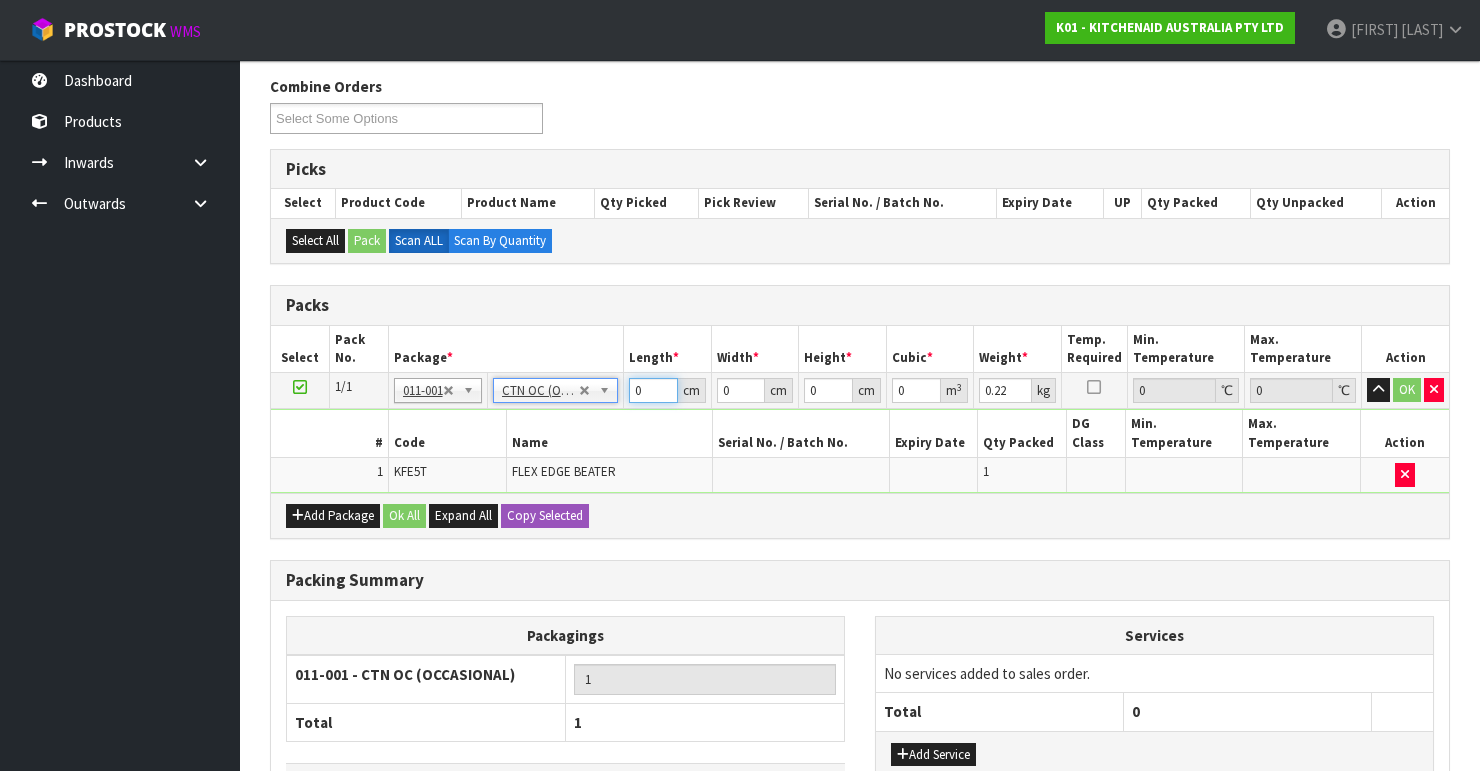 drag, startPoint x: 643, startPoint y: 395, endPoint x: 630, endPoint y: 388, distance: 14.764823 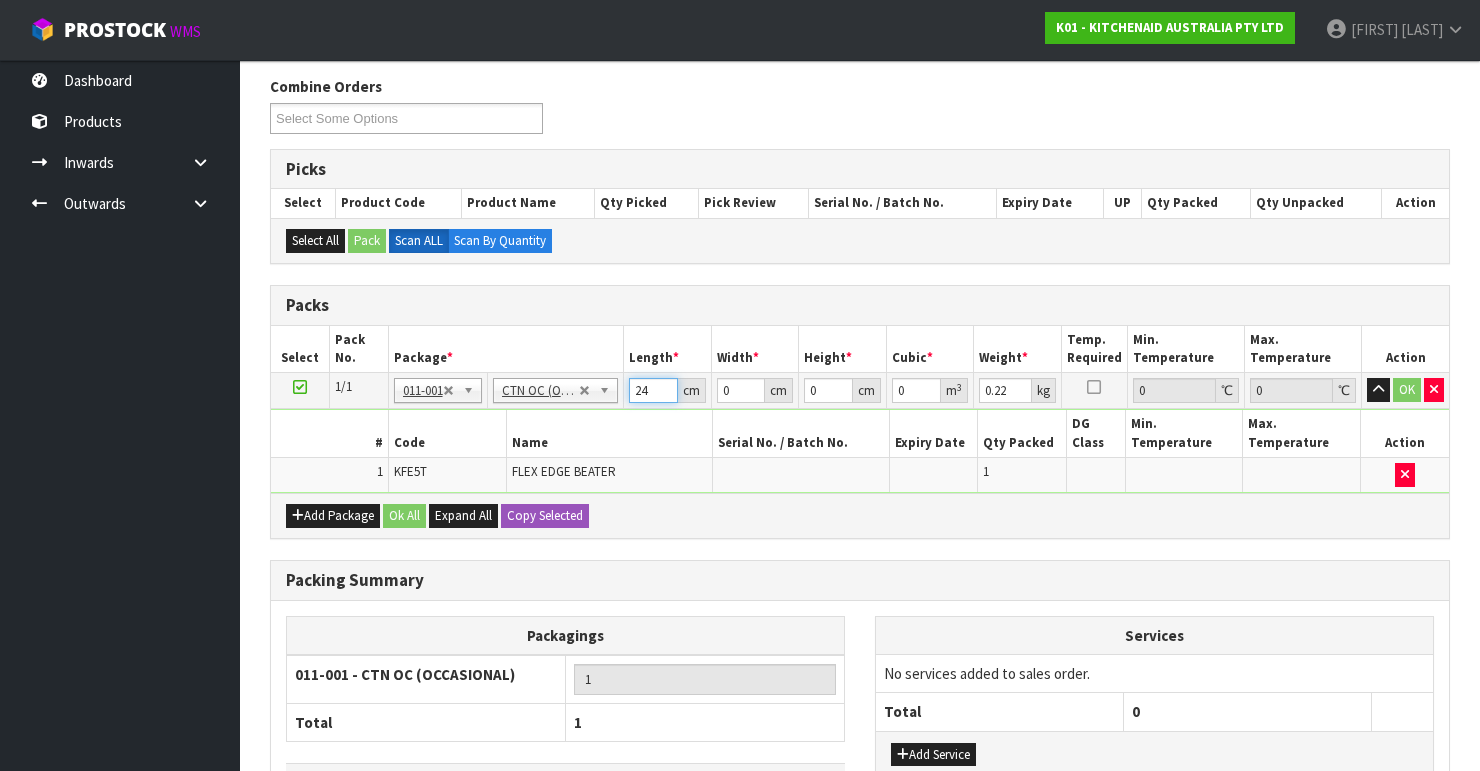 type on "24" 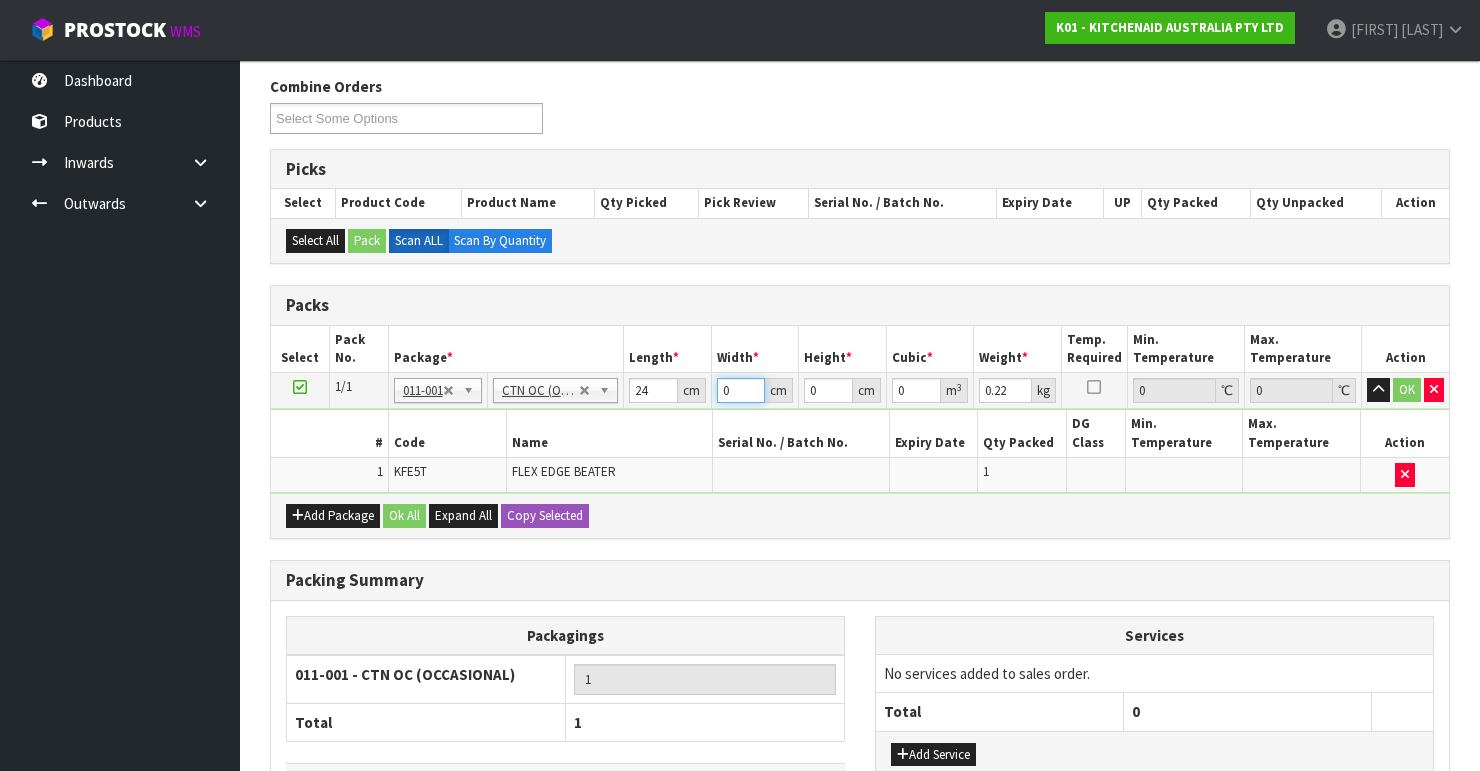 drag, startPoint x: 732, startPoint y: 388, endPoint x: 707, endPoint y: 388, distance: 25 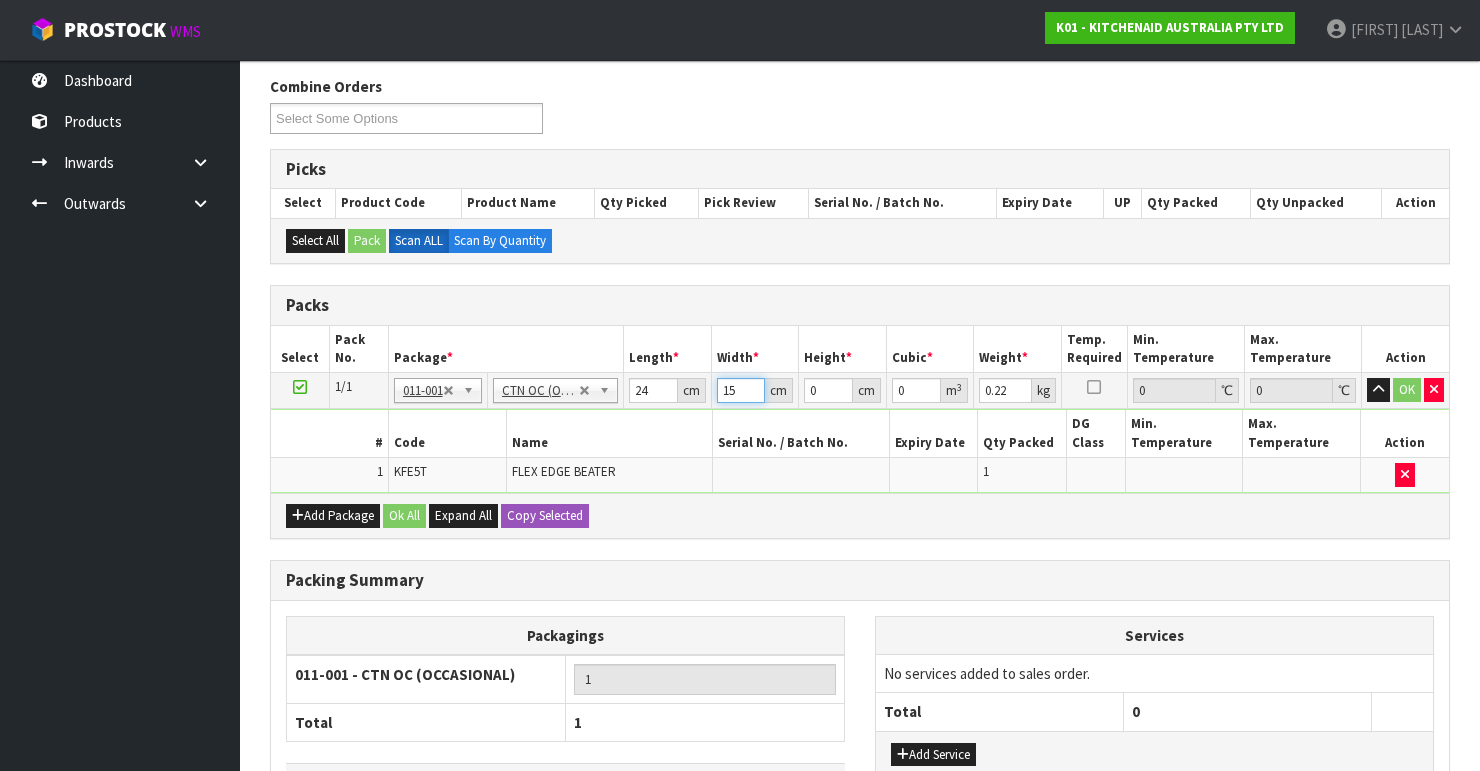 type on "15" 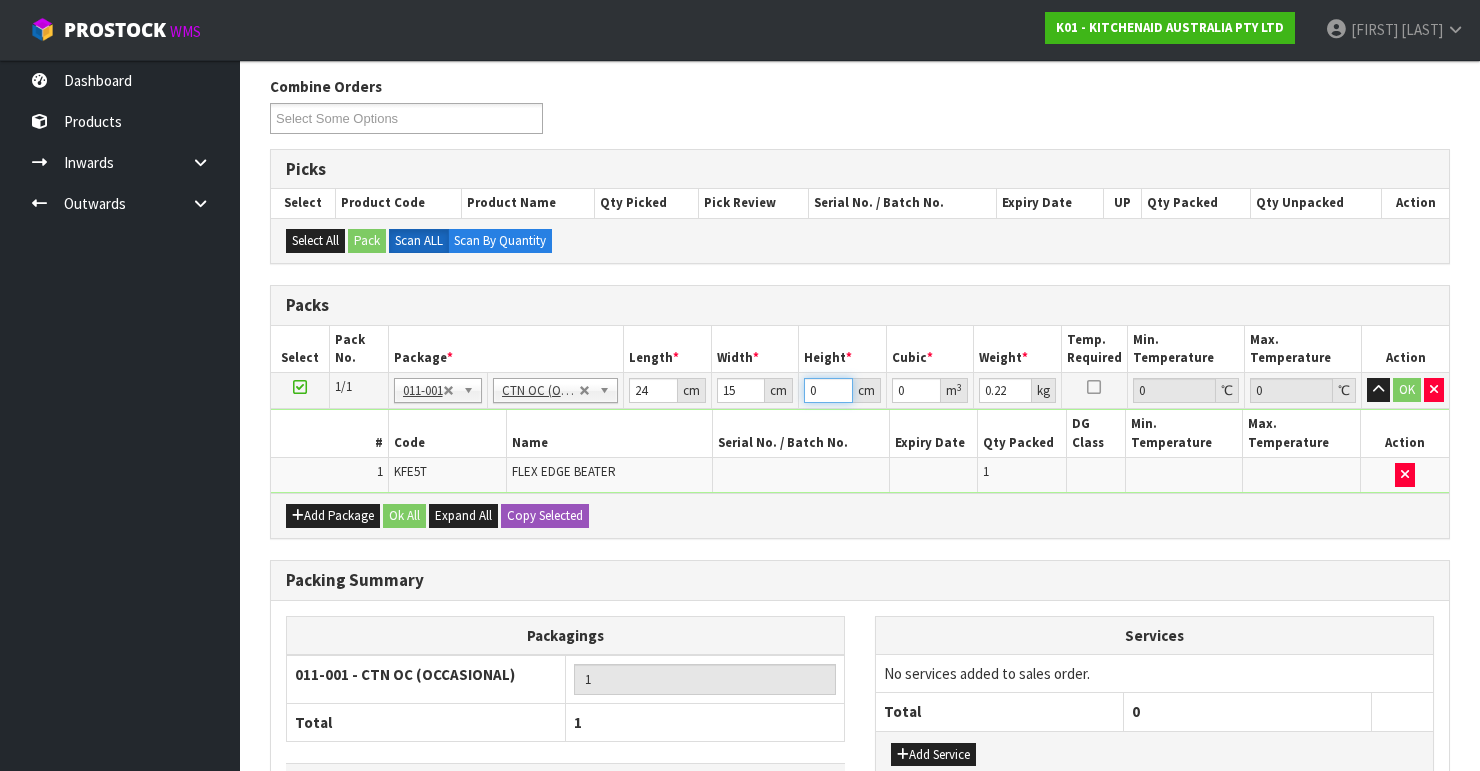 drag, startPoint x: 819, startPoint y: 392, endPoint x: 788, endPoint y: 395, distance: 31.144823 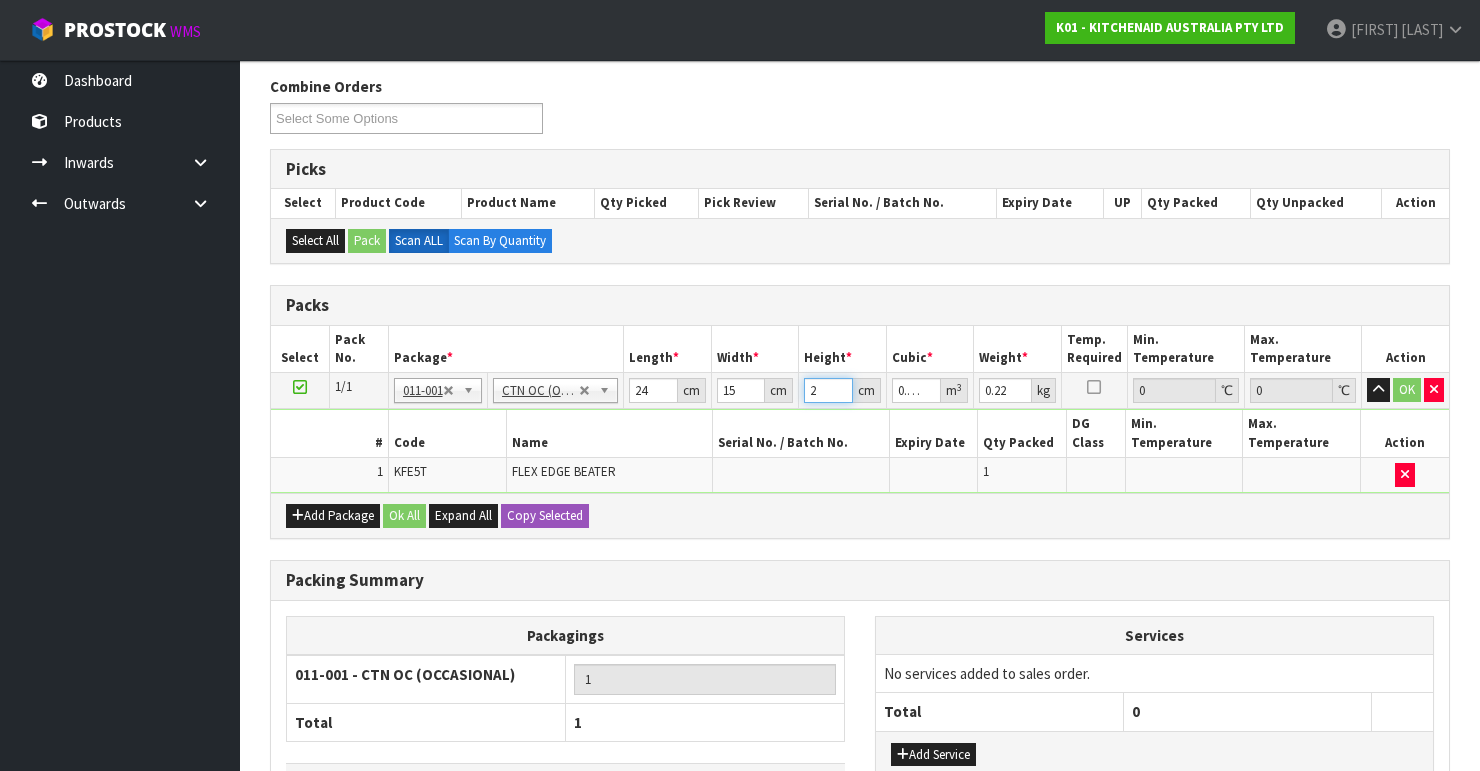 type on "22" 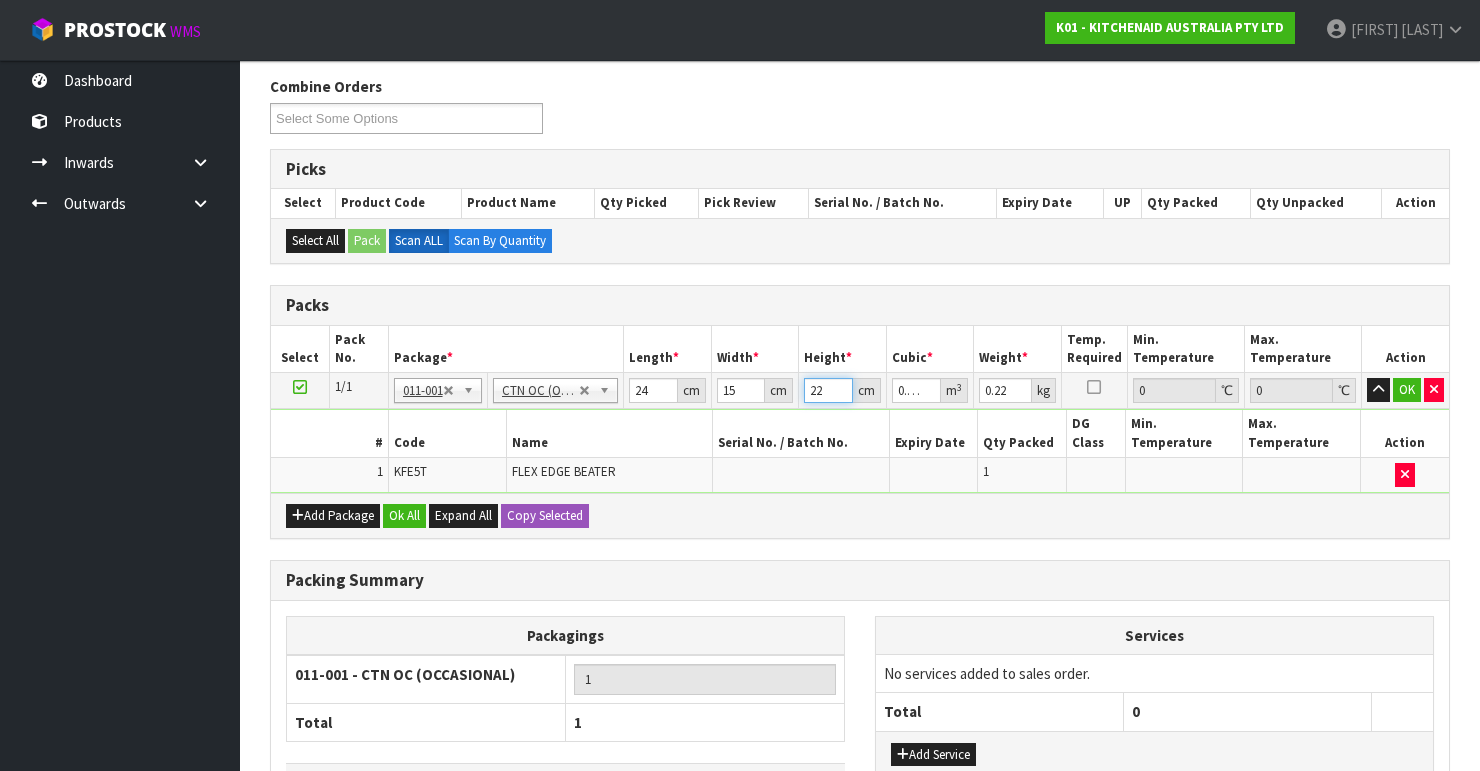 type on "22" 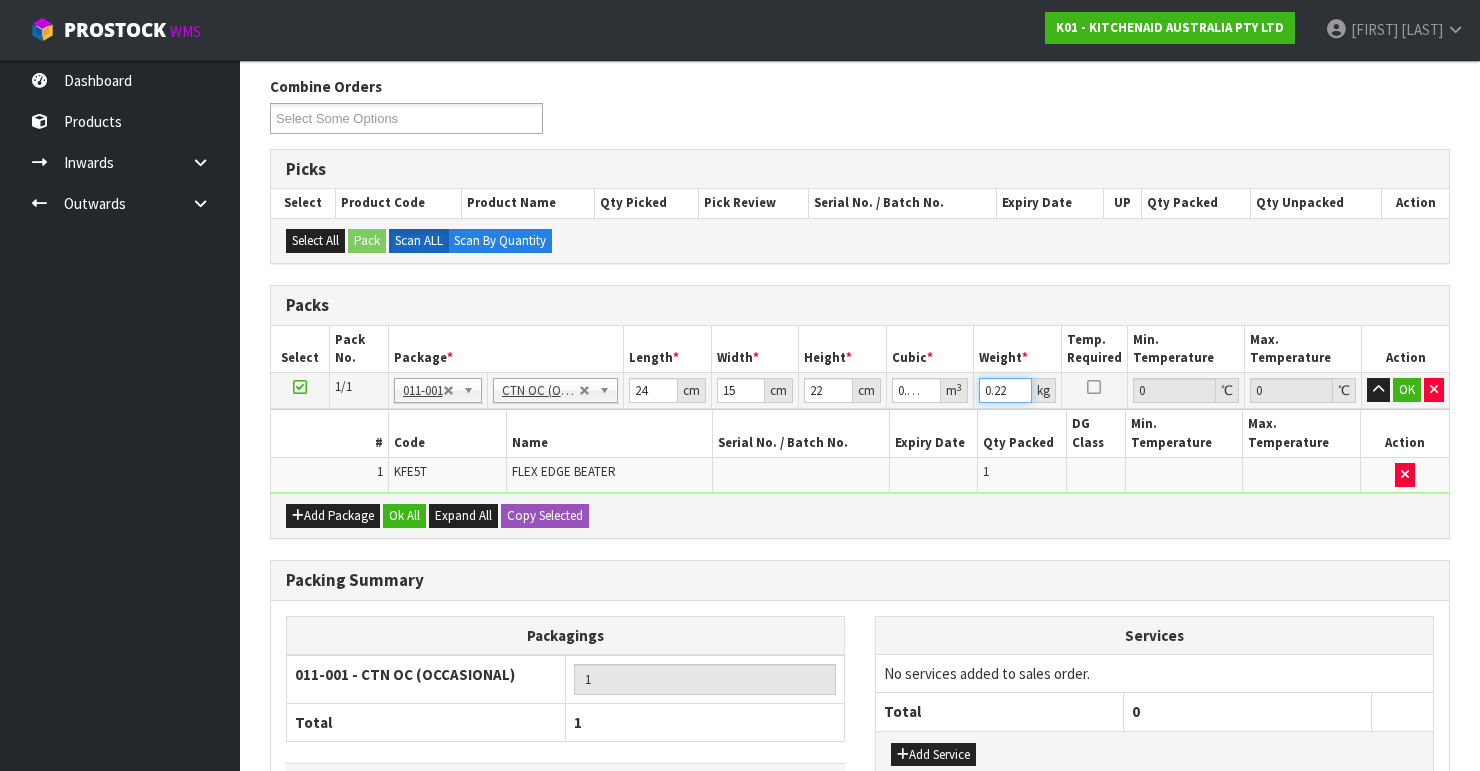 drag, startPoint x: 1009, startPoint y: 389, endPoint x: 978, endPoint y: 400, distance: 32.89377 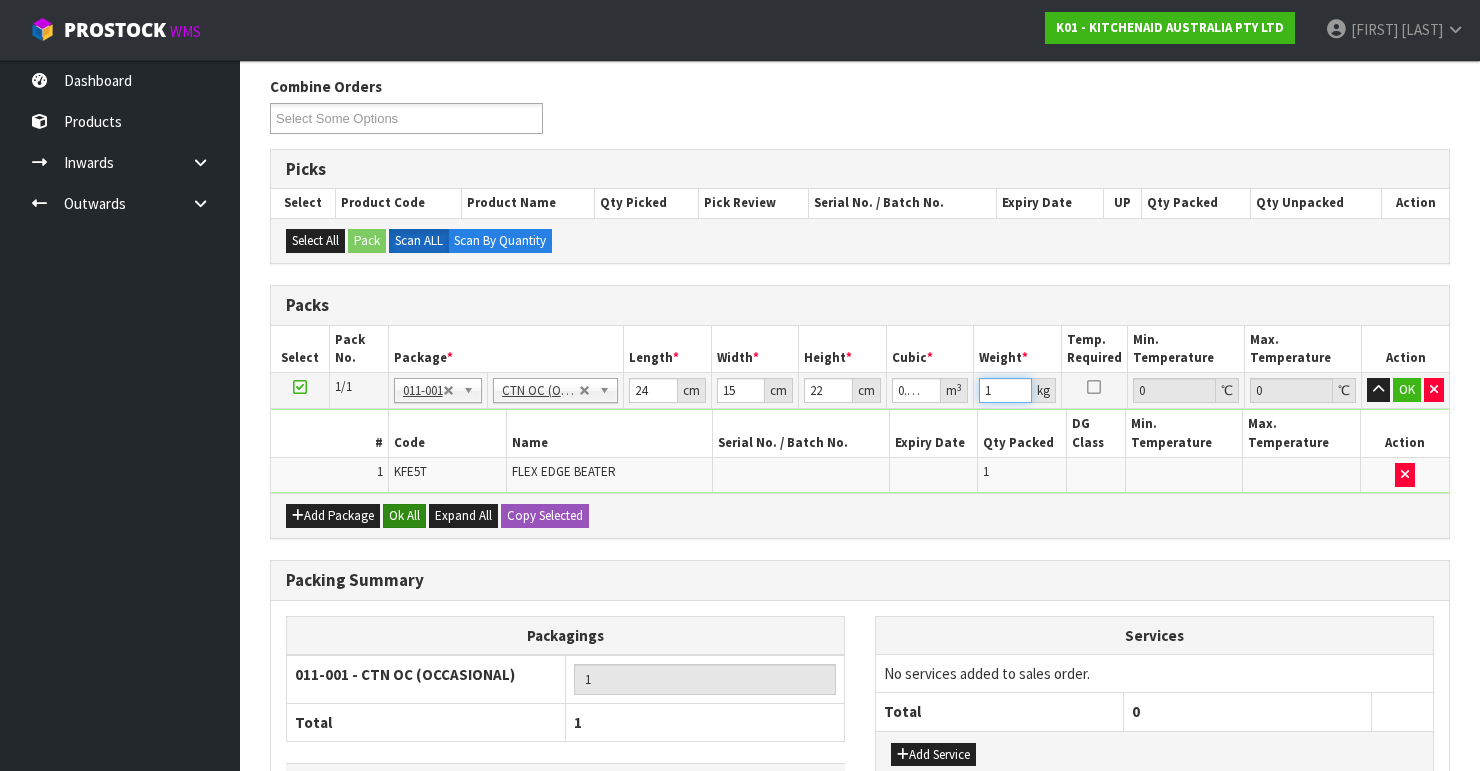 type on "1" 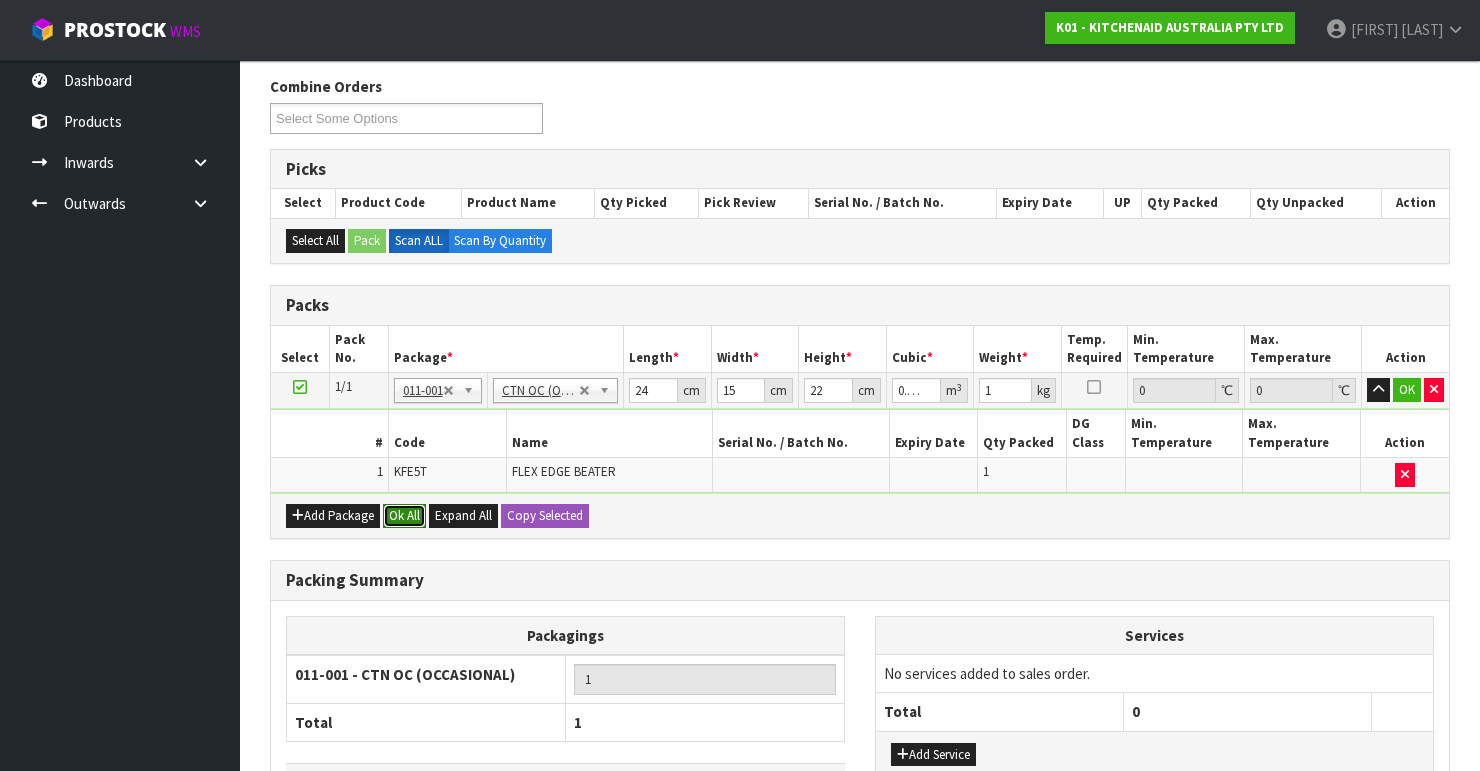 click on "Ok All" at bounding box center (404, 516) 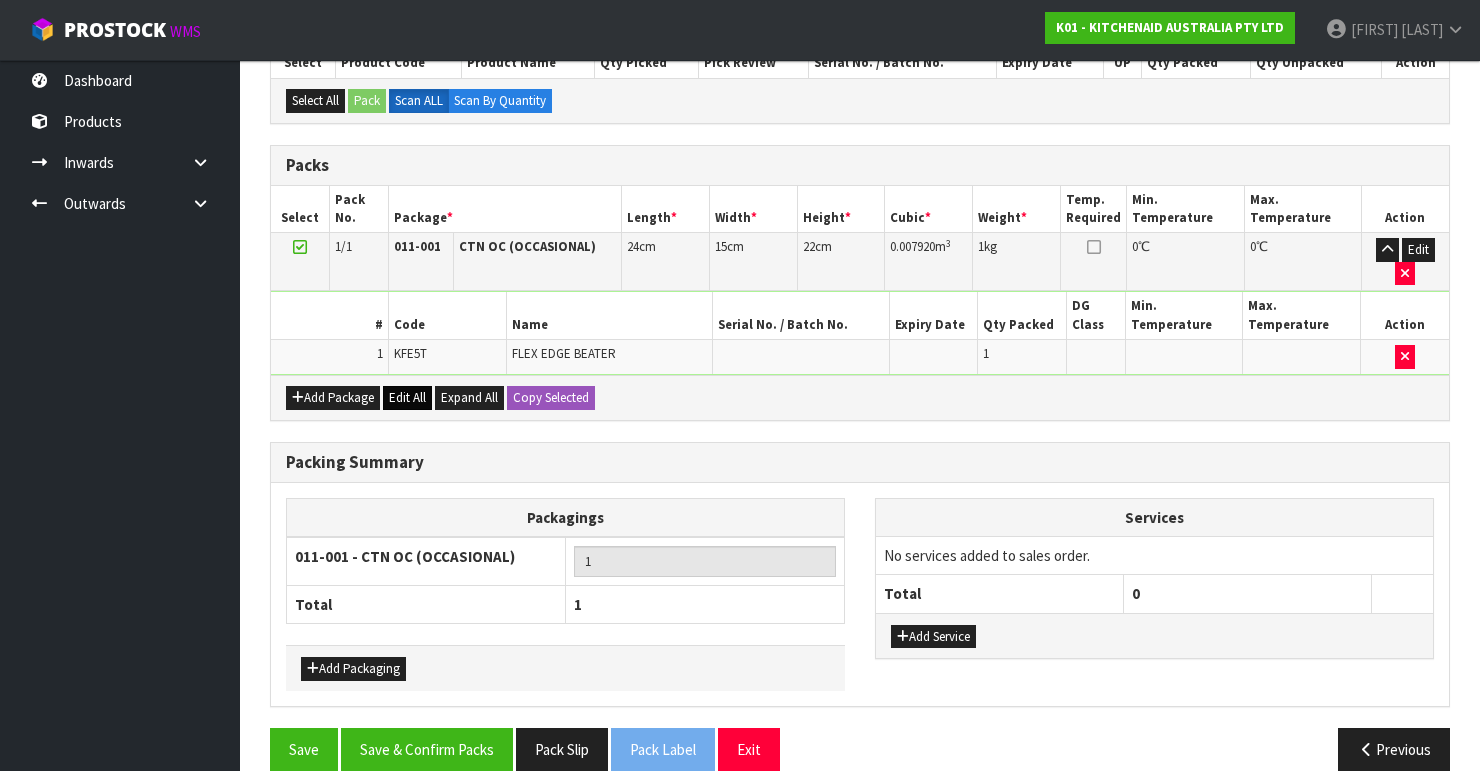 scroll, scrollTop: 400, scrollLeft: 0, axis: vertical 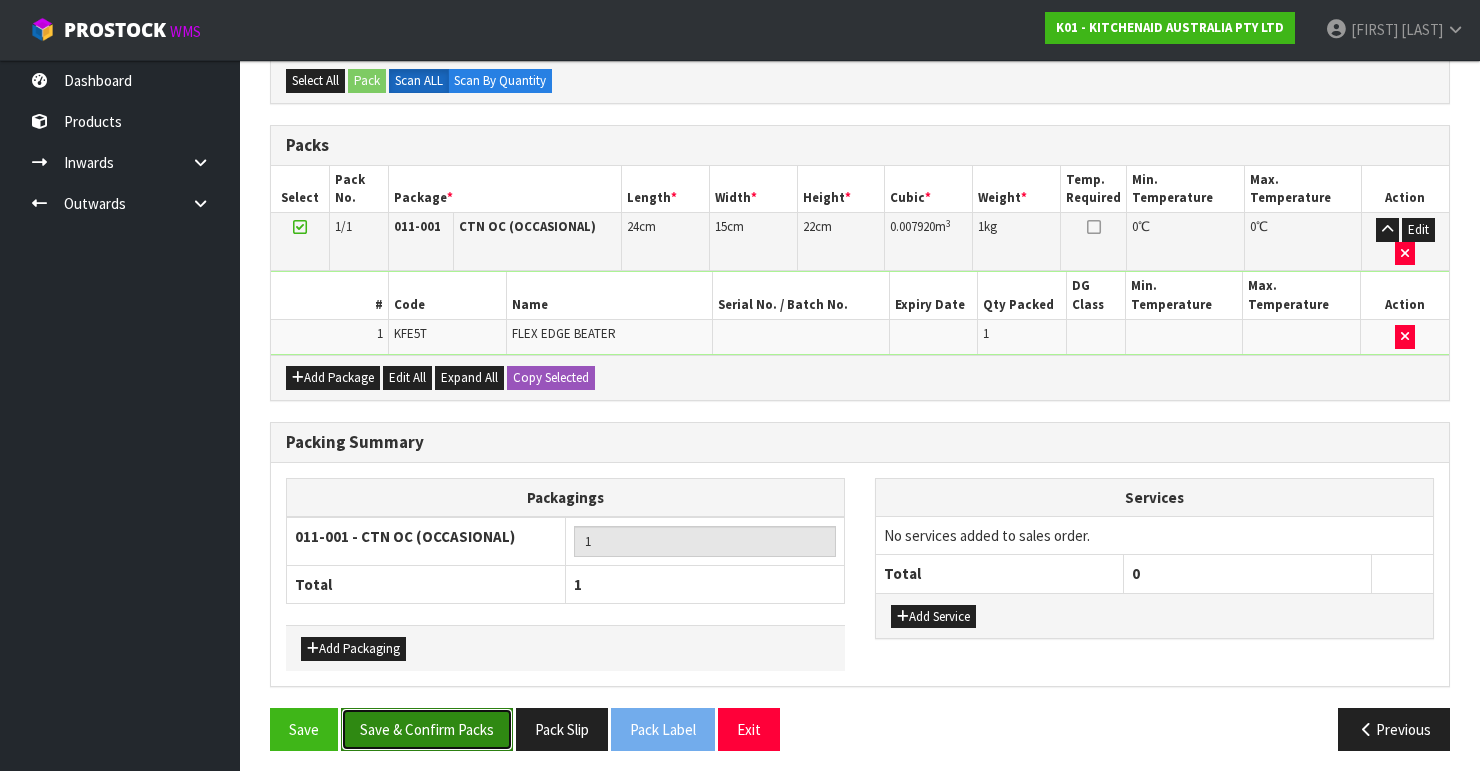 click on "Save & Confirm Packs" at bounding box center (427, 729) 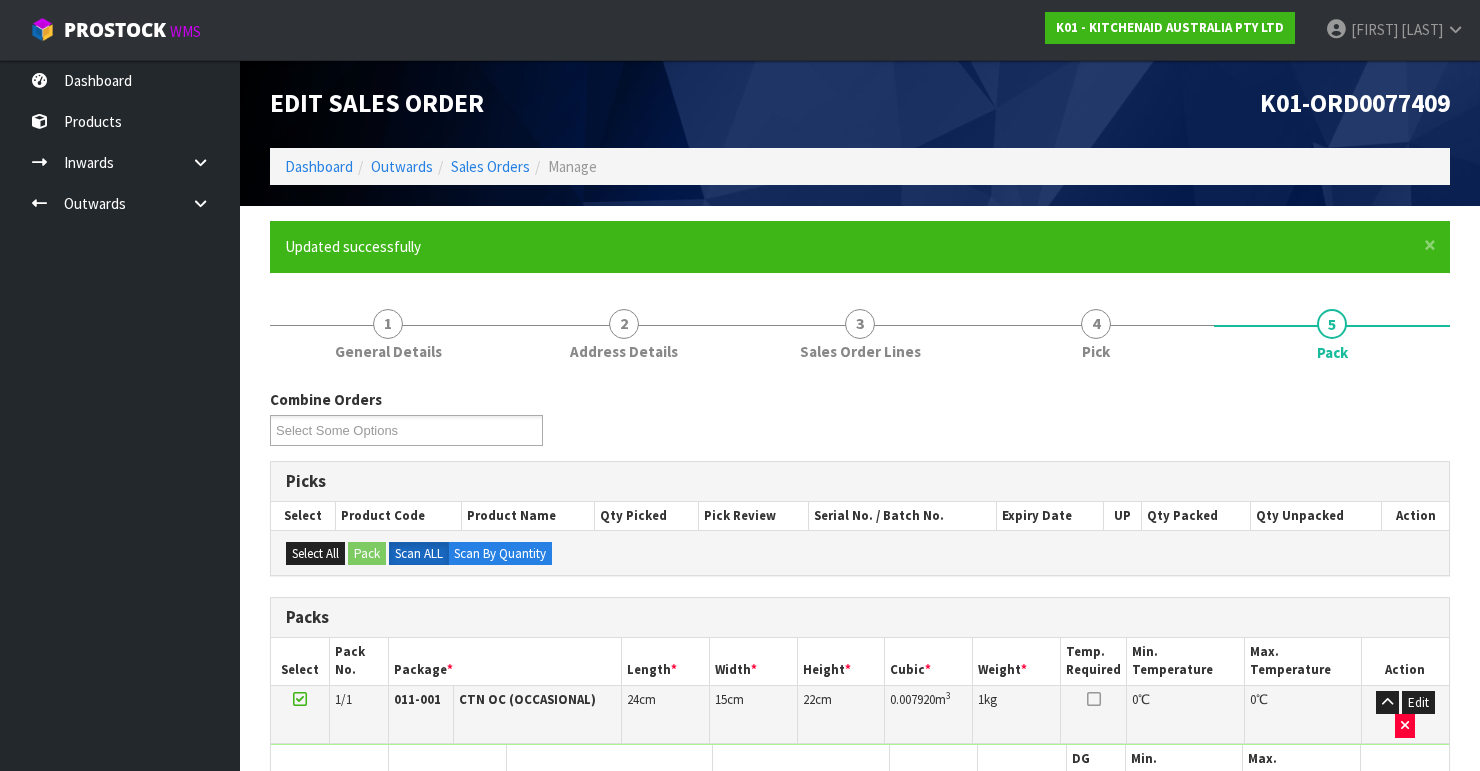 scroll, scrollTop: 346, scrollLeft: 0, axis: vertical 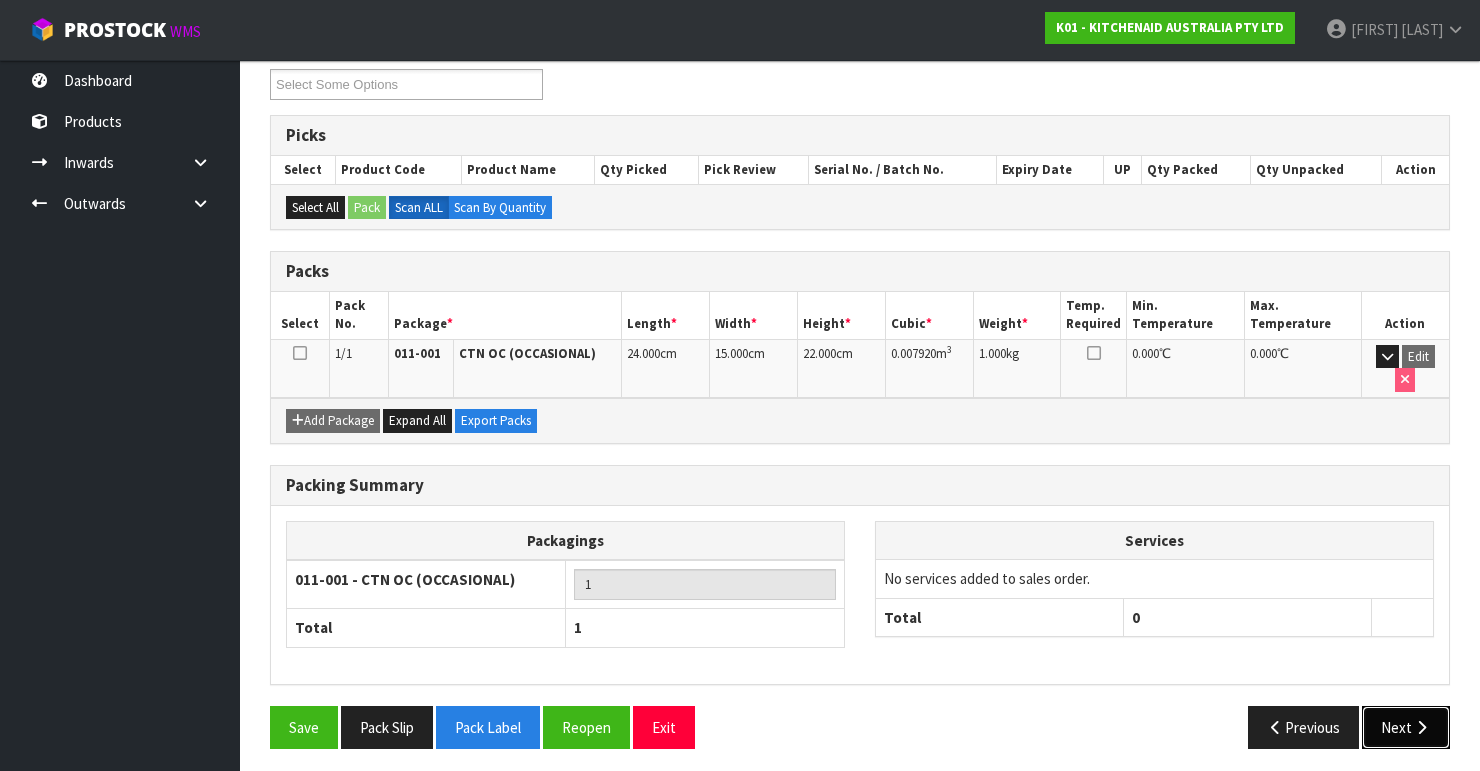 click on "Next" at bounding box center (1406, 727) 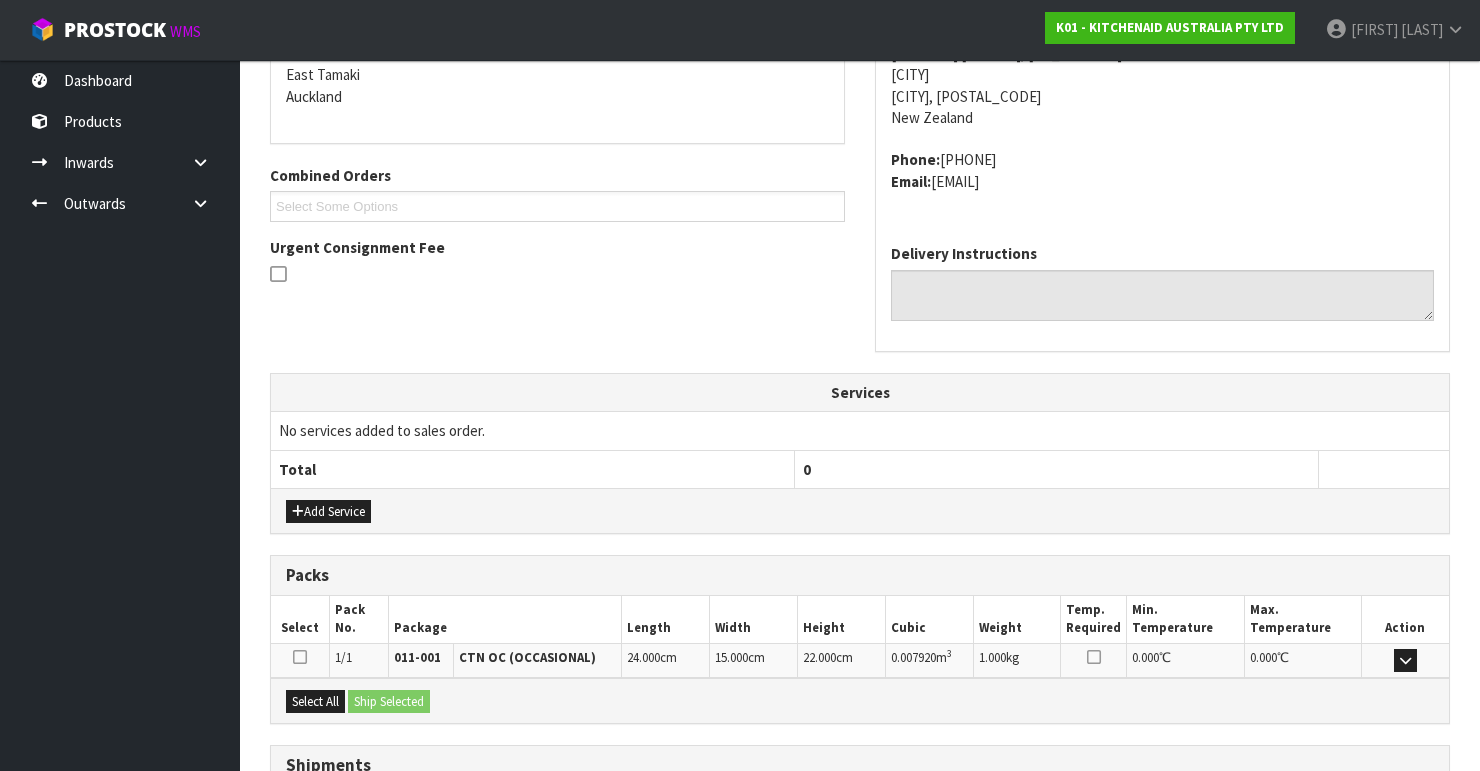 scroll, scrollTop: 584, scrollLeft: 0, axis: vertical 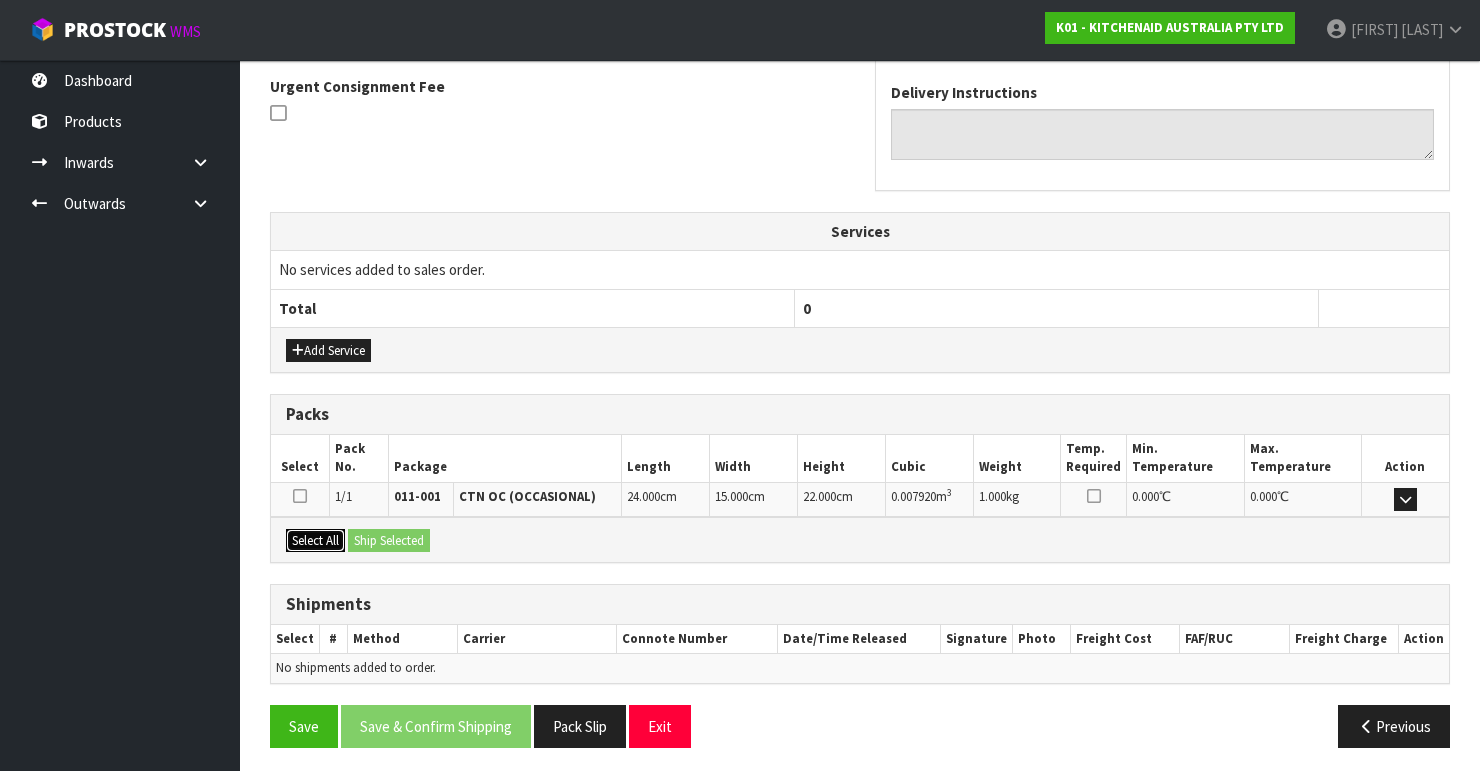 click on "Select All" at bounding box center [315, 541] 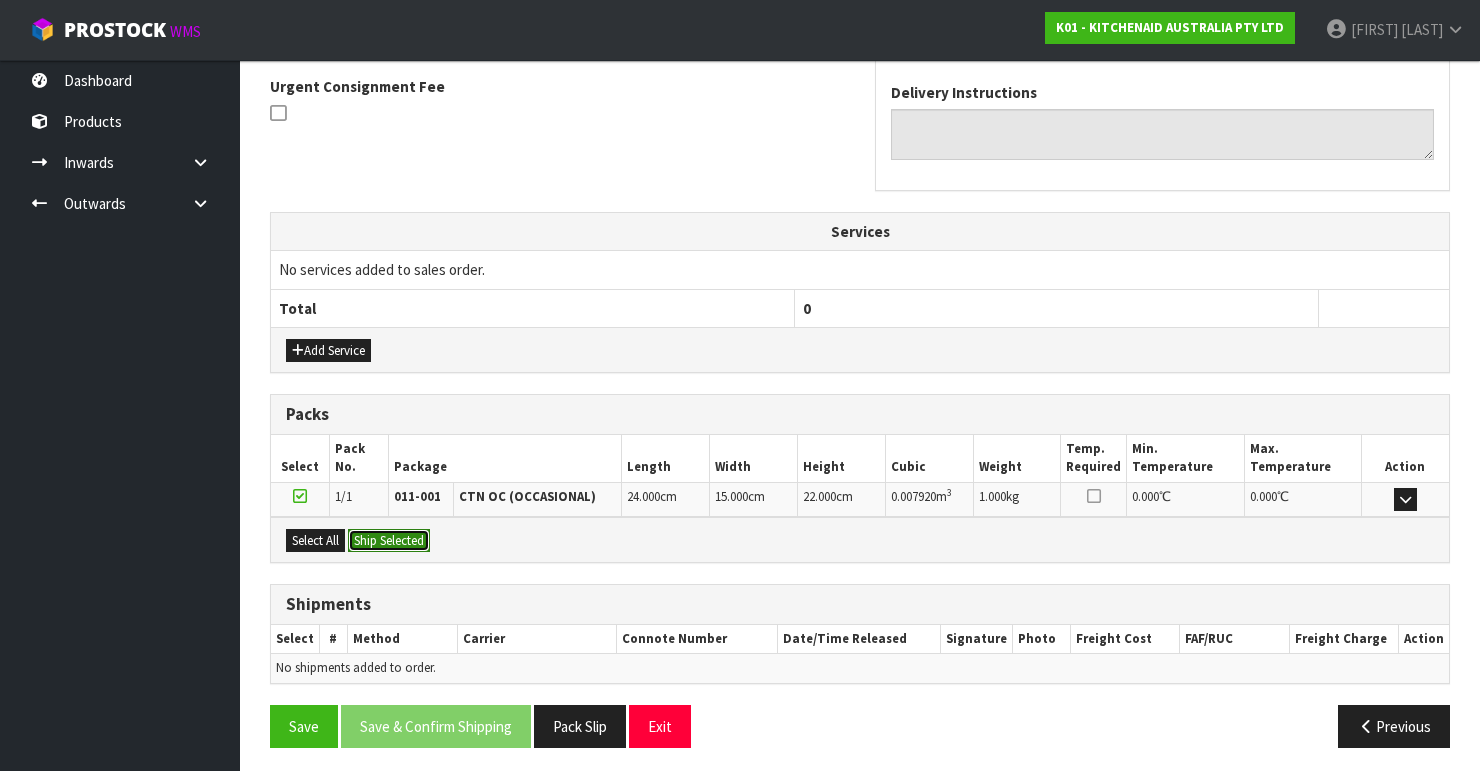 click on "Ship Selected" at bounding box center [389, 541] 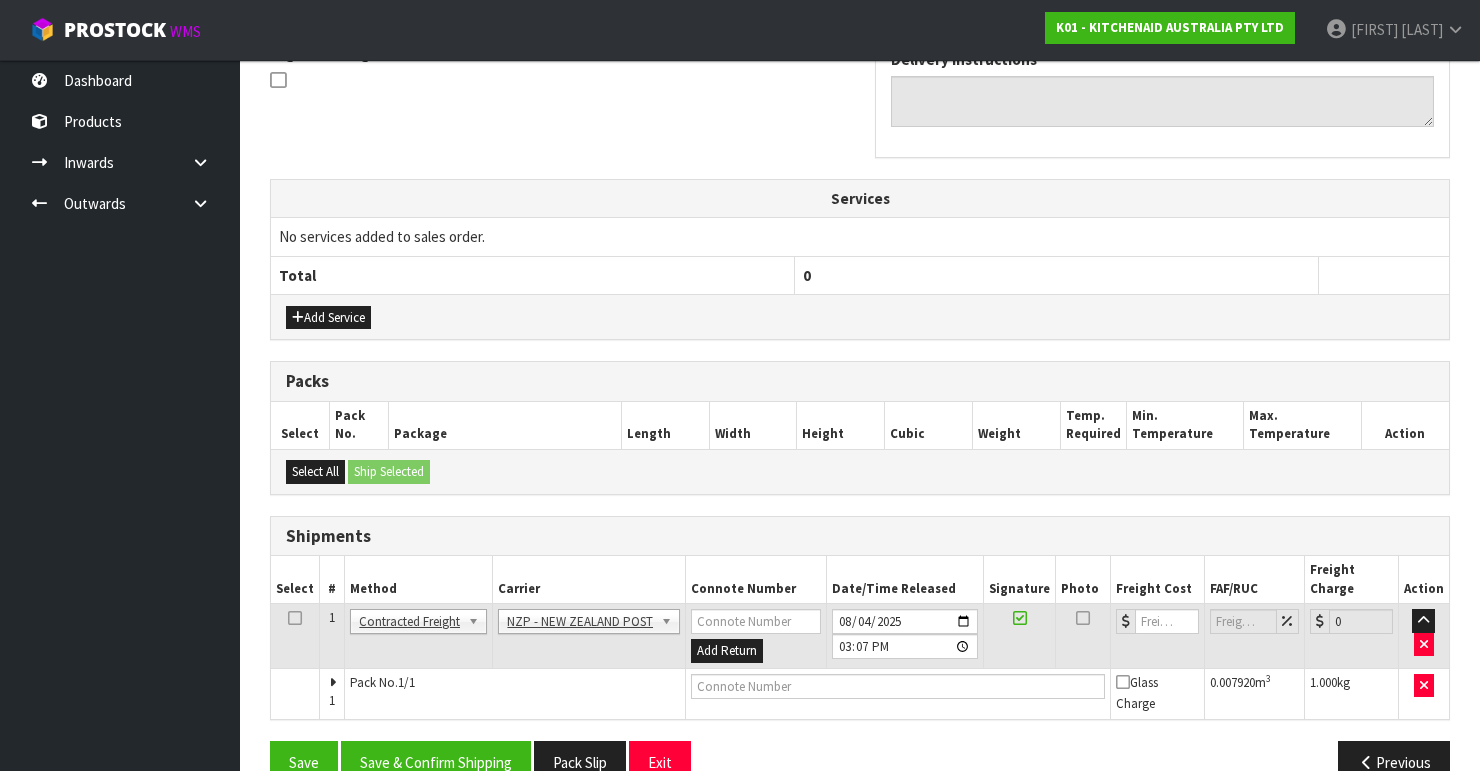scroll, scrollTop: 635, scrollLeft: 0, axis: vertical 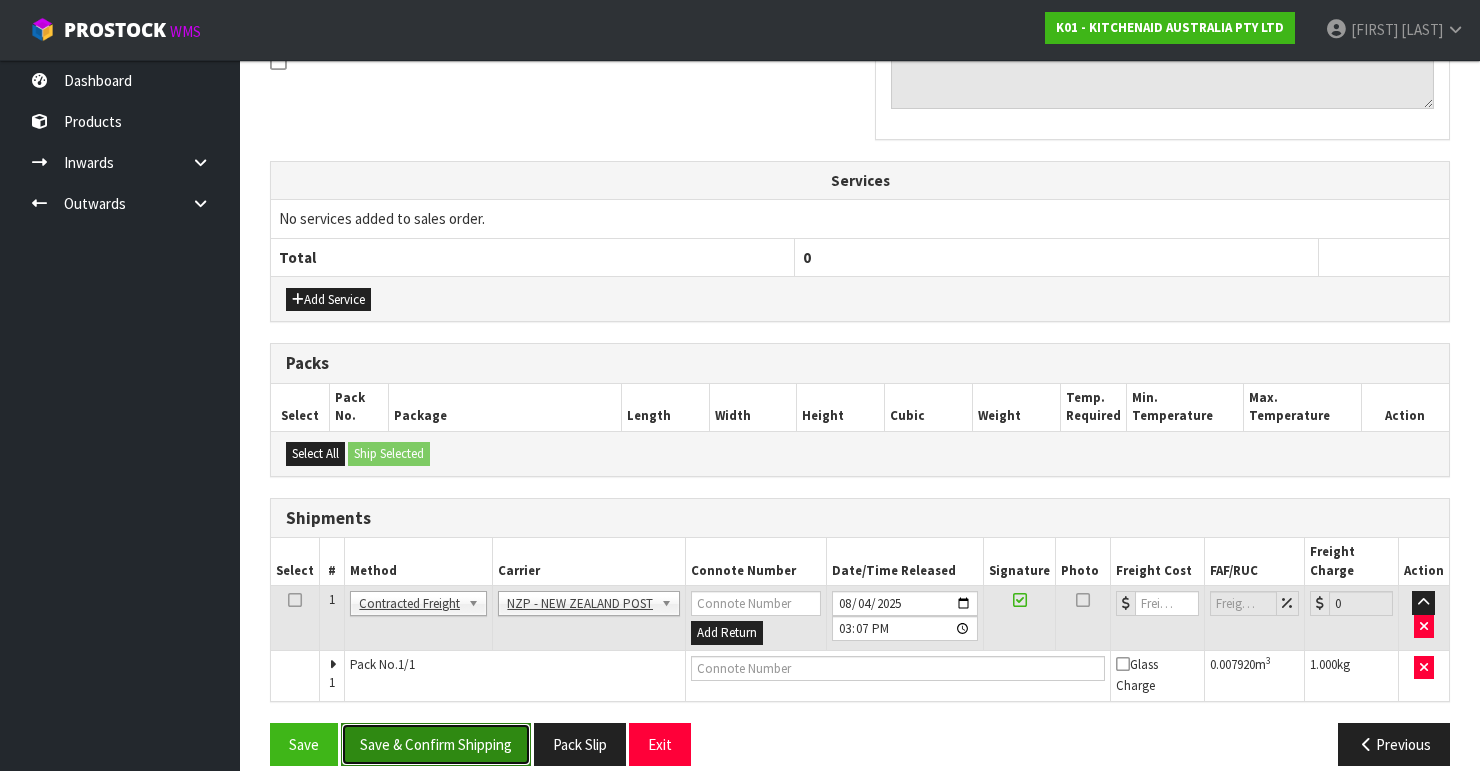click on "Save & Confirm Shipping" at bounding box center [436, 744] 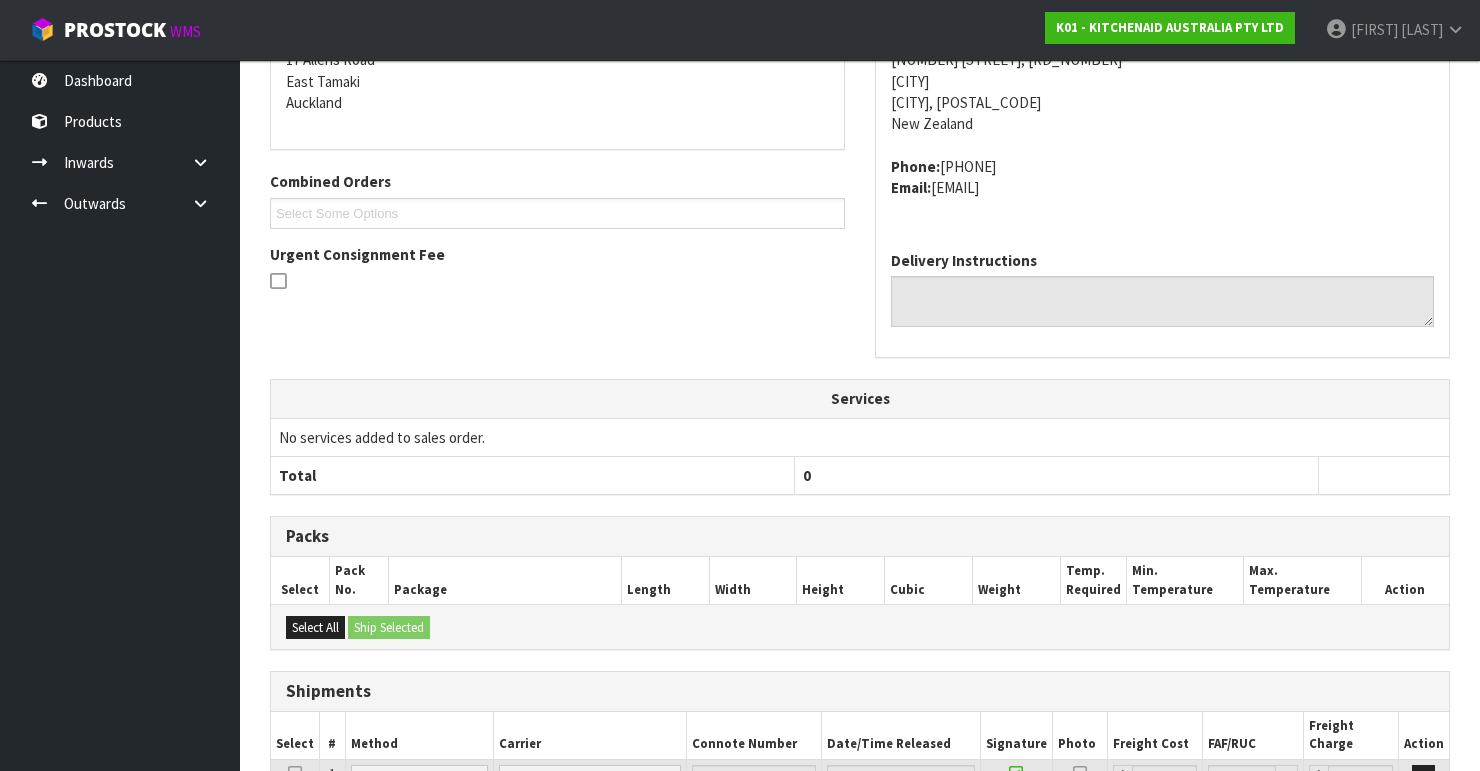 scroll, scrollTop: 605, scrollLeft: 0, axis: vertical 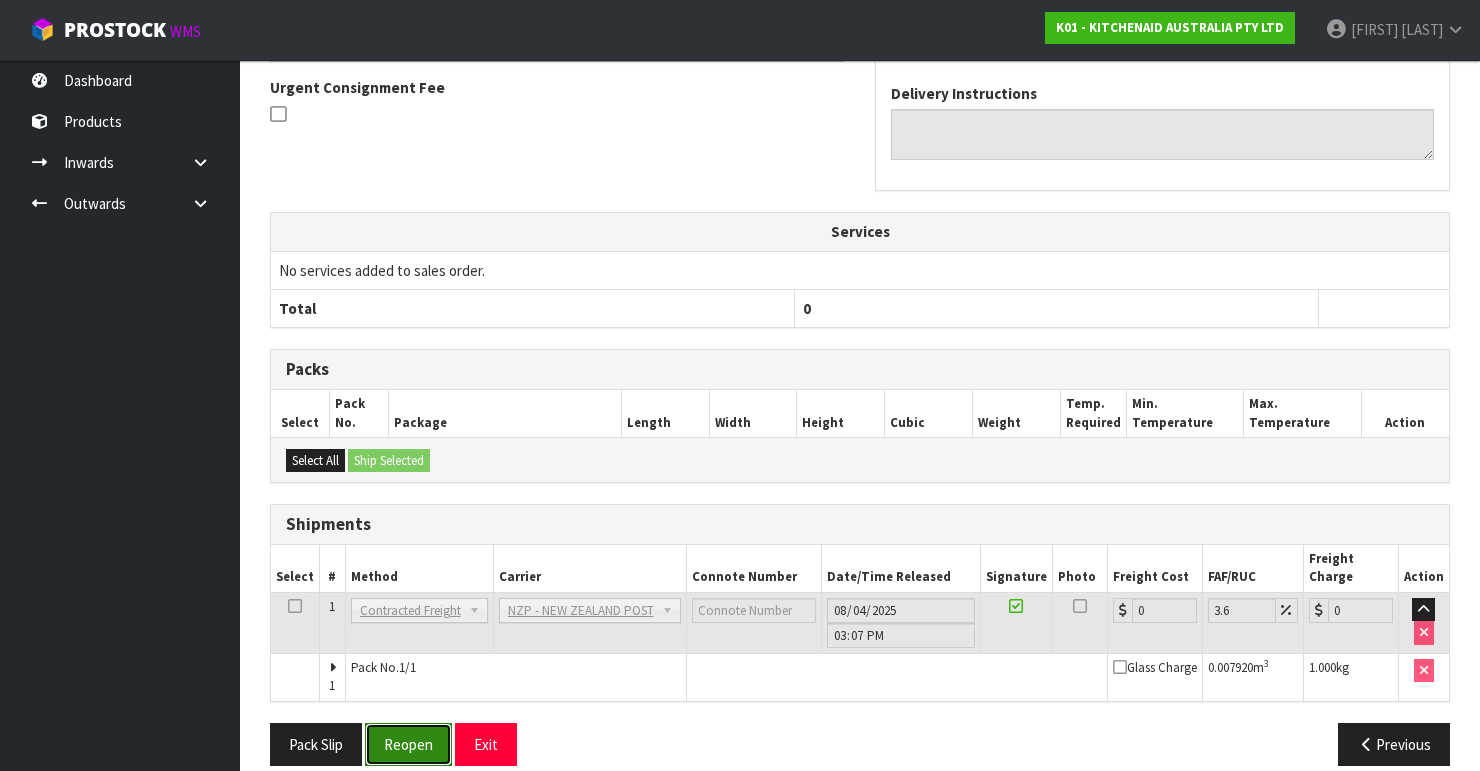 click on "Reopen" at bounding box center (408, 744) 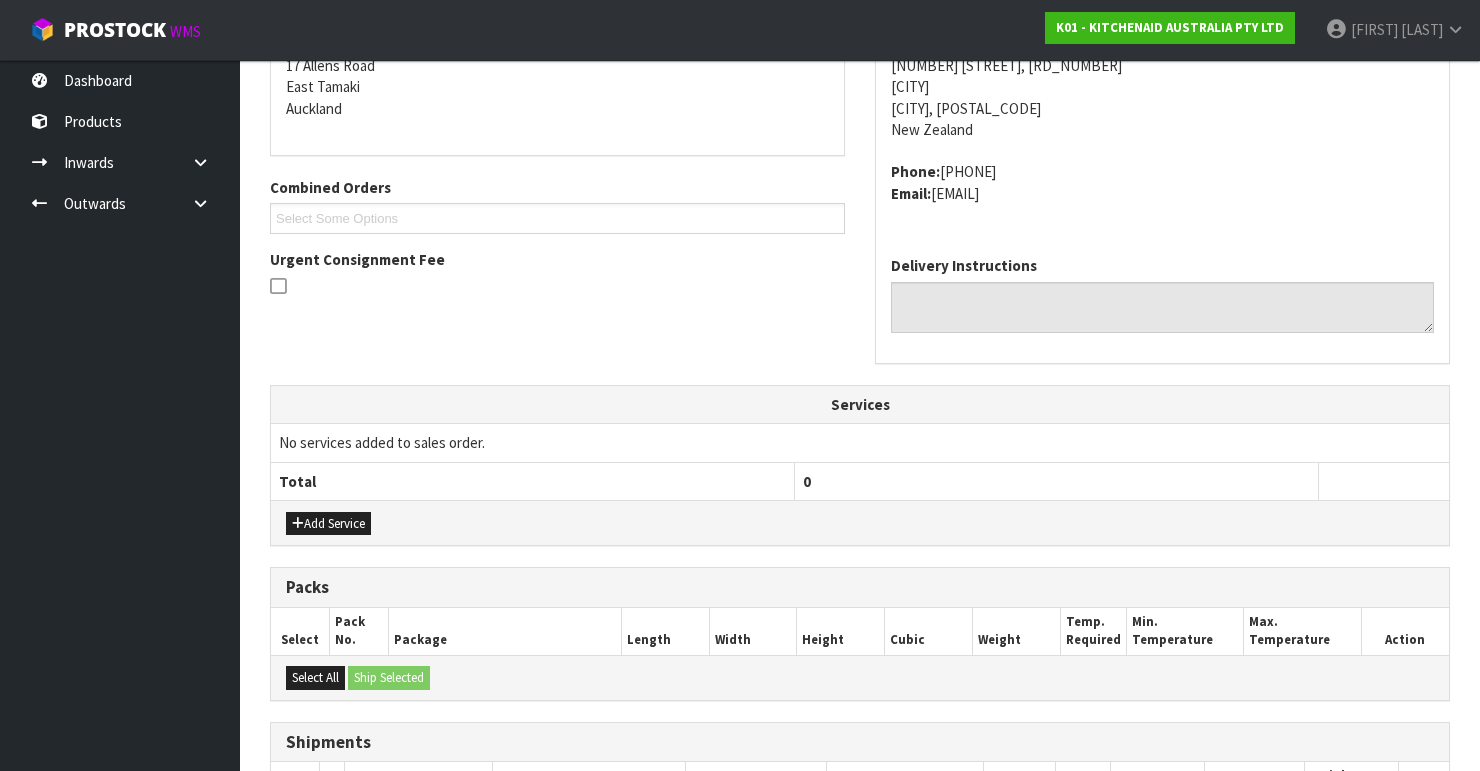 scroll, scrollTop: 638, scrollLeft: 0, axis: vertical 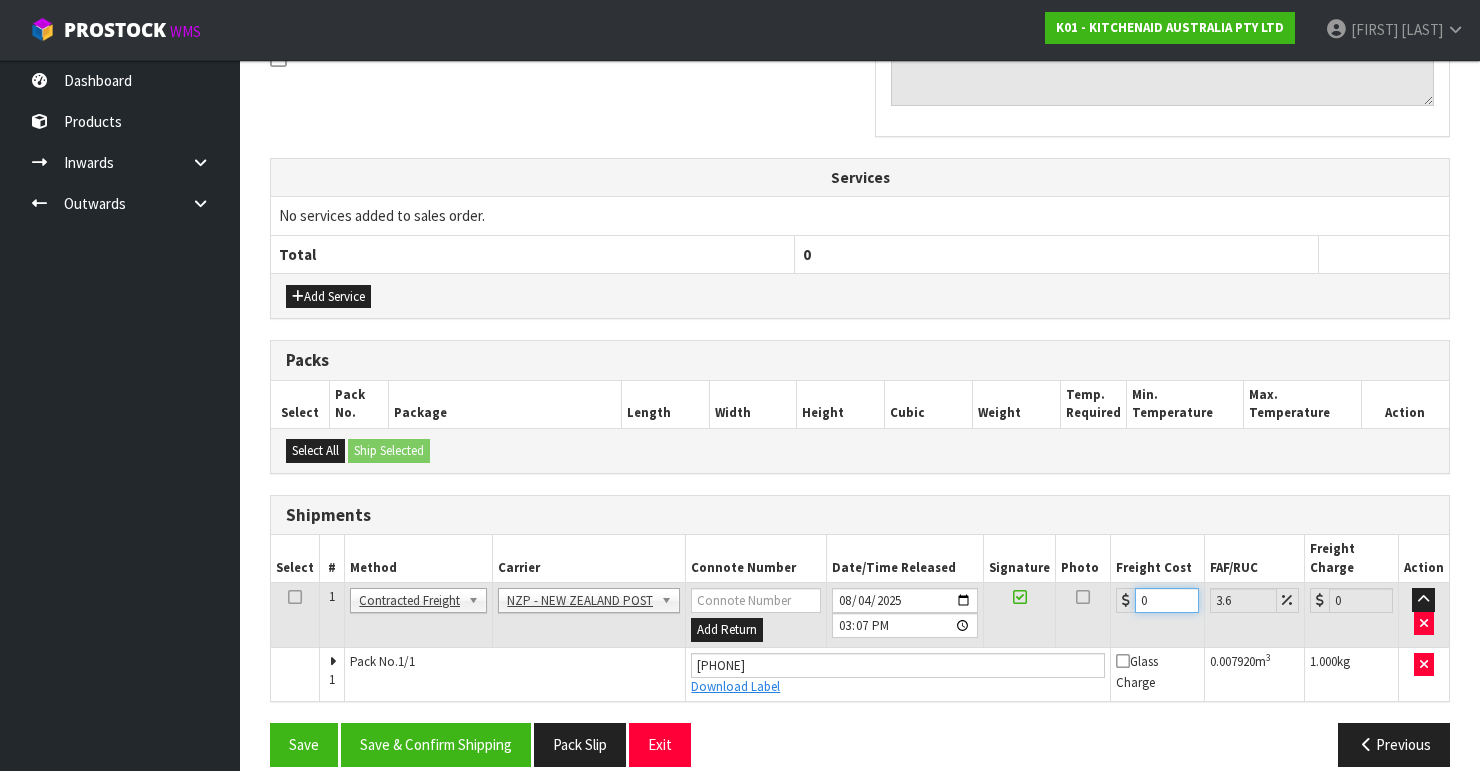 drag, startPoint x: 1163, startPoint y: 576, endPoint x: 1096, endPoint y: 580, distance: 67.11929 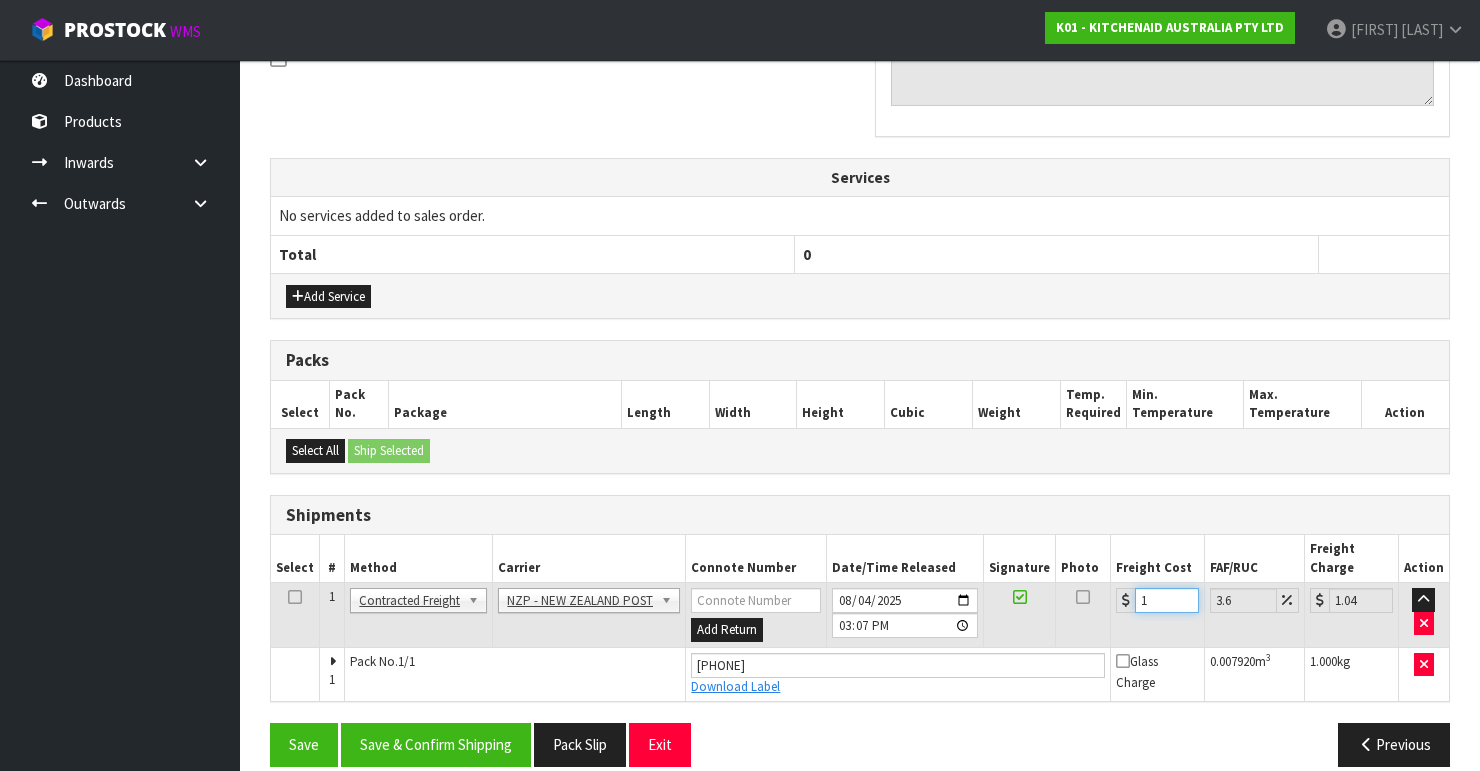 type on "13" 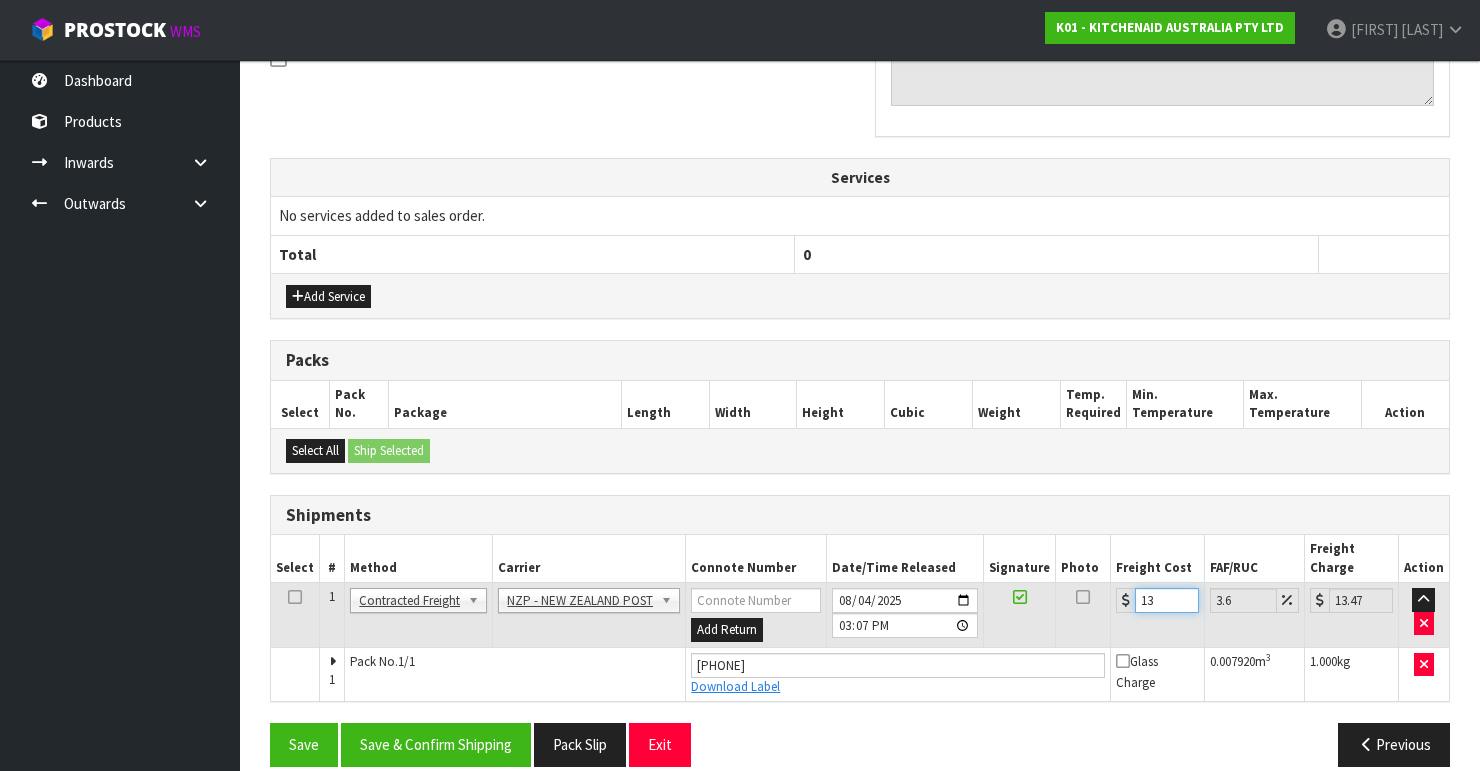 type on "130" 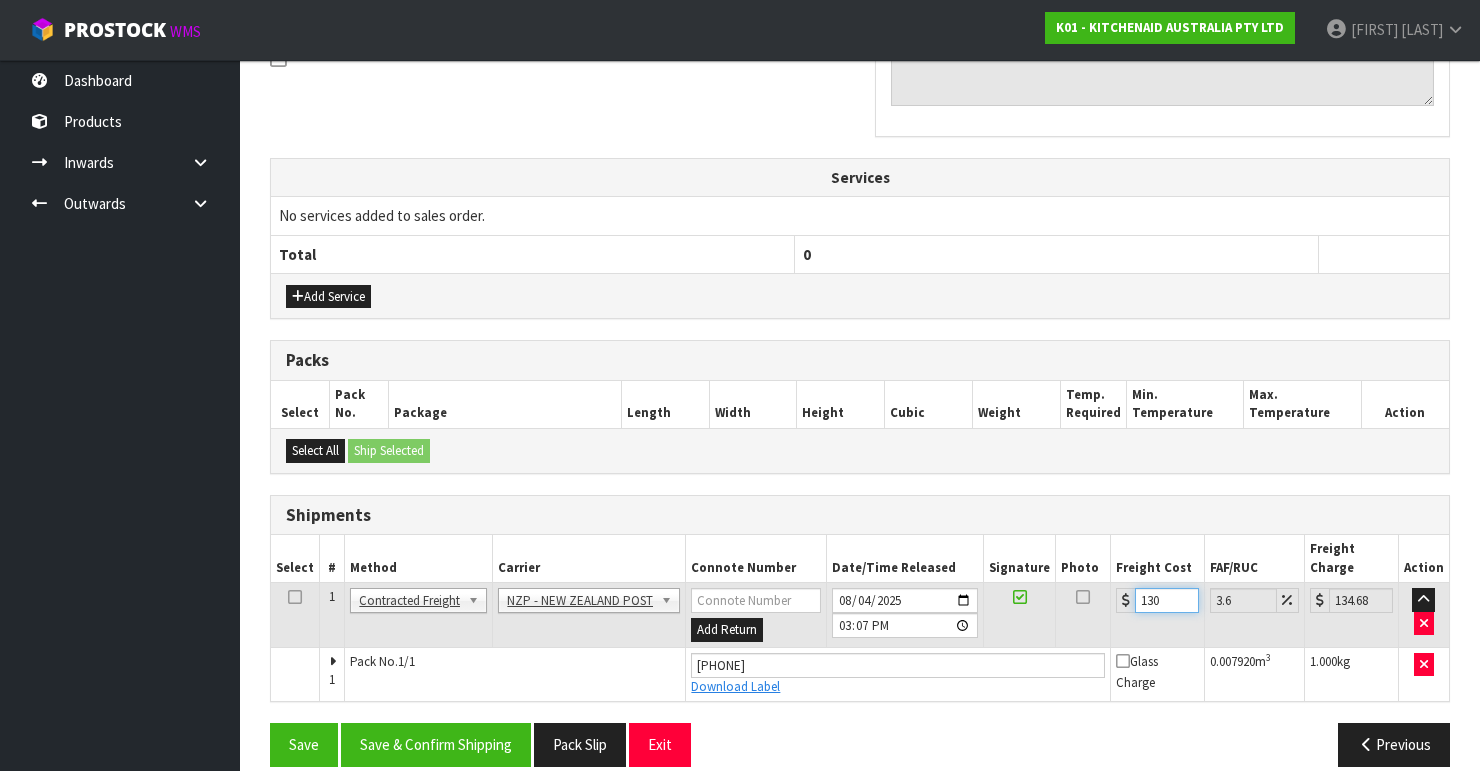 type on "13" 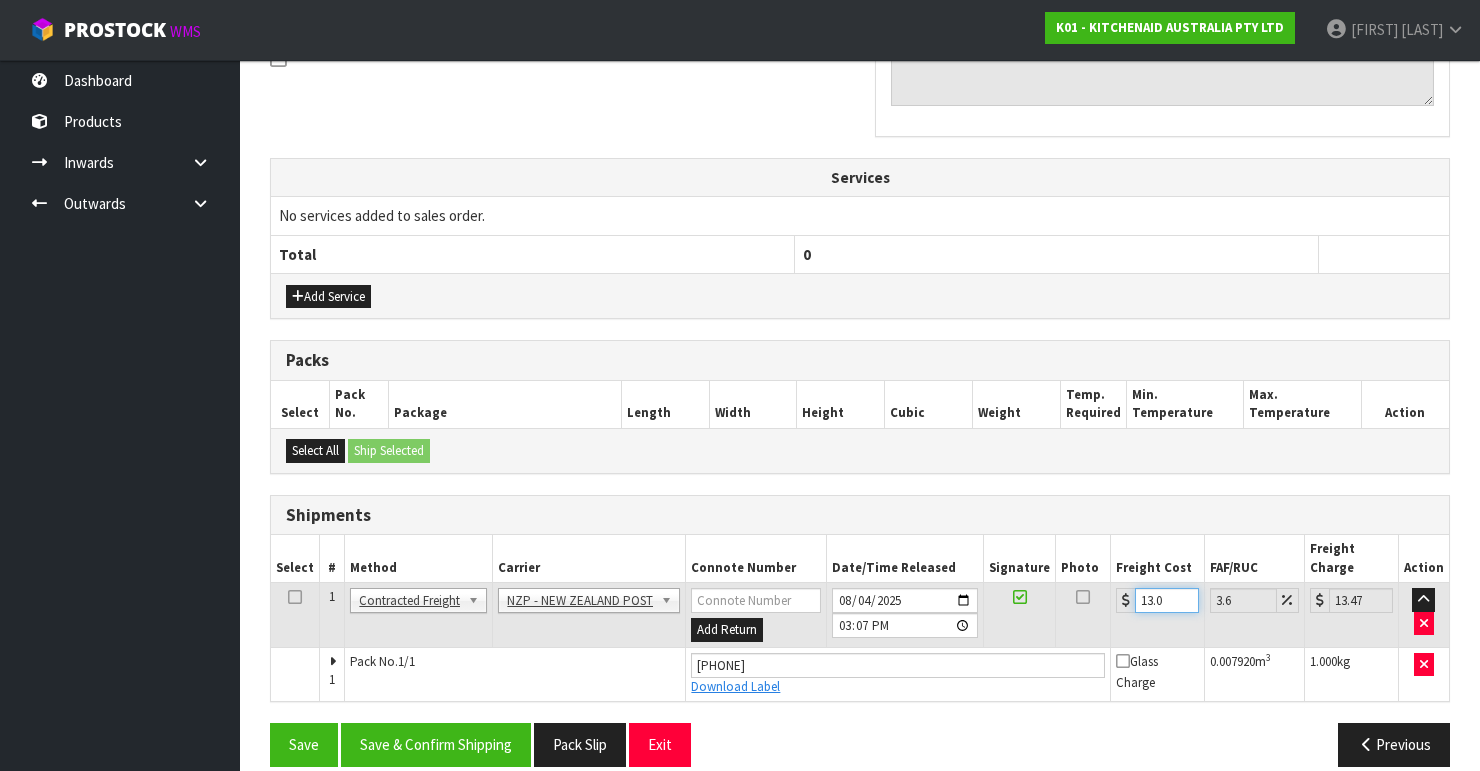 type on "13.04" 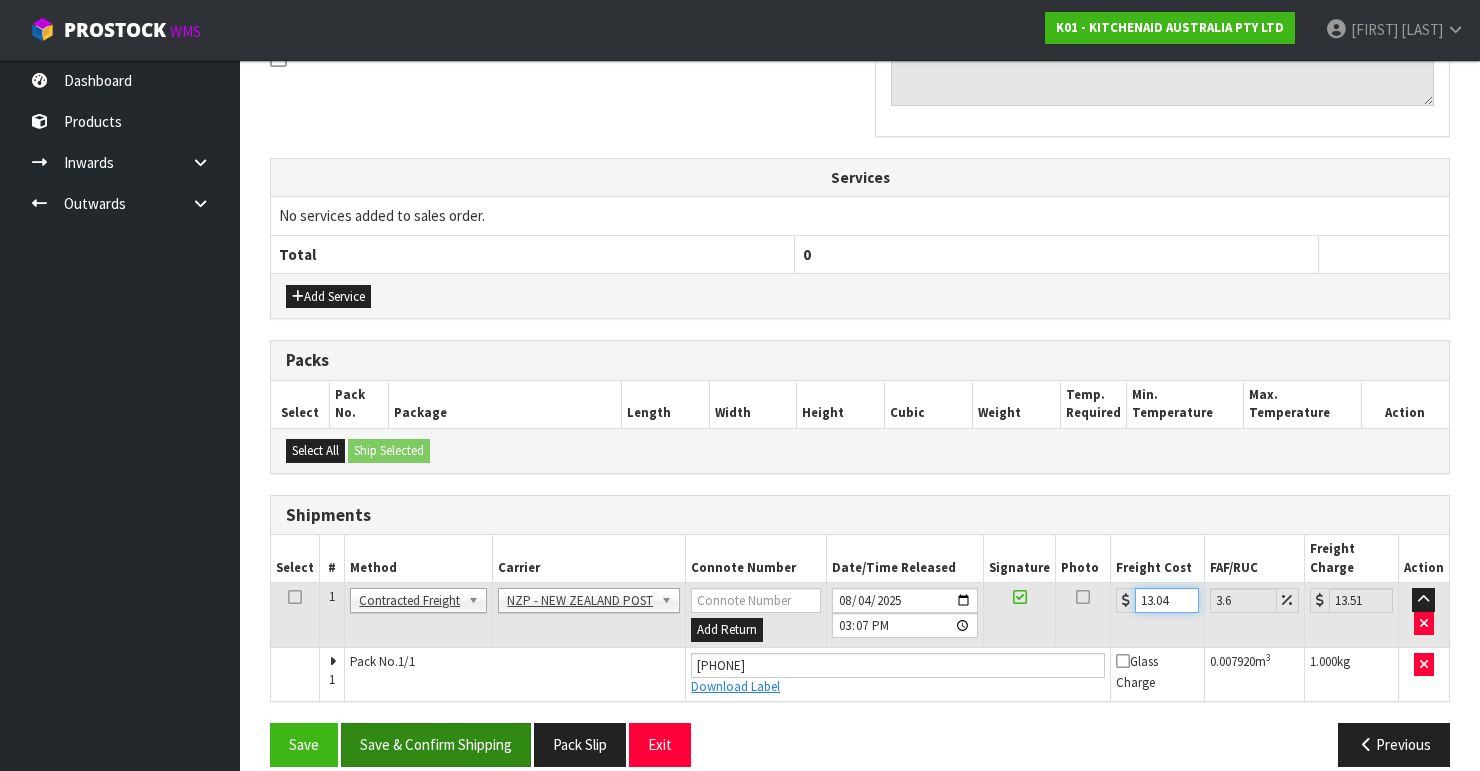 type on "13.04" 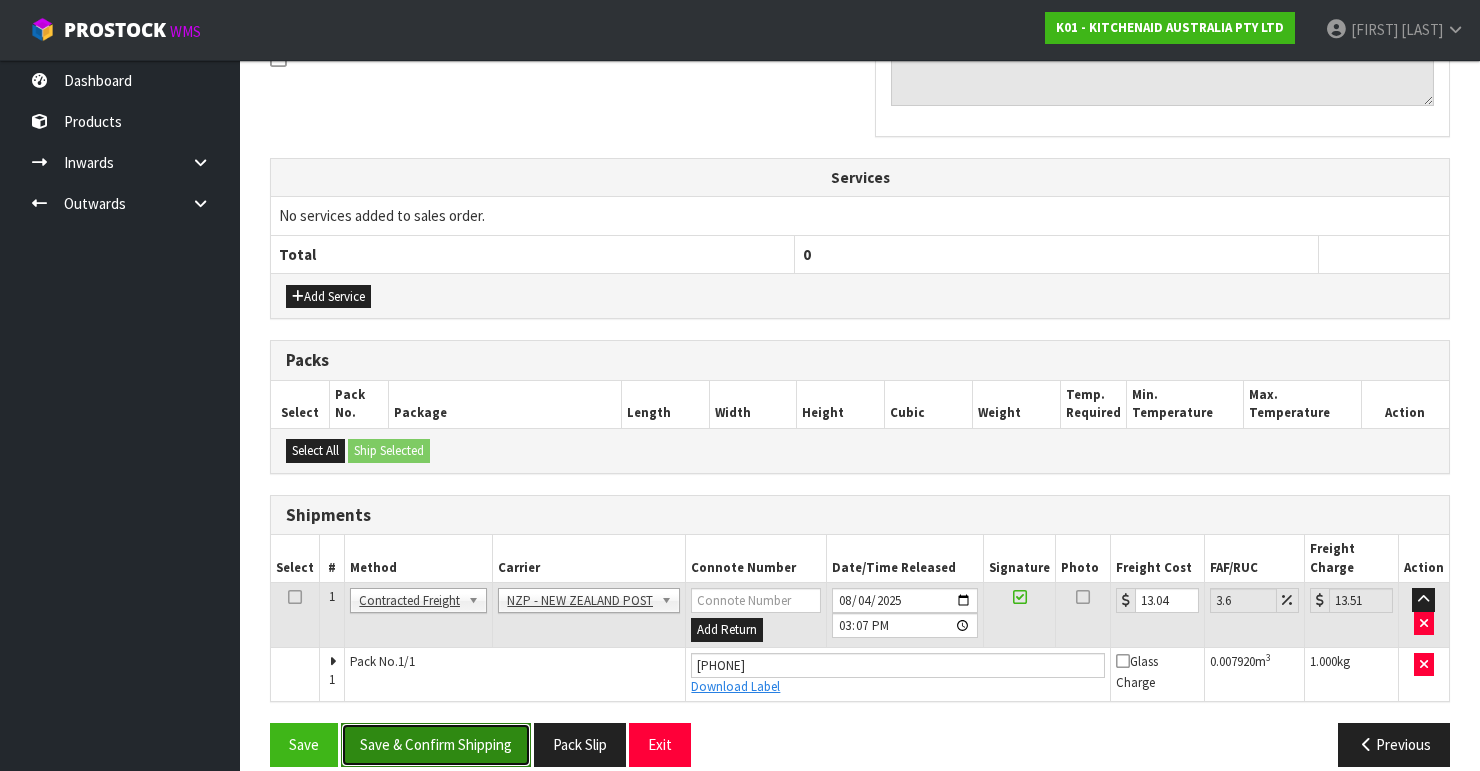 click on "Save & Confirm Shipping" at bounding box center (436, 744) 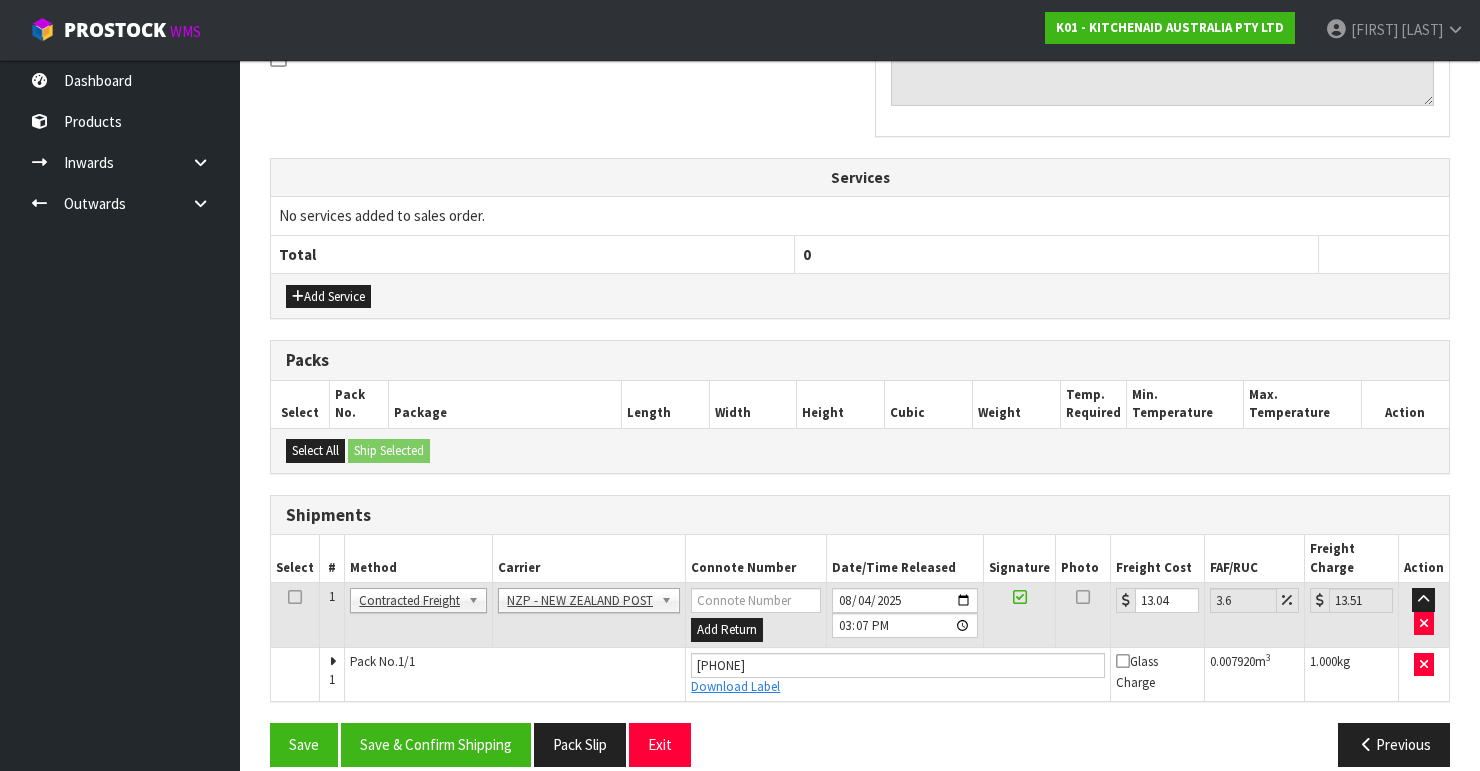 scroll, scrollTop: 0, scrollLeft: 0, axis: both 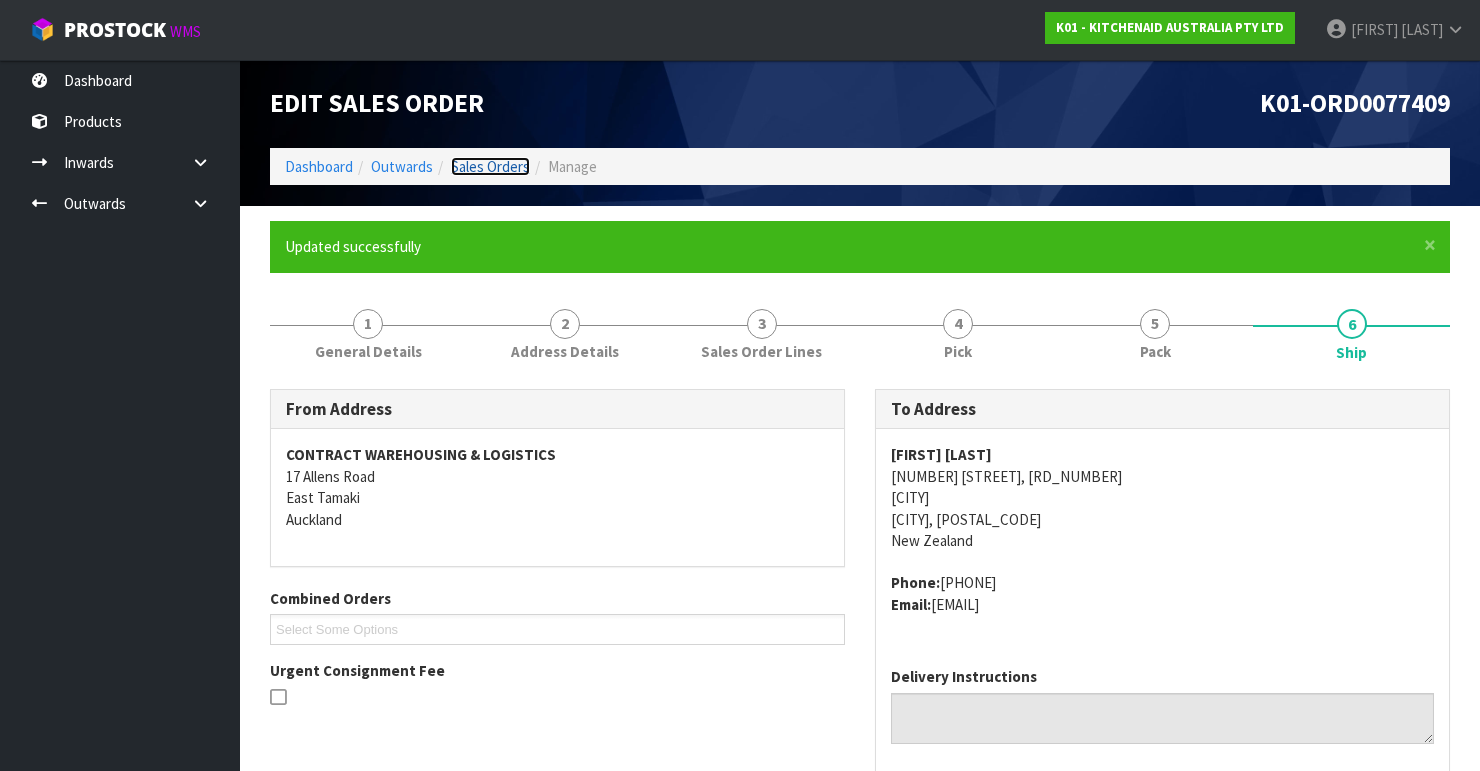 click on "Sales Orders" at bounding box center [490, 166] 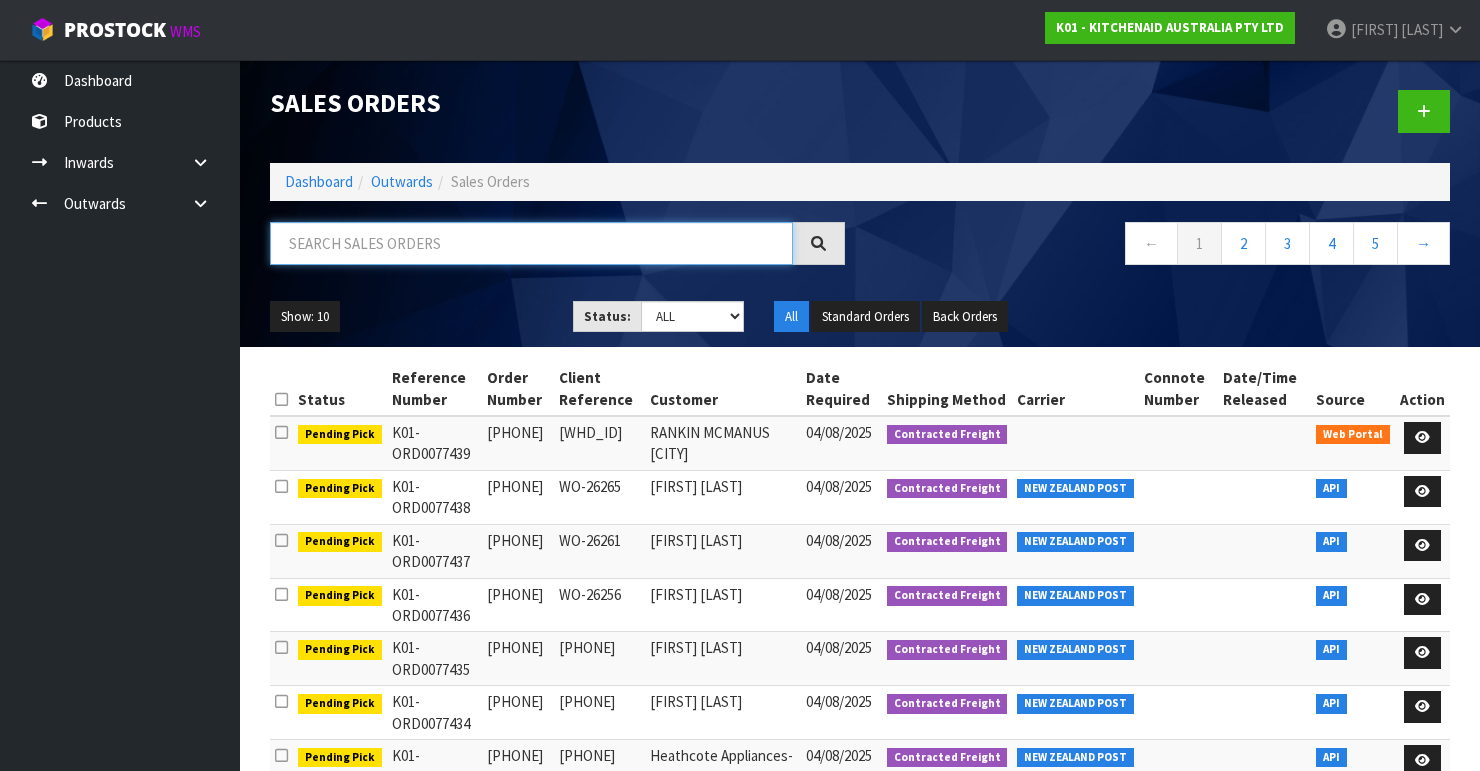 drag, startPoint x: 396, startPoint y: 238, endPoint x: 396, endPoint y: 225, distance: 13 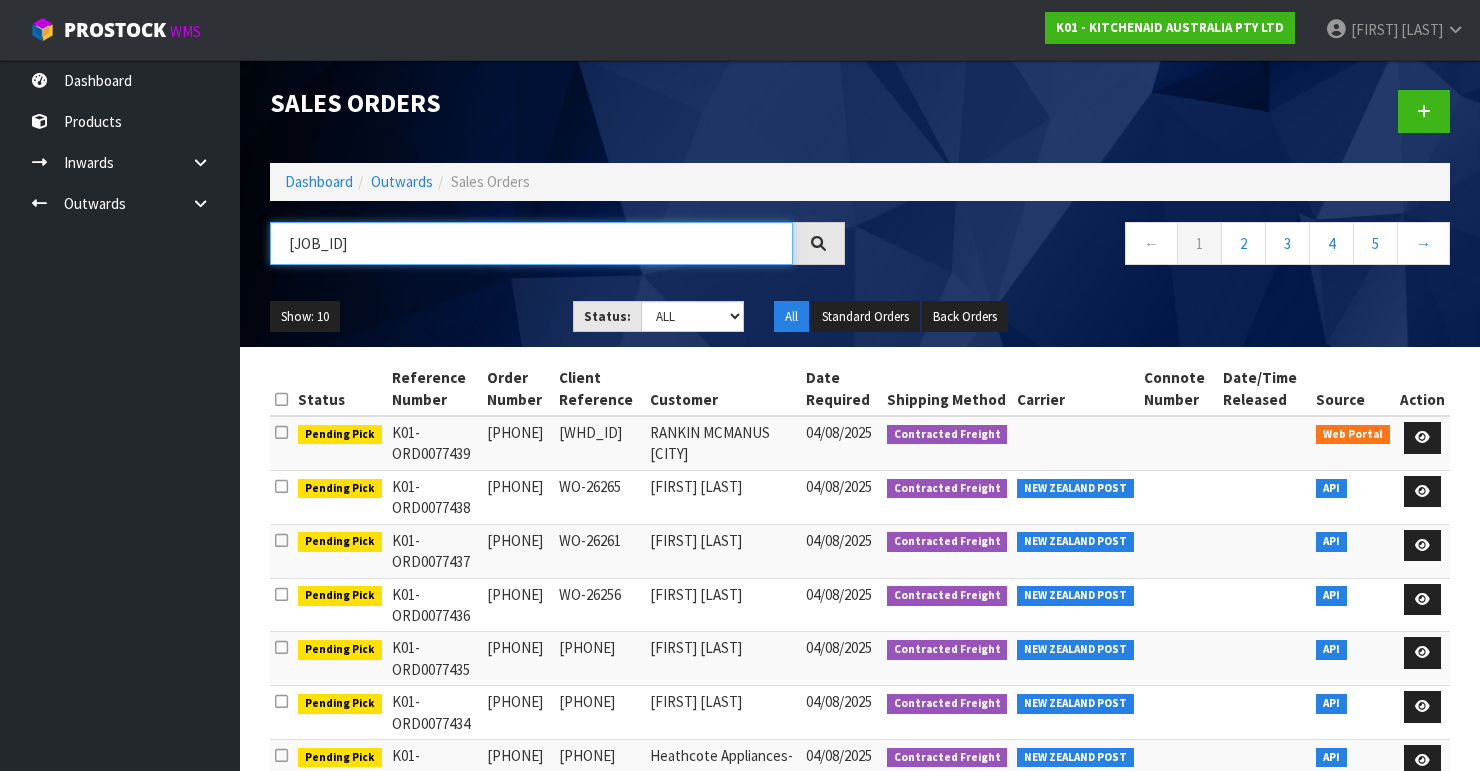type on "[JOB_ID]" 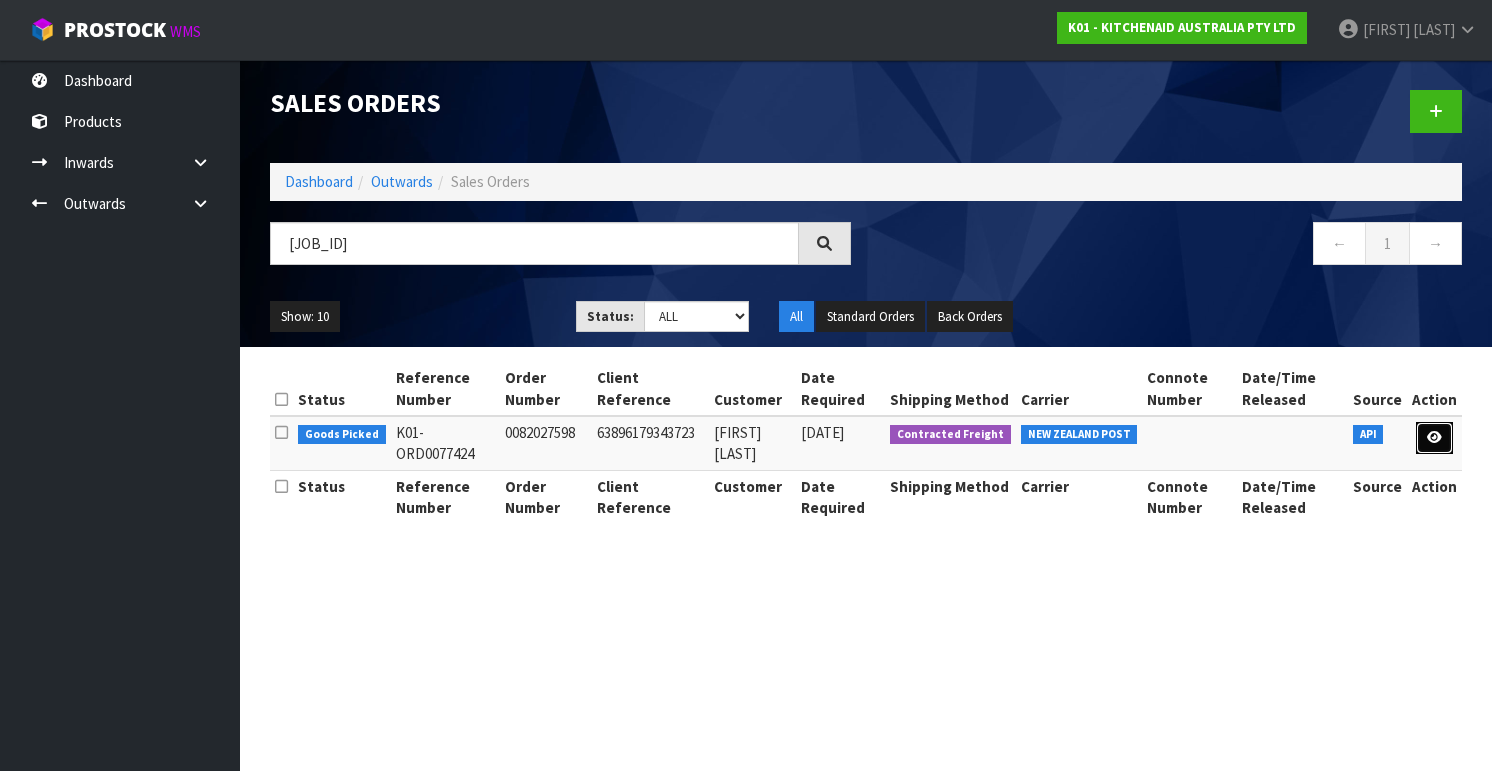 click at bounding box center [1434, 438] 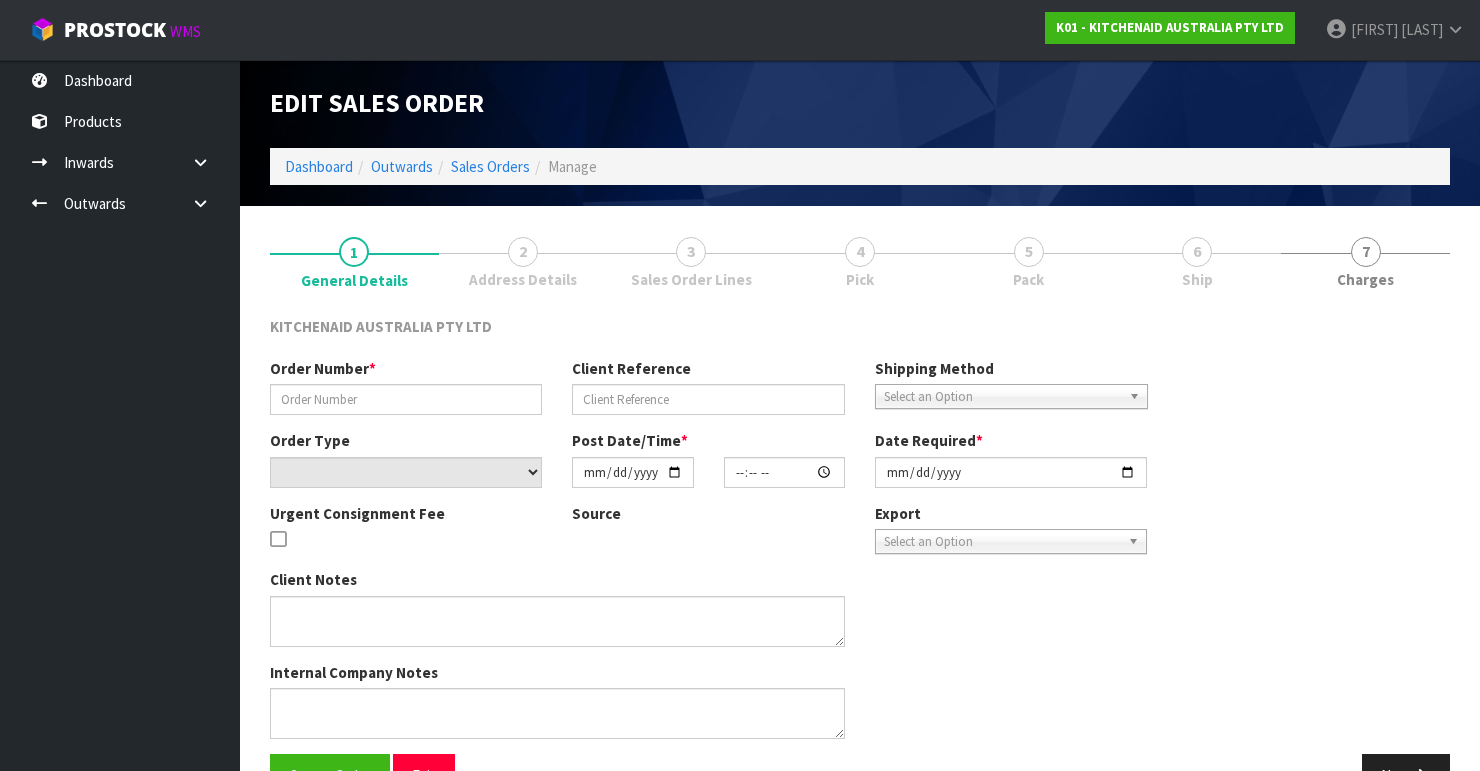 type on "0082027598" 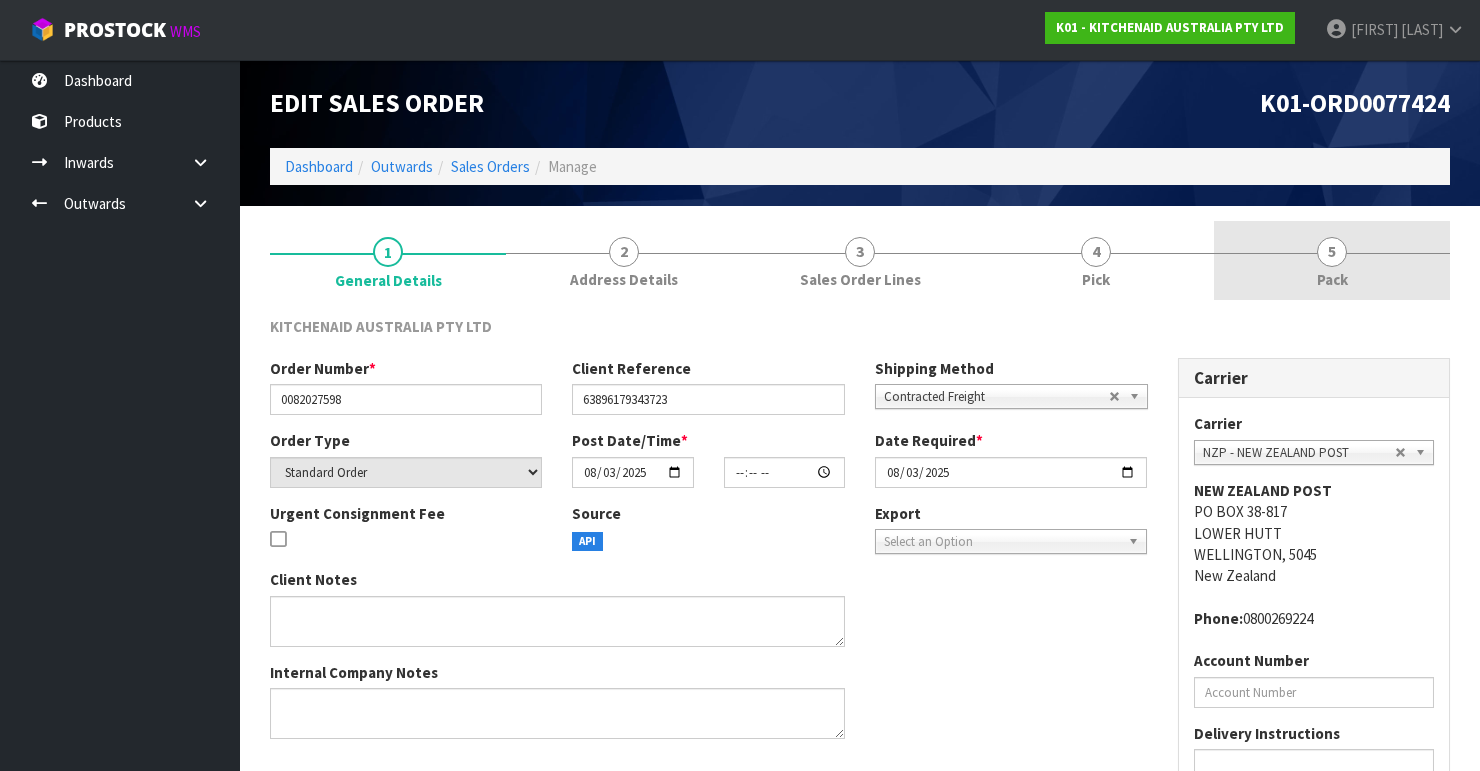 click on "5" at bounding box center (1332, 252) 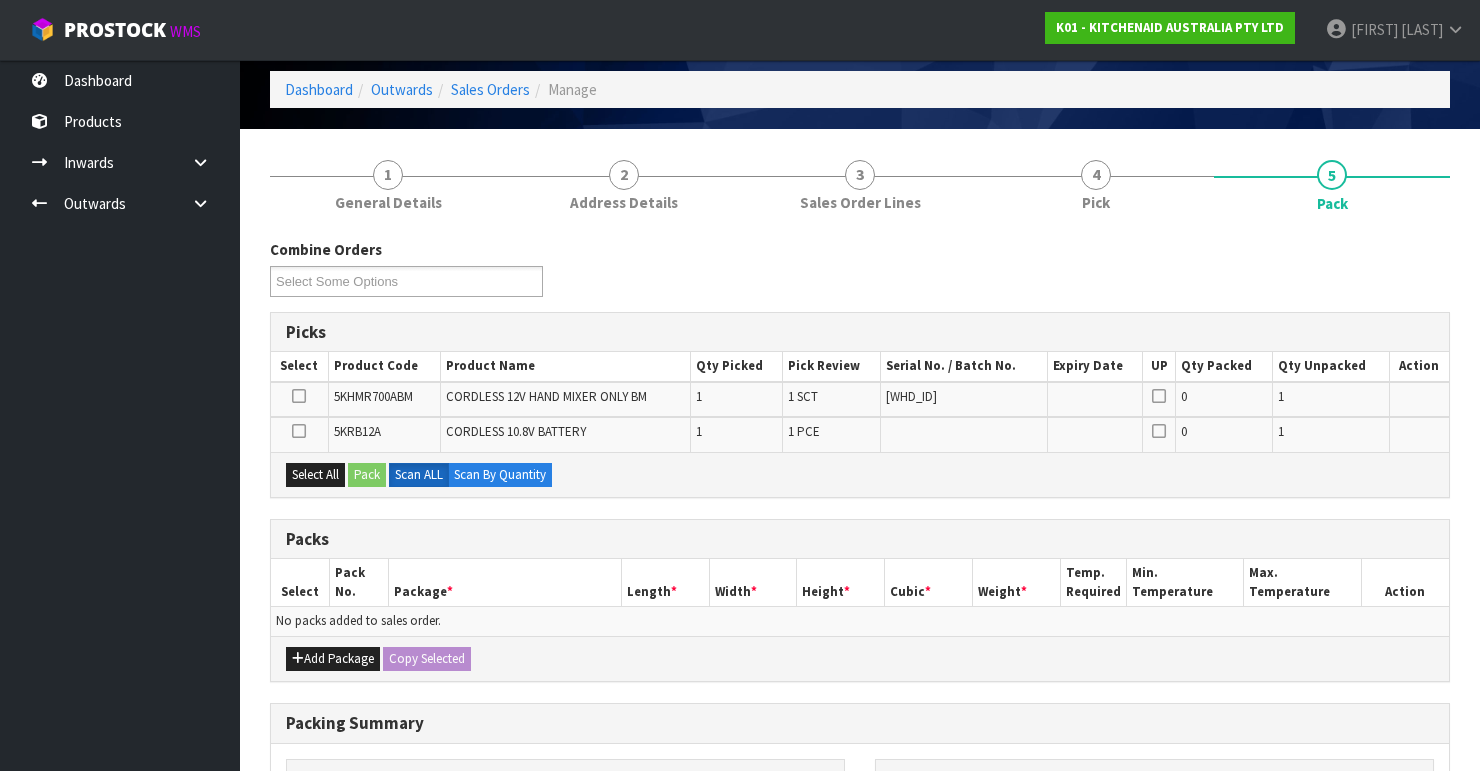 scroll, scrollTop: 160, scrollLeft: 0, axis: vertical 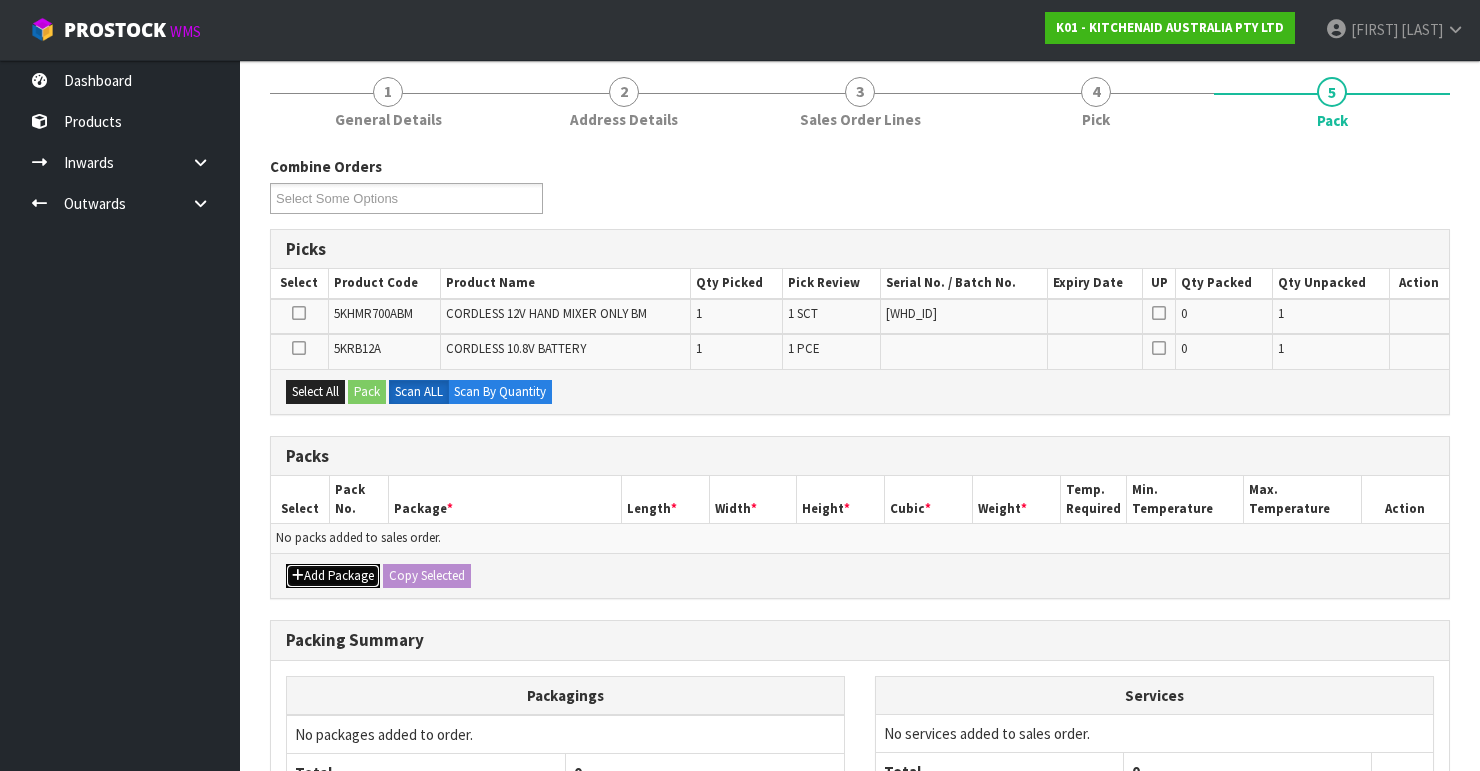 click on "Add Package" at bounding box center [333, 576] 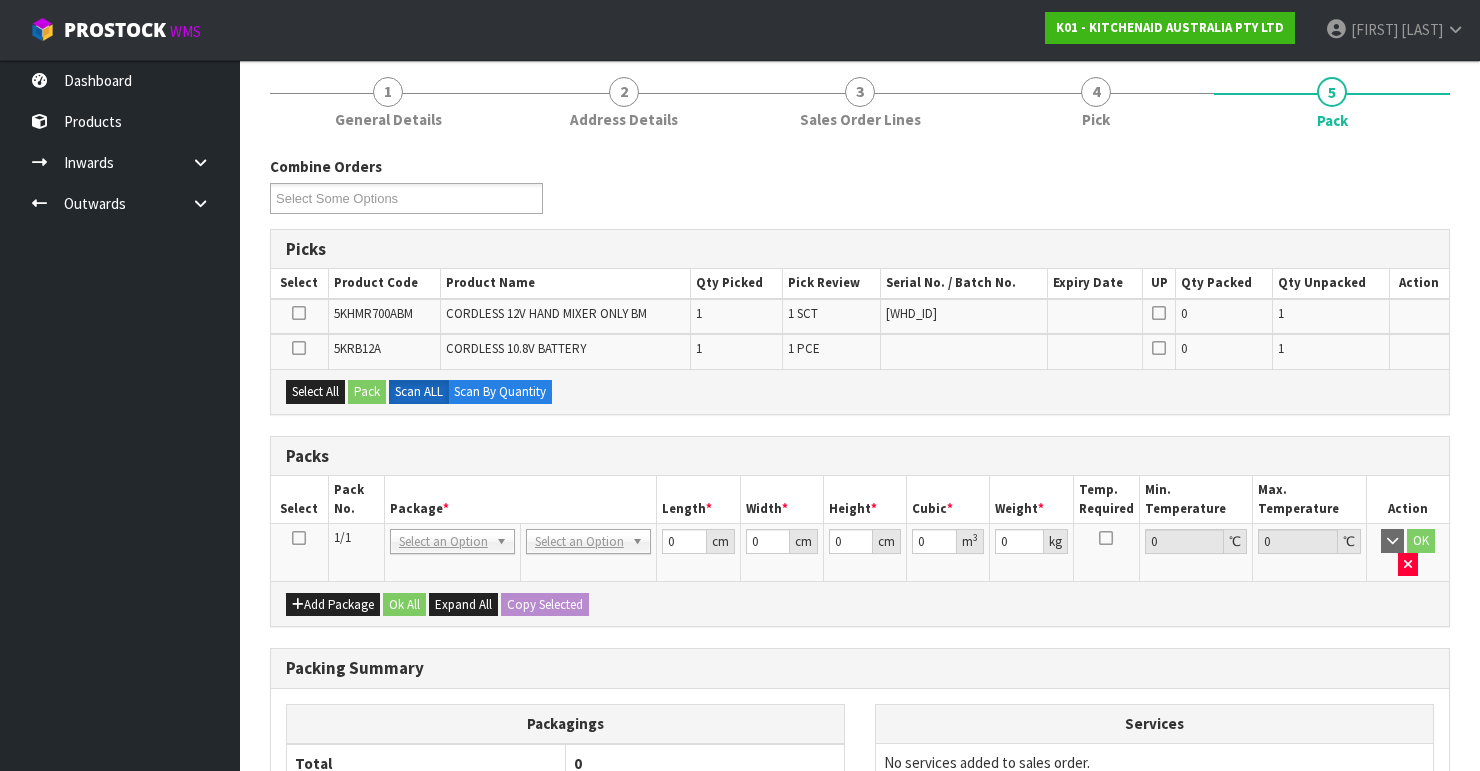 click at bounding box center [299, 538] 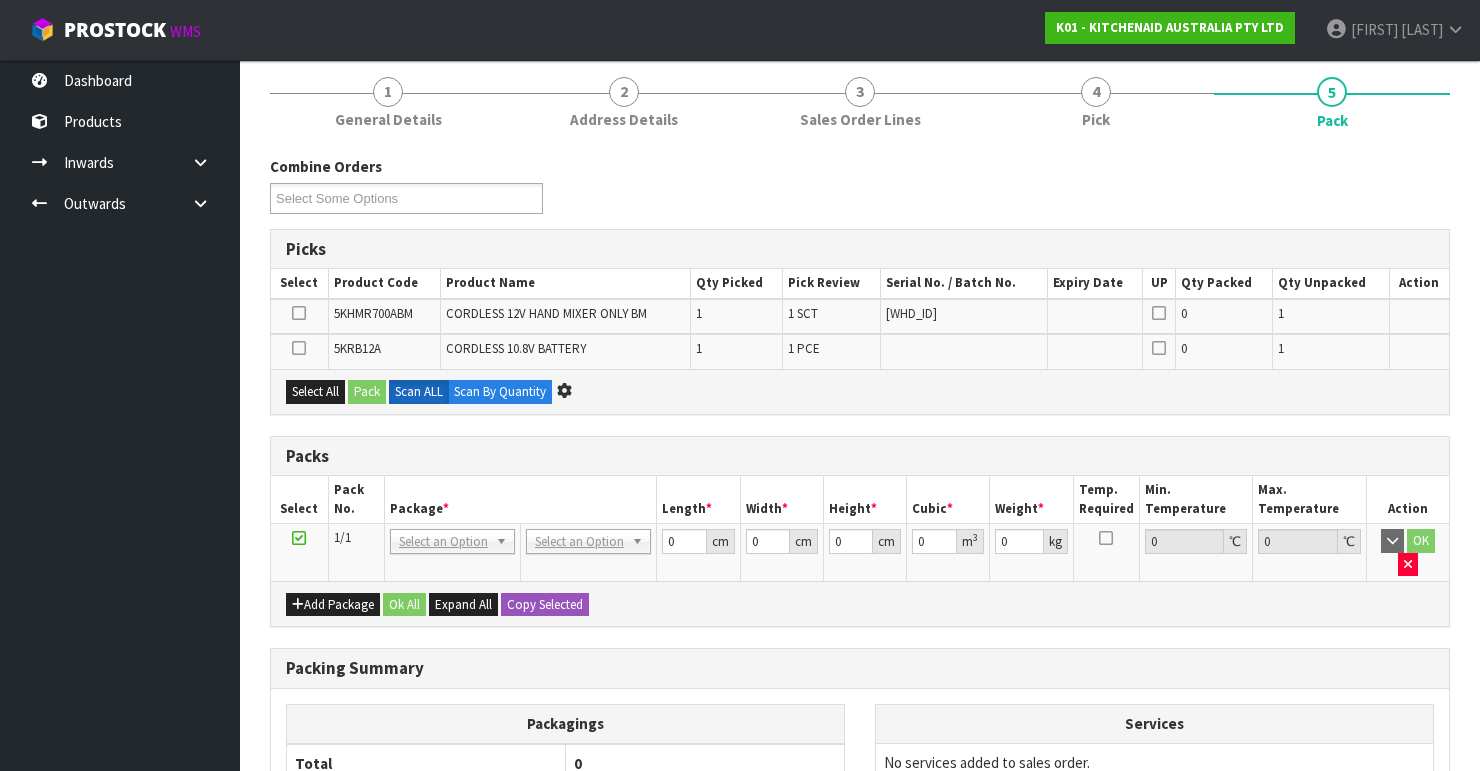 scroll, scrollTop: 0, scrollLeft: 0, axis: both 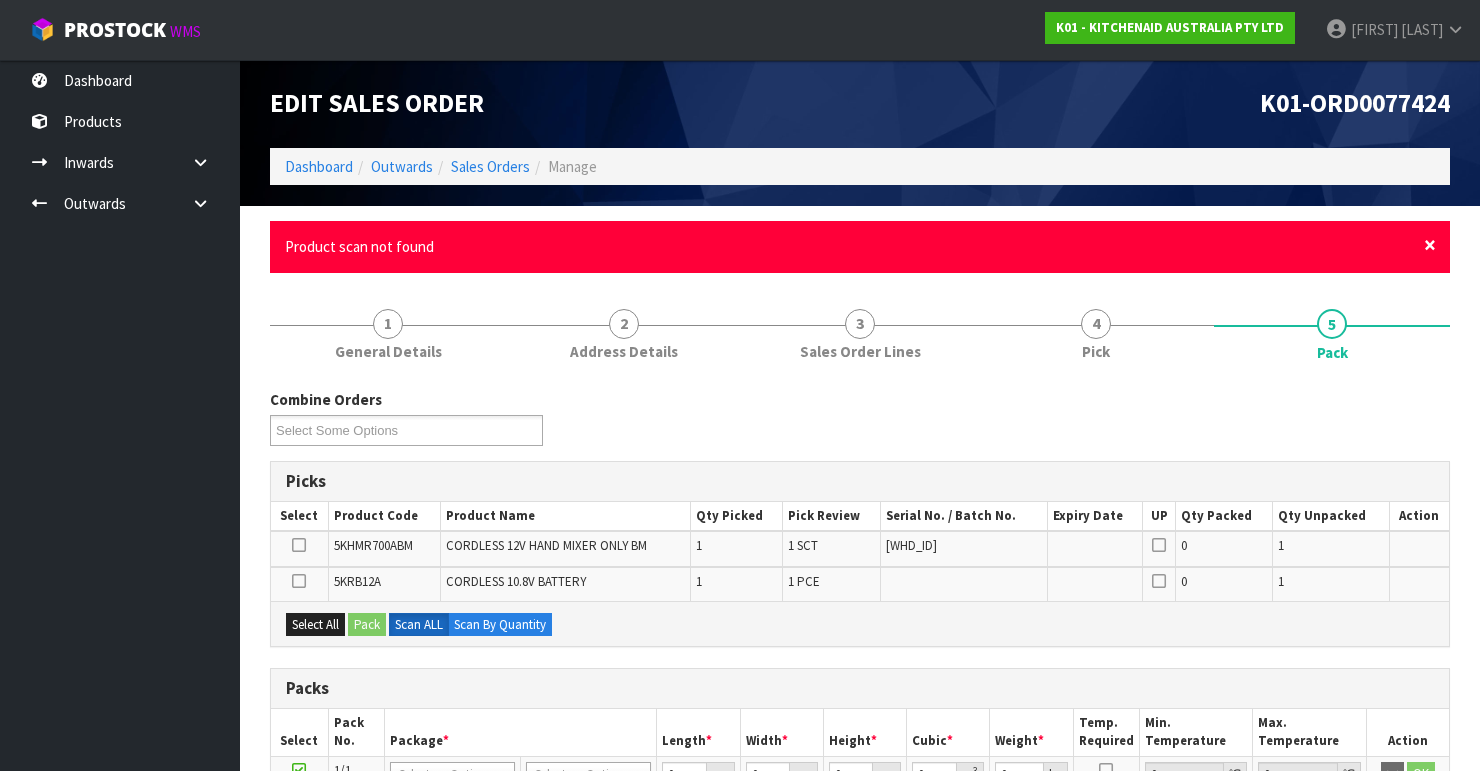 click on "×" at bounding box center (1430, 245) 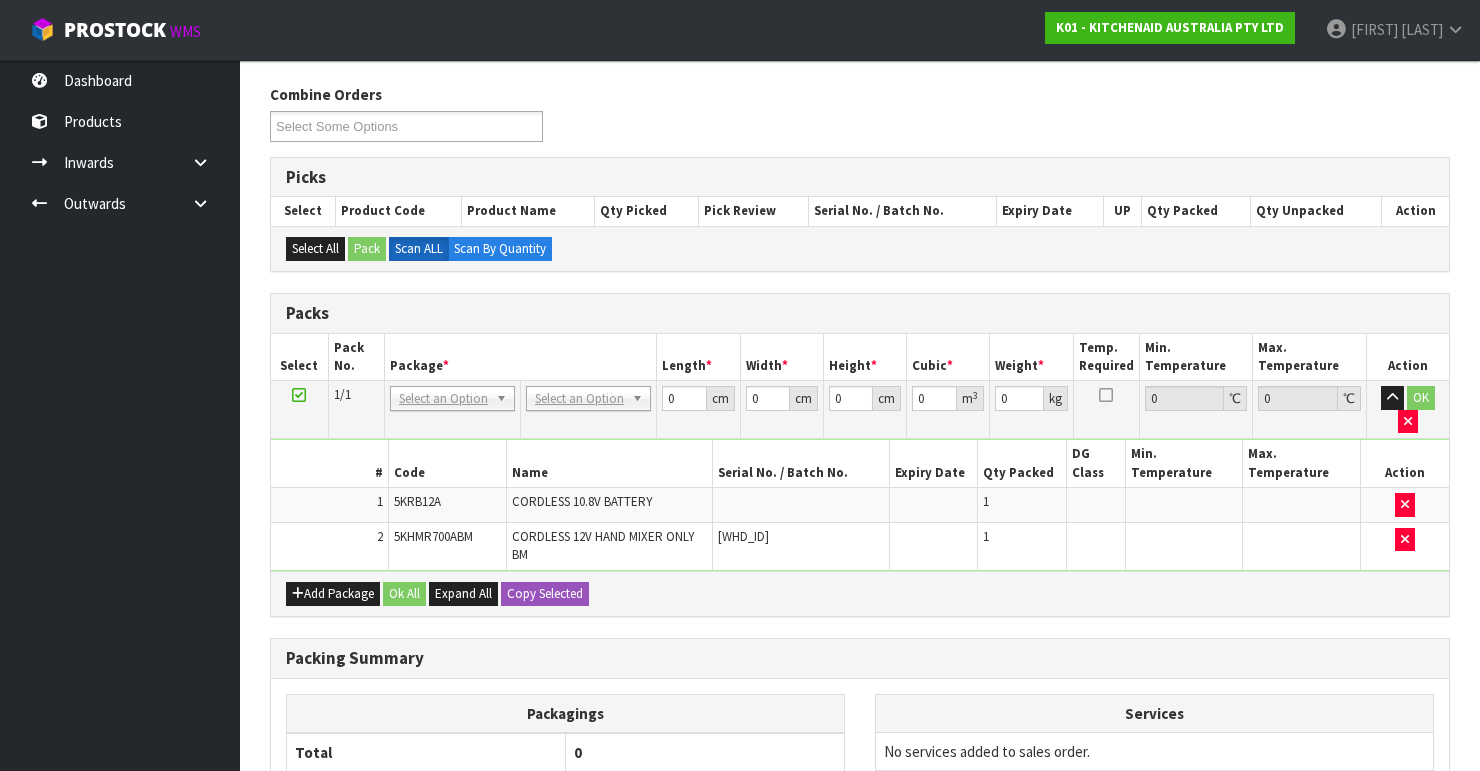 scroll, scrollTop: 240, scrollLeft: 0, axis: vertical 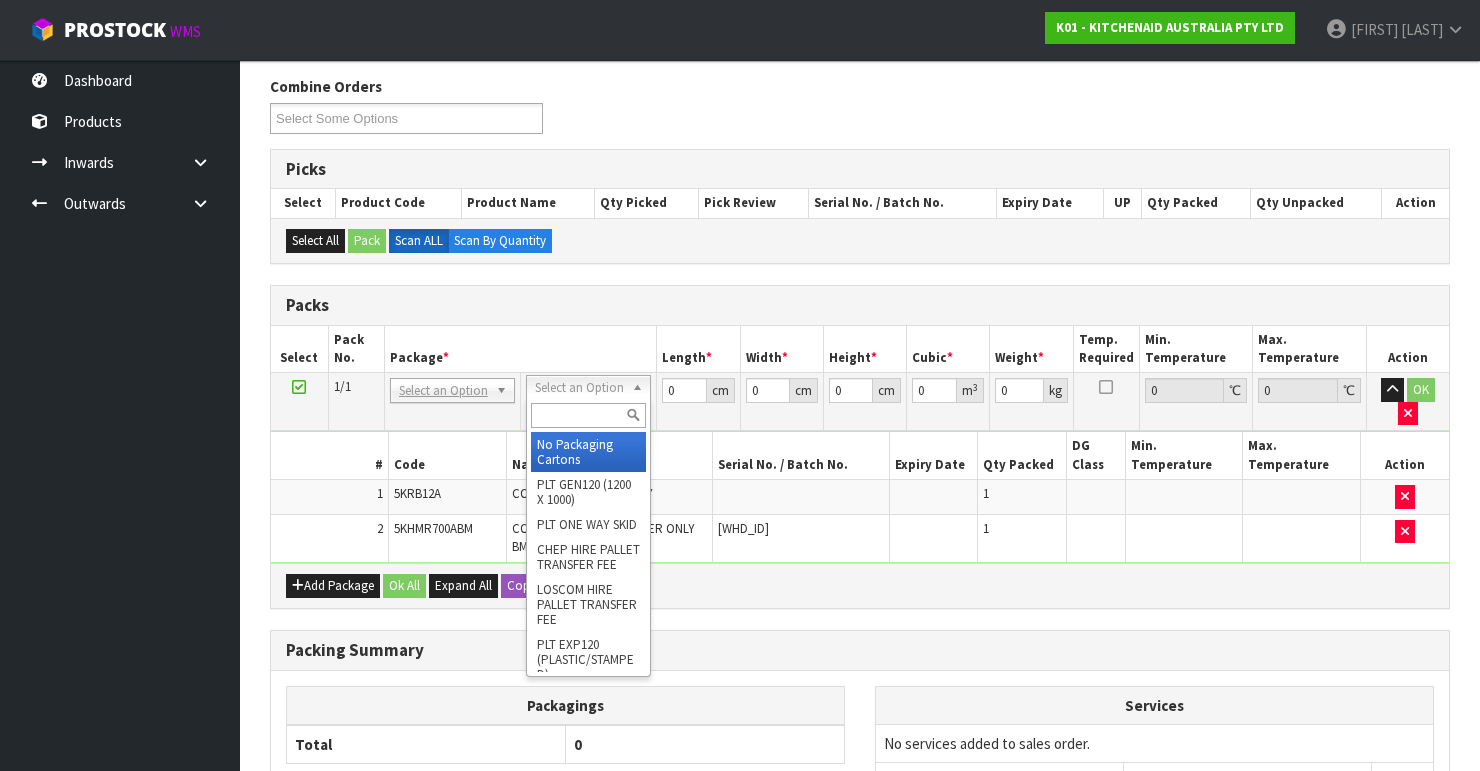 click at bounding box center (588, 415) 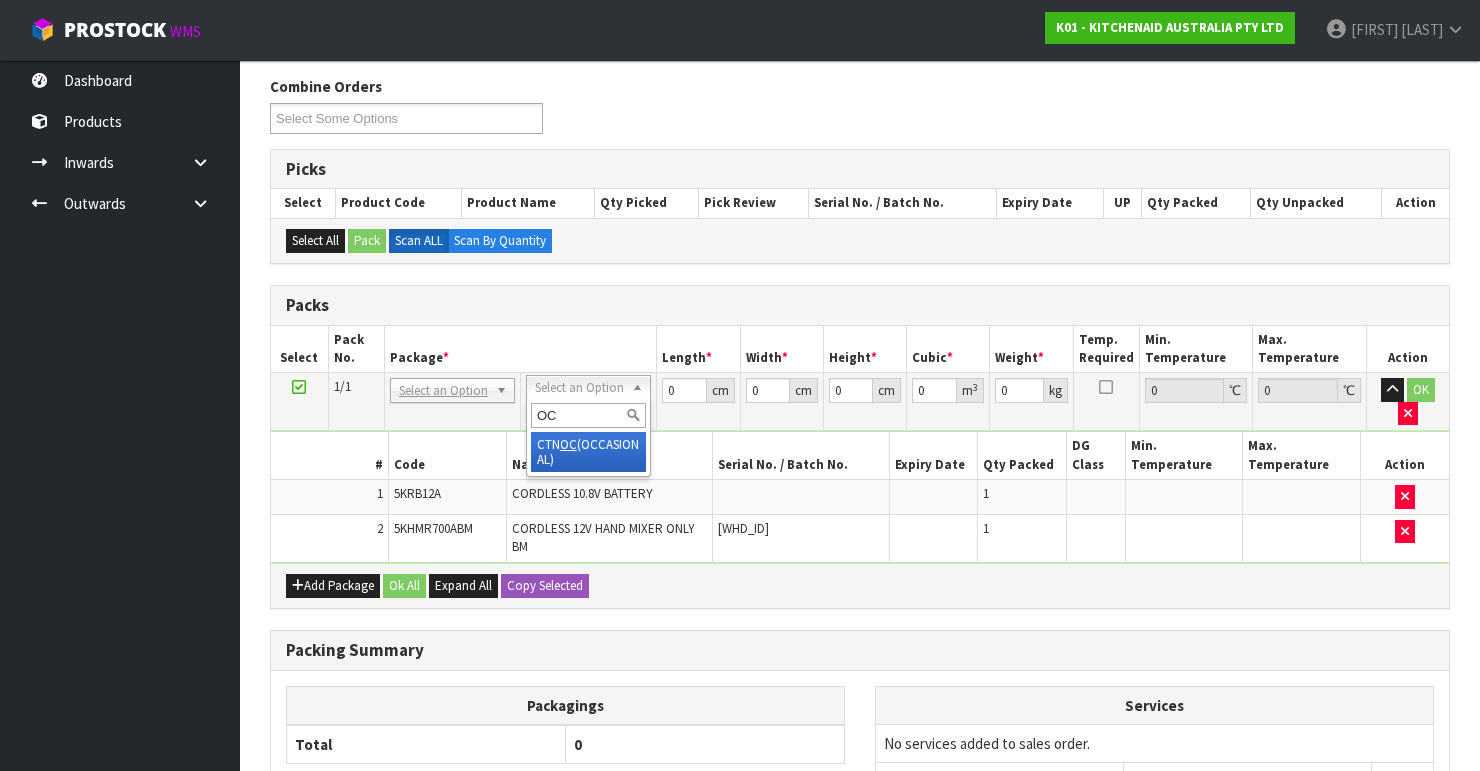 type on "OC" 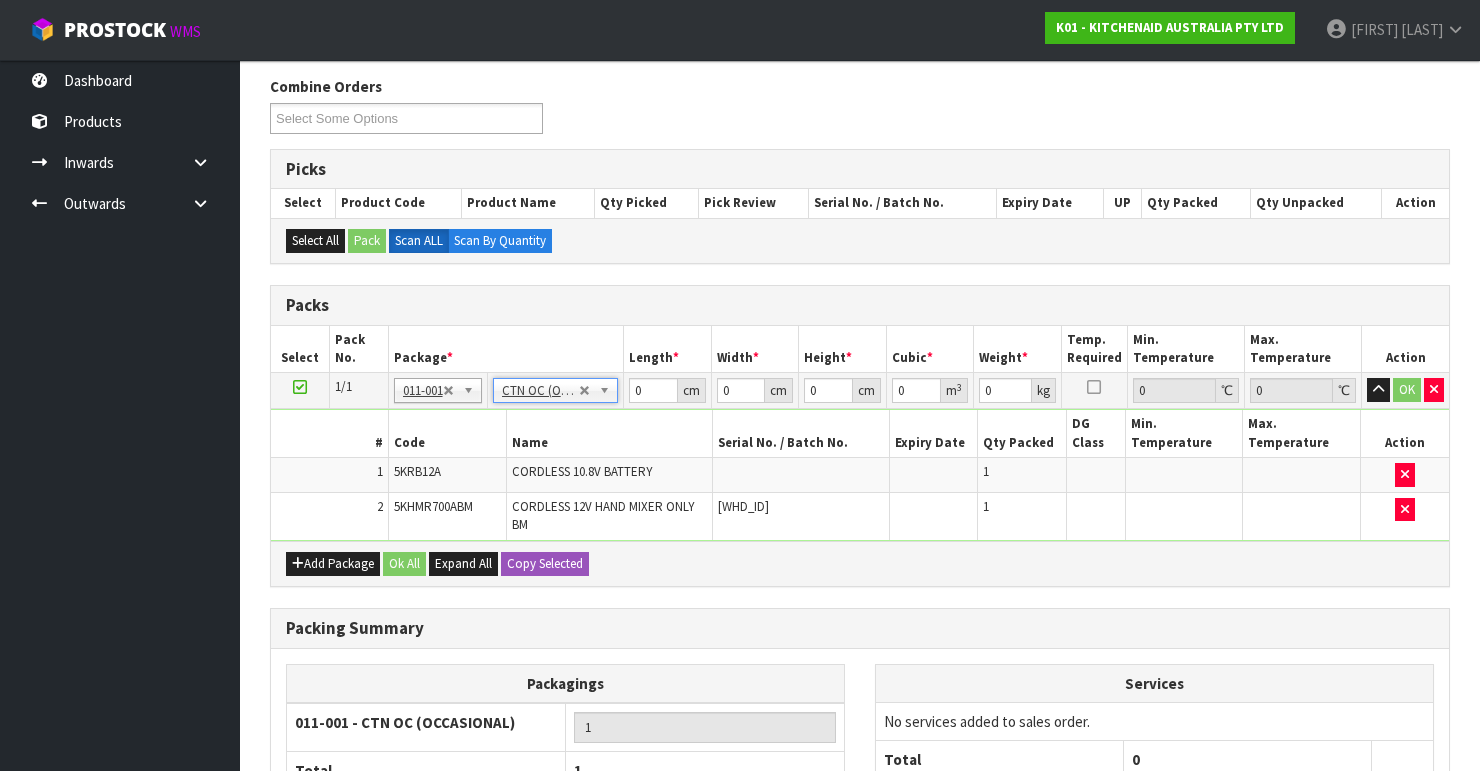 type on "1.6" 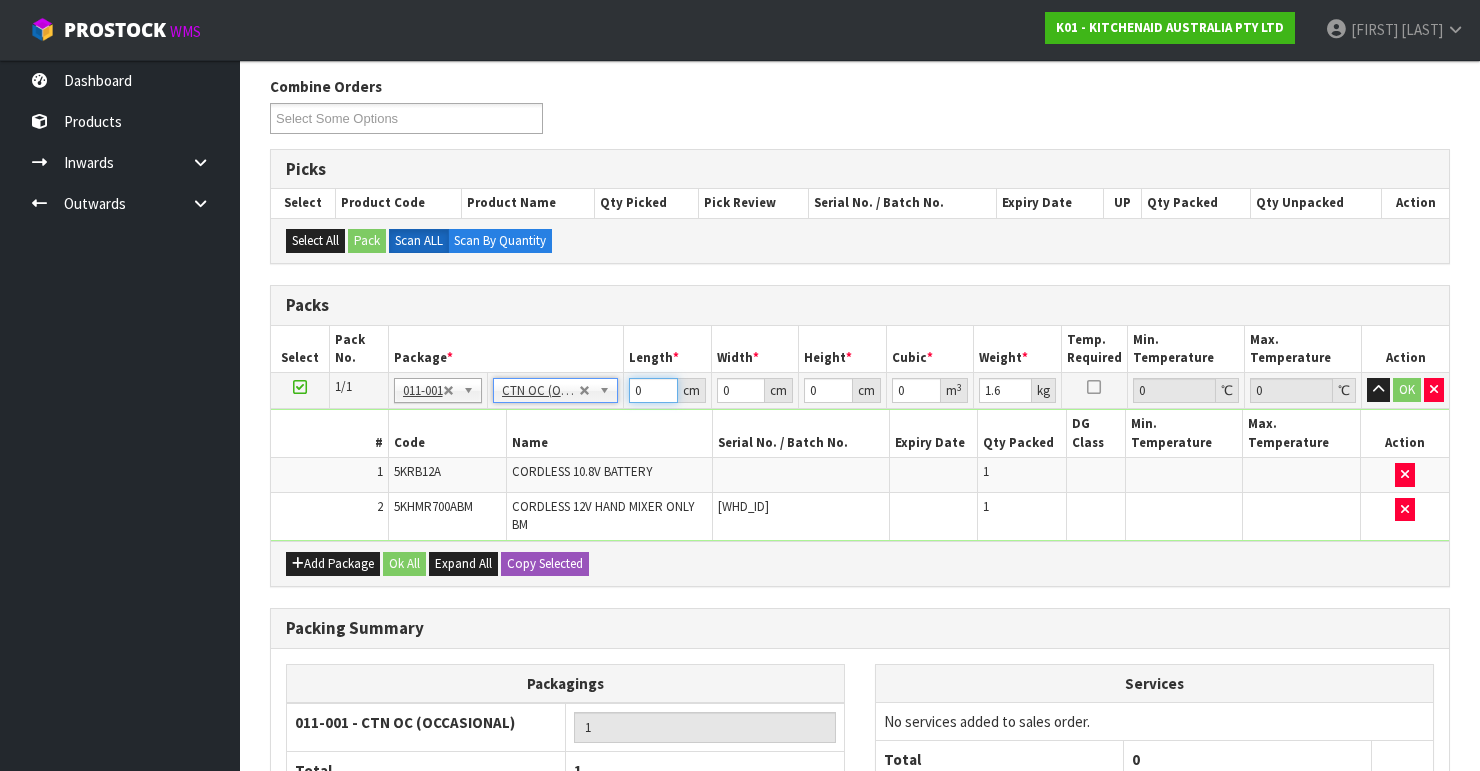 drag, startPoint x: 636, startPoint y: 388, endPoint x: 619, endPoint y: 388, distance: 17 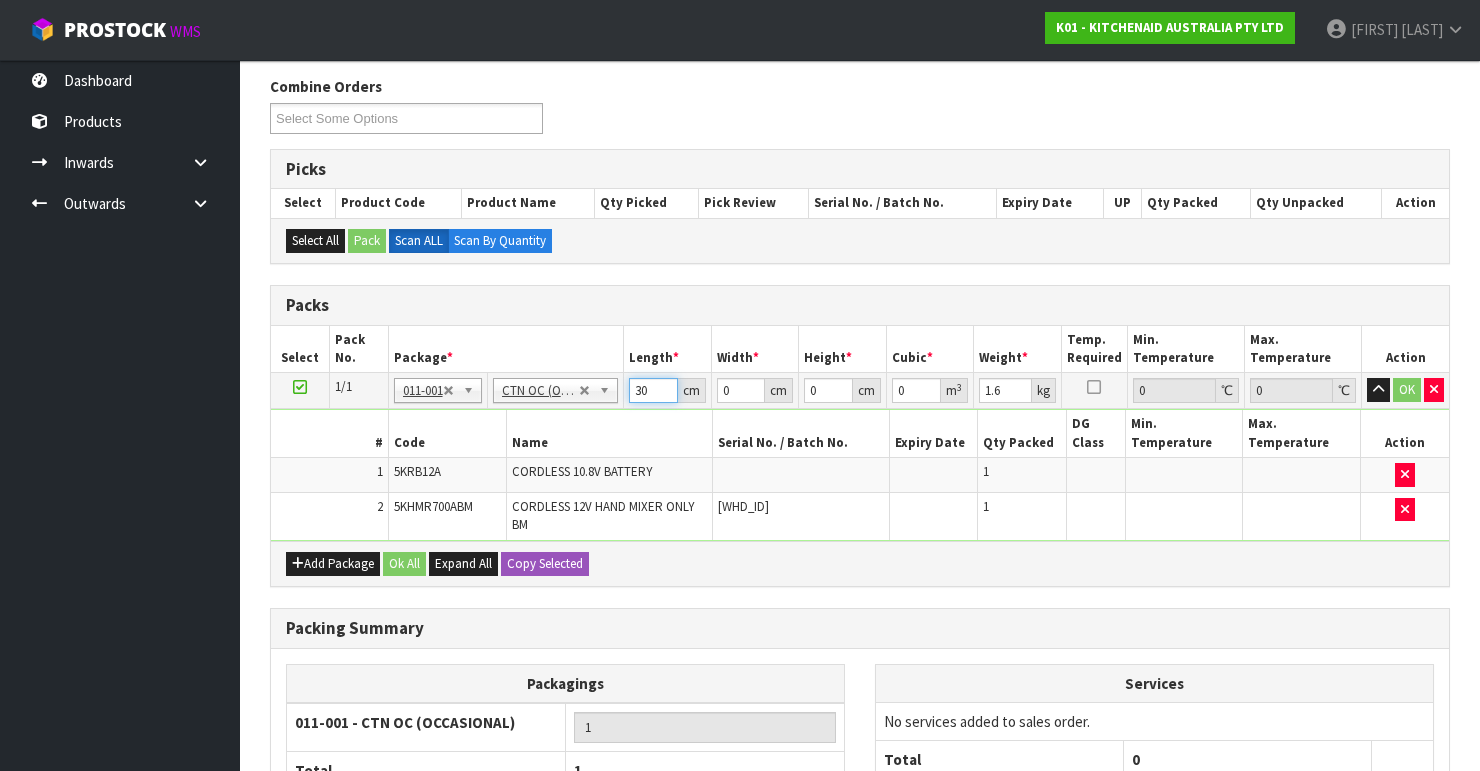 type on "30" 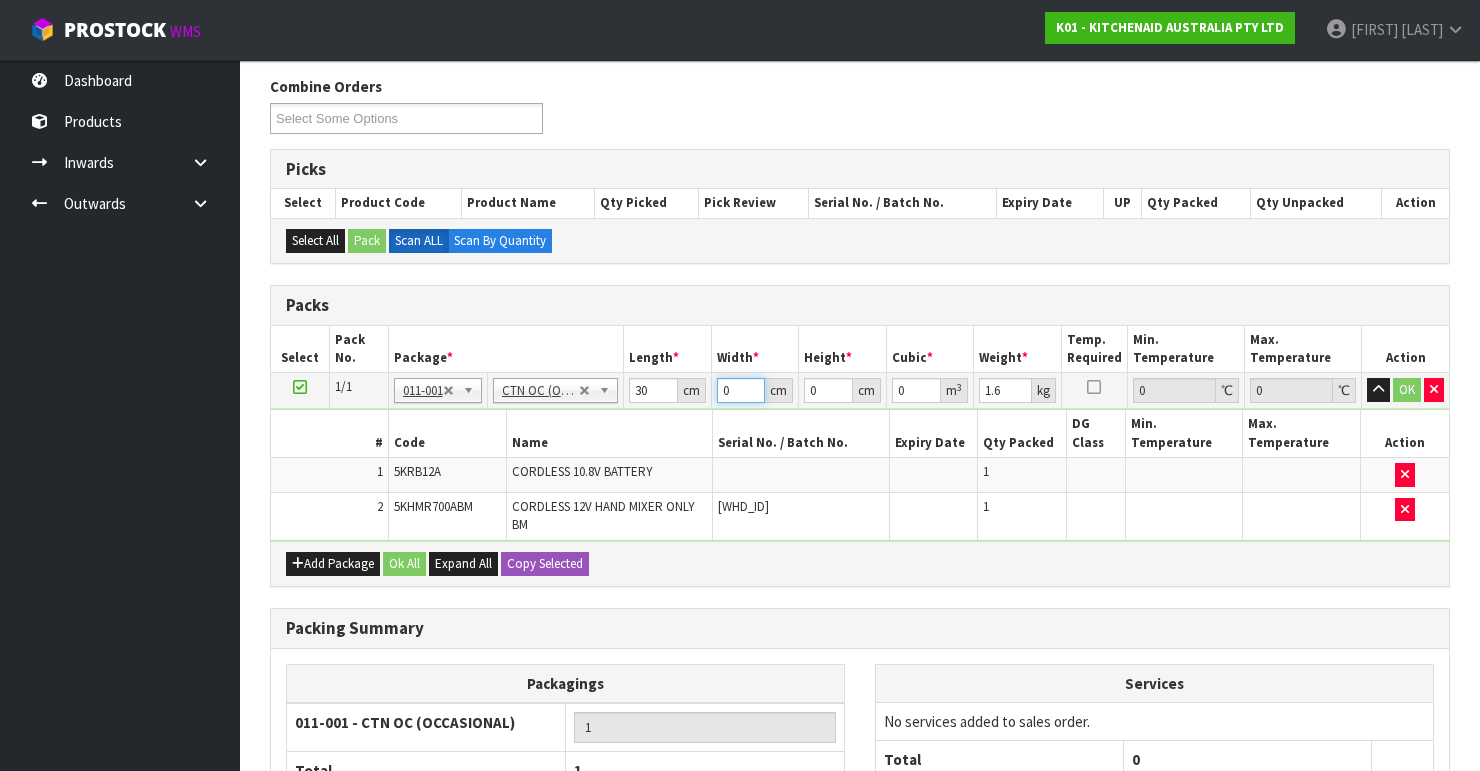 drag, startPoint x: 732, startPoint y: 391, endPoint x: 664, endPoint y: 395, distance: 68.117546 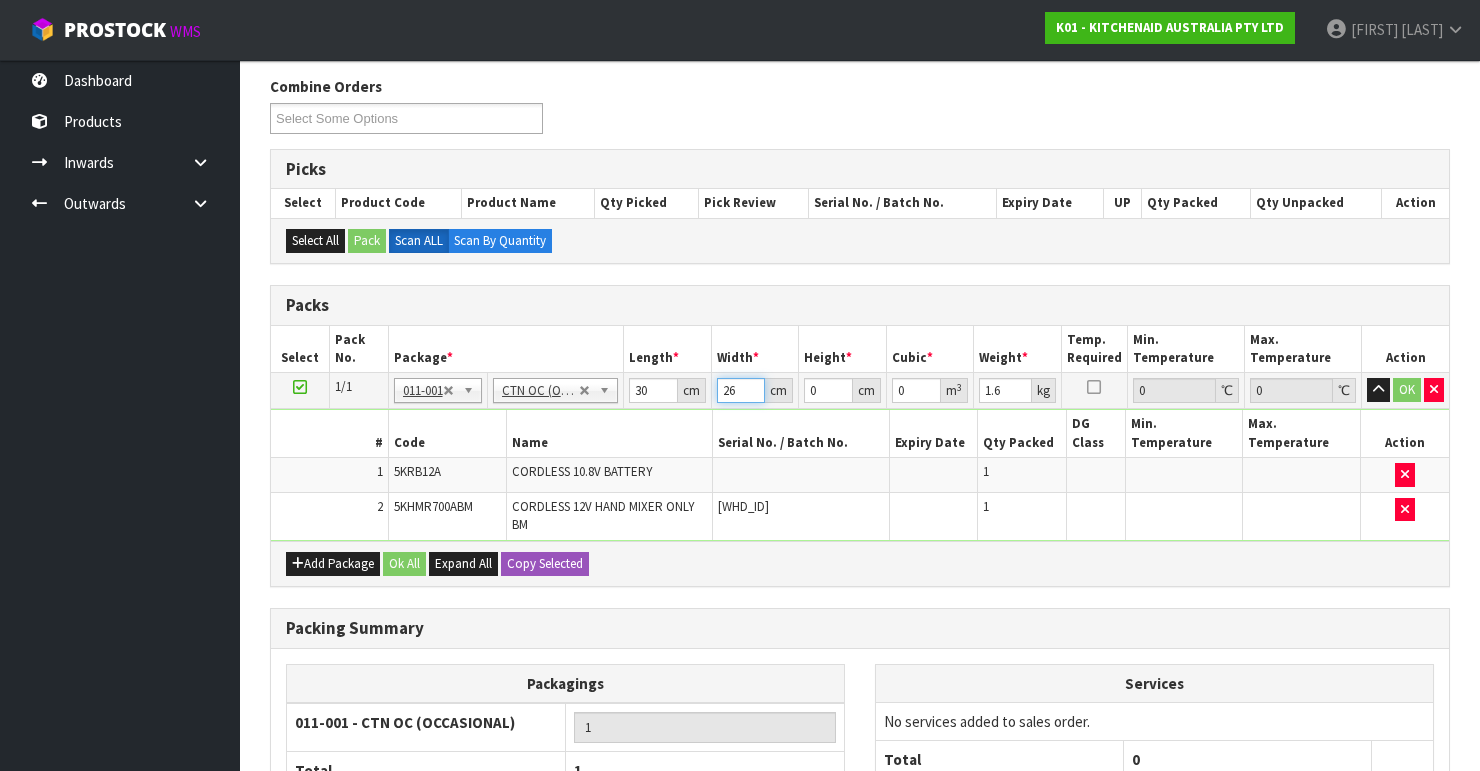 type on "26" 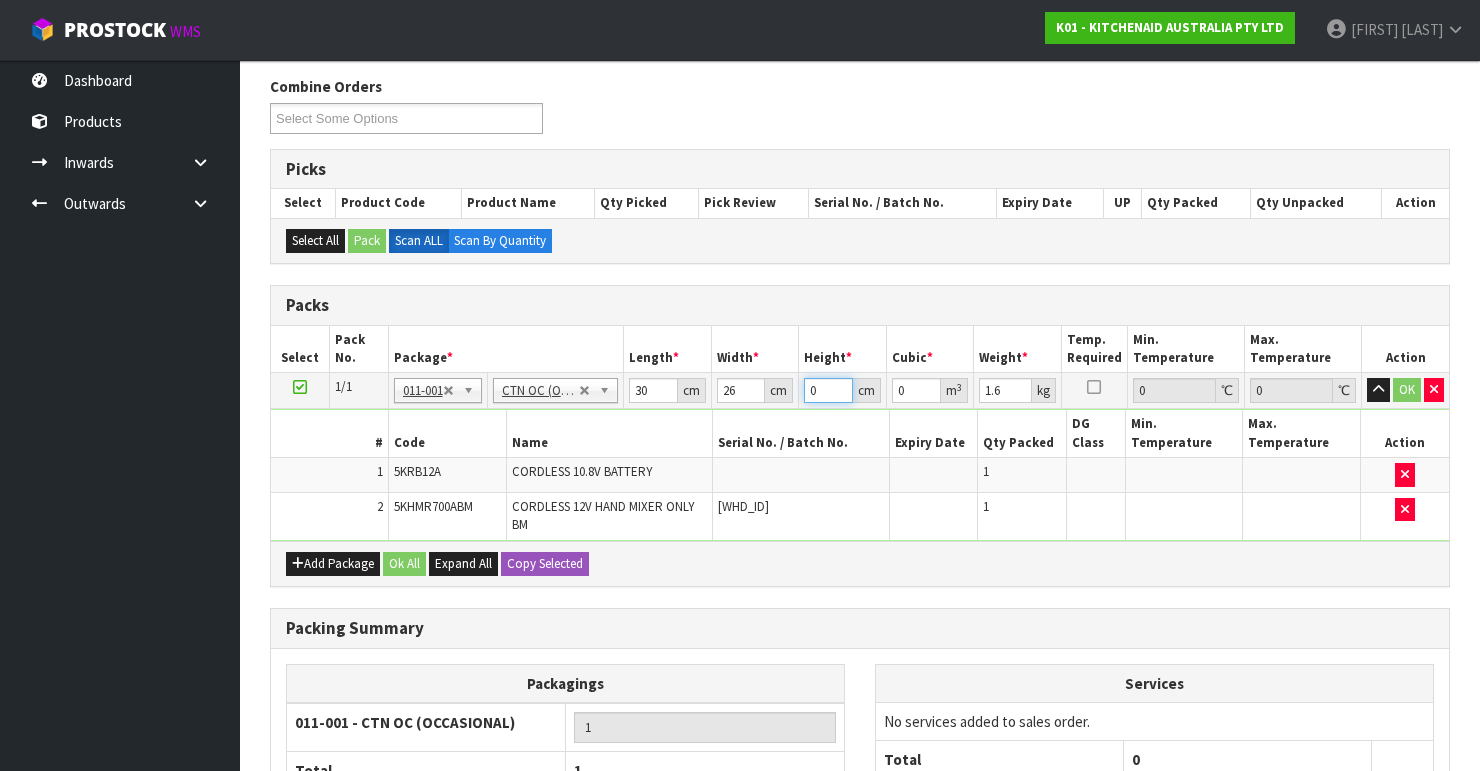 drag, startPoint x: 821, startPoint y: 389, endPoint x: 741, endPoint y: 396, distance: 80.305664 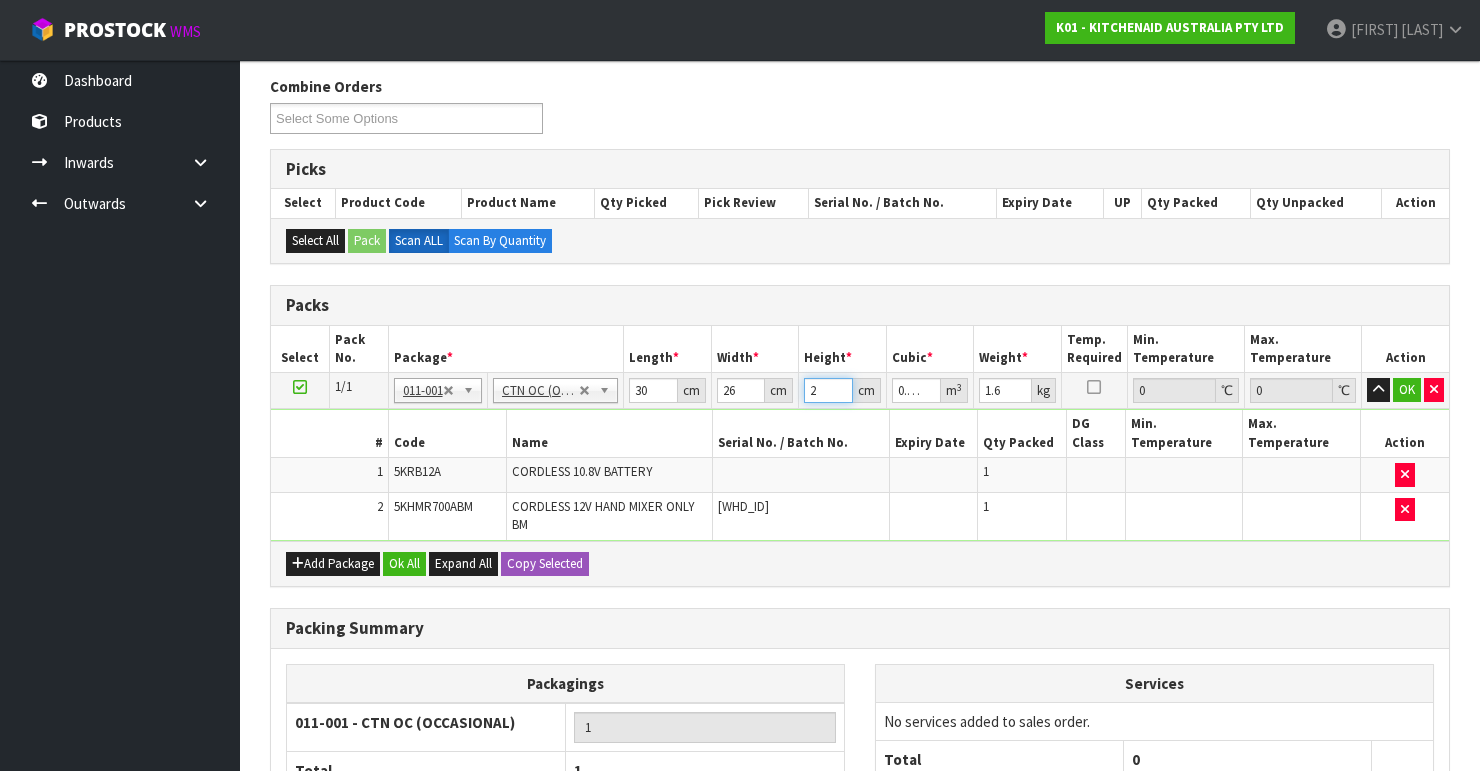 type on "22" 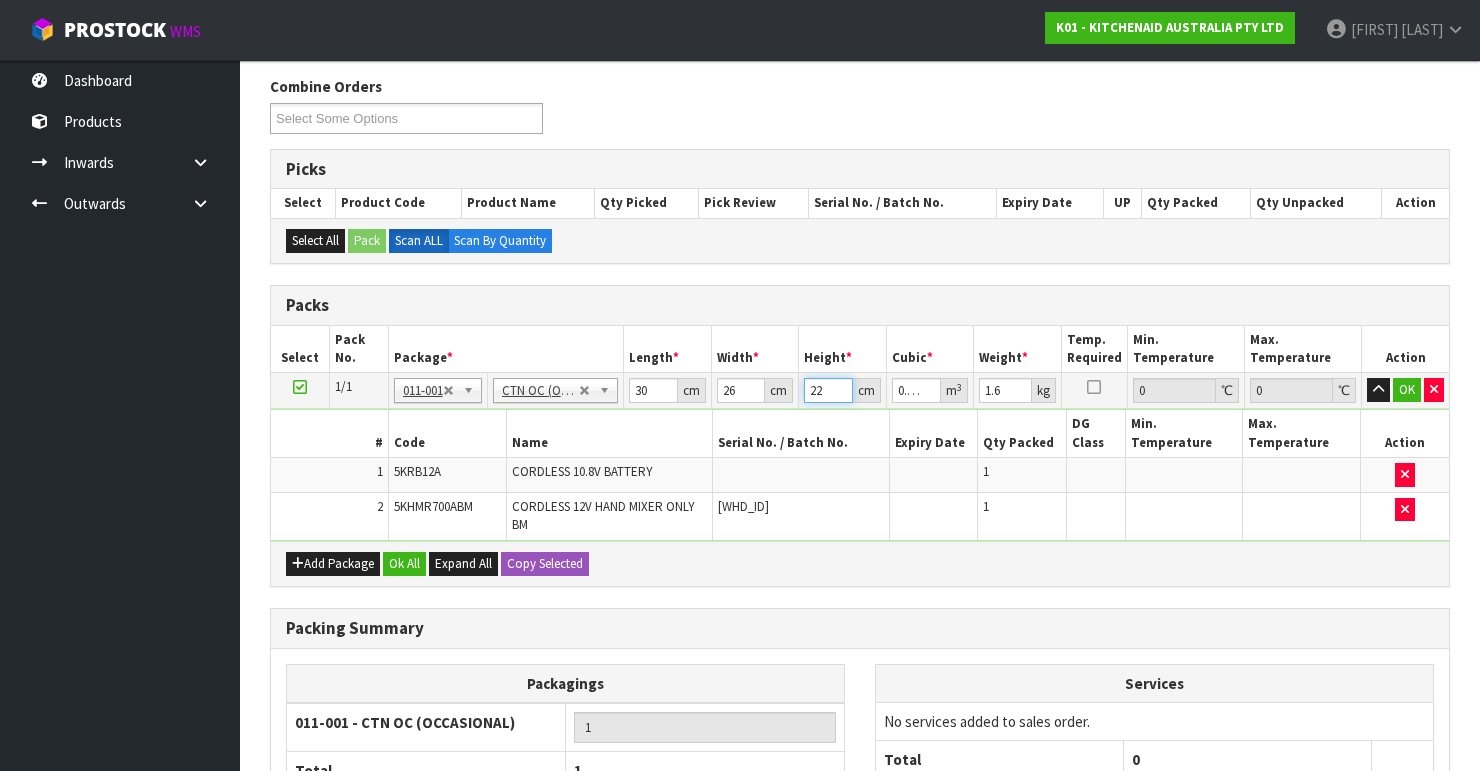 type on "22" 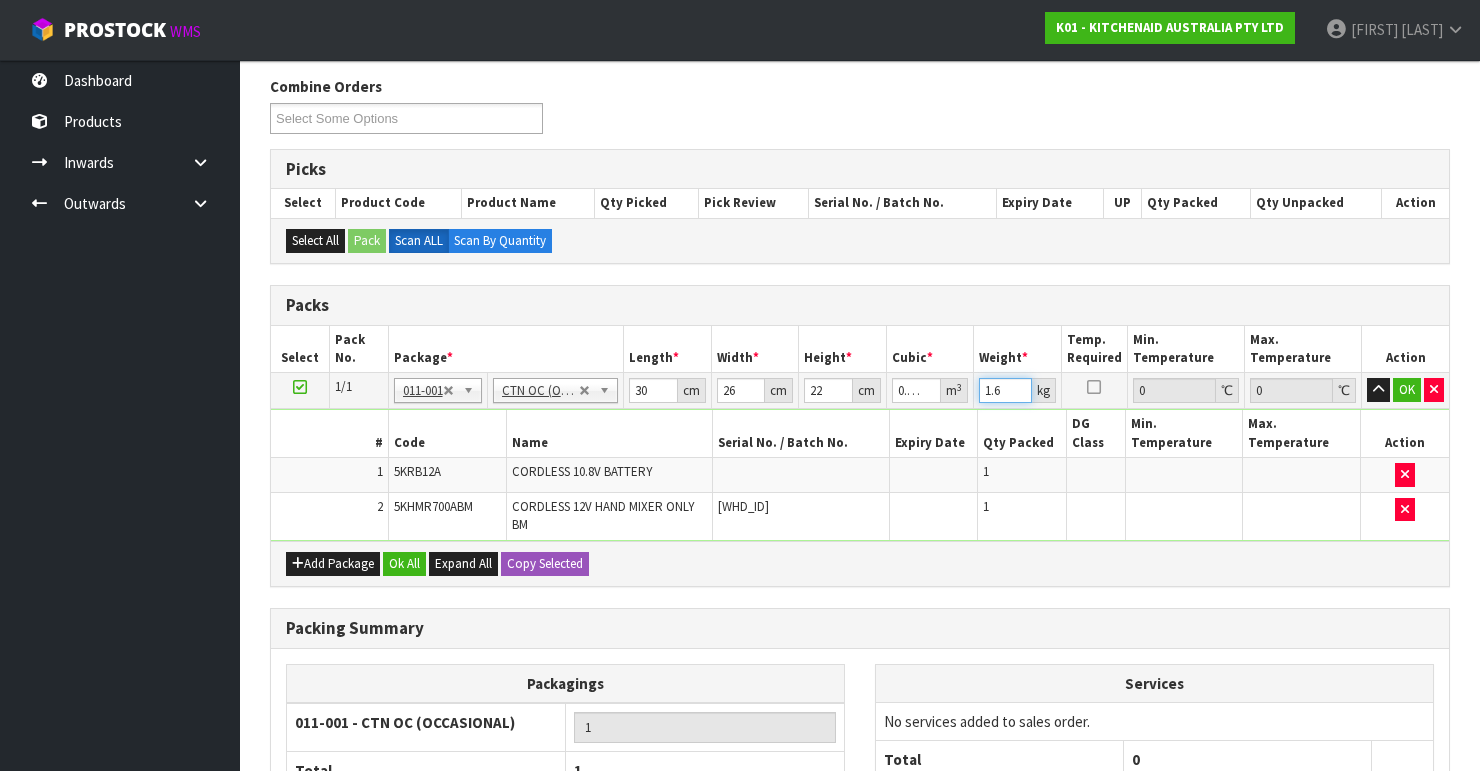 drag, startPoint x: 1006, startPoint y: 388, endPoint x: 894, endPoint y: 383, distance: 112.11155 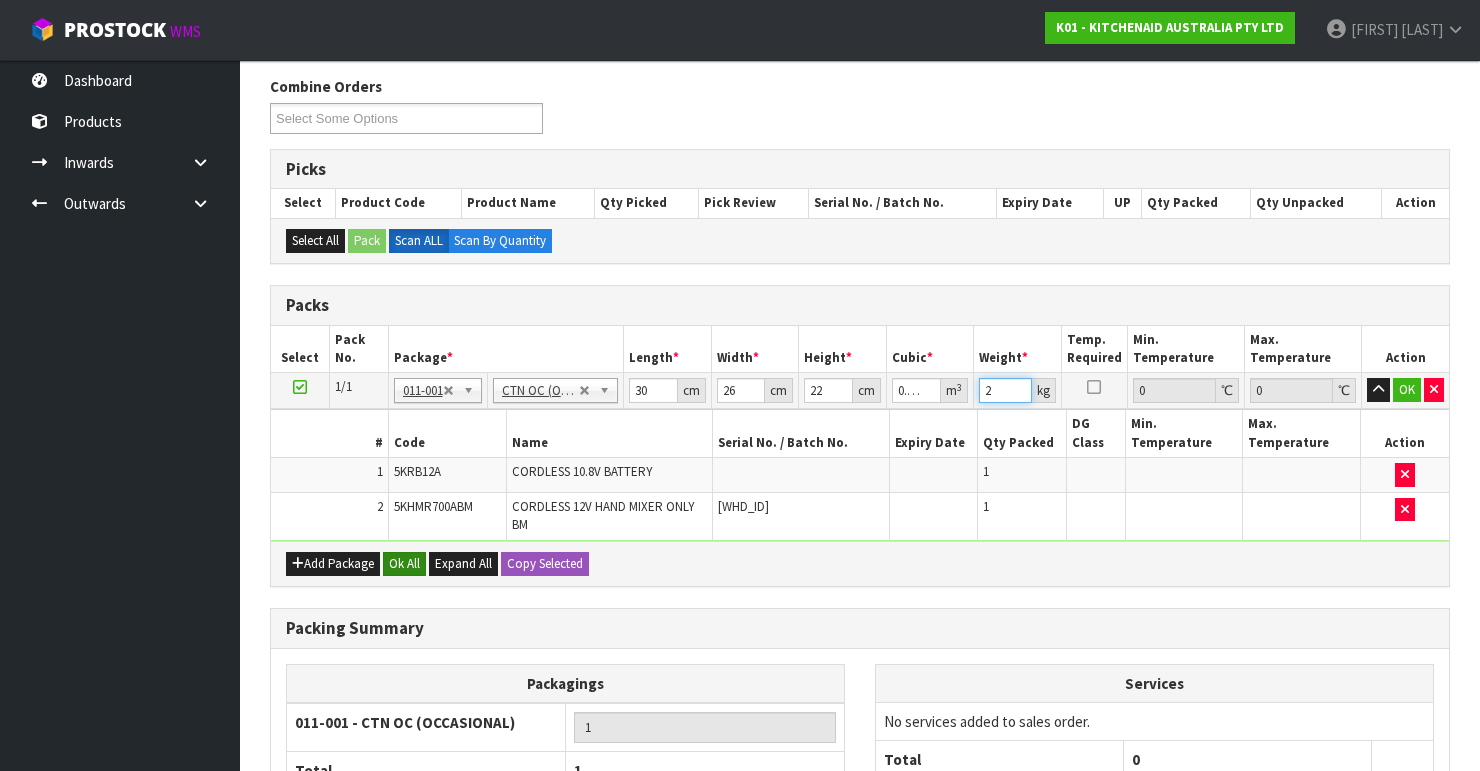 type on "2" 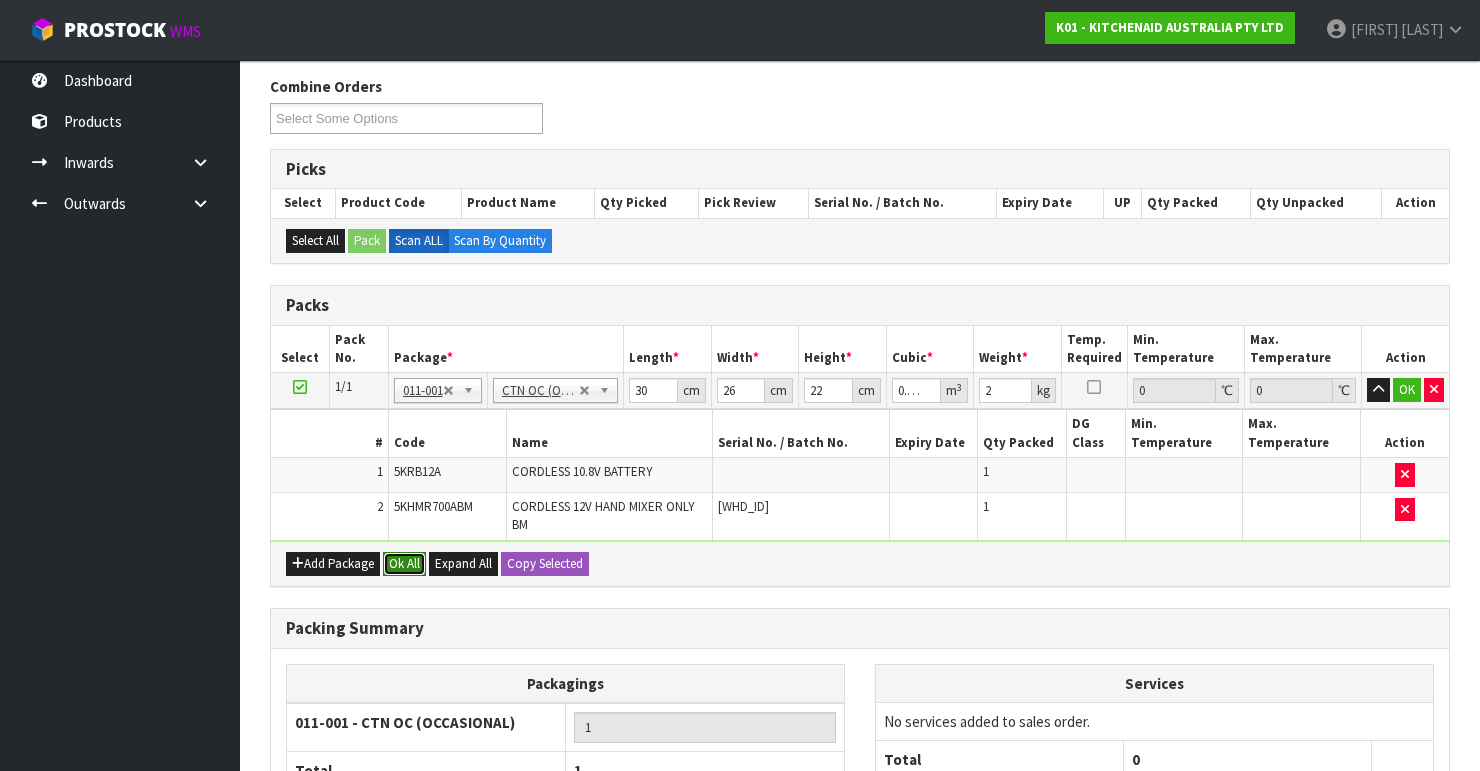 click on "Ok All" at bounding box center (404, 564) 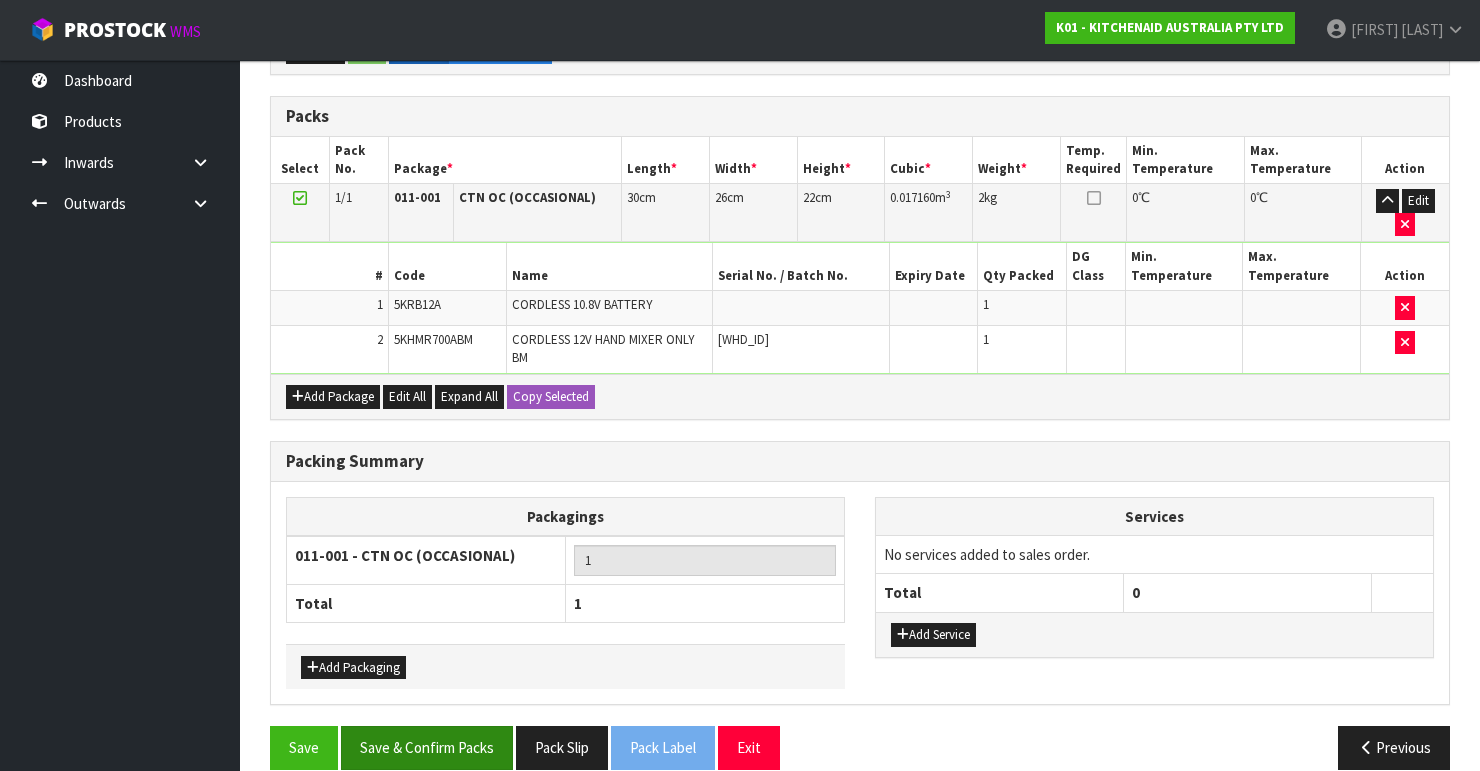 scroll, scrollTop: 448, scrollLeft: 0, axis: vertical 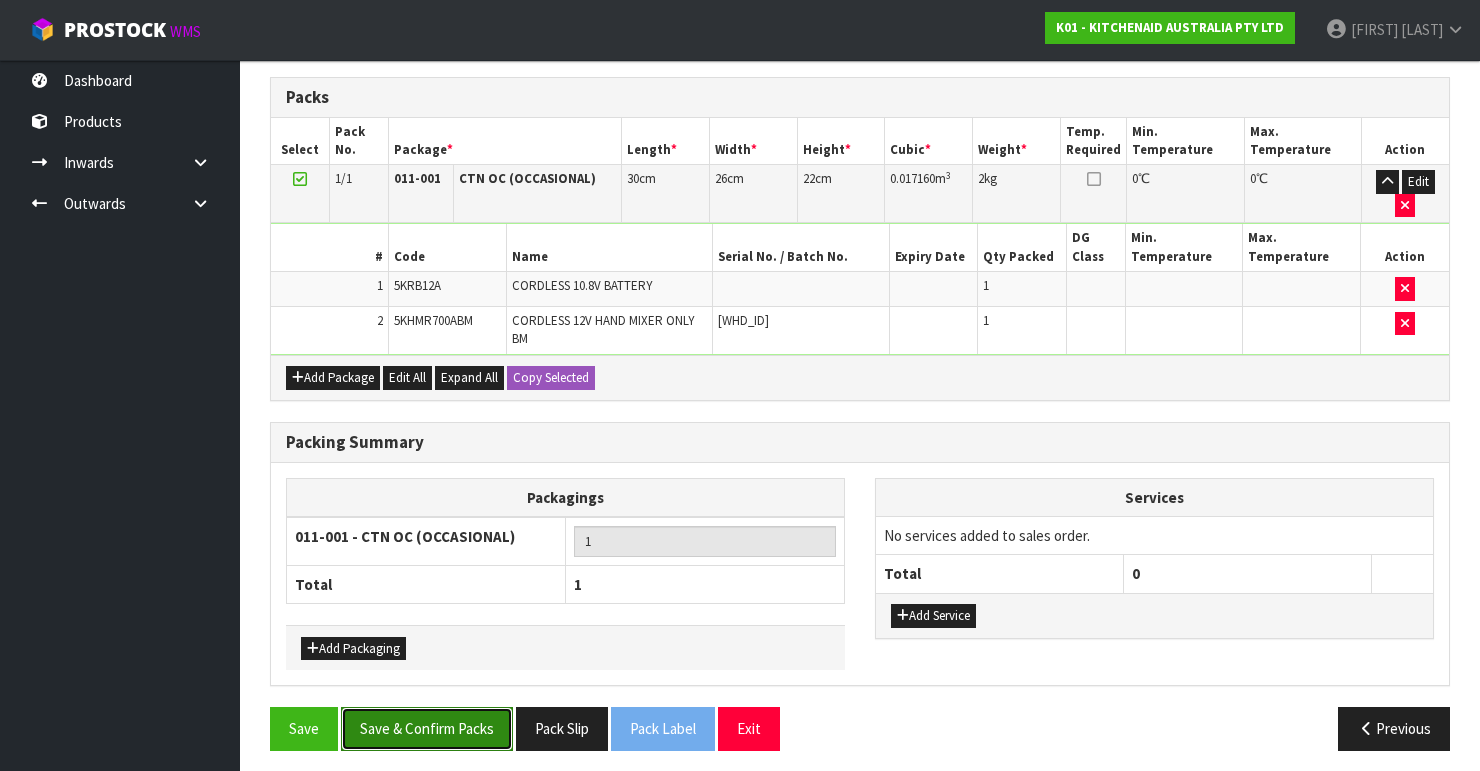 click on "Save & Confirm Packs" at bounding box center [427, 728] 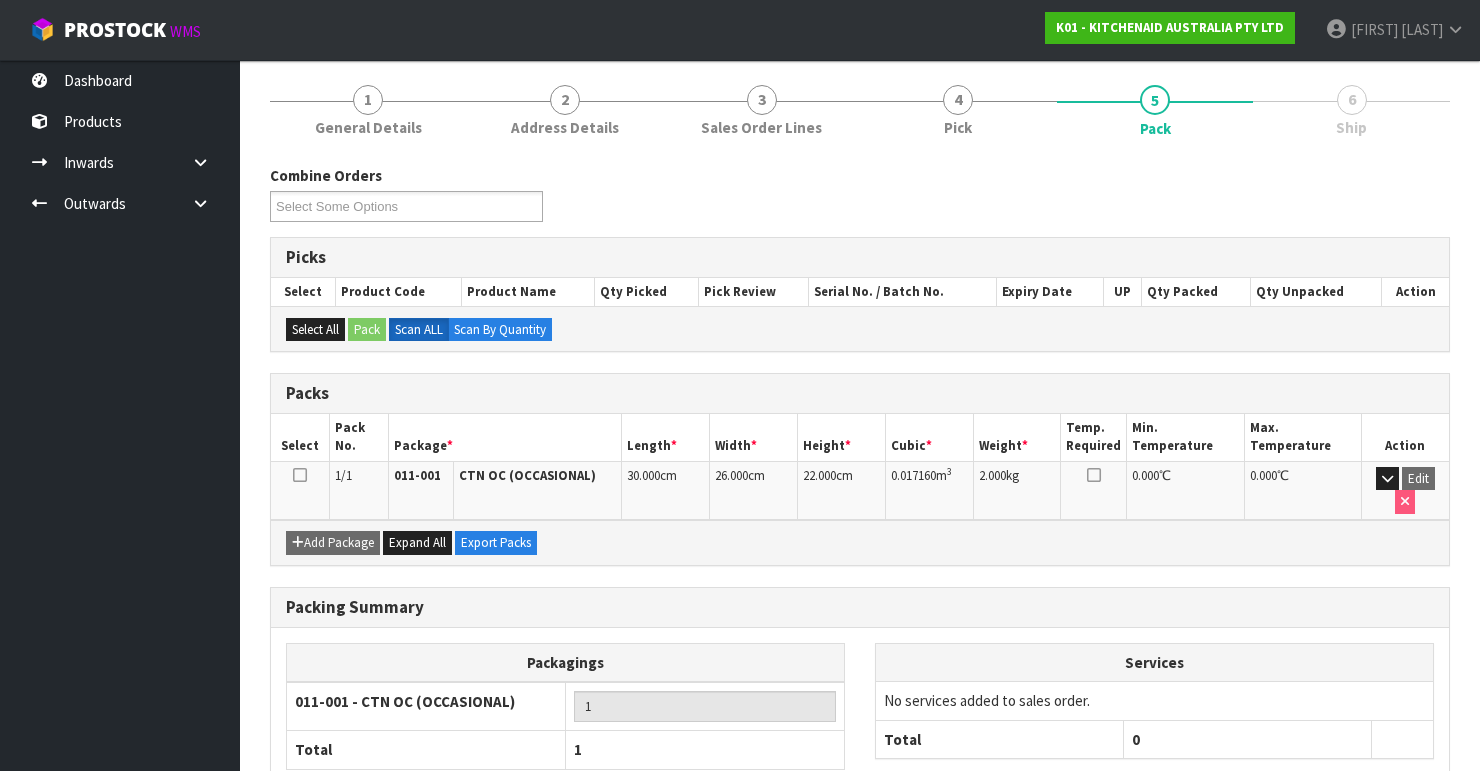 scroll, scrollTop: 346, scrollLeft: 0, axis: vertical 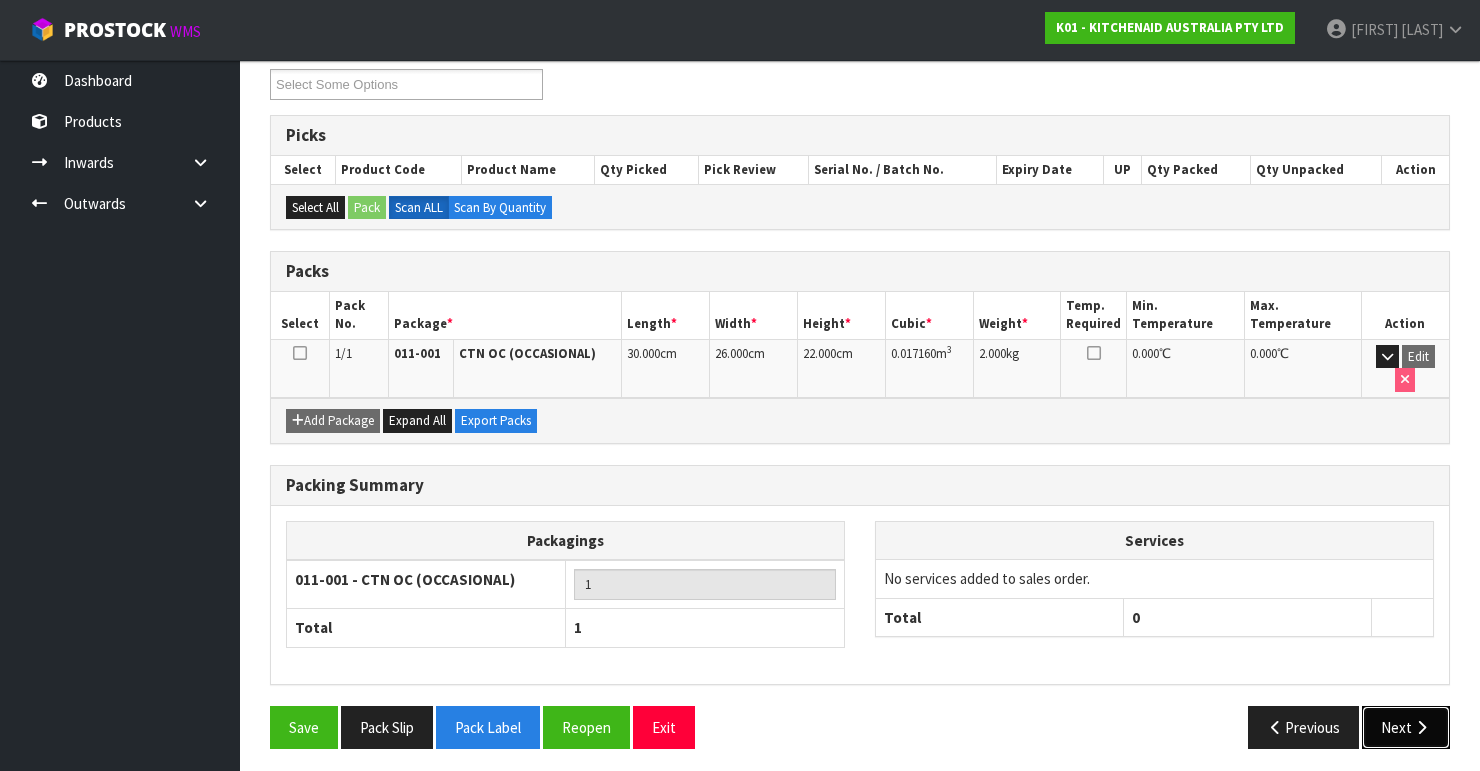 click on "Next" at bounding box center (1406, 727) 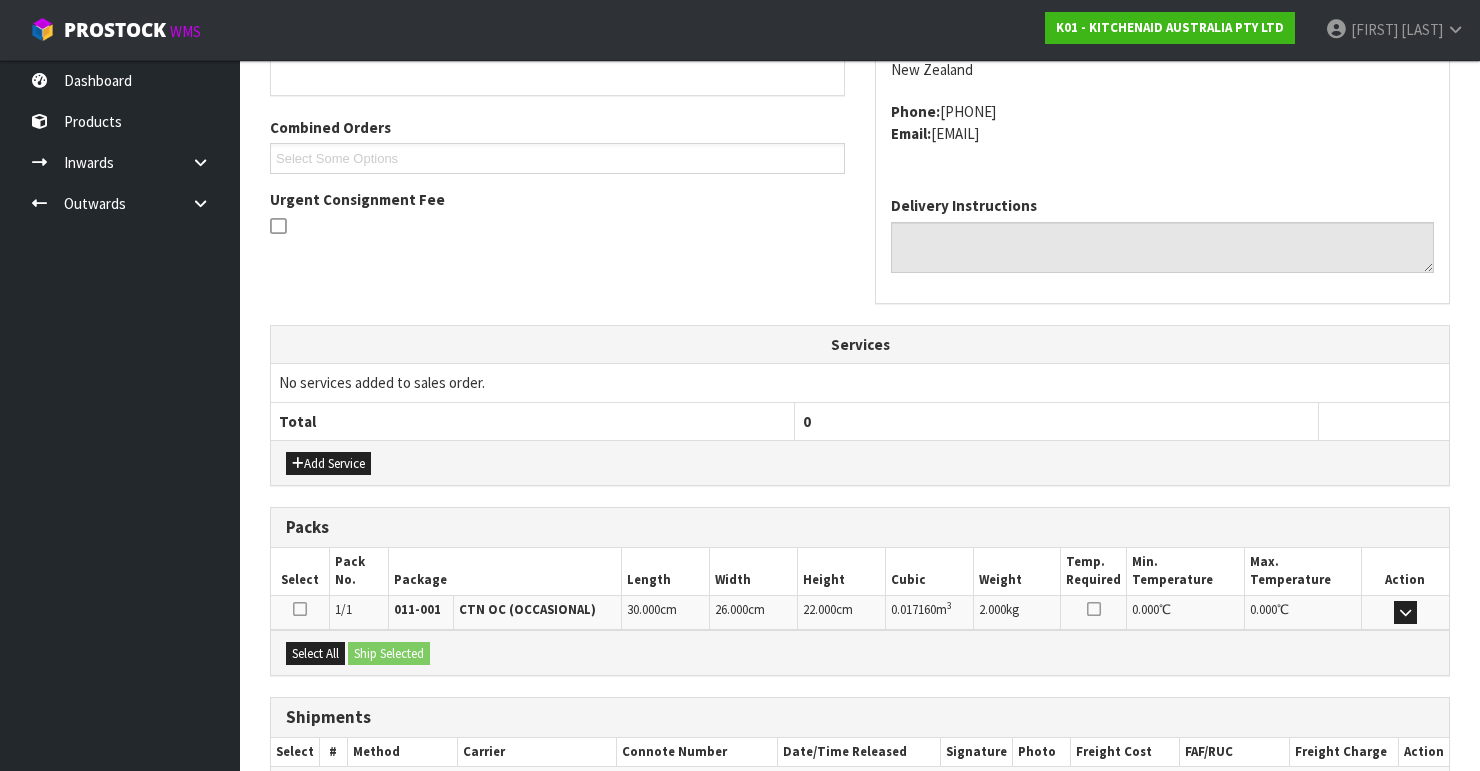 scroll, scrollTop: 584, scrollLeft: 0, axis: vertical 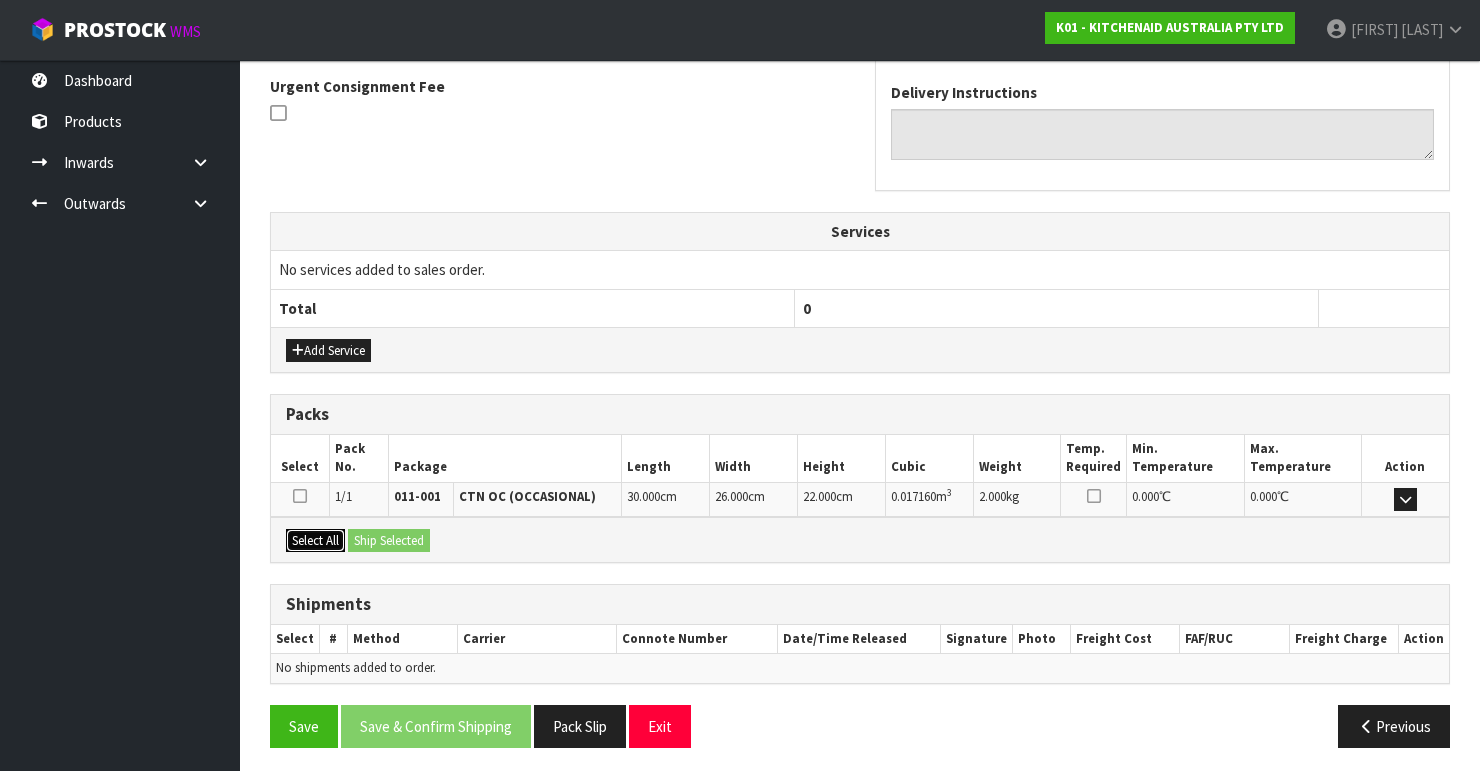 click on "Select All" at bounding box center [315, 541] 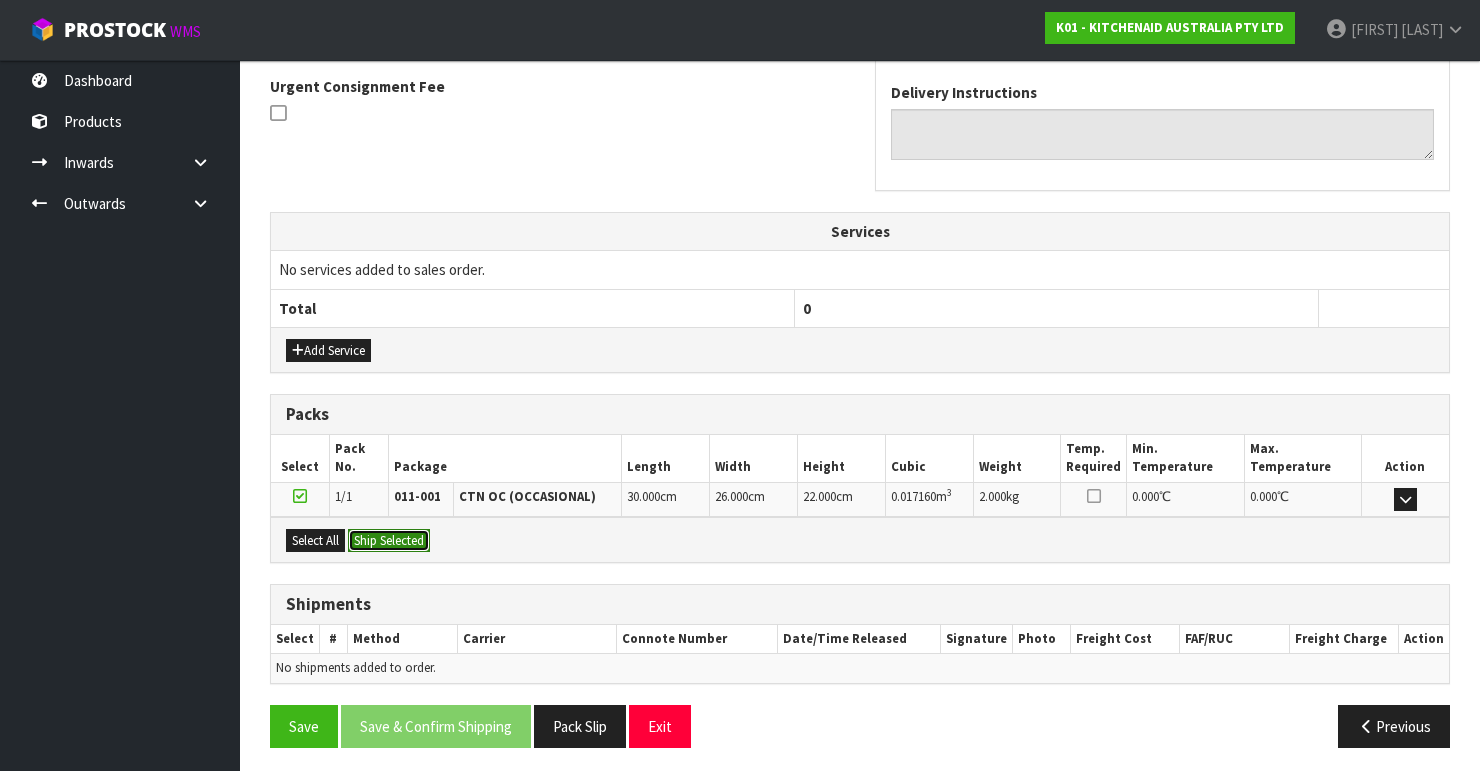click on "Ship Selected" at bounding box center [389, 541] 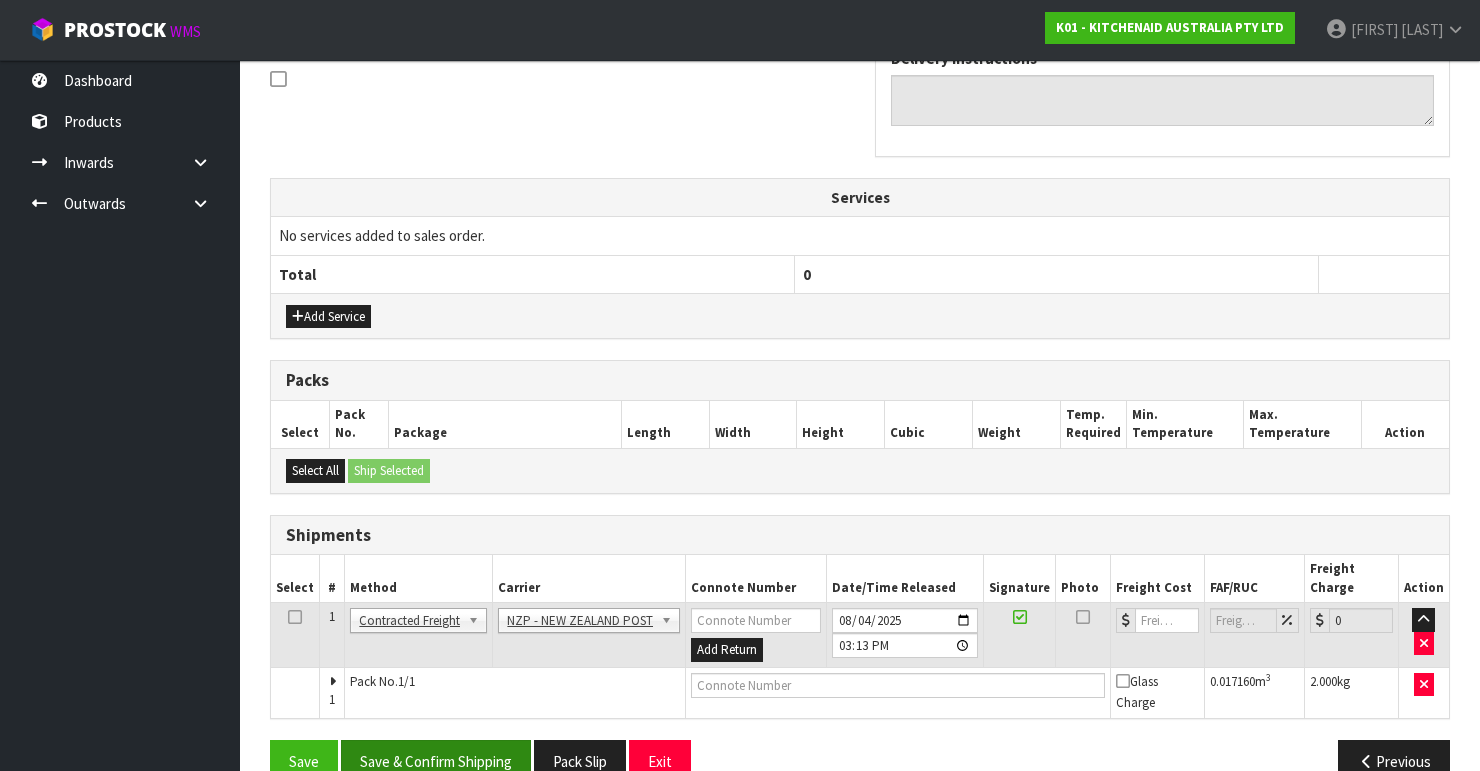 scroll, scrollTop: 635, scrollLeft: 0, axis: vertical 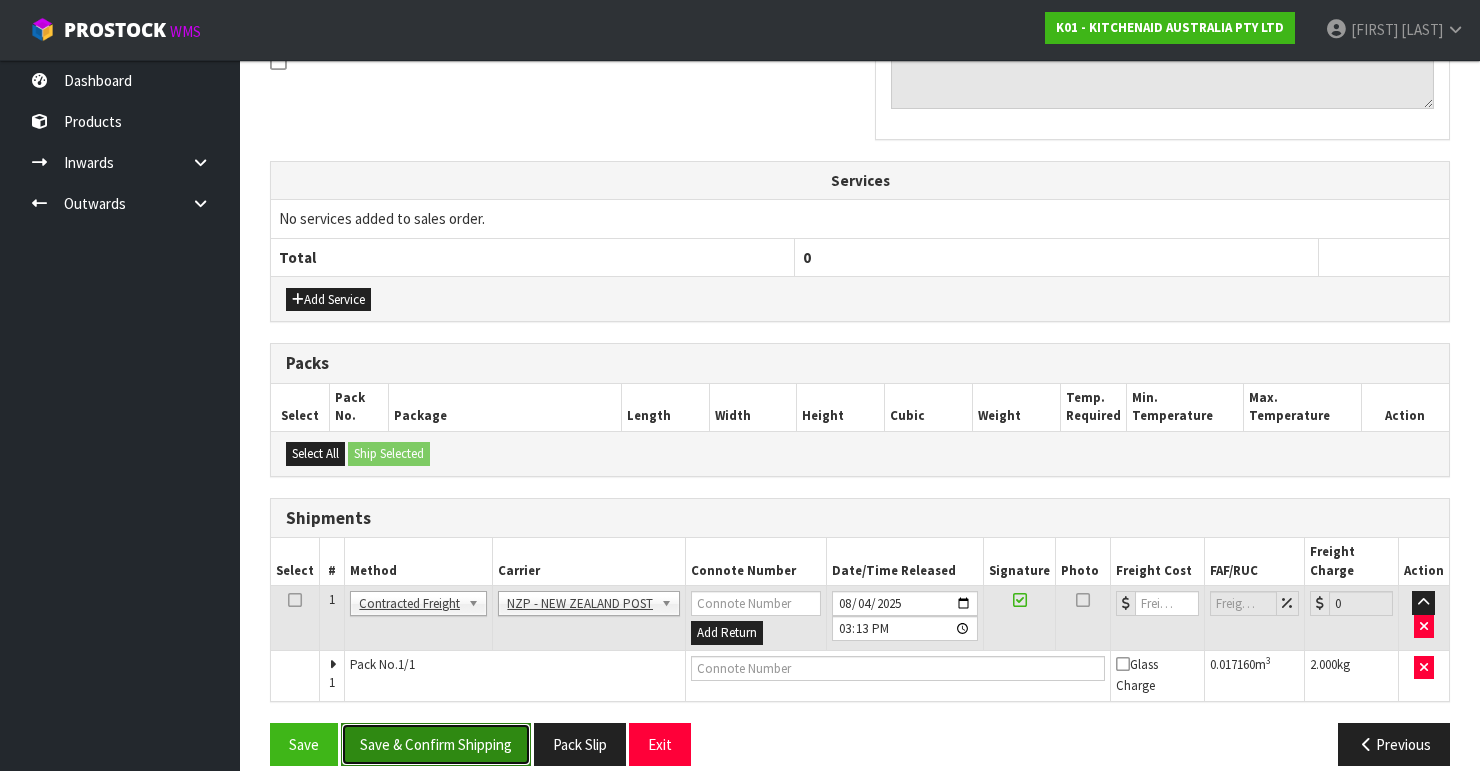 click on "Save & Confirm Shipping" at bounding box center [436, 744] 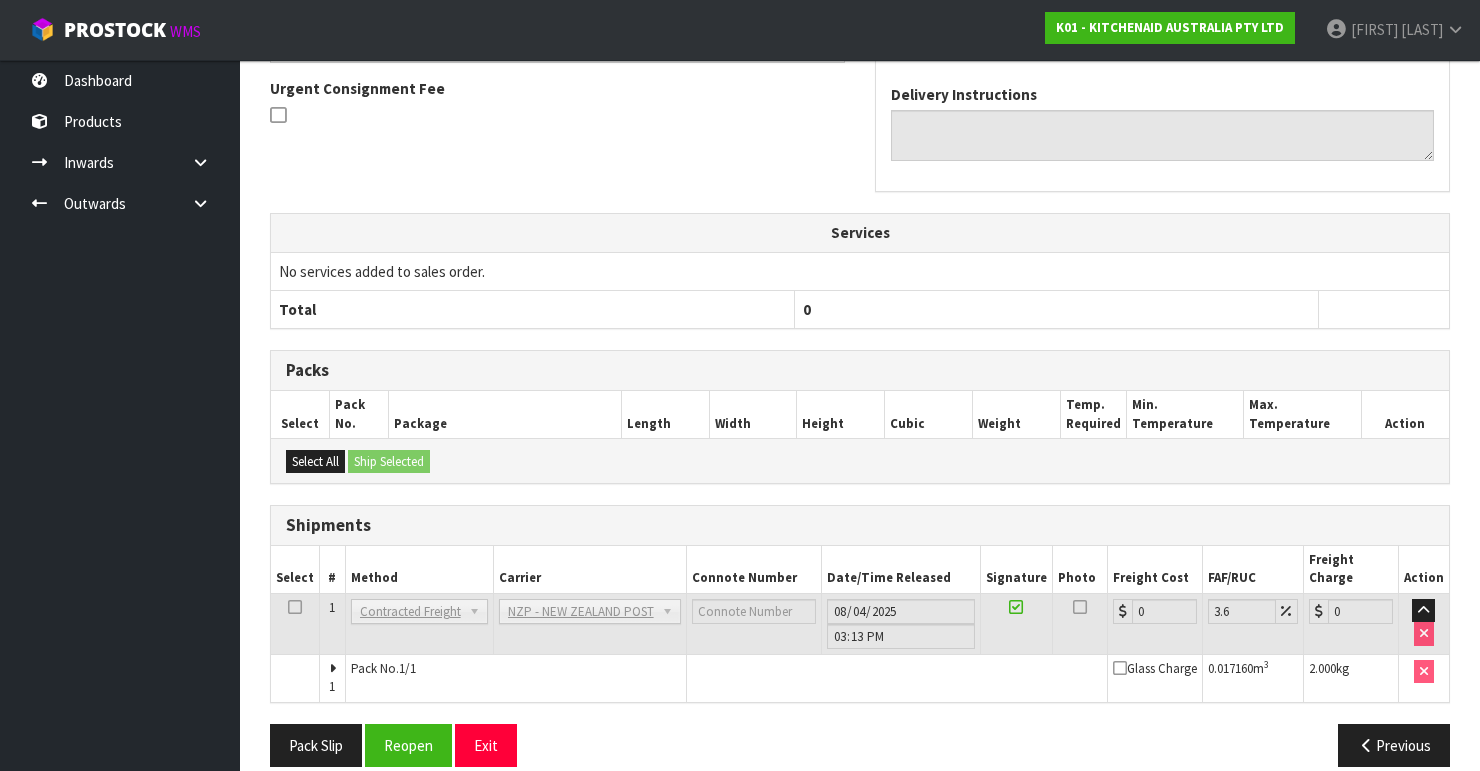 scroll, scrollTop: 605, scrollLeft: 0, axis: vertical 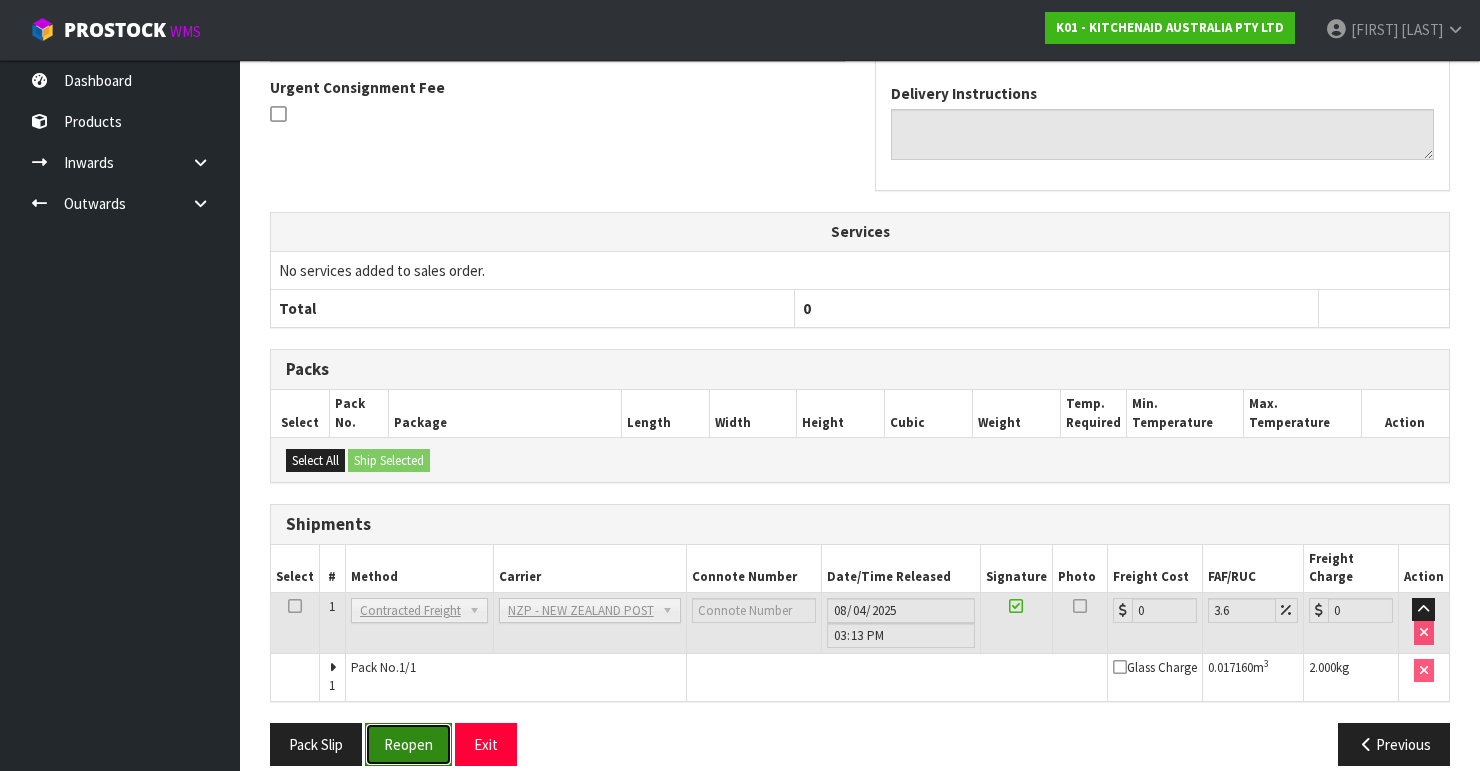click on "Reopen" at bounding box center (408, 744) 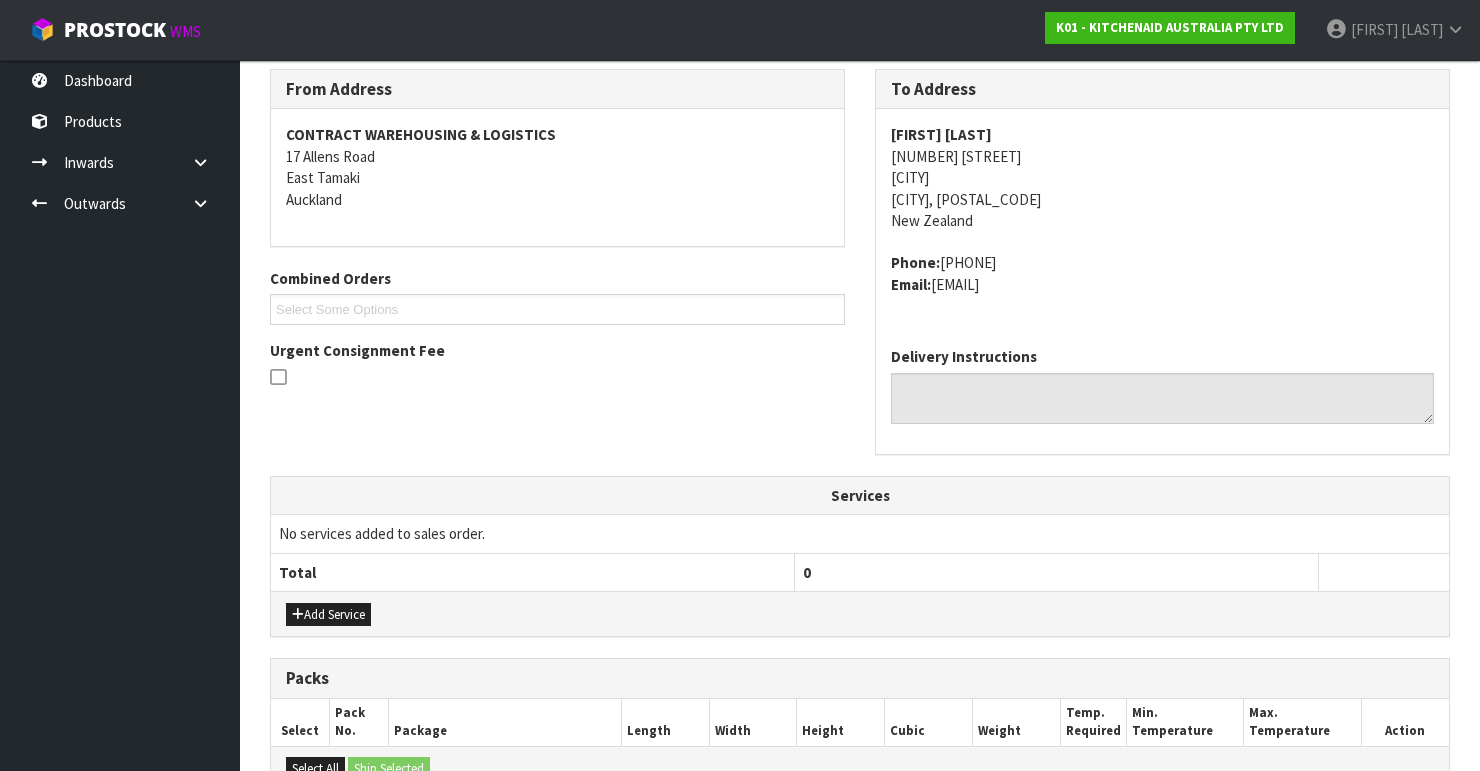 scroll, scrollTop: 638, scrollLeft: 0, axis: vertical 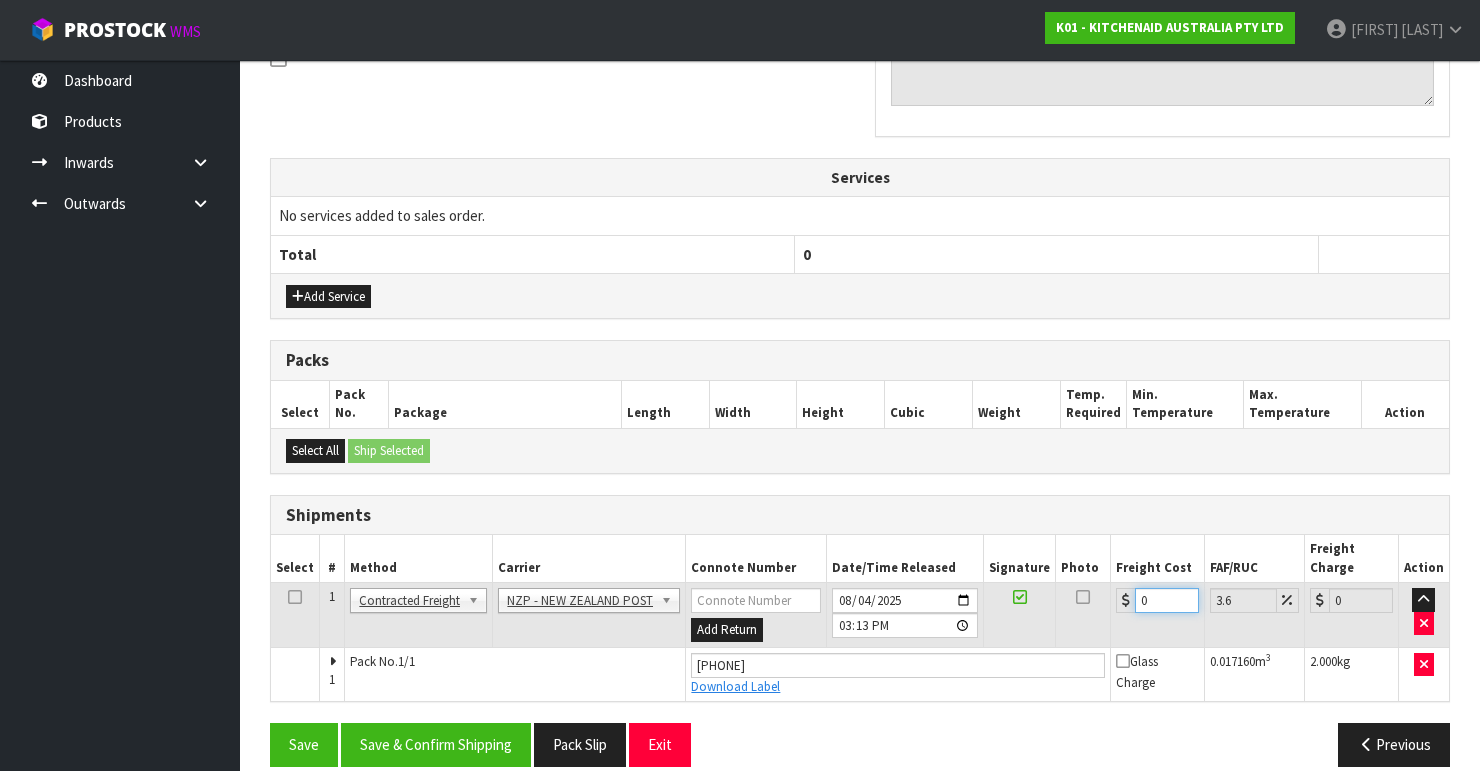 drag, startPoint x: 1144, startPoint y: 578, endPoint x: 1110, endPoint y: 583, distance: 34.36568 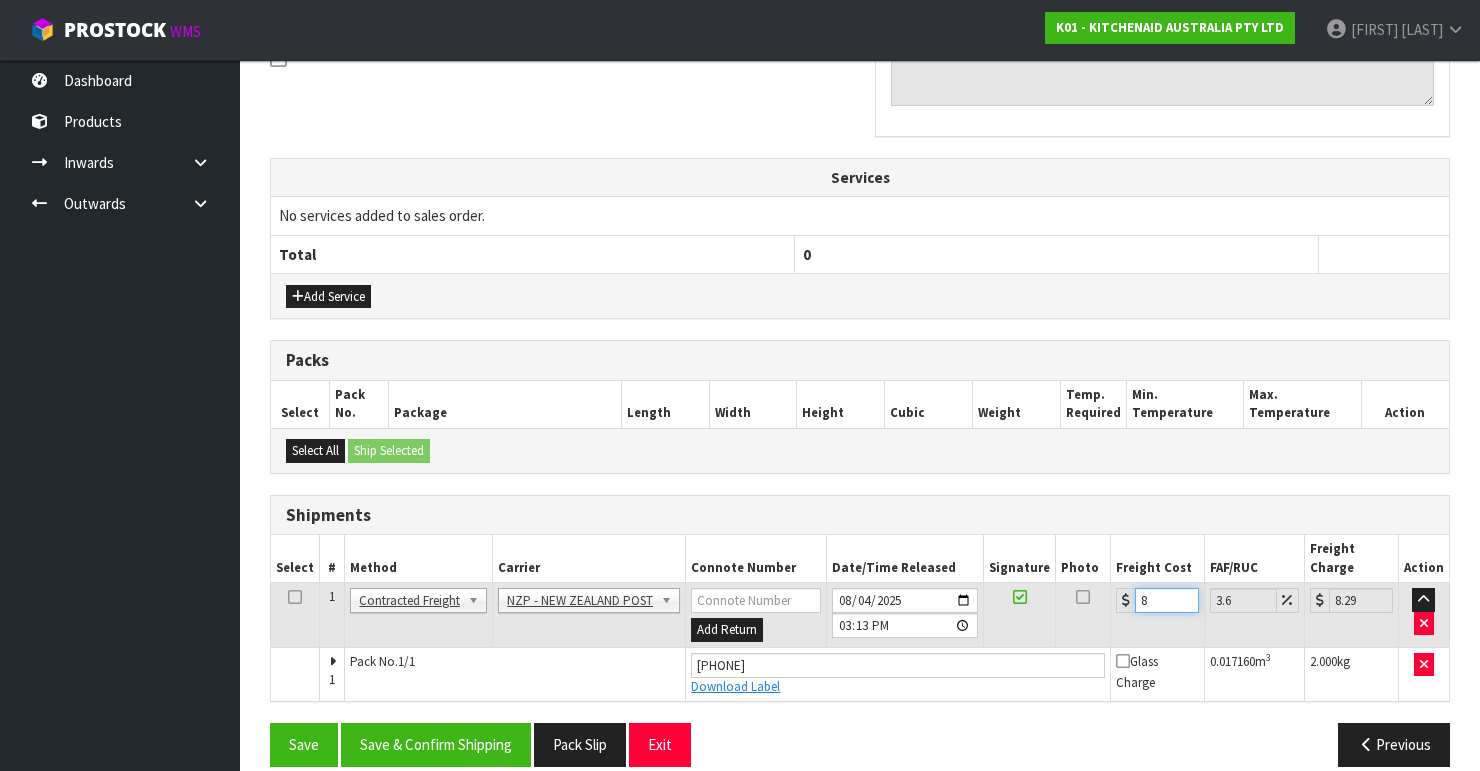 type on "8.4" 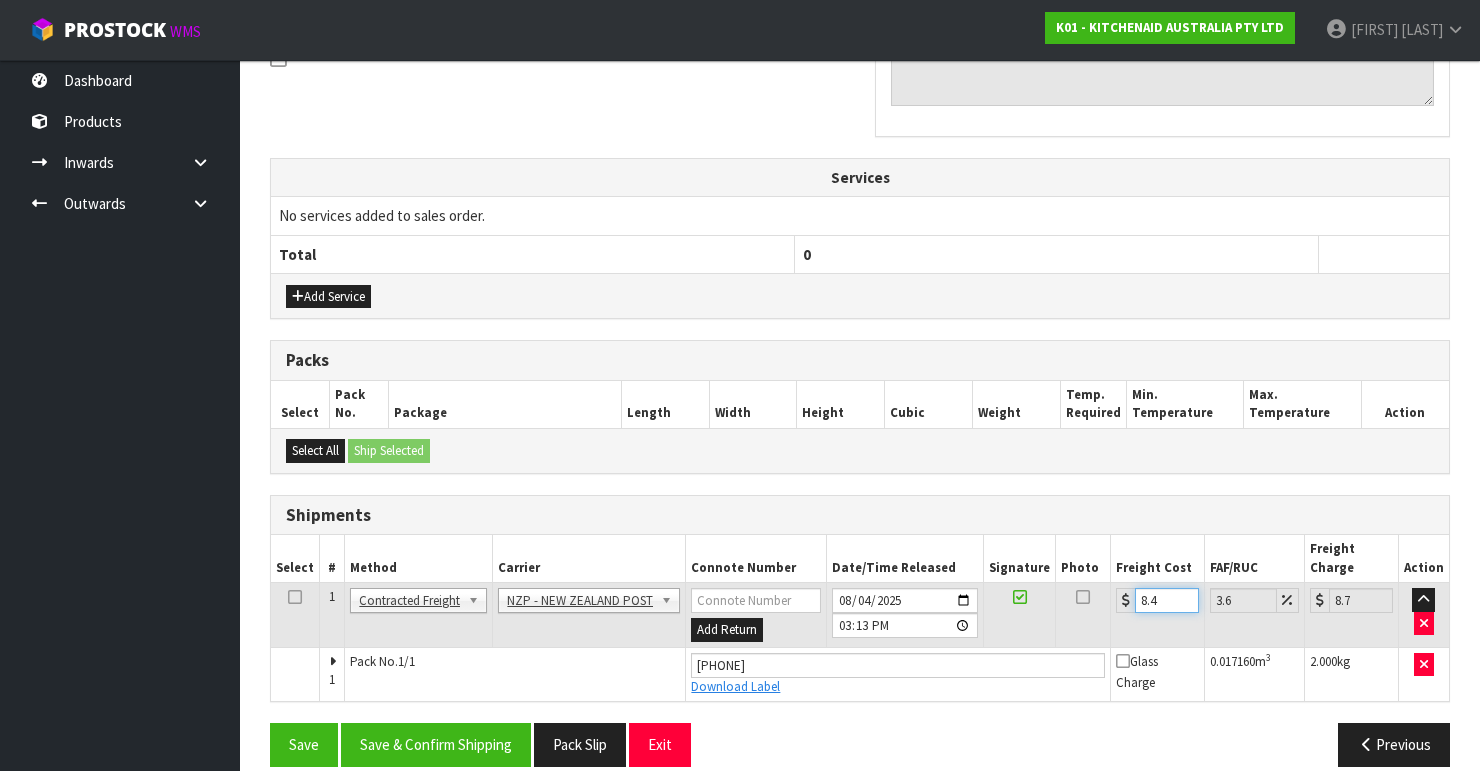 type on "8.45" 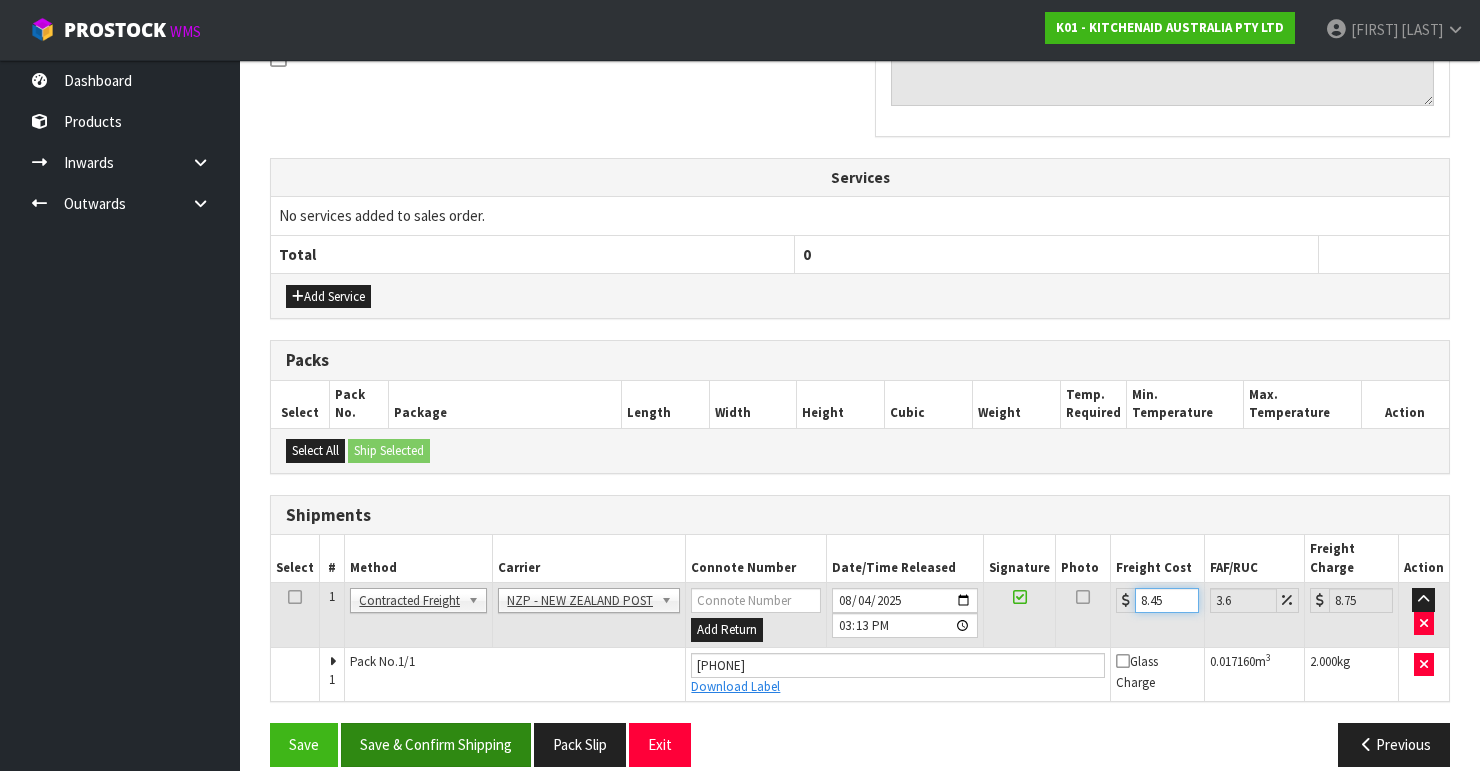 type on "8.45" 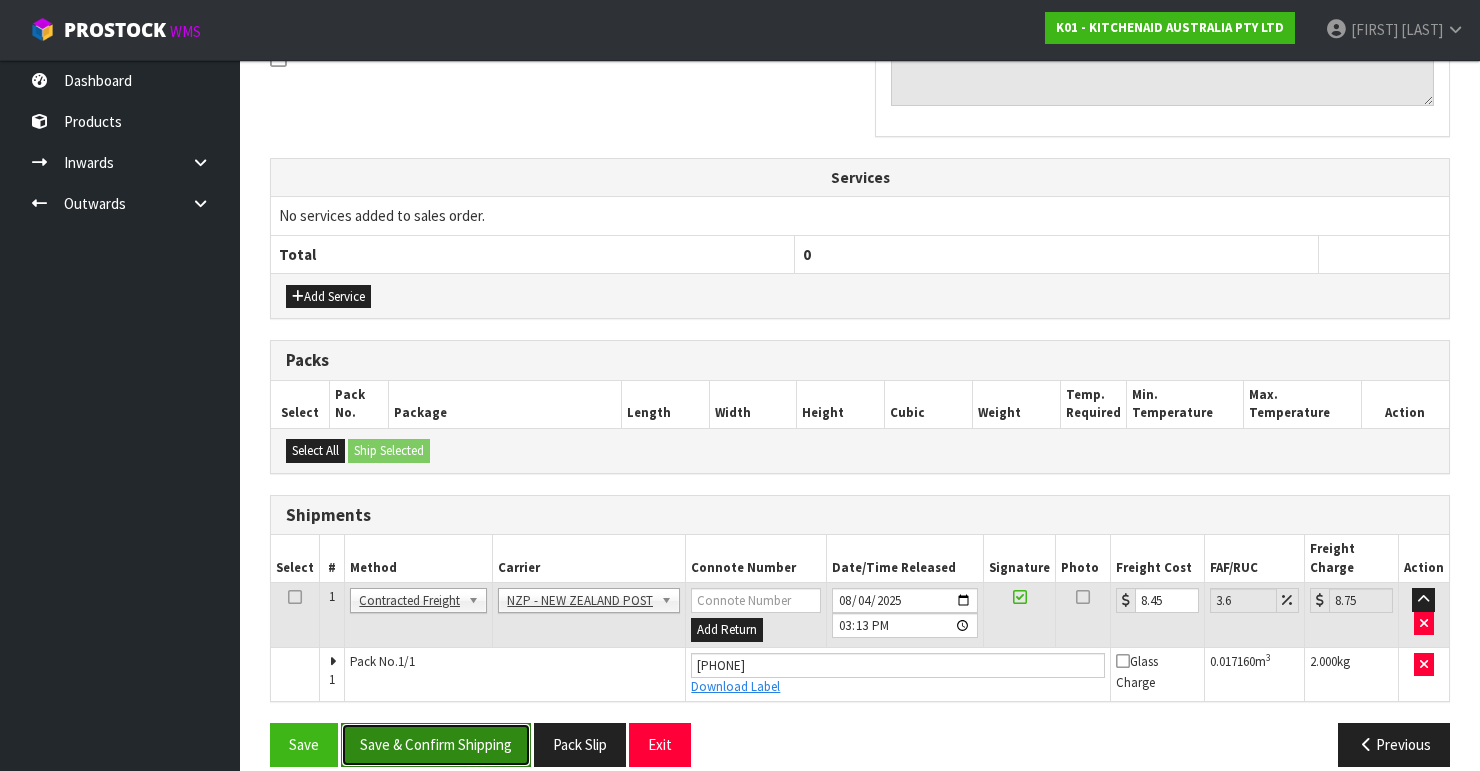 click on "Save & Confirm Shipping" at bounding box center [436, 744] 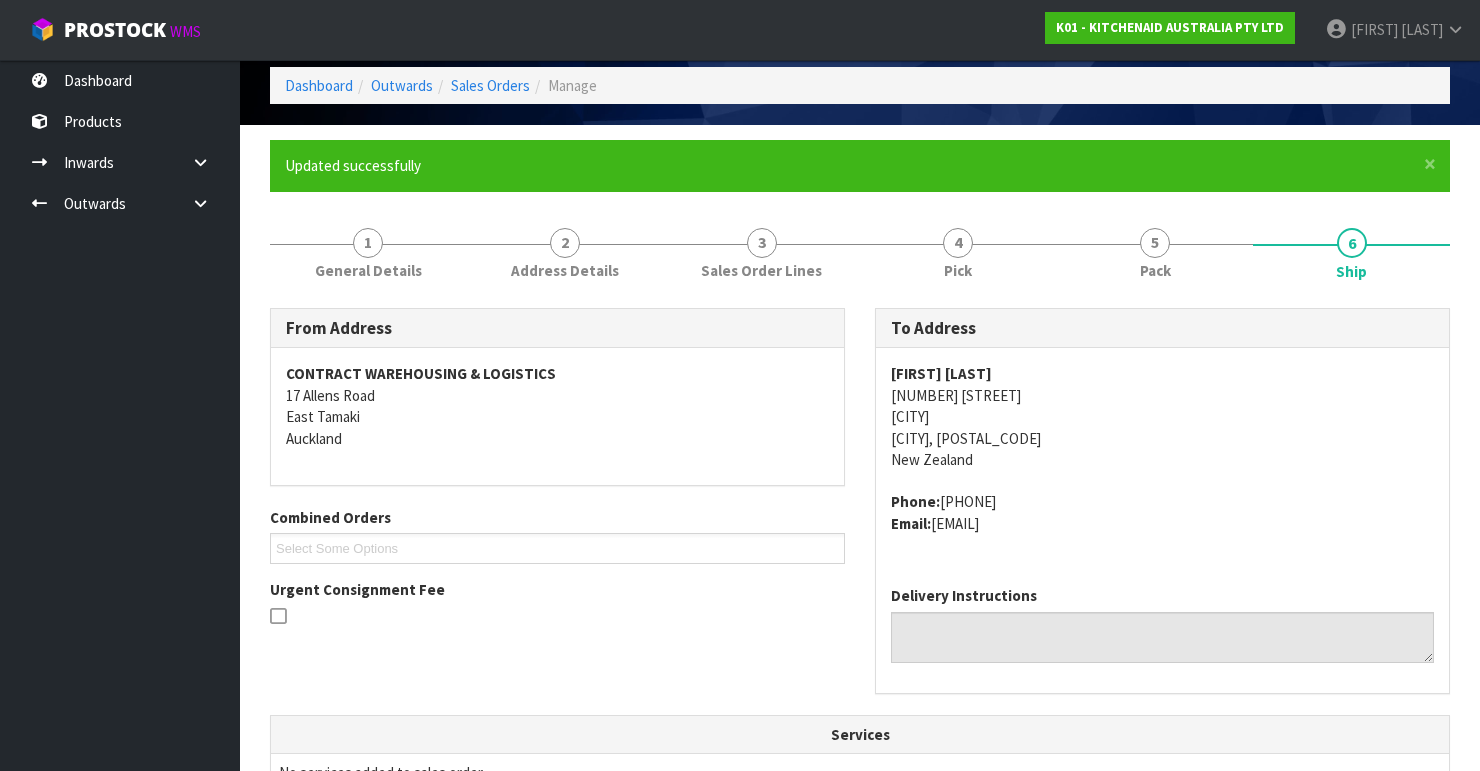 scroll, scrollTop: 0, scrollLeft: 0, axis: both 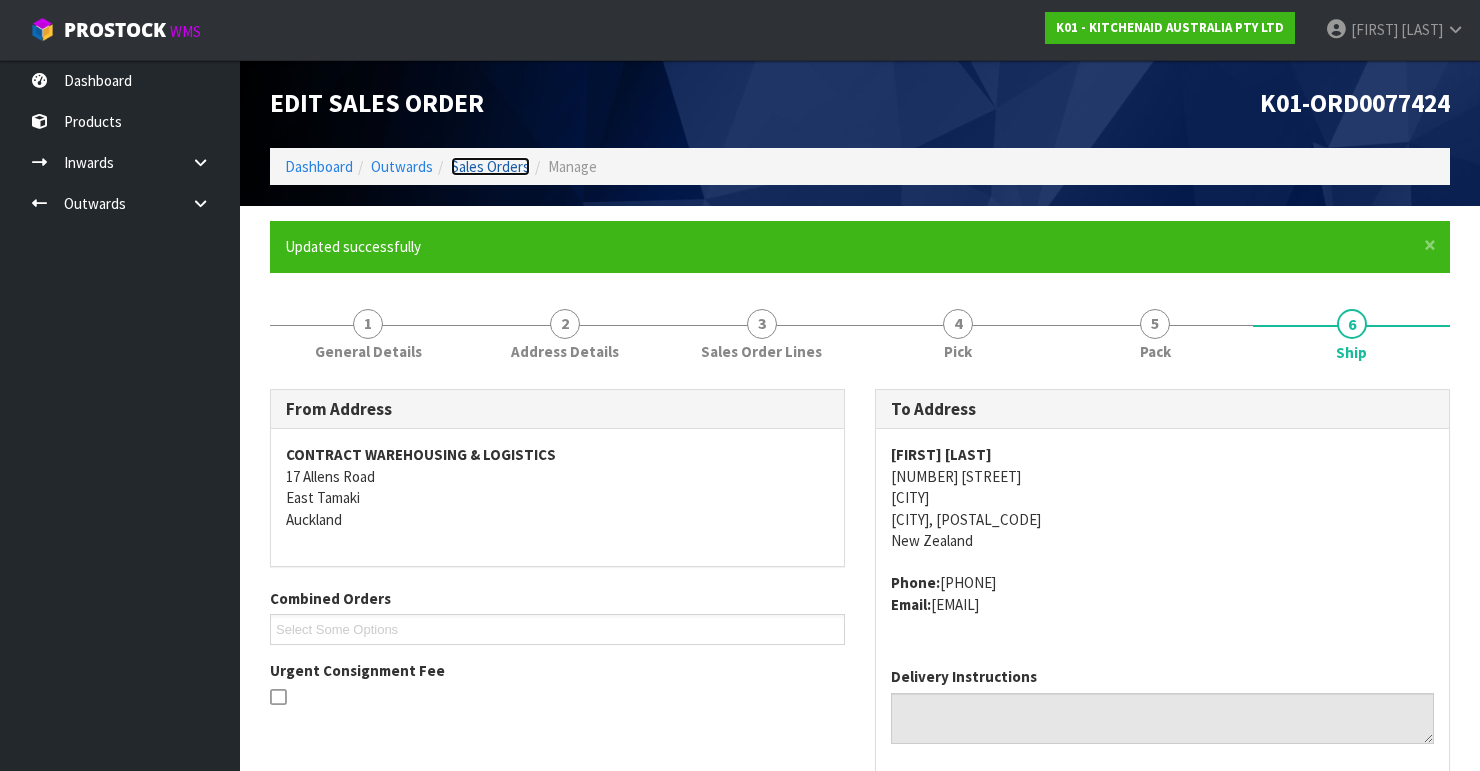 click on "Sales Orders" at bounding box center [490, 166] 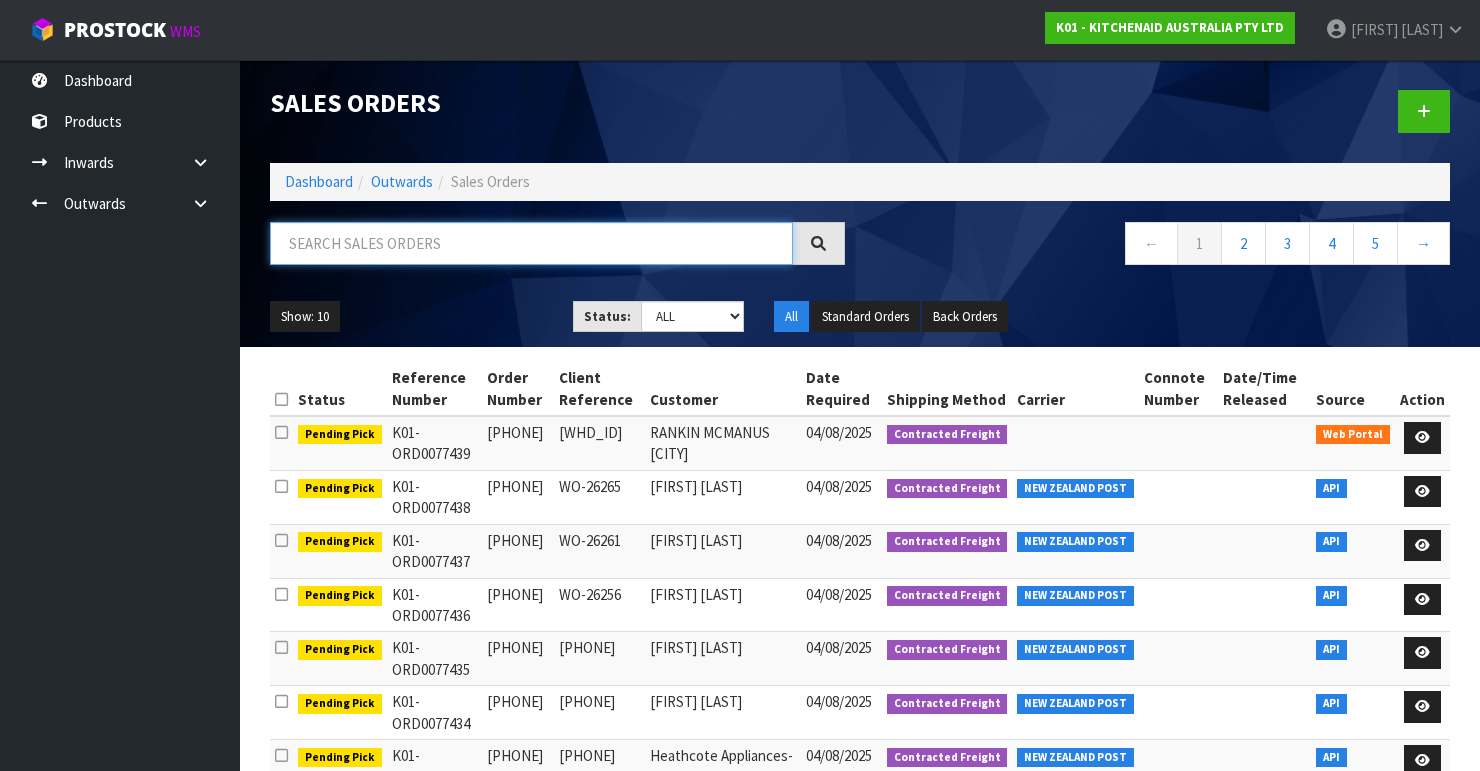 click at bounding box center (531, 243) 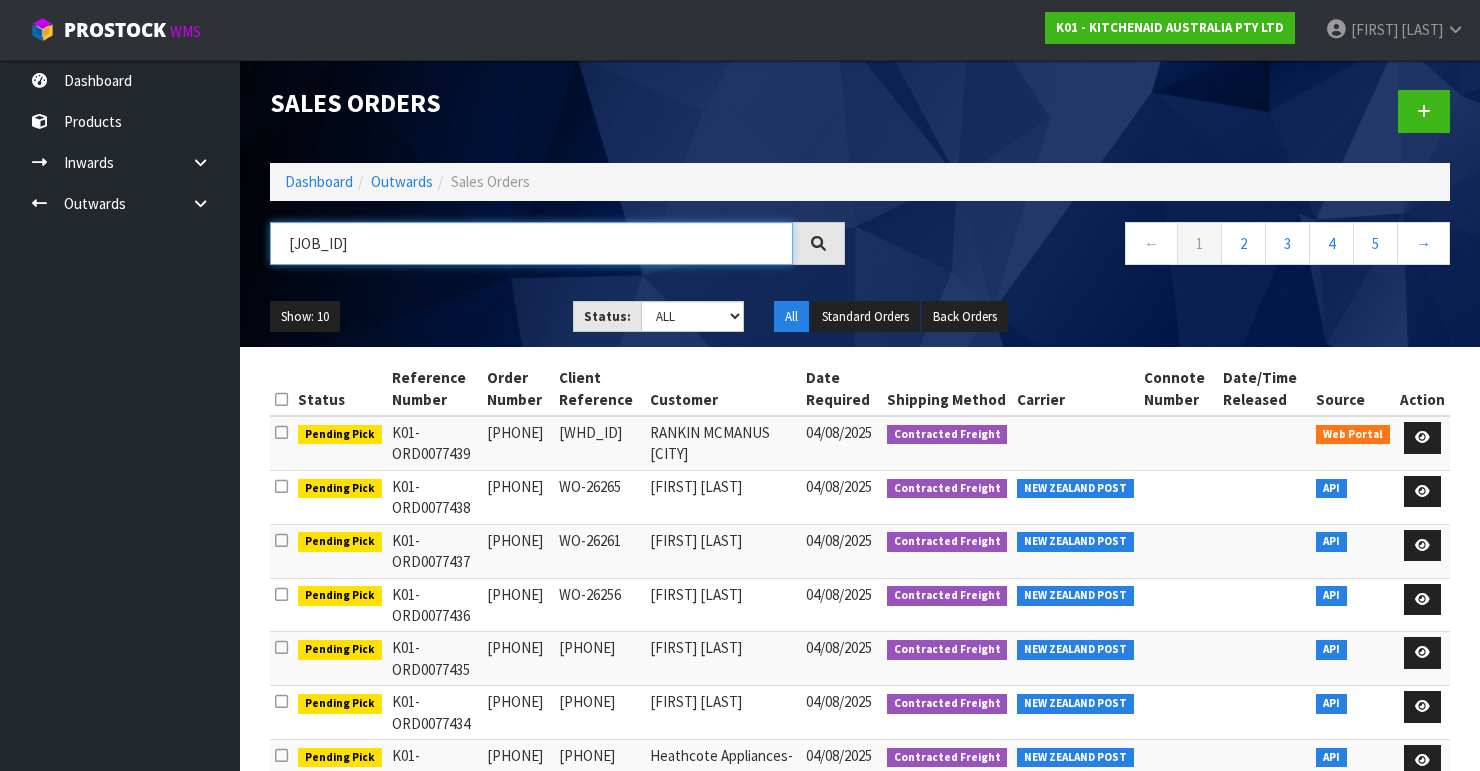 type on "[JOB_ID]" 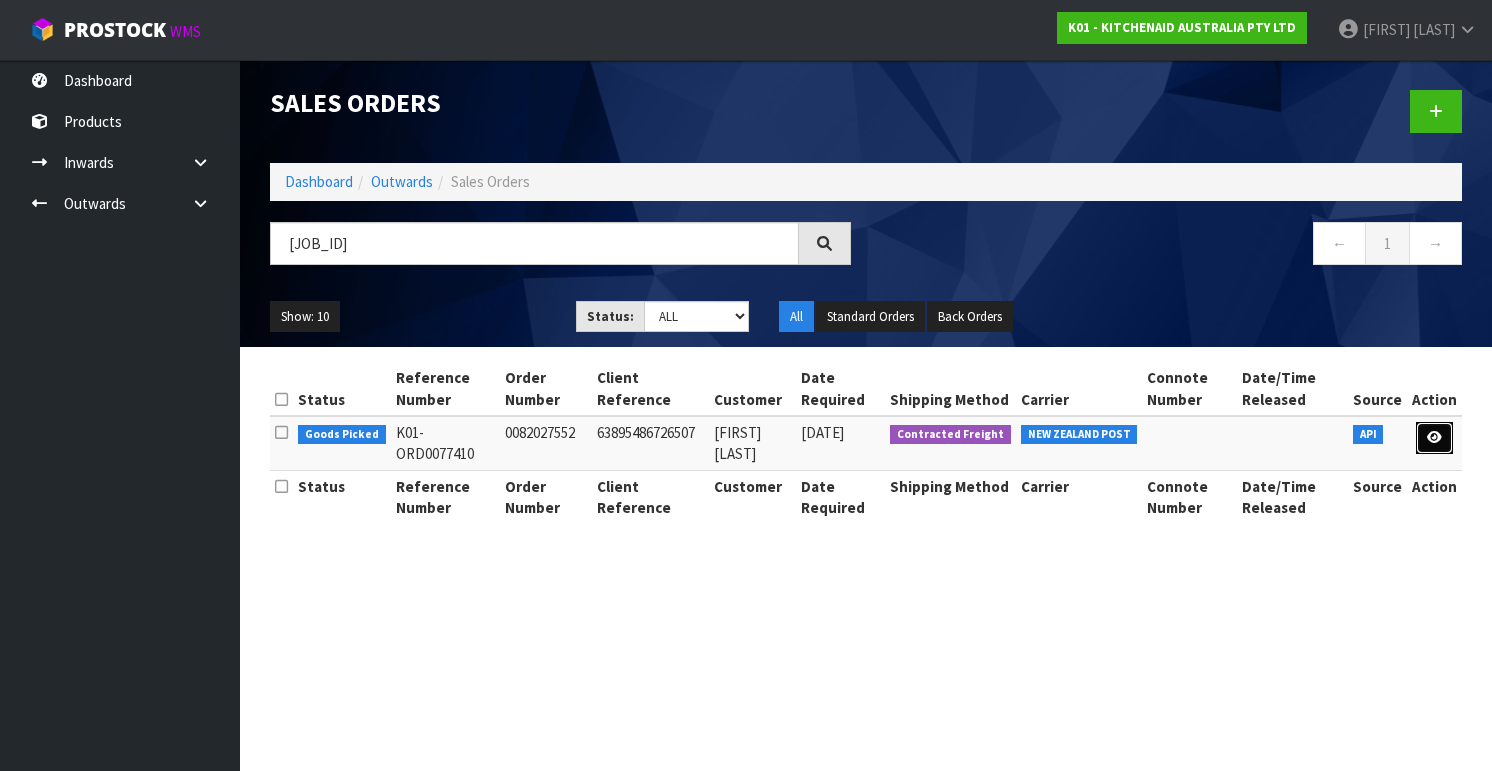 click at bounding box center (1434, 437) 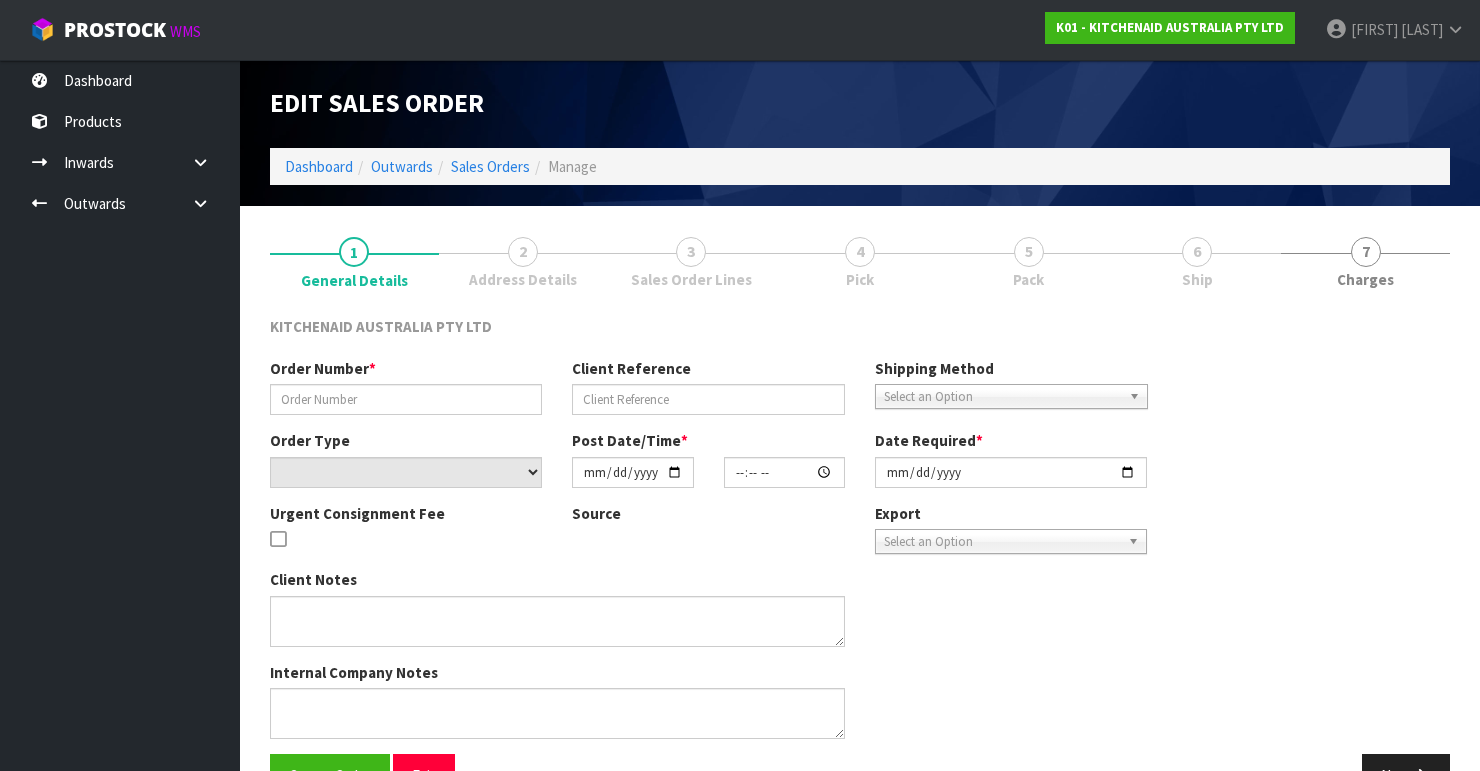 type on "0082027552" 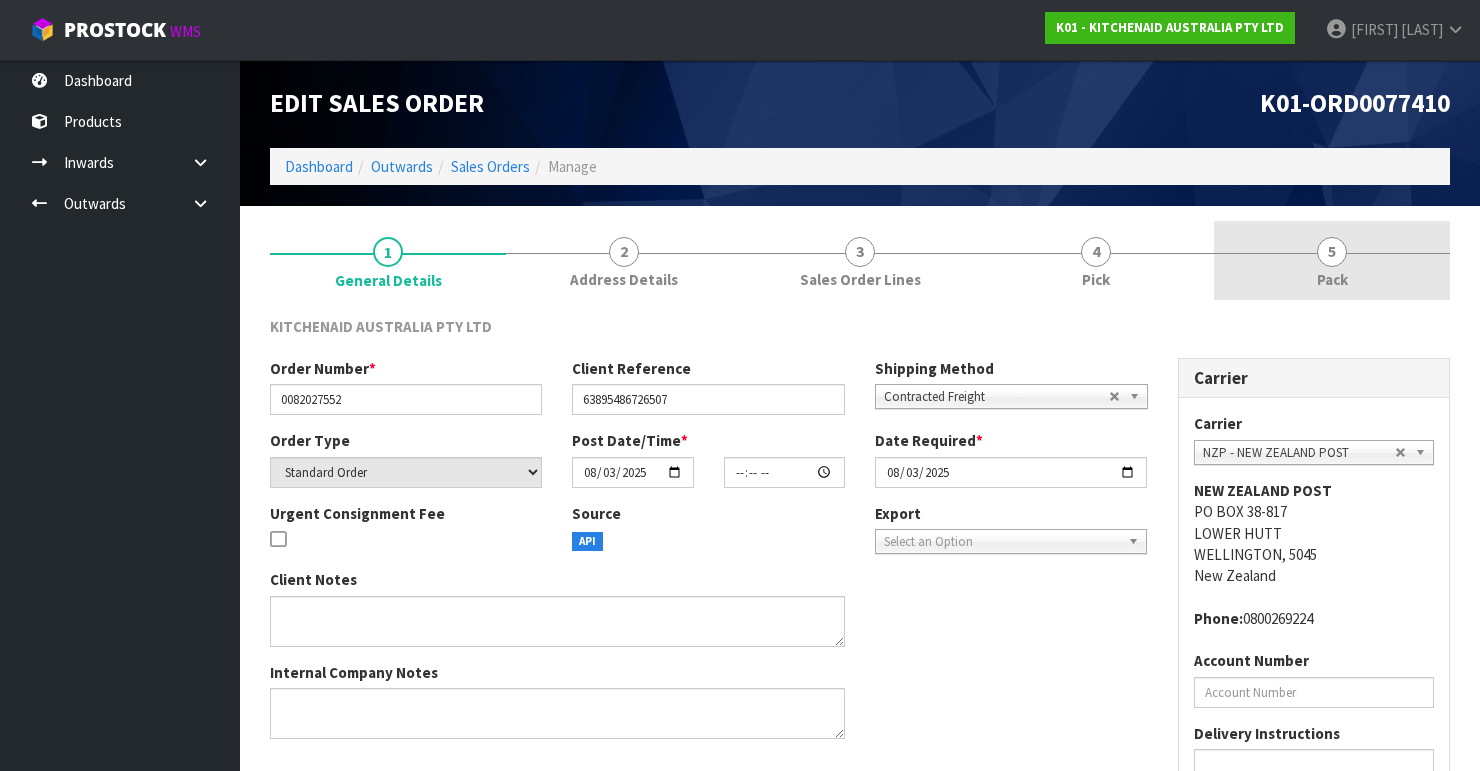 click on "5" at bounding box center (1332, 252) 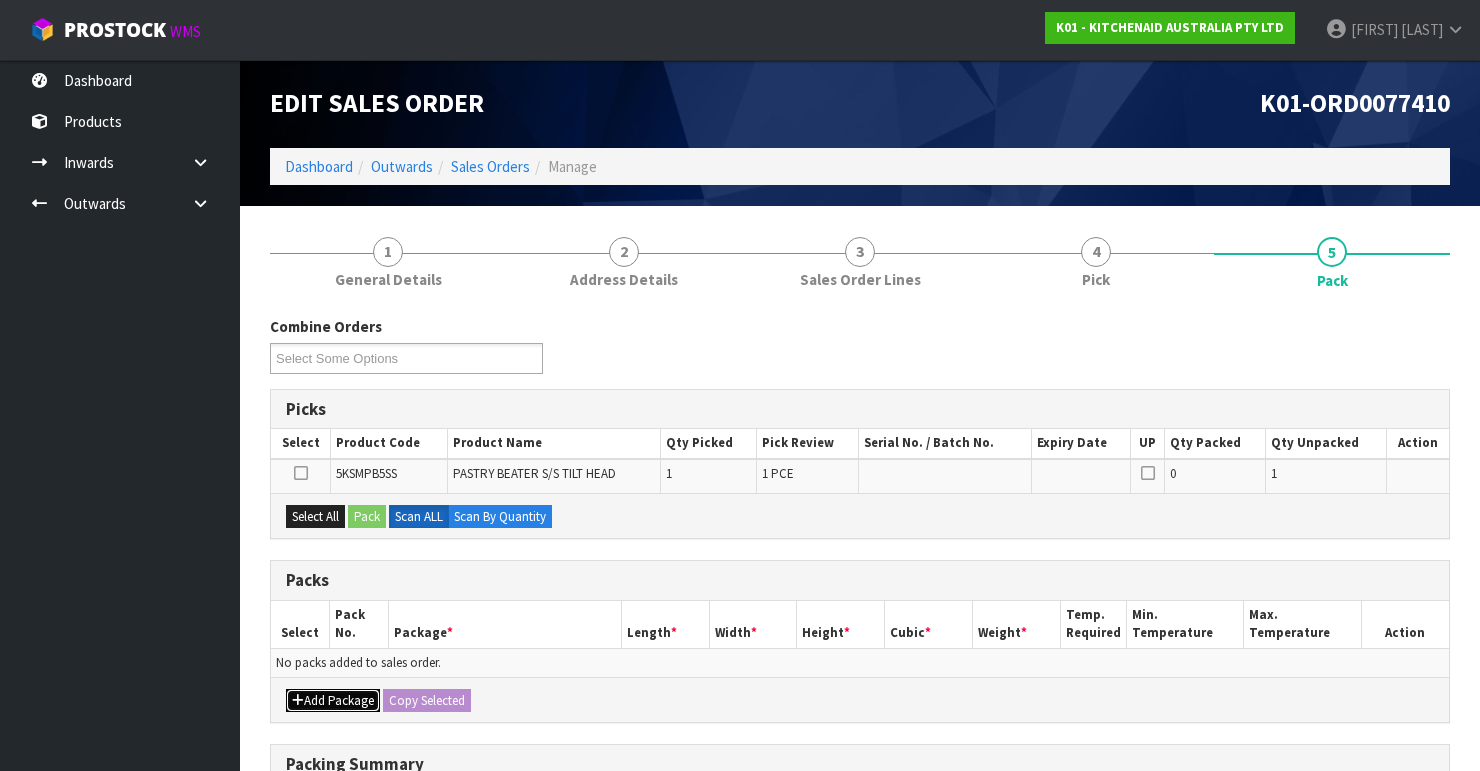 click on "Add Package" at bounding box center (333, 701) 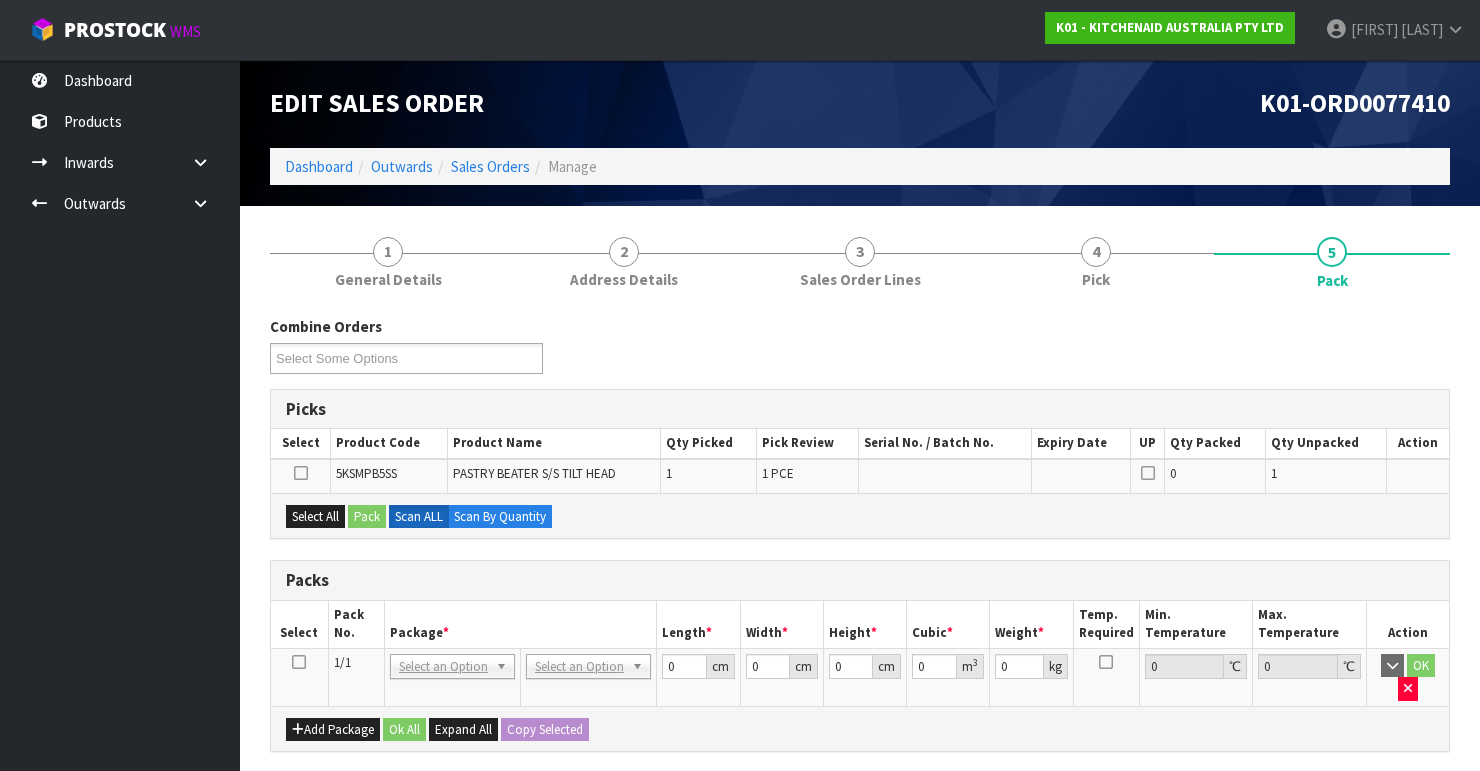 click at bounding box center [299, 662] 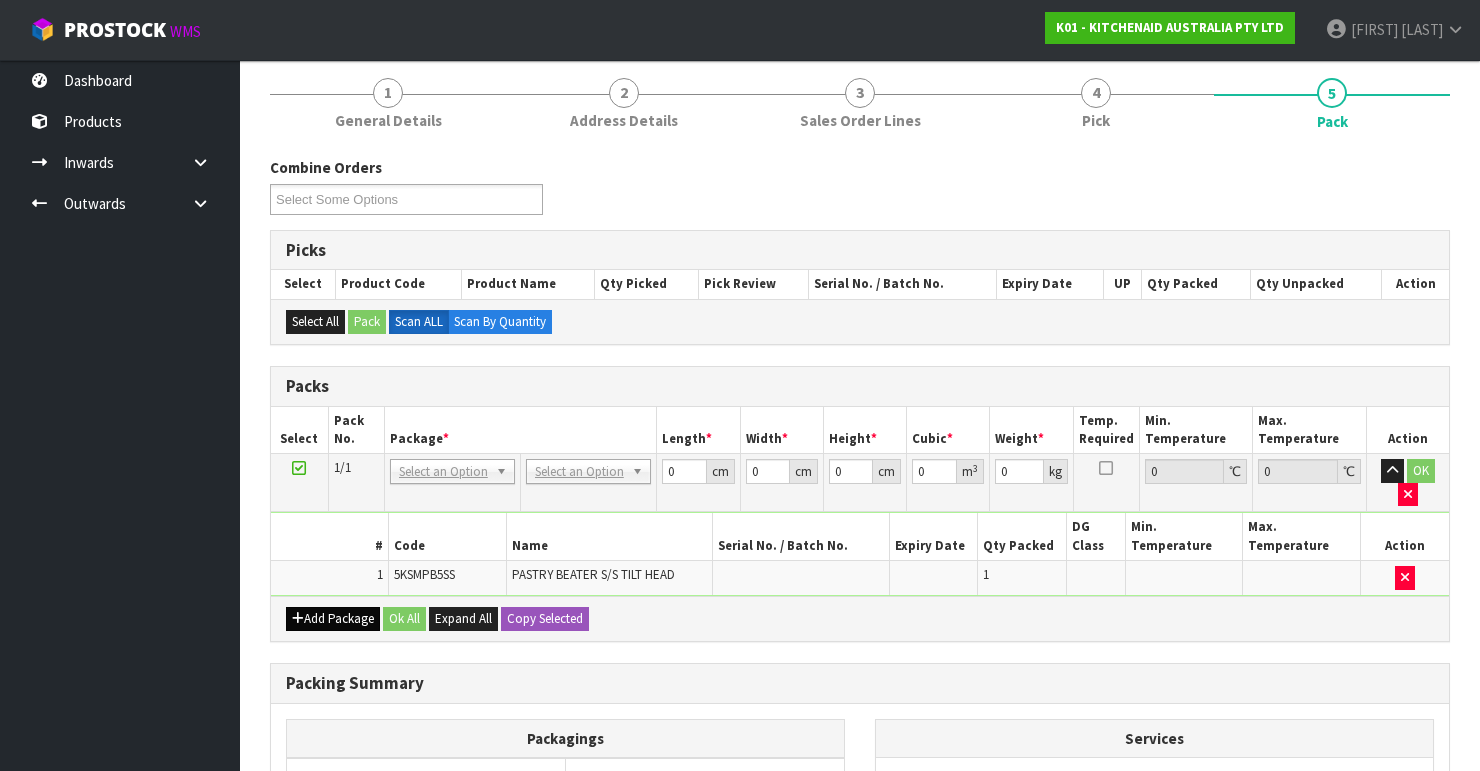 scroll, scrollTop: 160, scrollLeft: 0, axis: vertical 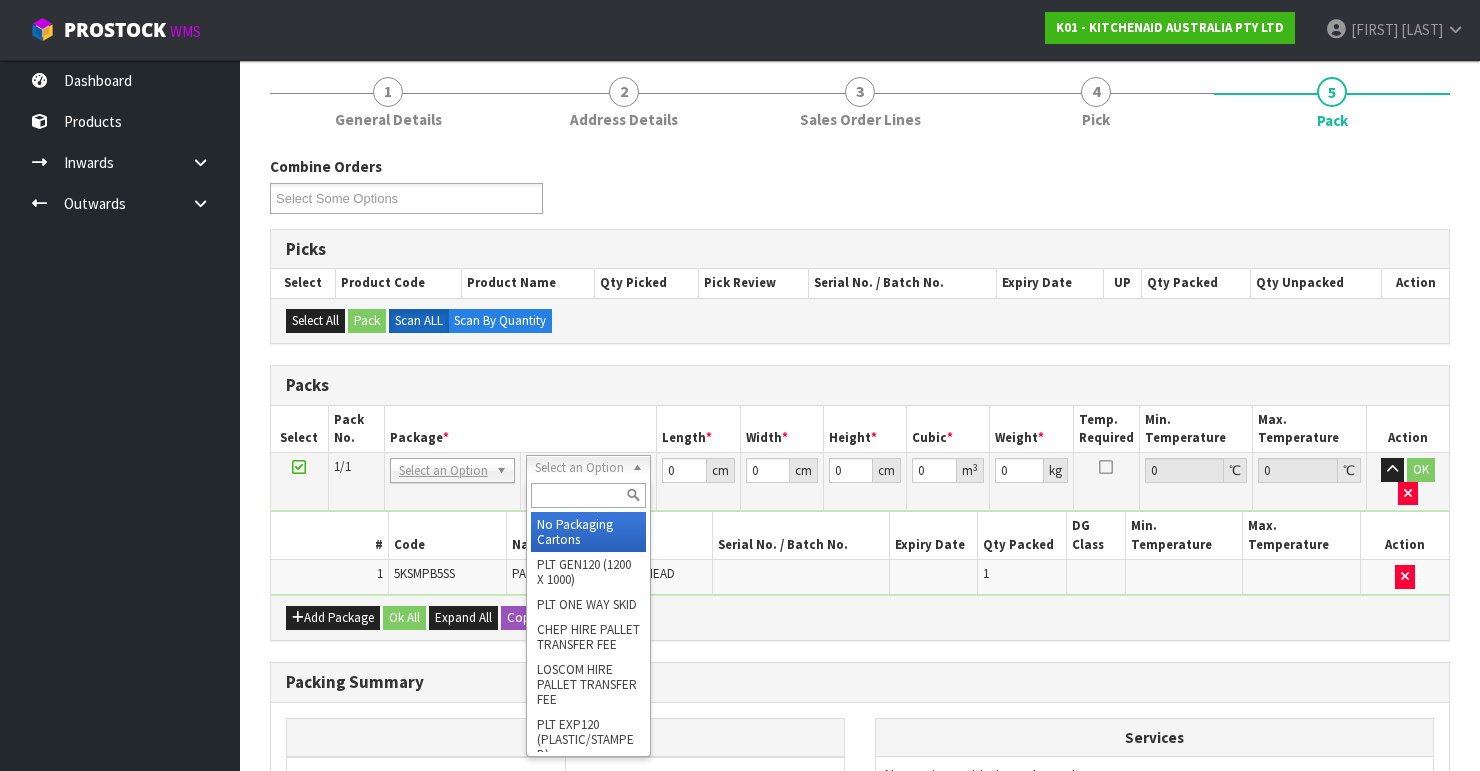 click at bounding box center (588, 495) 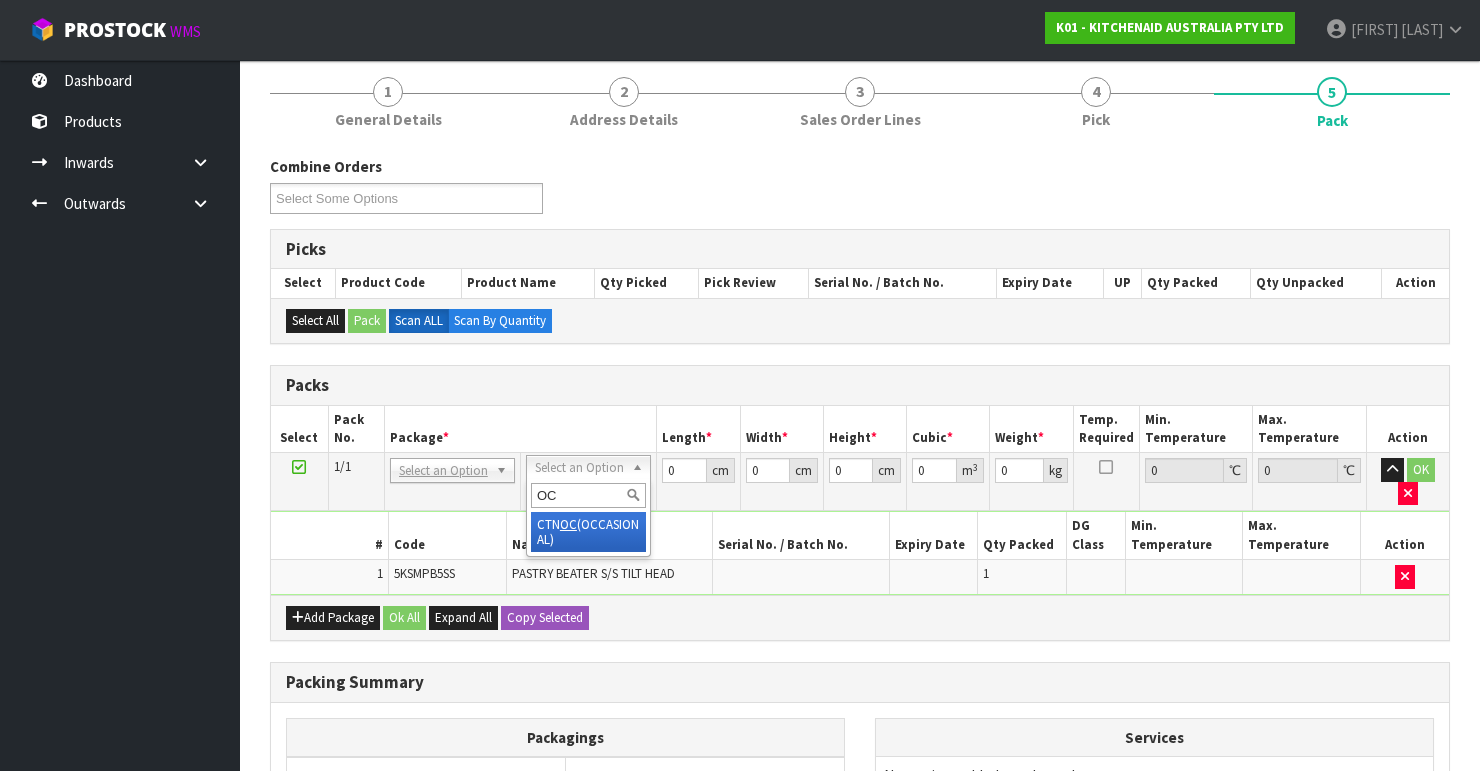 type on "OC" 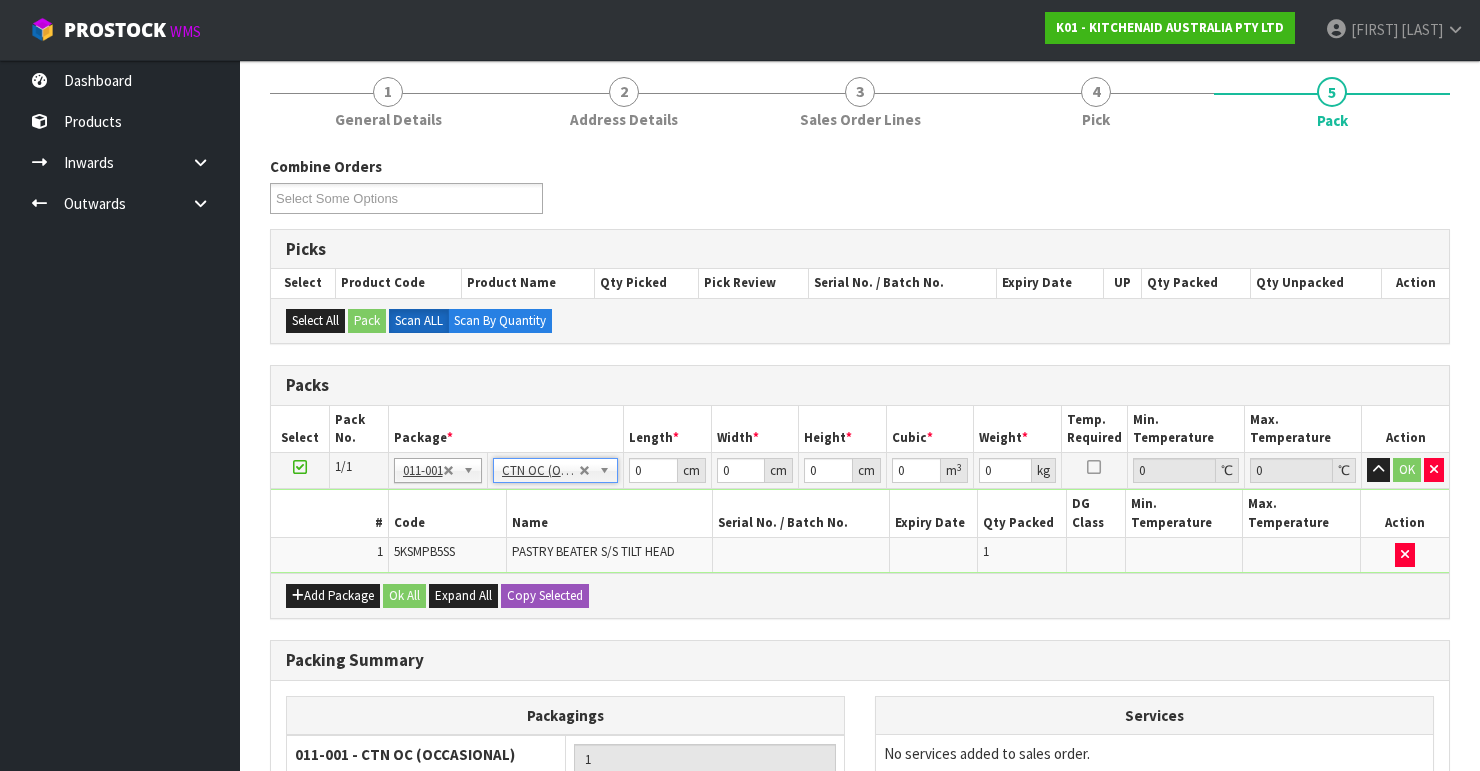 type on "0.45" 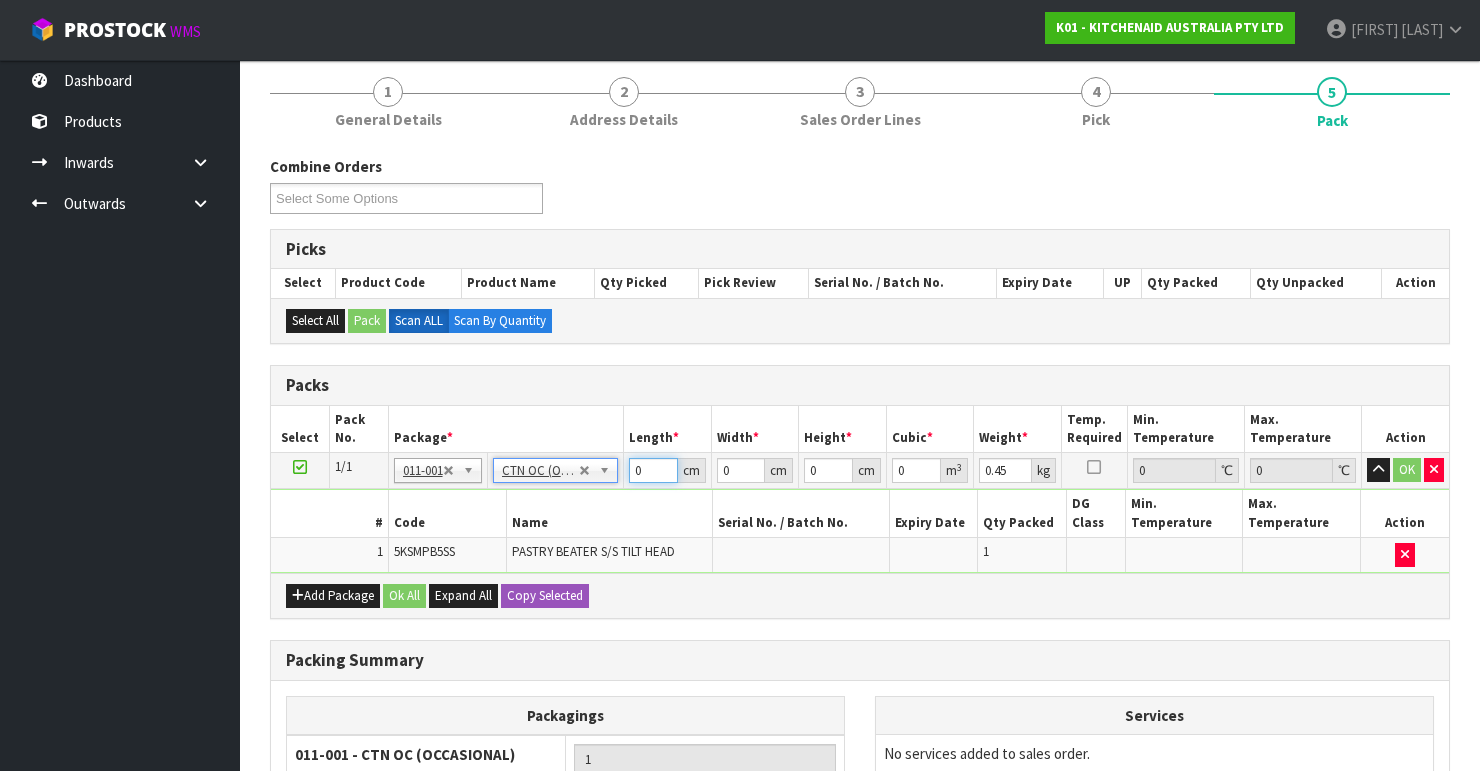 drag, startPoint x: 650, startPoint y: 468, endPoint x: 574, endPoint y: 472, distance: 76.105194 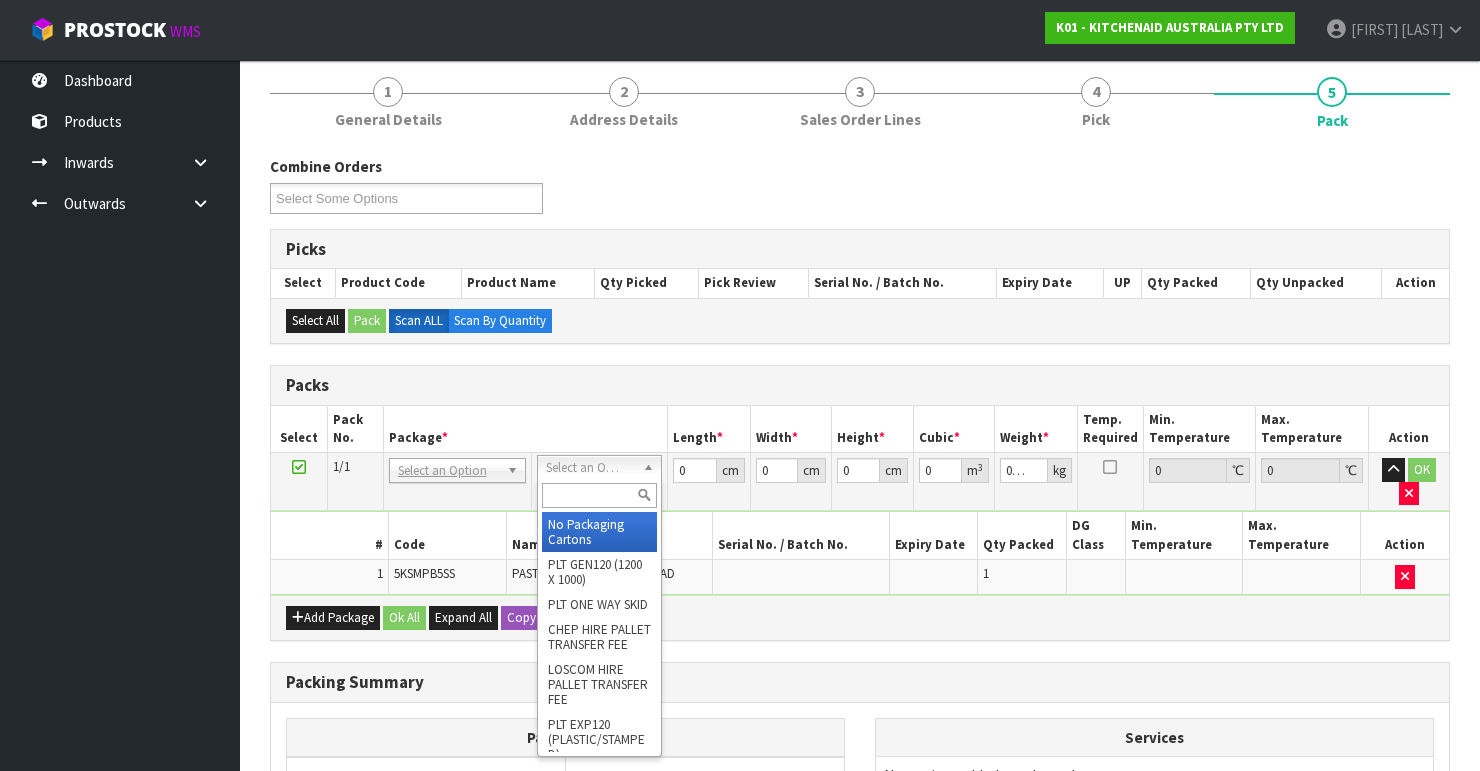 click at bounding box center (599, 495) 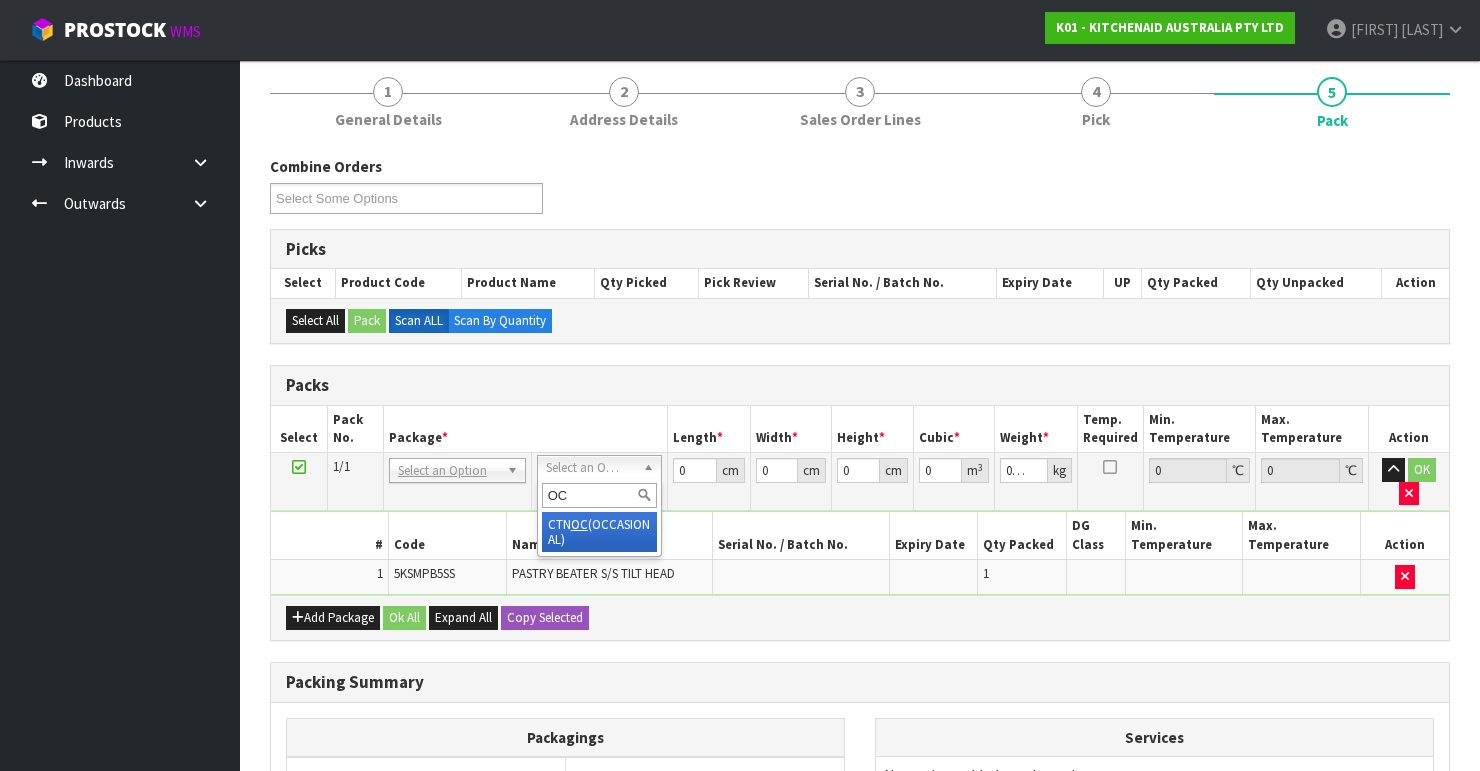 type on "OC" 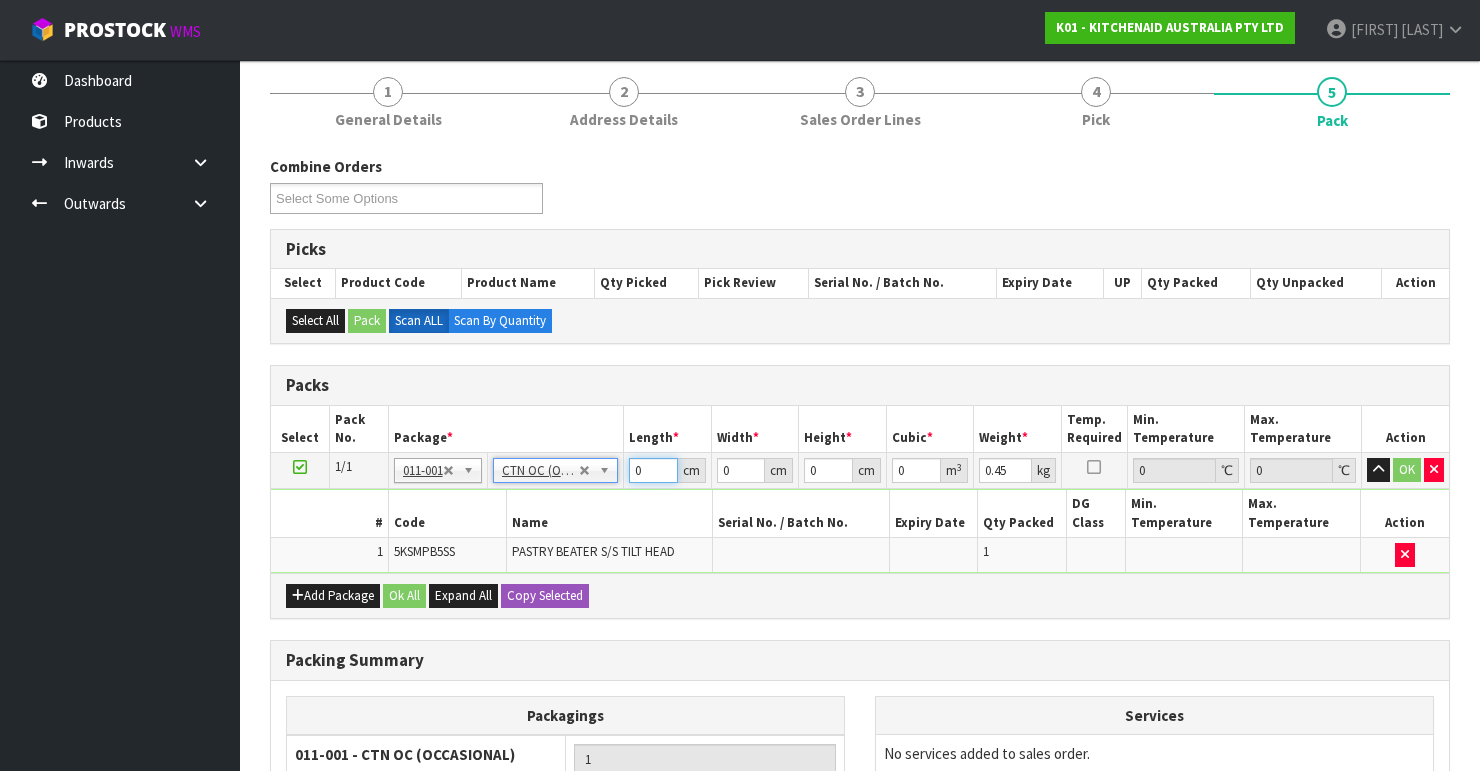 drag, startPoint x: 648, startPoint y: 467, endPoint x: 624, endPoint y: 467, distance: 24 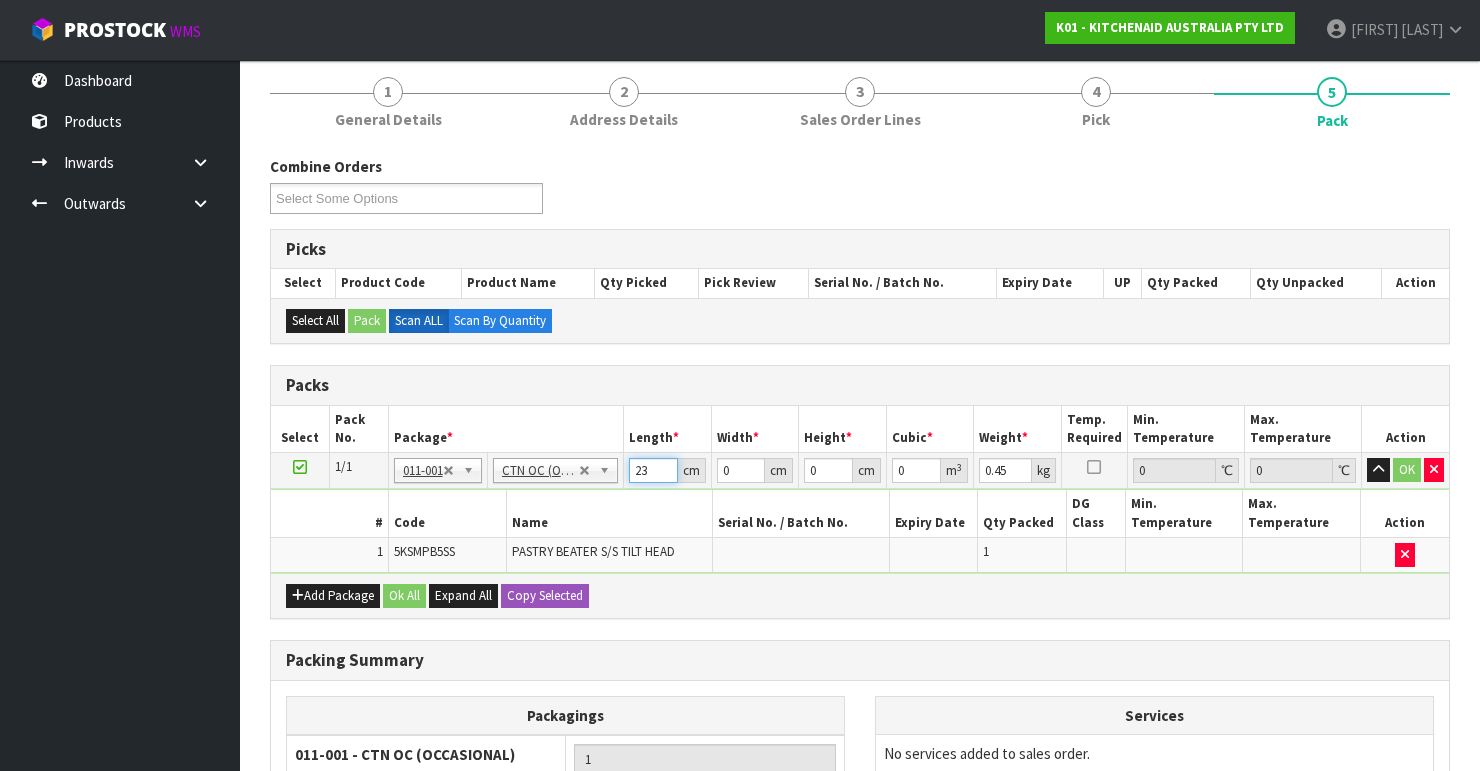 type on "23" 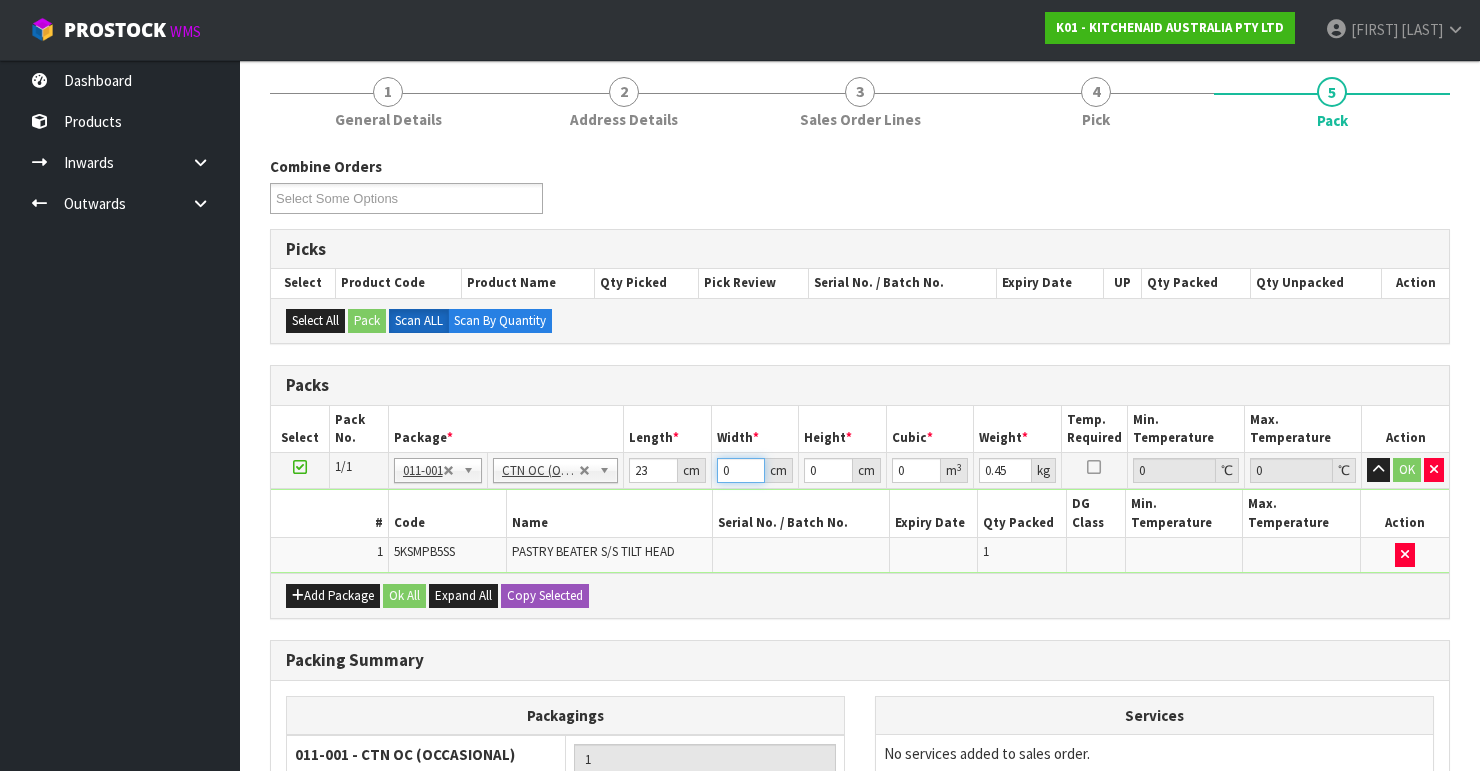 drag, startPoint x: 737, startPoint y: 468, endPoint x: 687, endPoint y: 464, distance: 50.159744 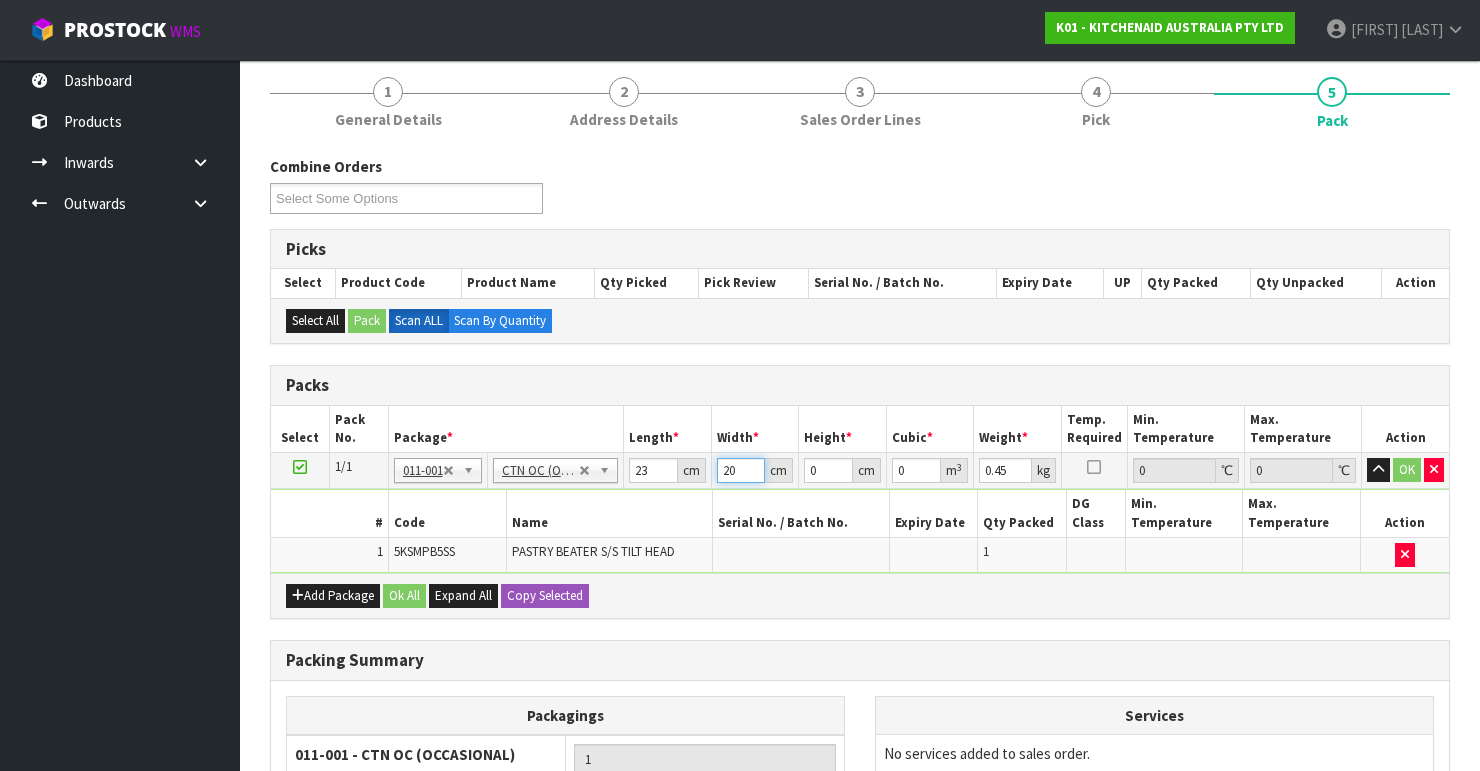 type on "20" 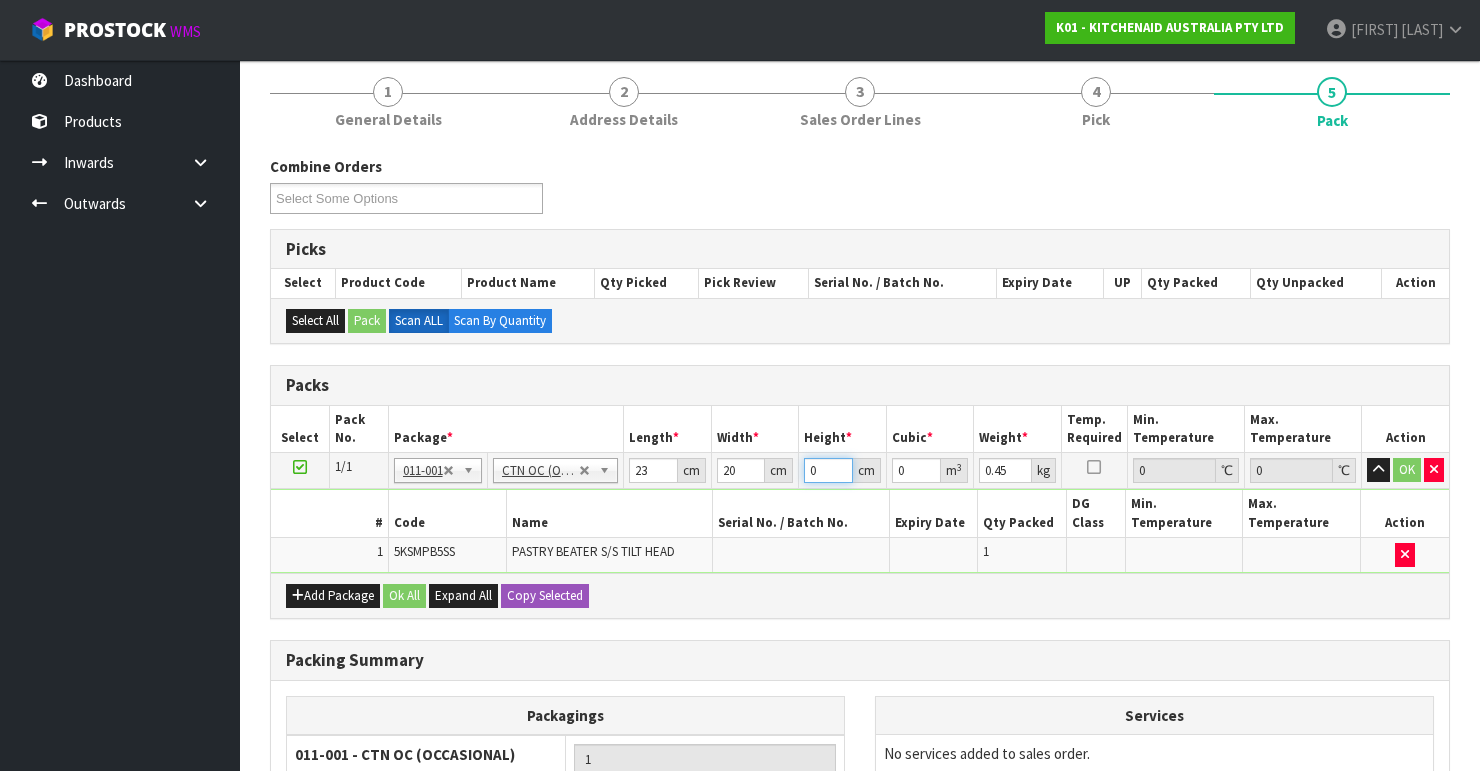 drag, startPoint x: 819, startPoint y: 469, endPoint x: 800, endPoint y: 469, distance: 19 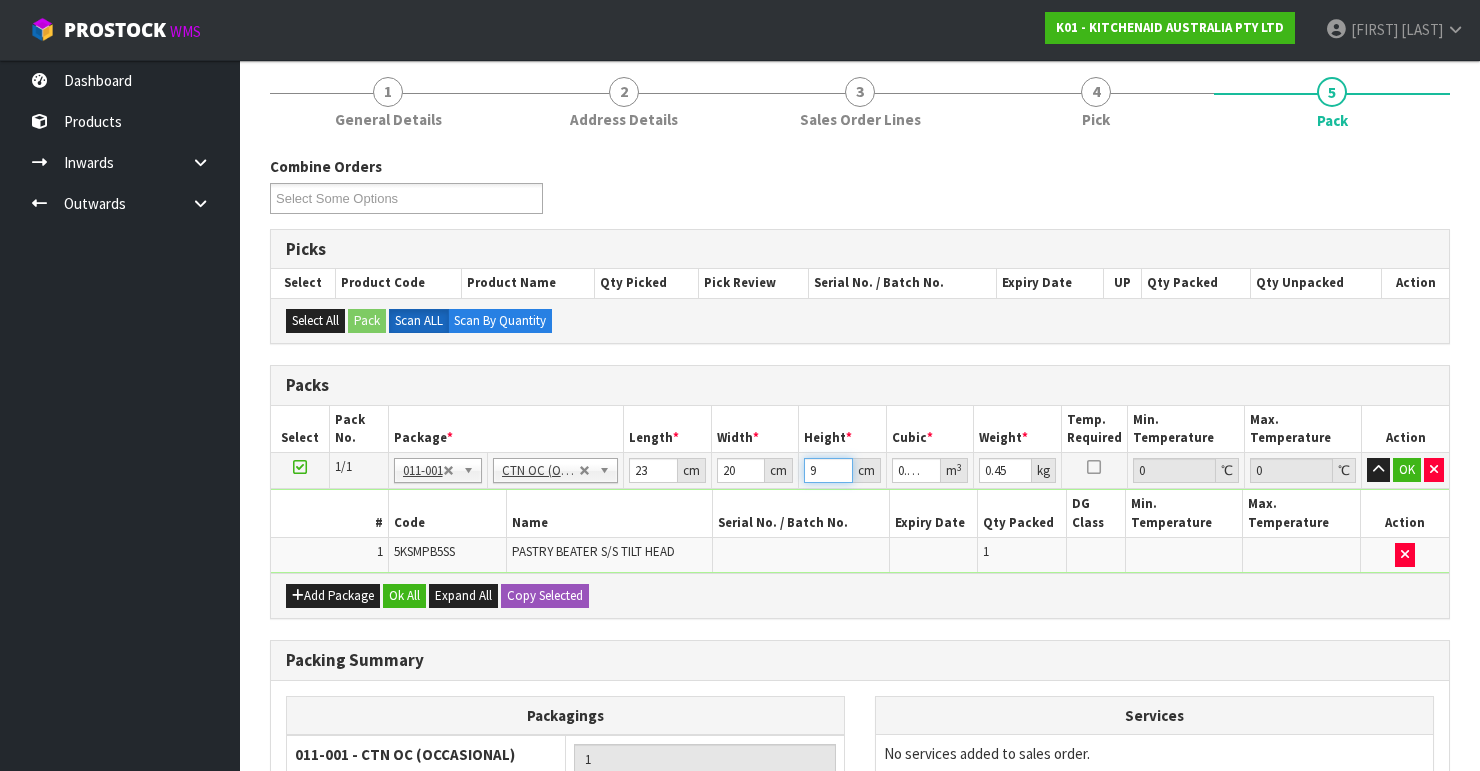 type on "9" 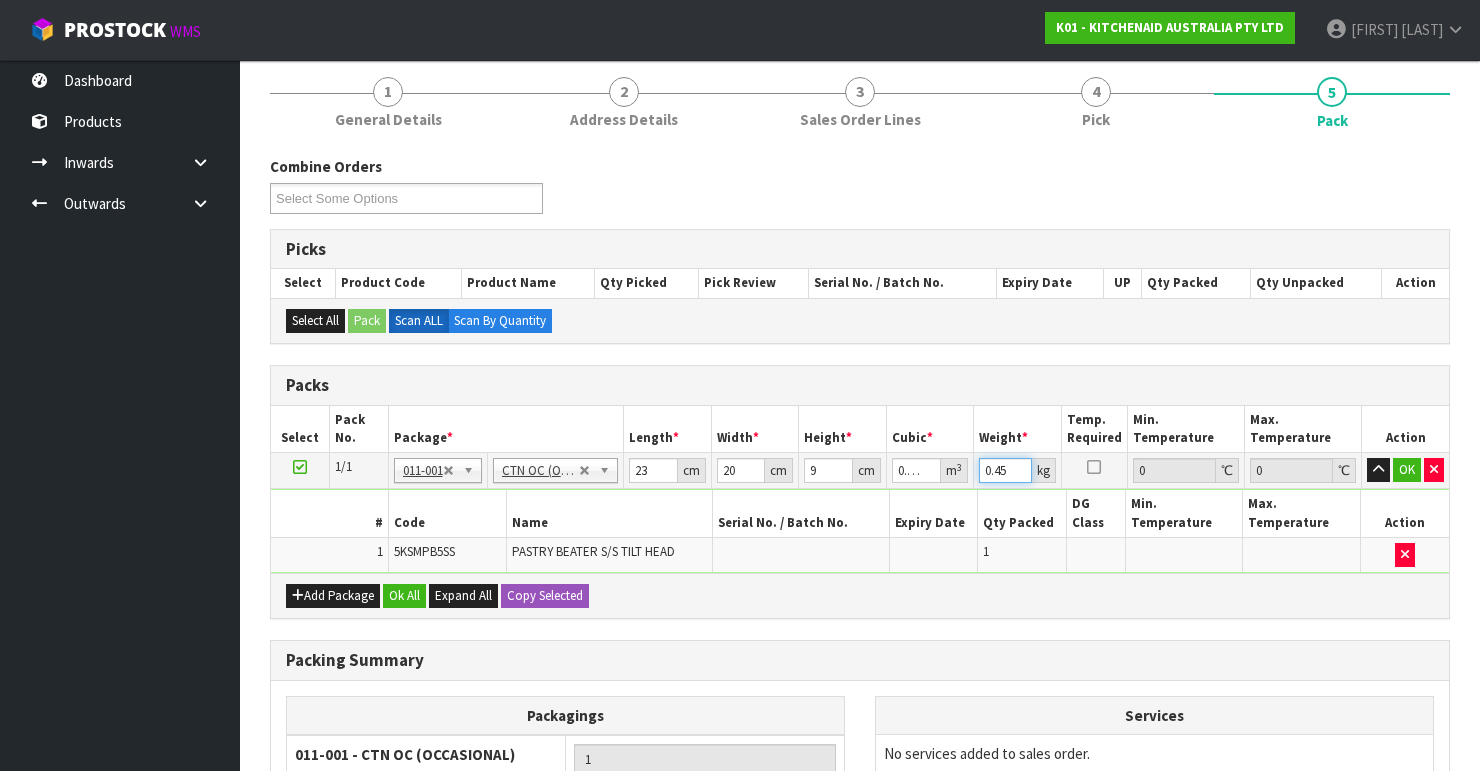drag, startPoint x: 1012, startPoint y: 470, endPoint x: 945, endPoint y: 471, distance: 67.00746 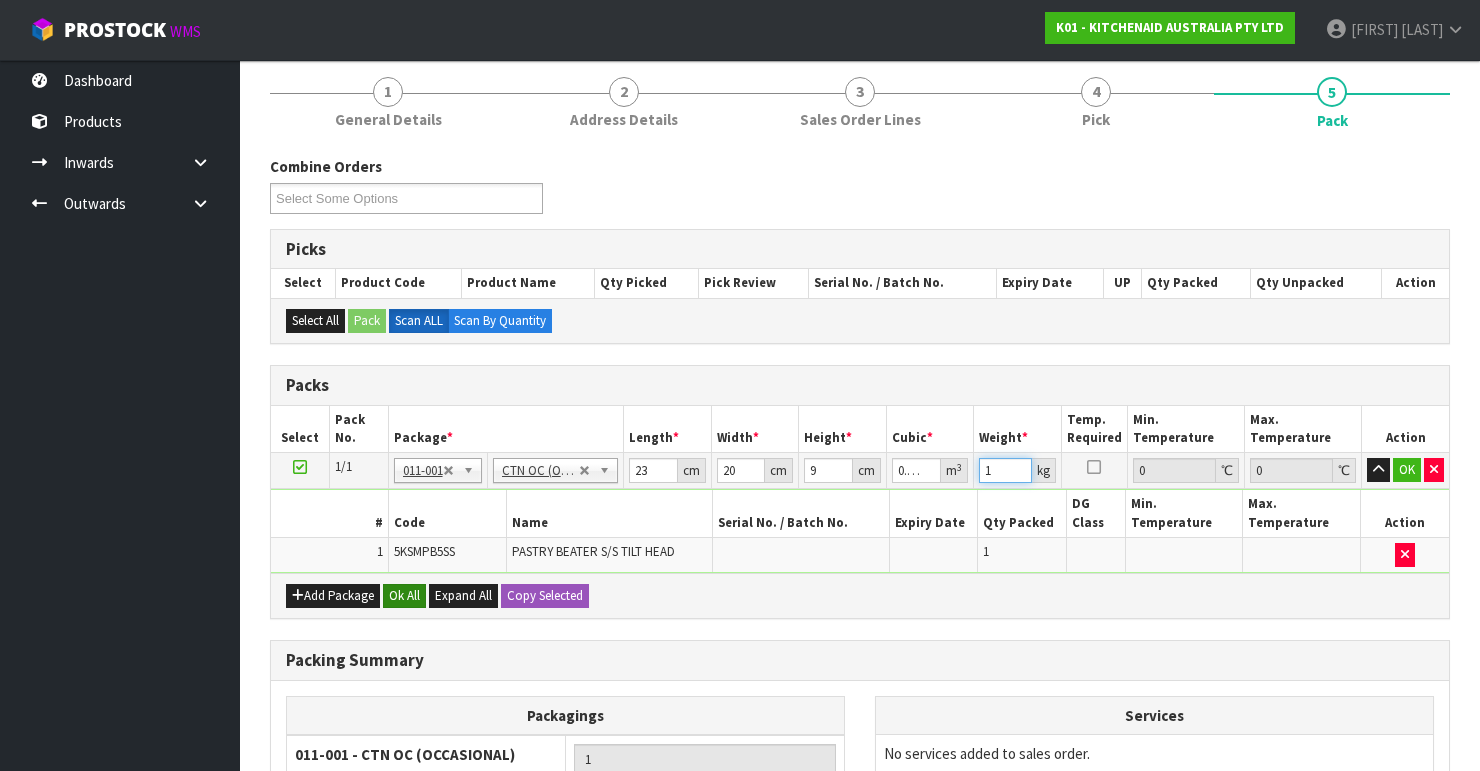 type on "1" 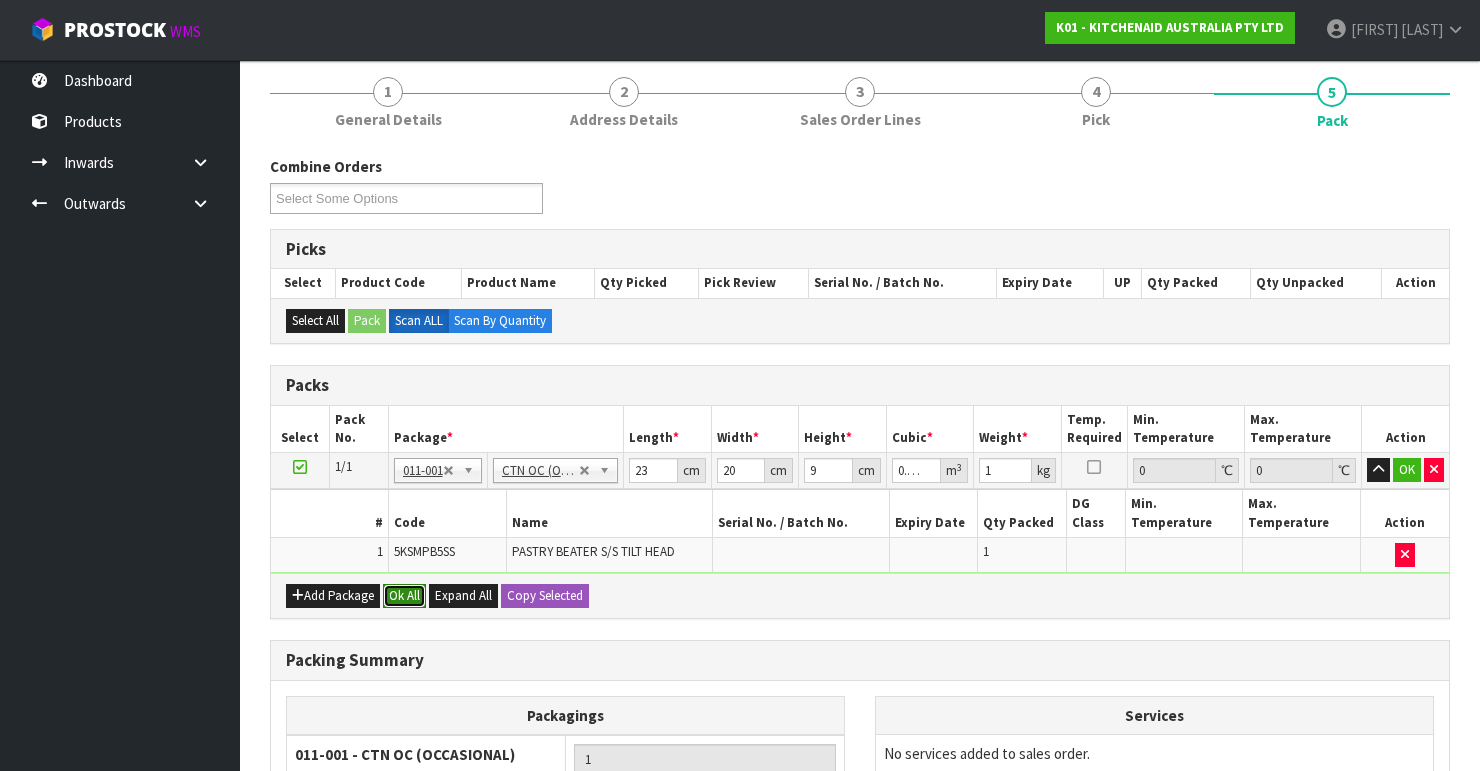 click on "Ok All" at bounding box center [404, 596] 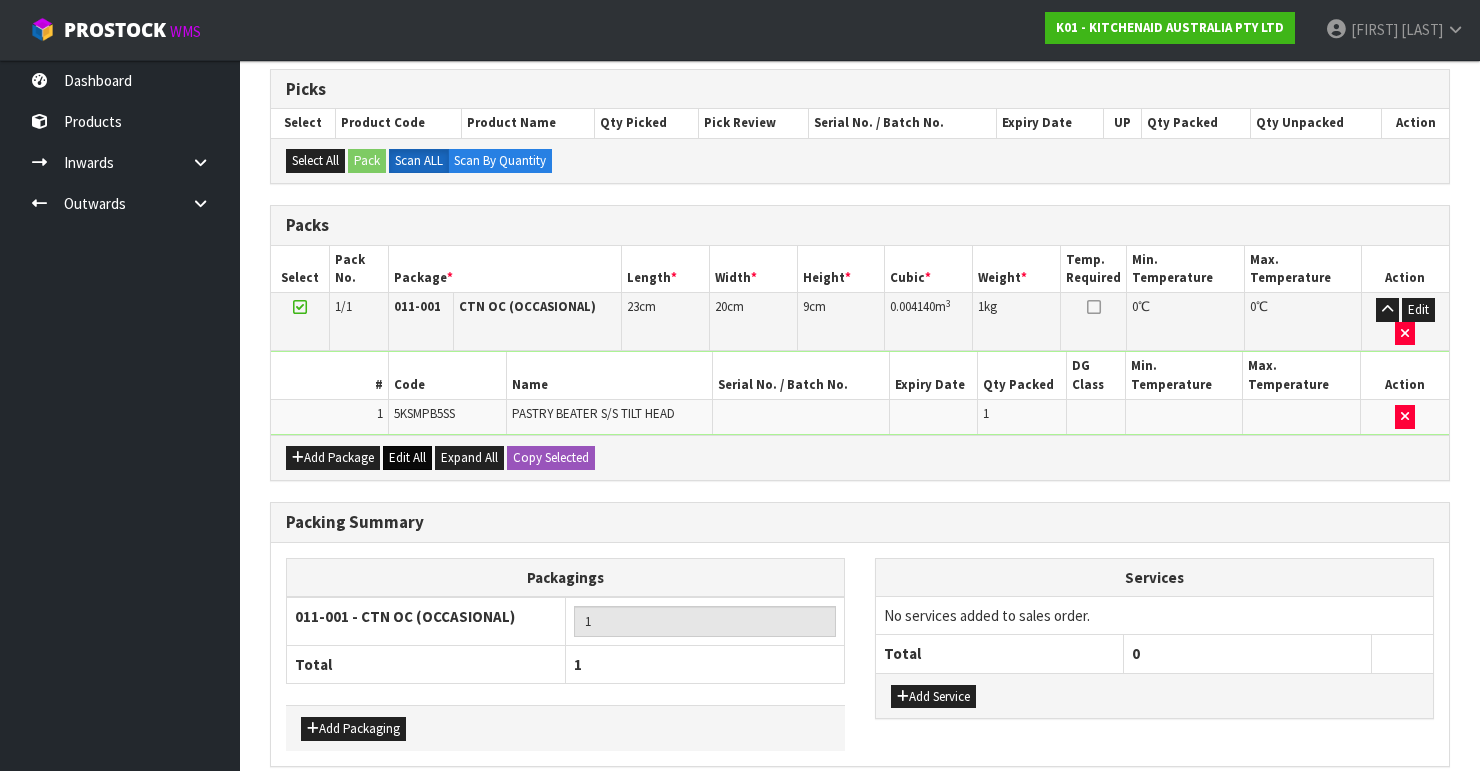 scroll, scrollTop: 400, scrollLeft: 0, axis: vertical 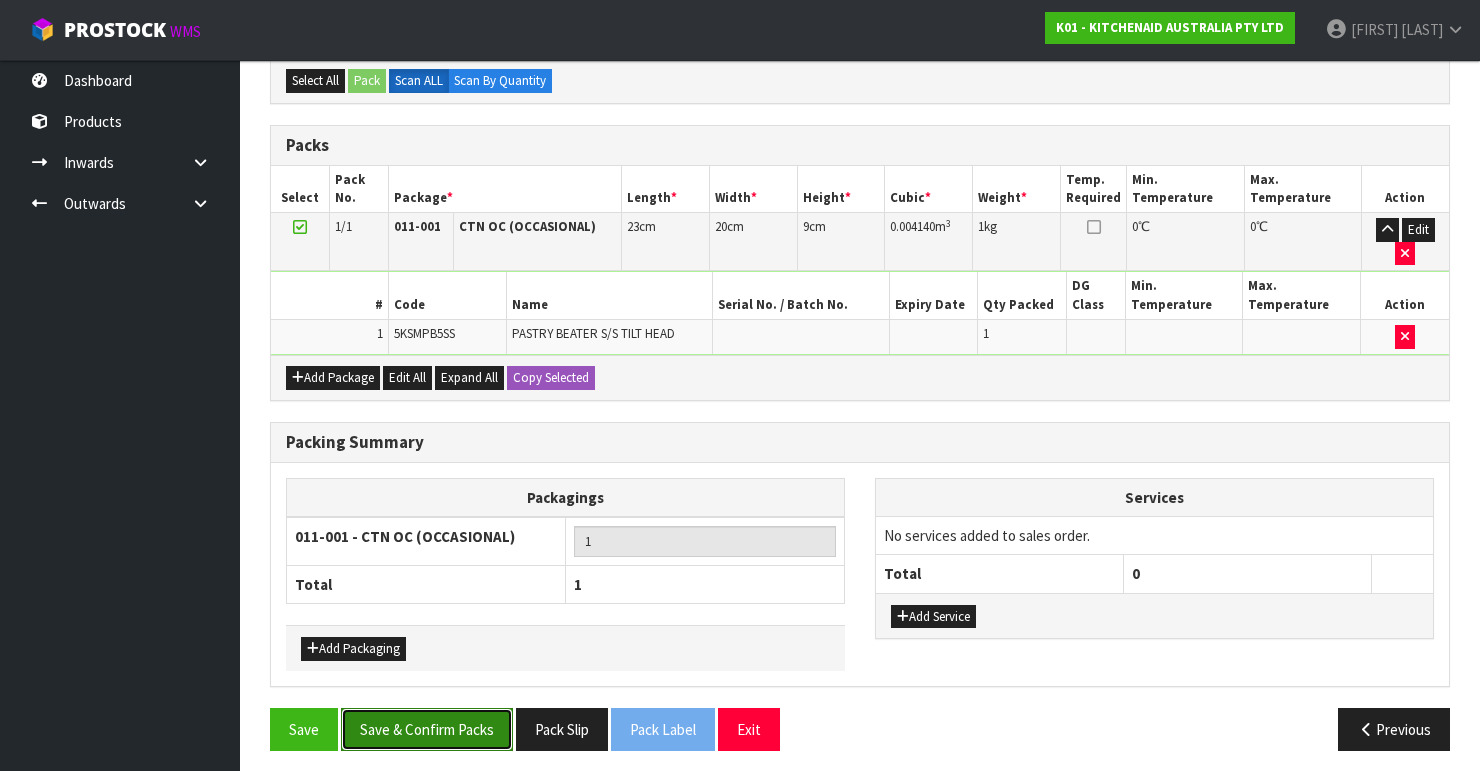 click on "Save & Confirm Packs" at bounding box center [427, 729] 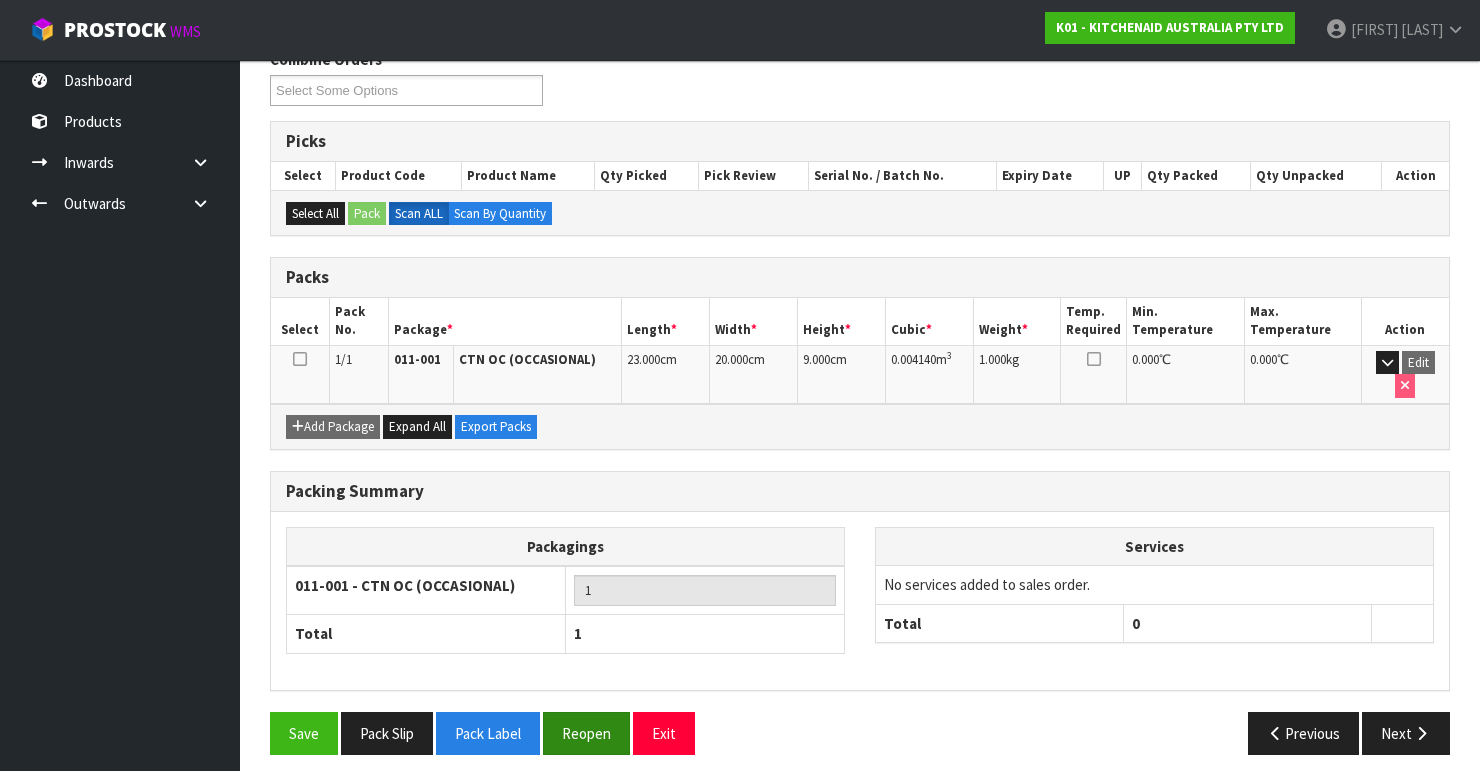 scroll, scrollTop: 346, scrollLeft: 0, axis: vertical 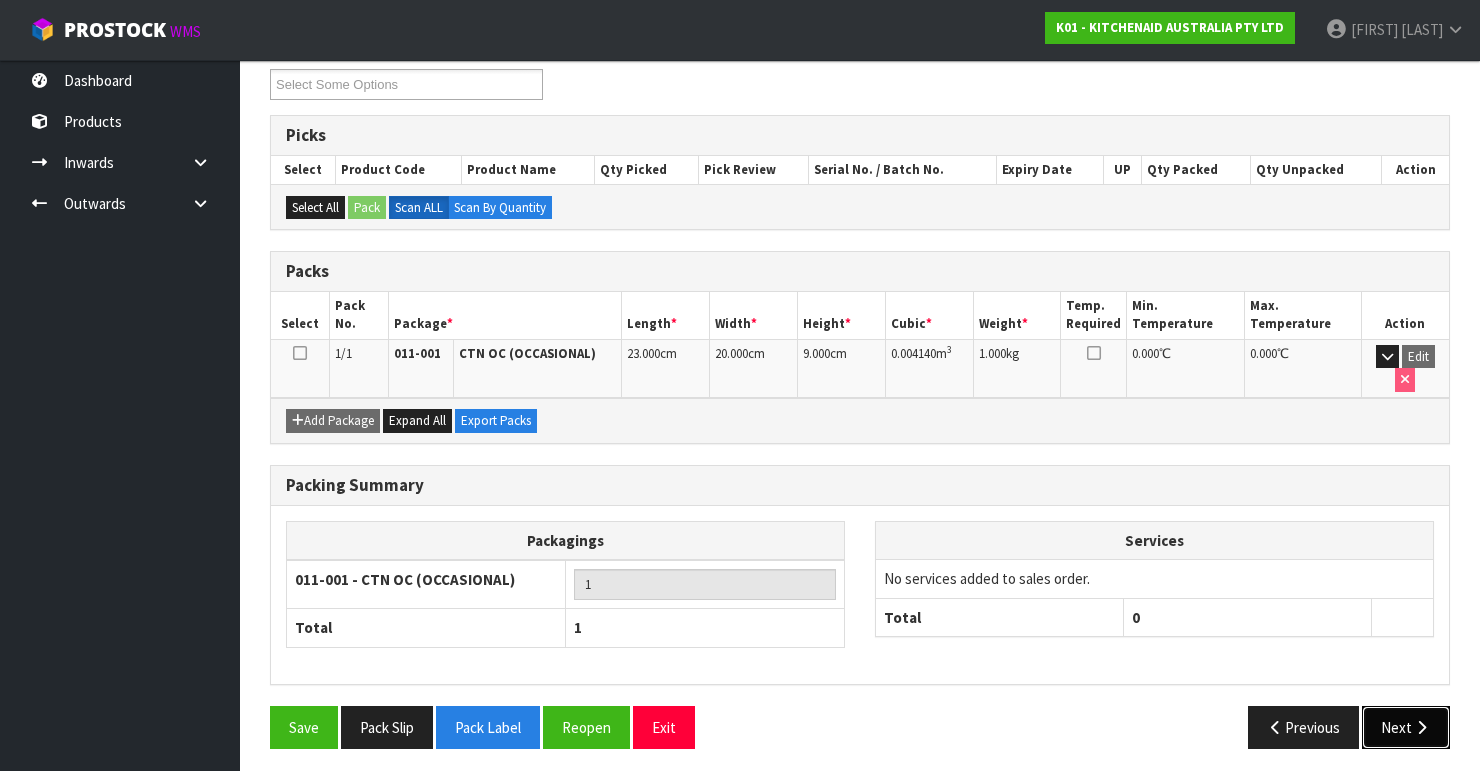 click on "Next" at bounding box center [1406, 727] 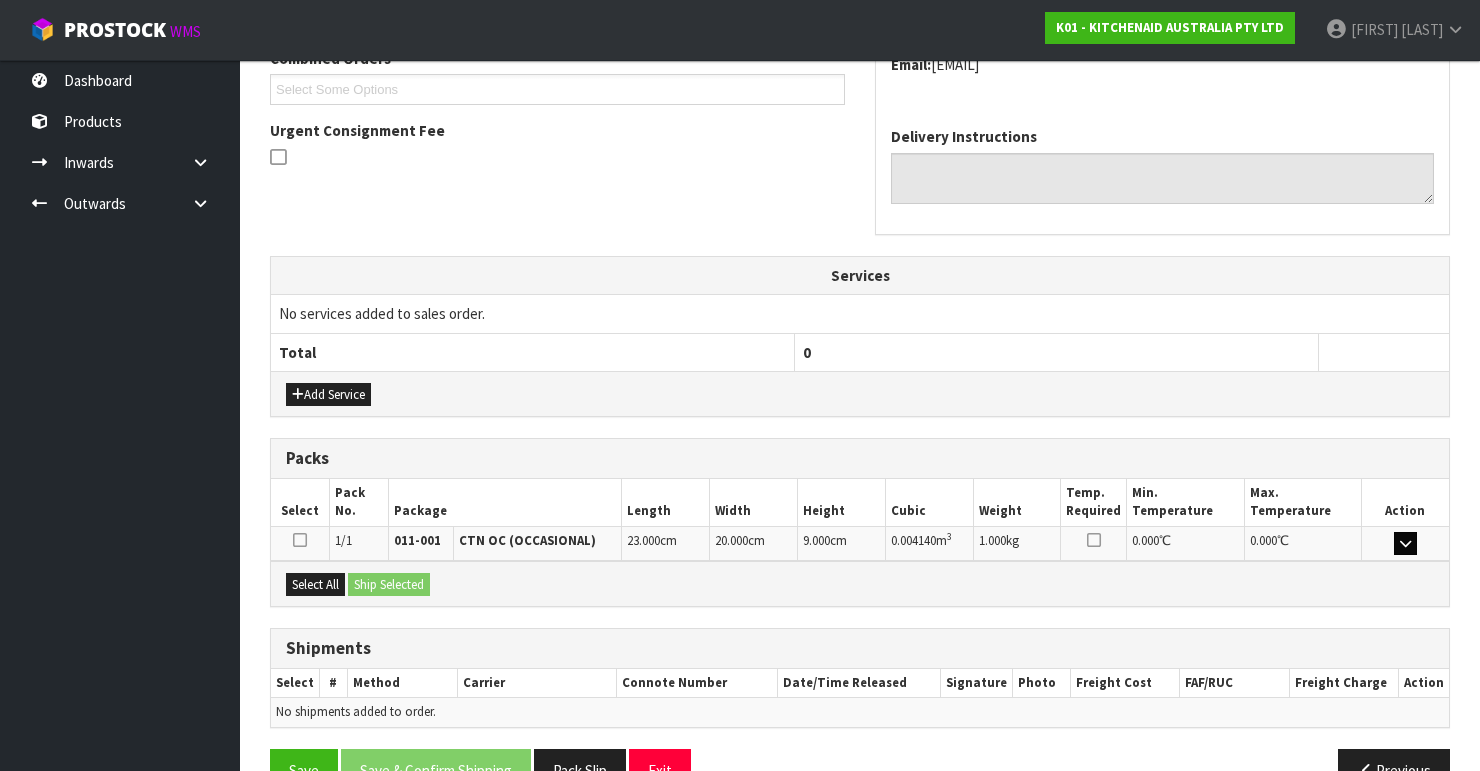 scroll, scrollTop: 584, scrollLeft: 0, axis: vertical 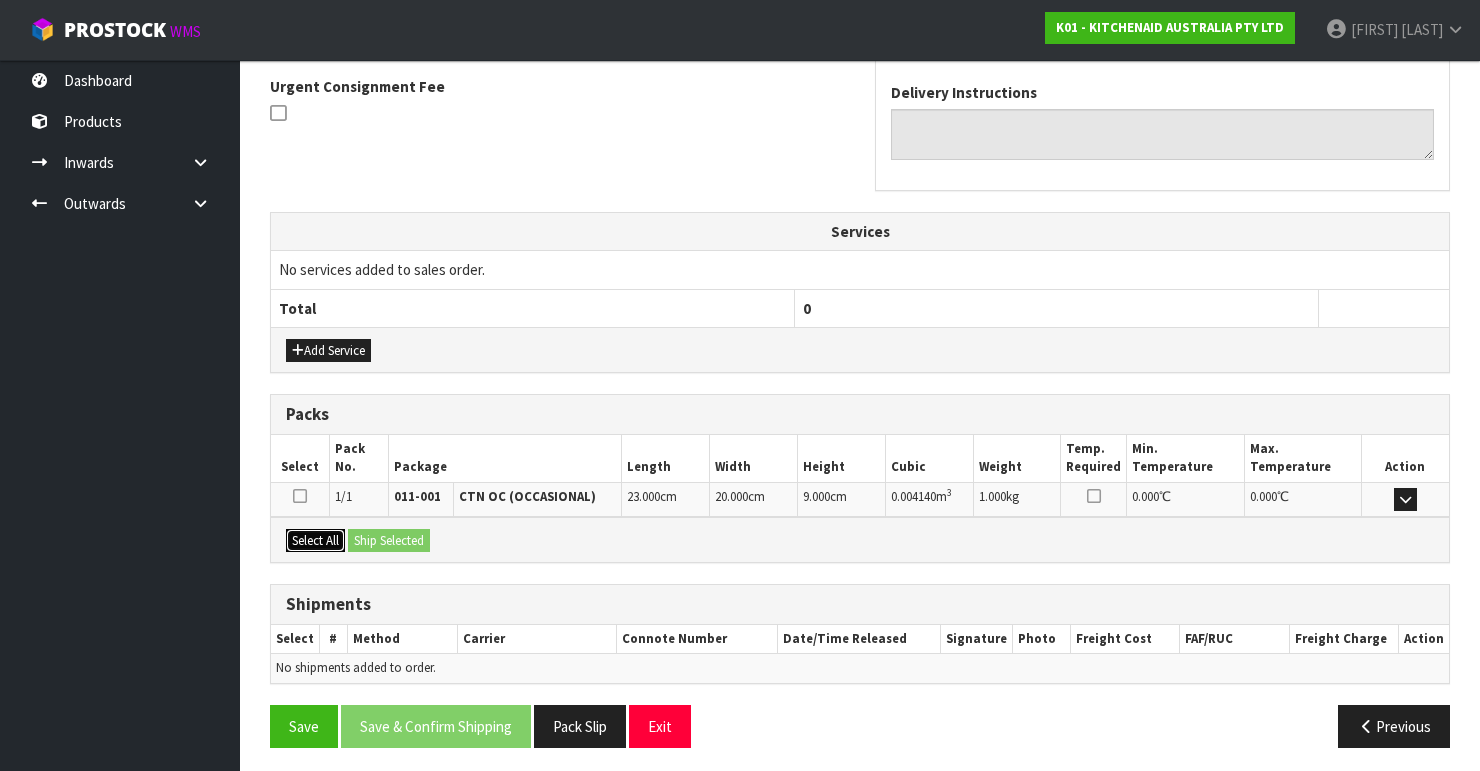 click on "Select All" at bounding box center [315, 541] 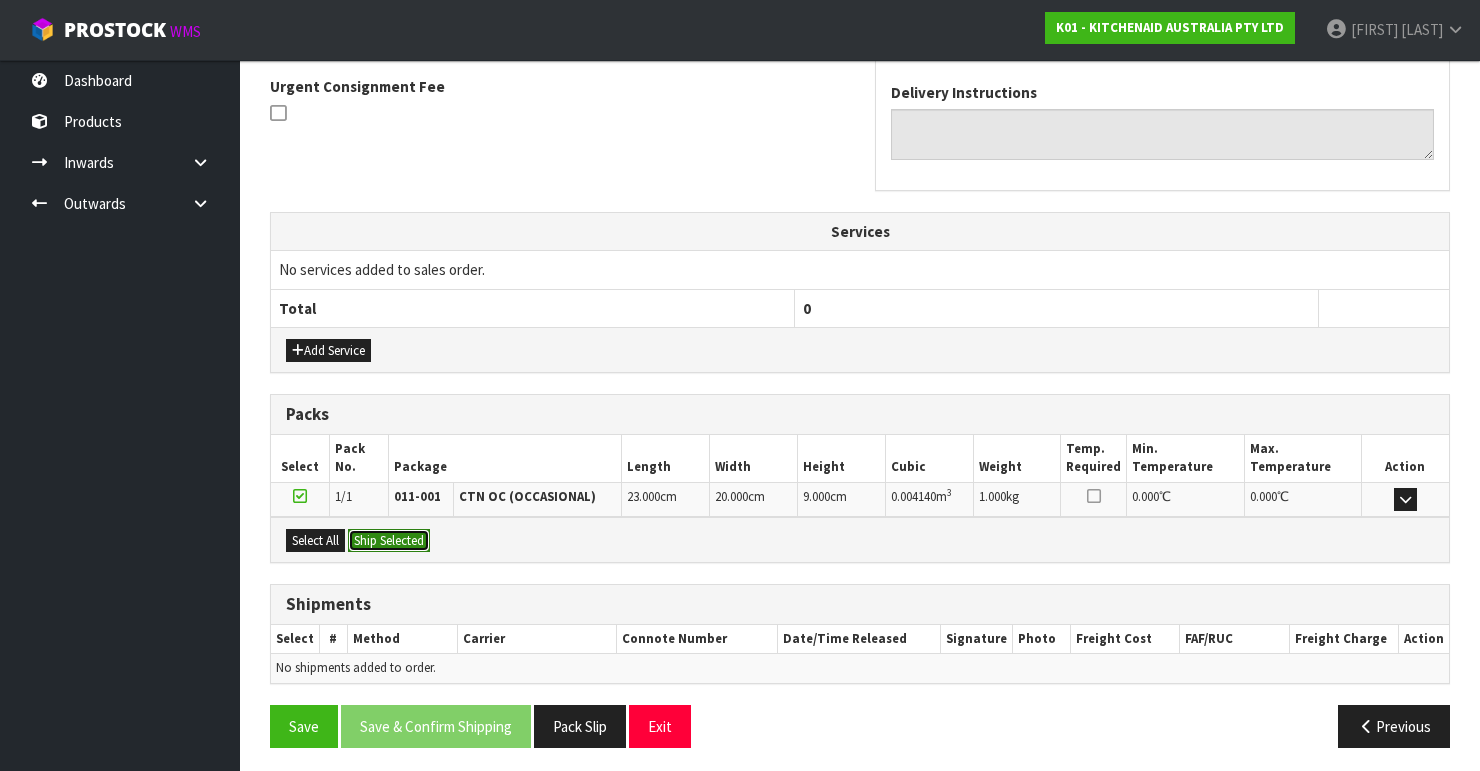 click on "Ship Selected" at bounding box center [389, 541] 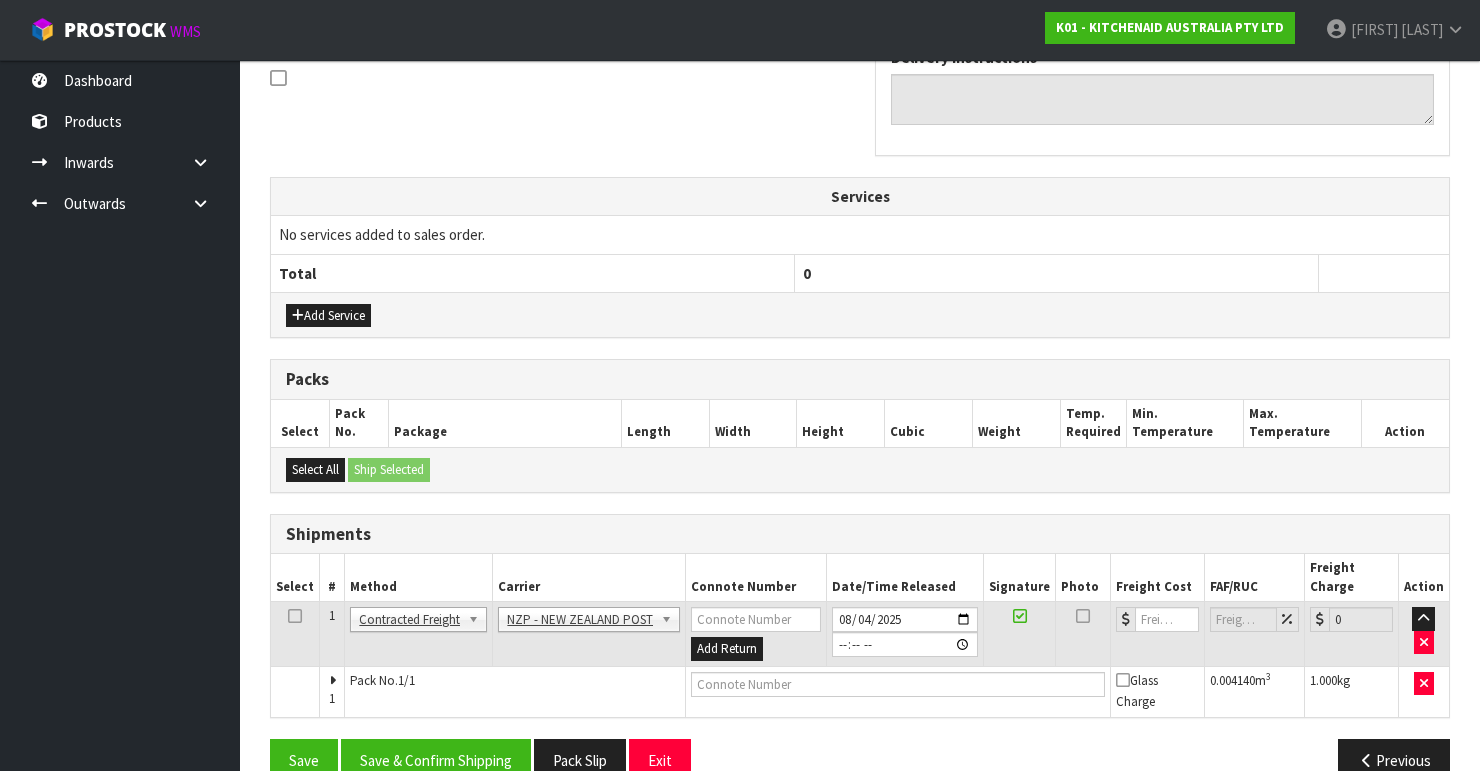 scroll, scrollTop: 635, scrollLeft: 0, axis: vertical 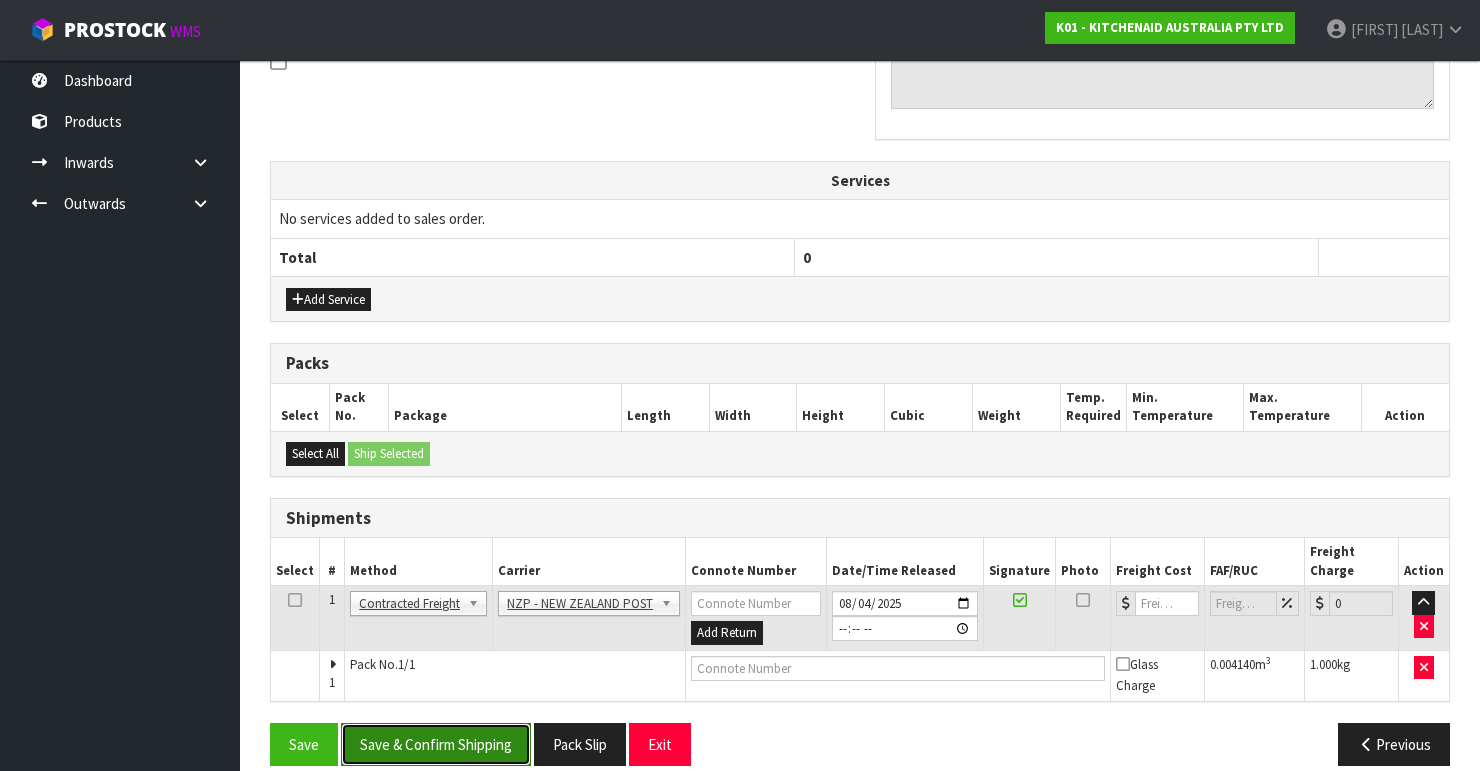 click on "Save & Confirm Shipping" at bounding box center [436, 744] 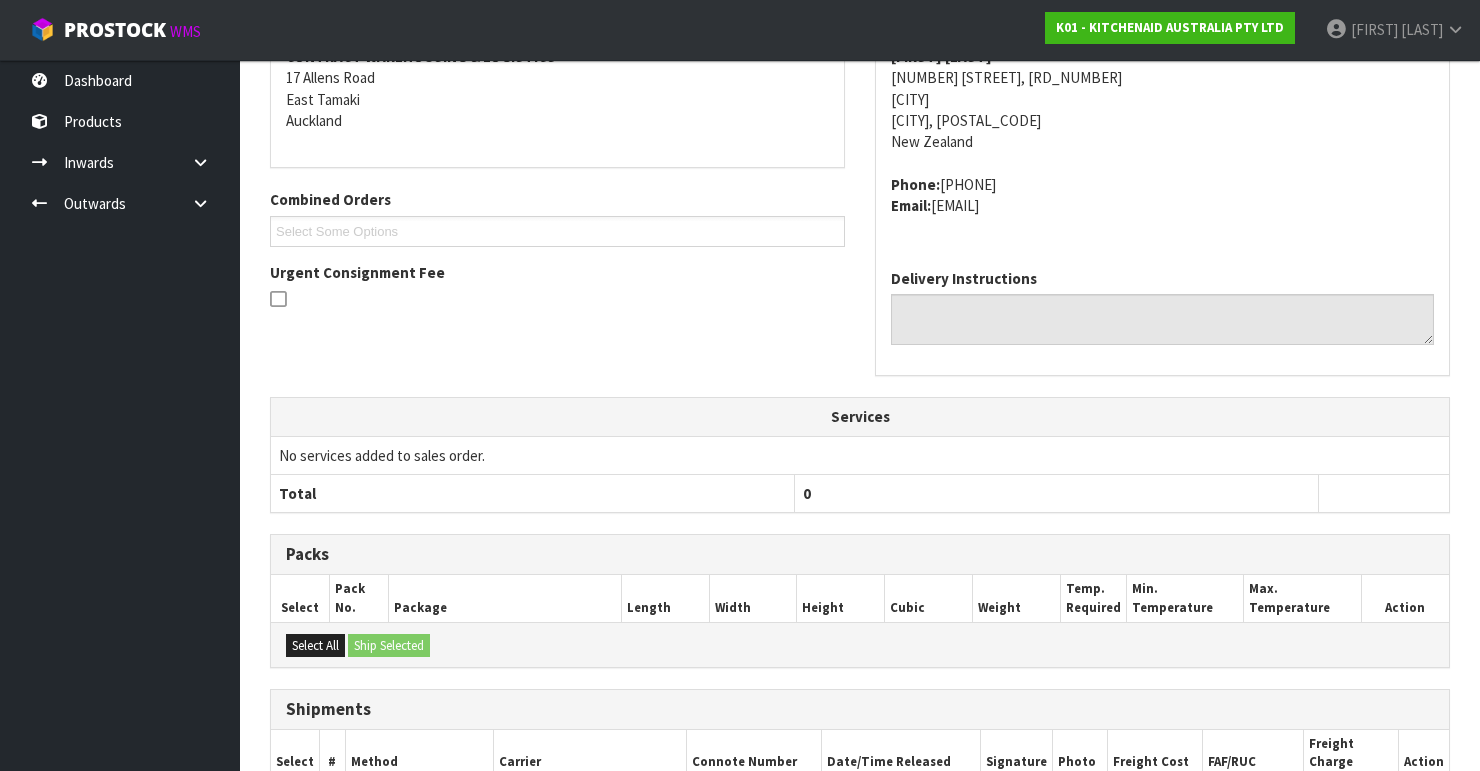 scroll, scrollTop: 605, scrollLeft: 0, axis: vertical 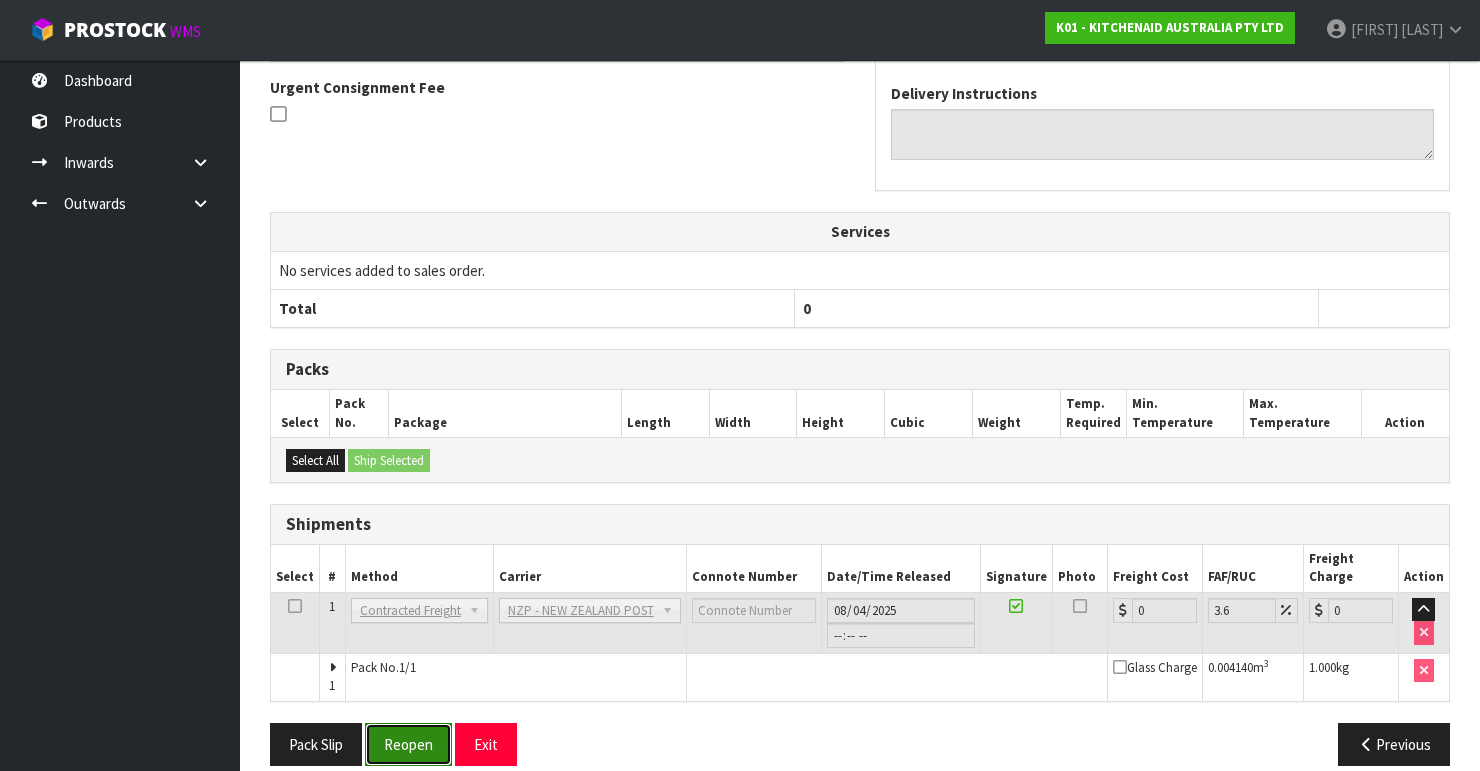 click on "Reopen" at bounding box center (408, 744) 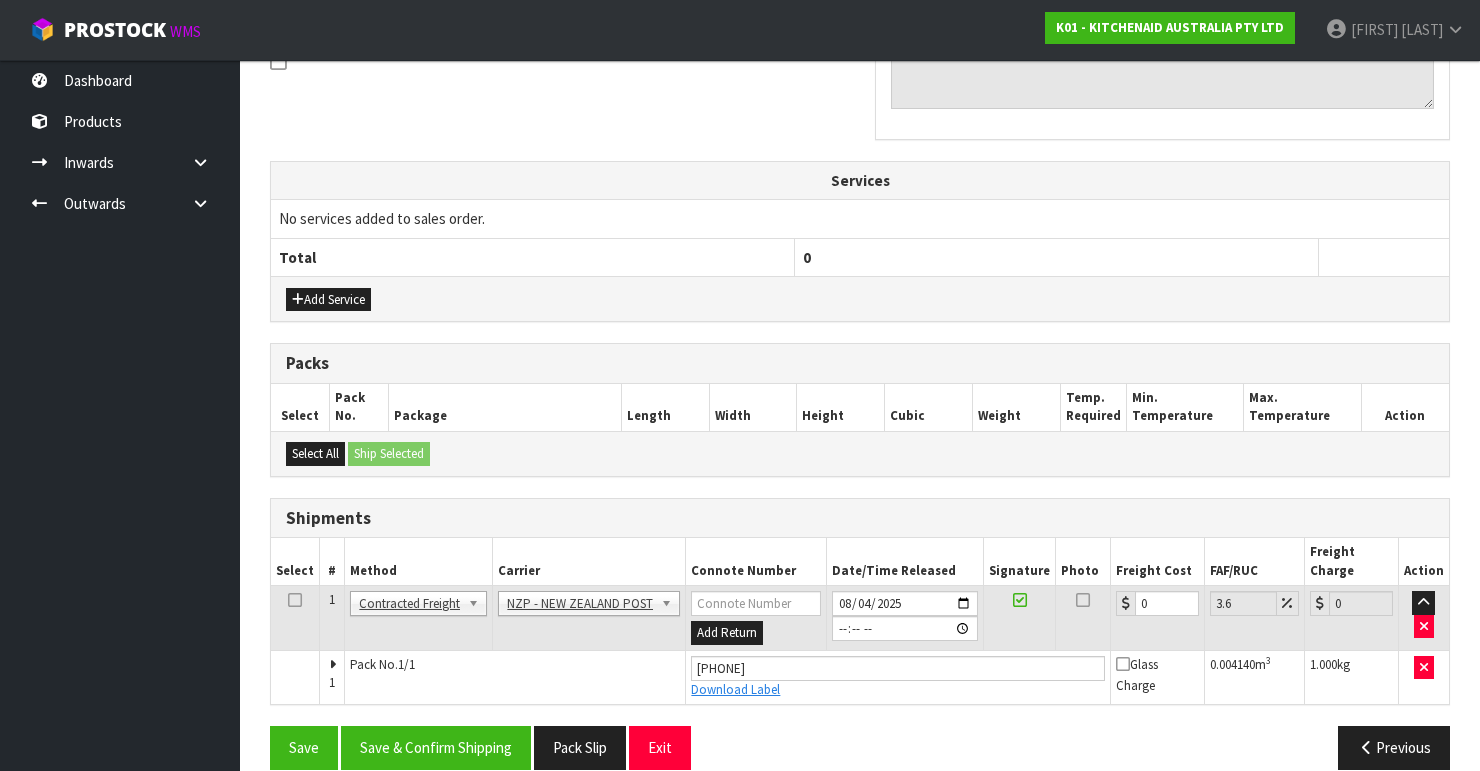 scroll, scrollTop: 638, scrollLeft: 0, axis: vertical 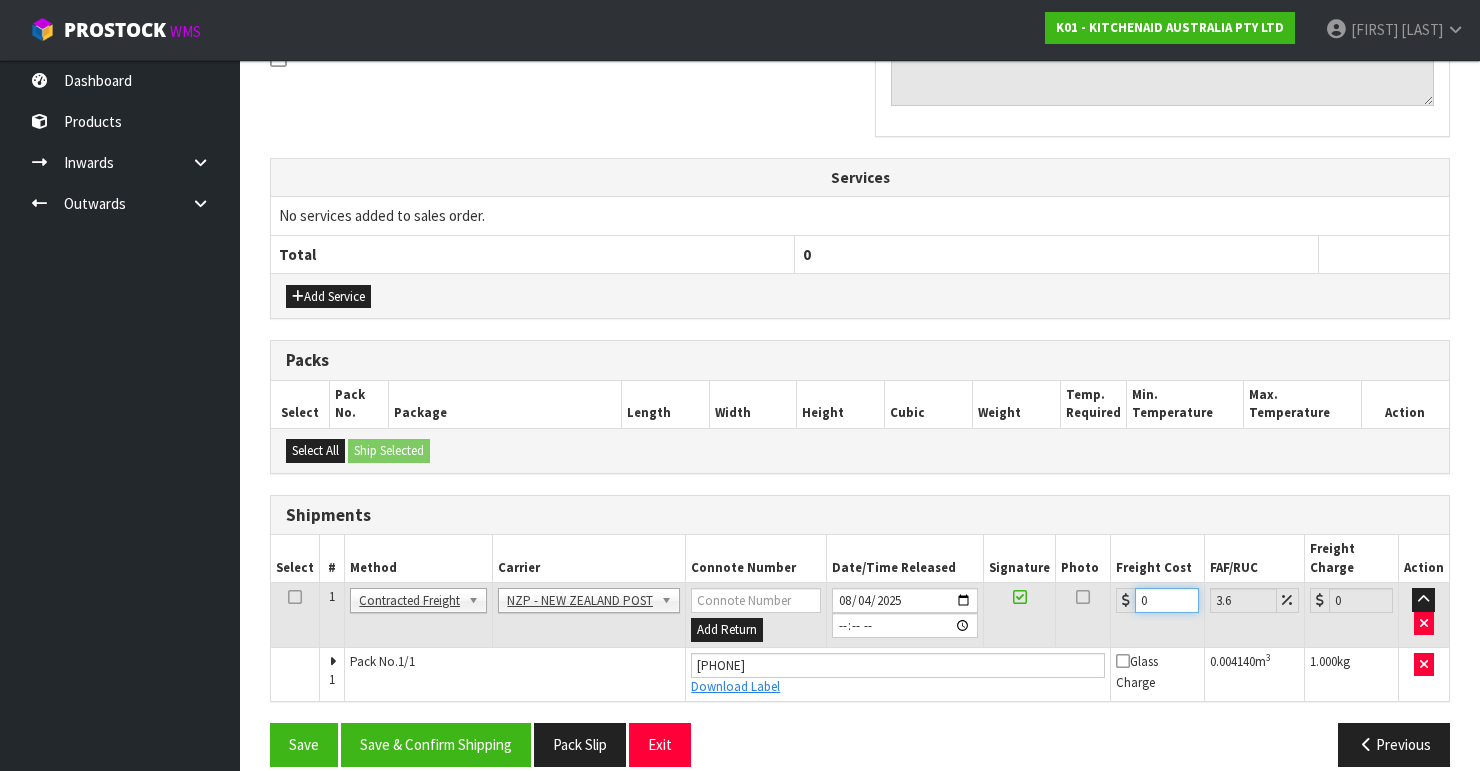 click on "0" at bounding box center (1167, 600) 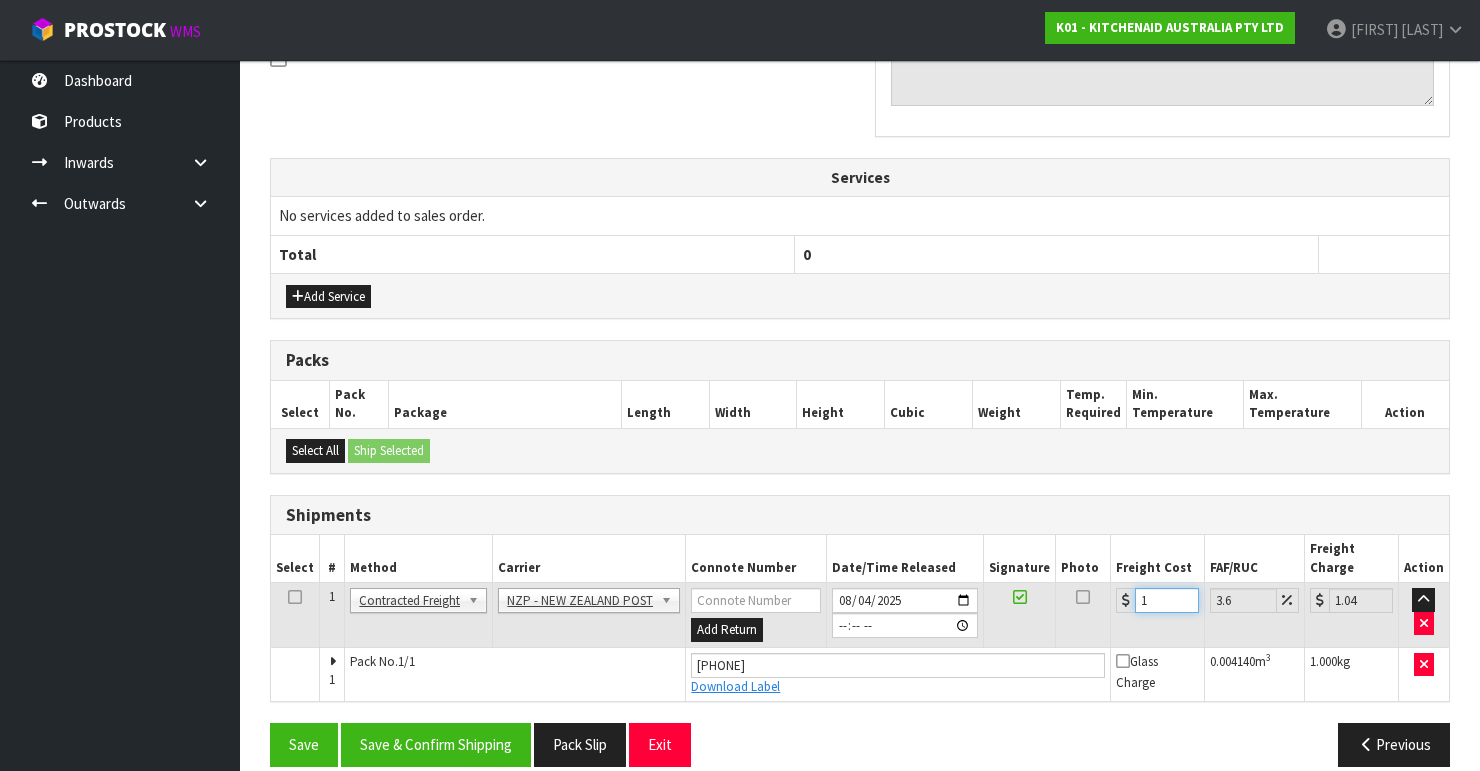 type on "11" 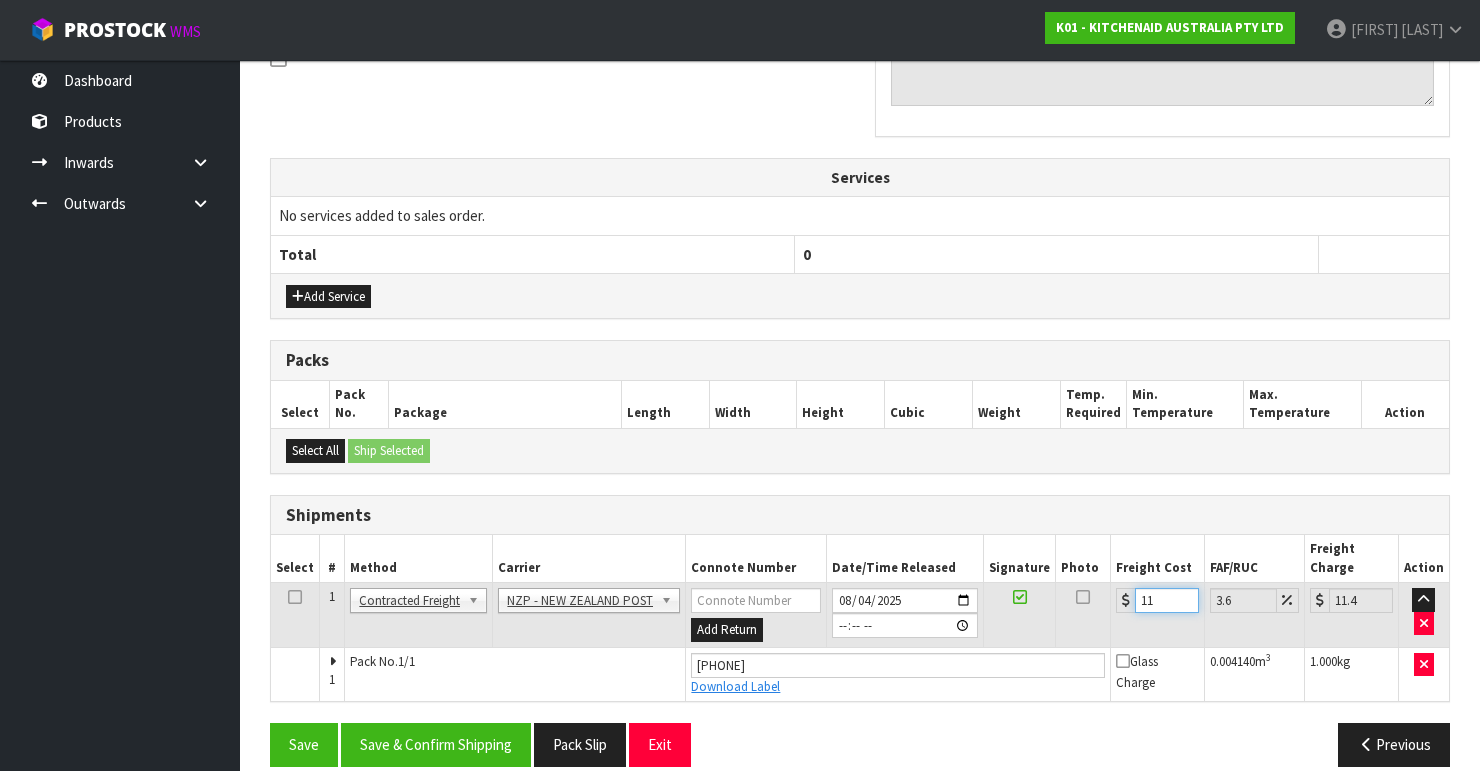 type on "11.9" 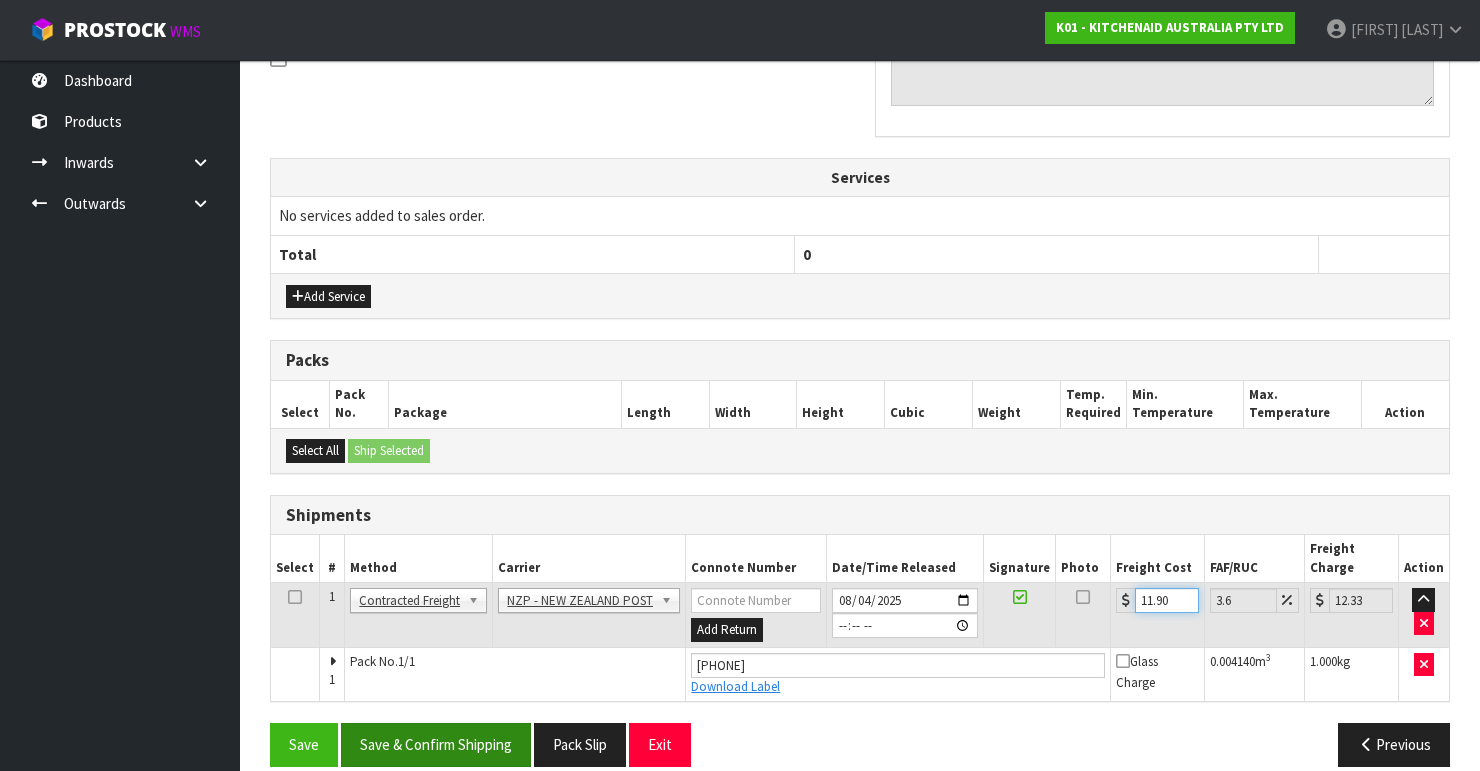 type on "11.90" 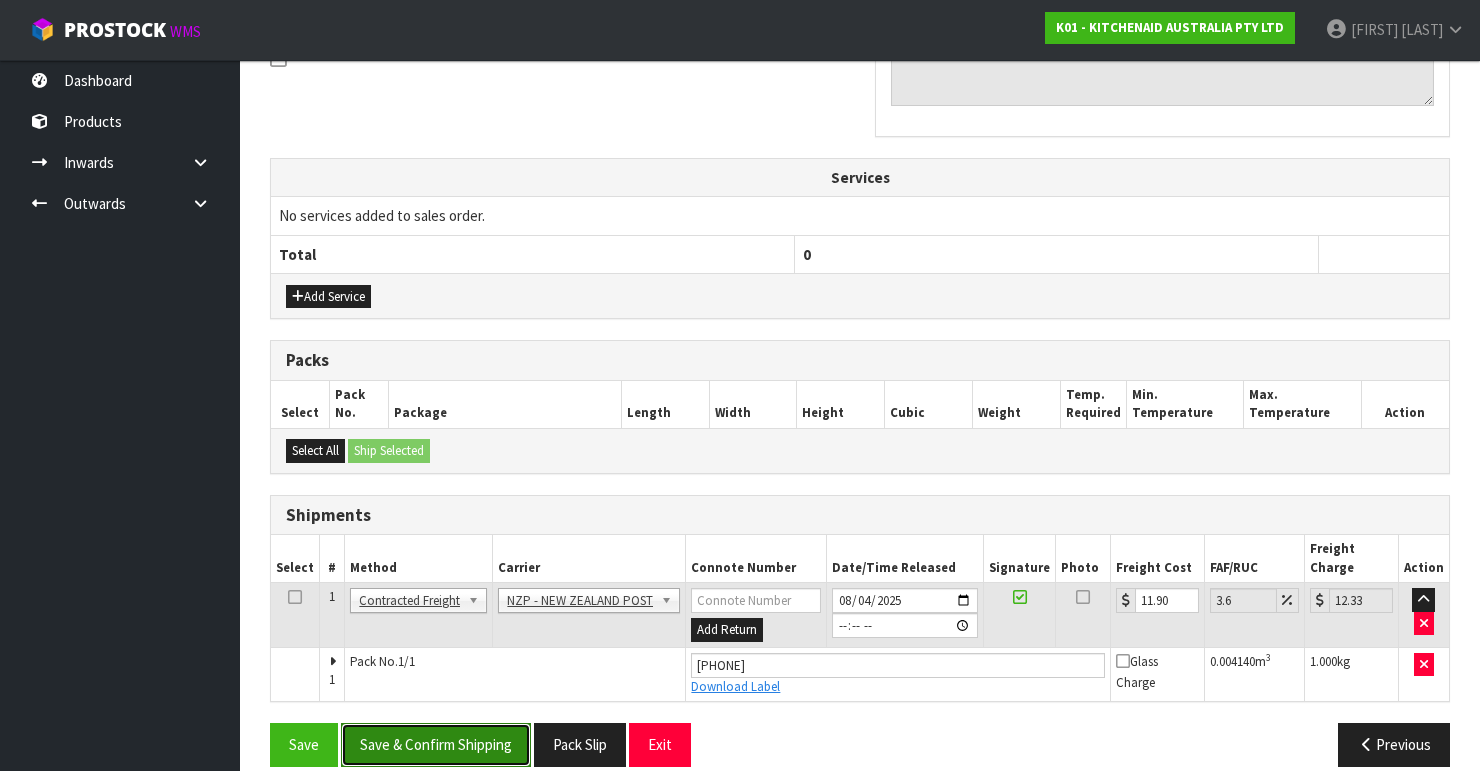 click on "Save & Confirm Shipping" at bounding box center [436, 744] 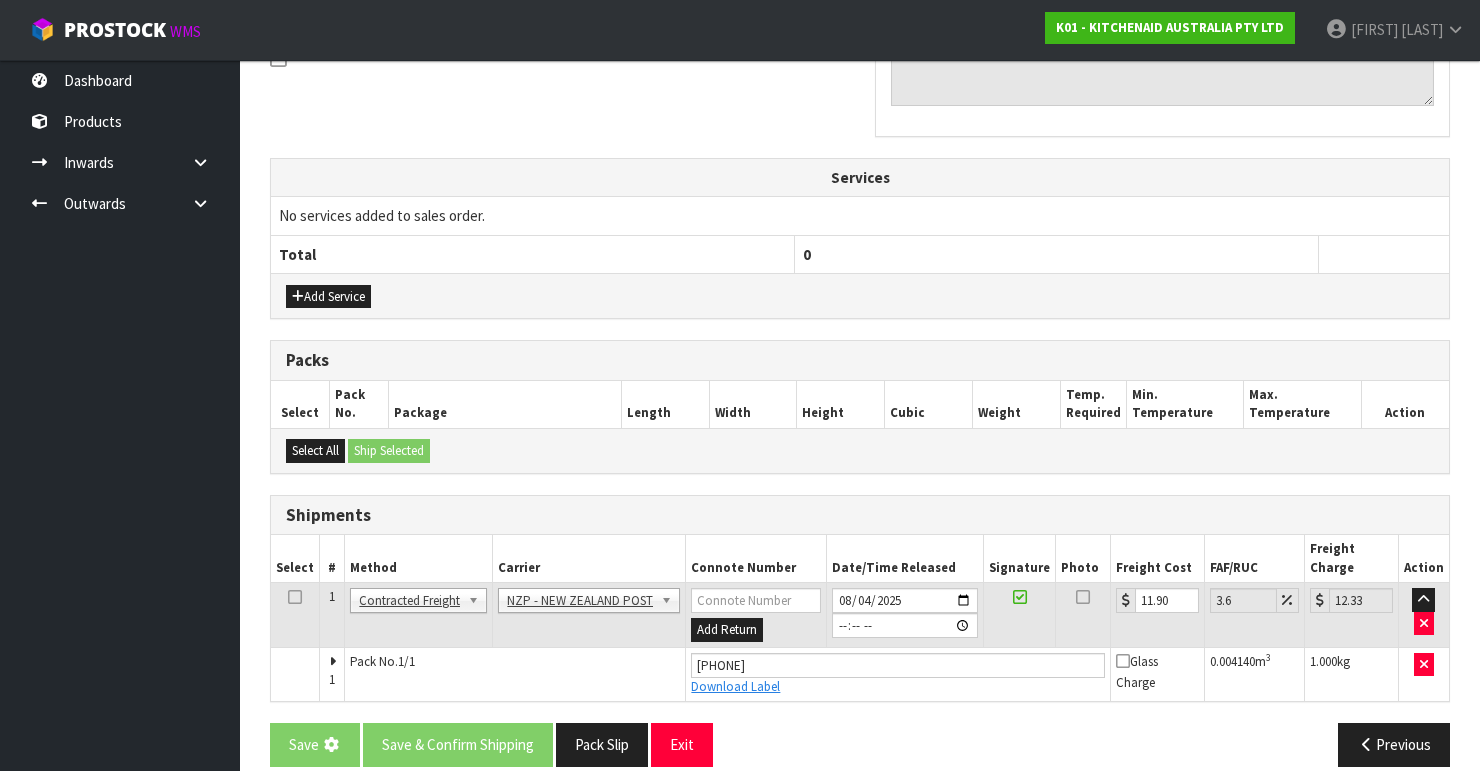 scroll, scrollTop: 0, scrollLeft: 0, axis: both 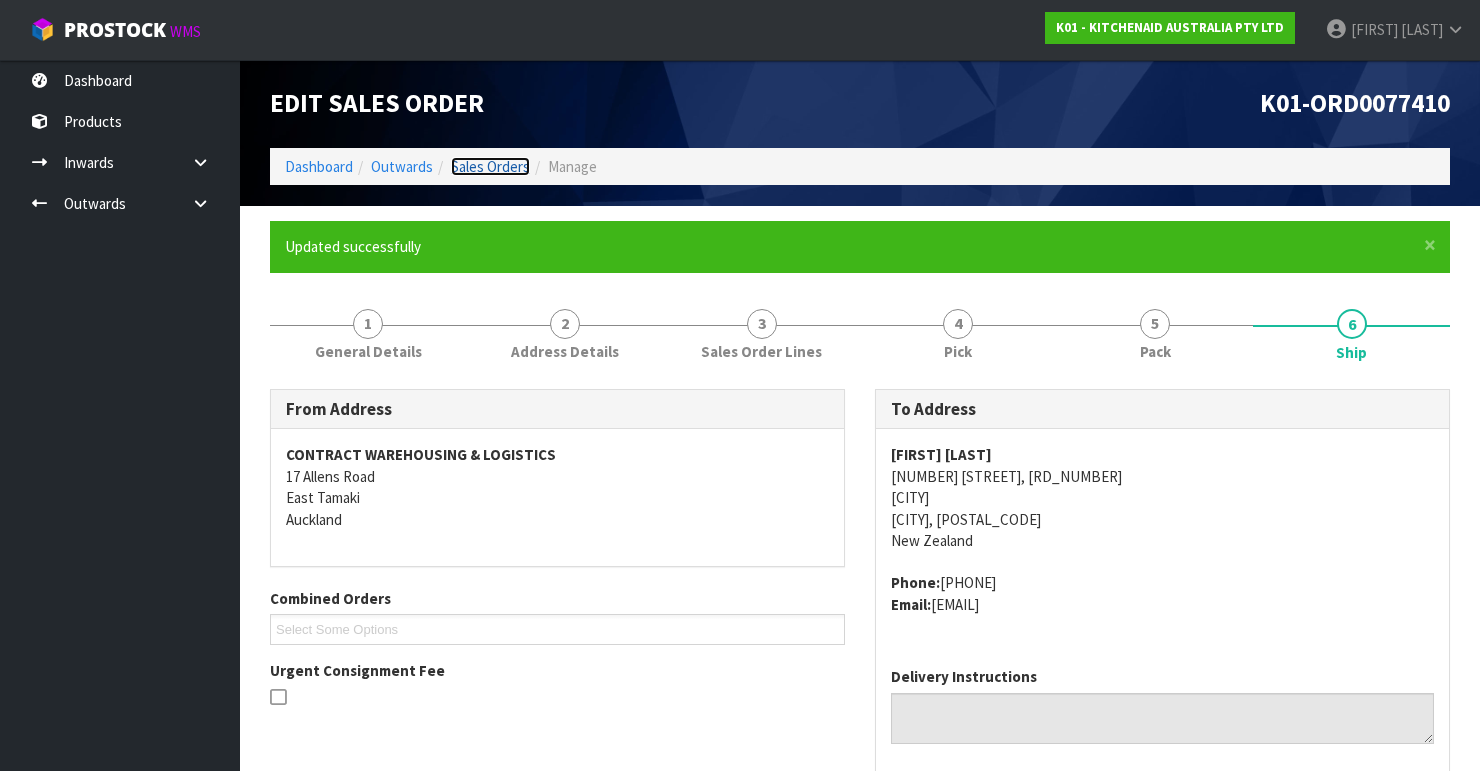 click on "Sales Orders" at bounding box center (490, 166) 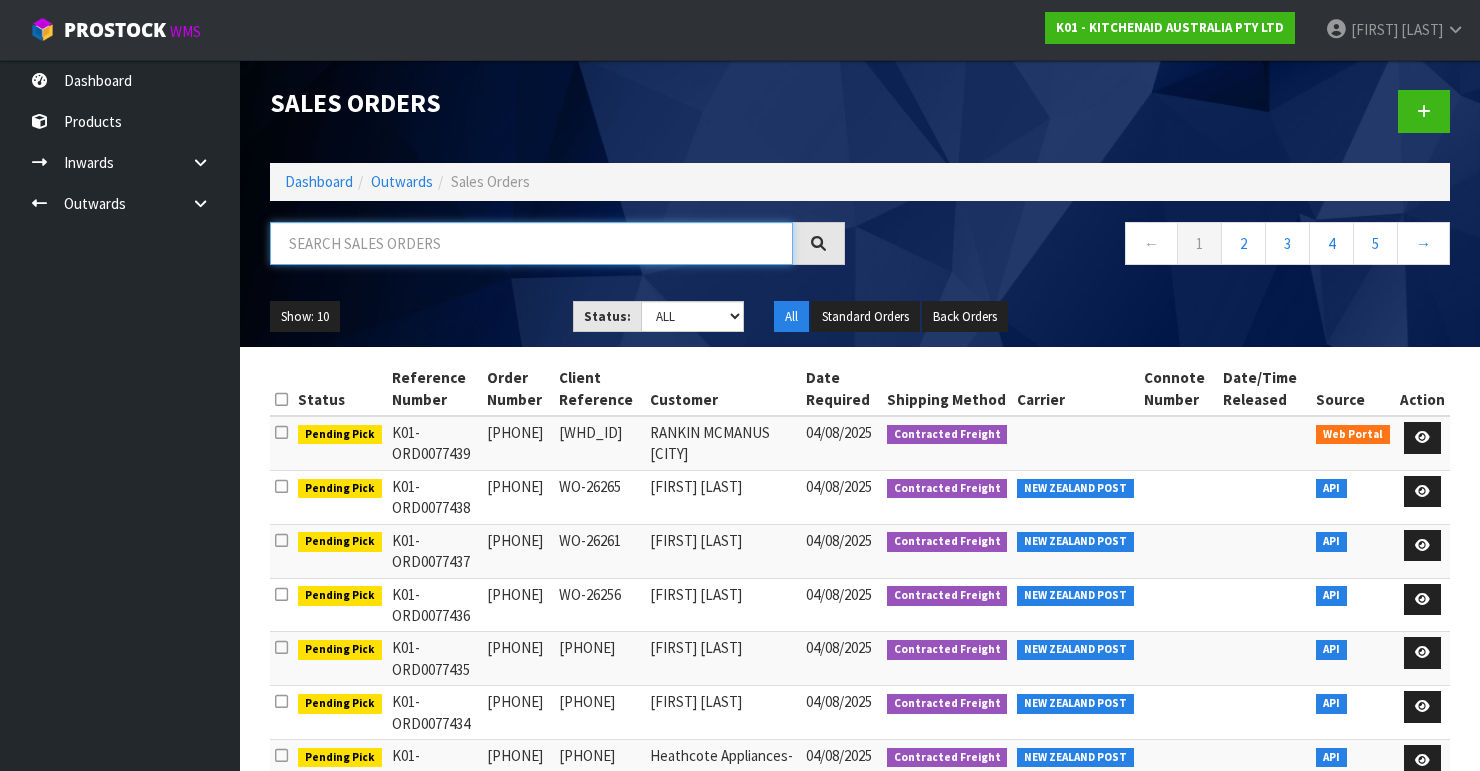 click at bounding box center [531, 243] 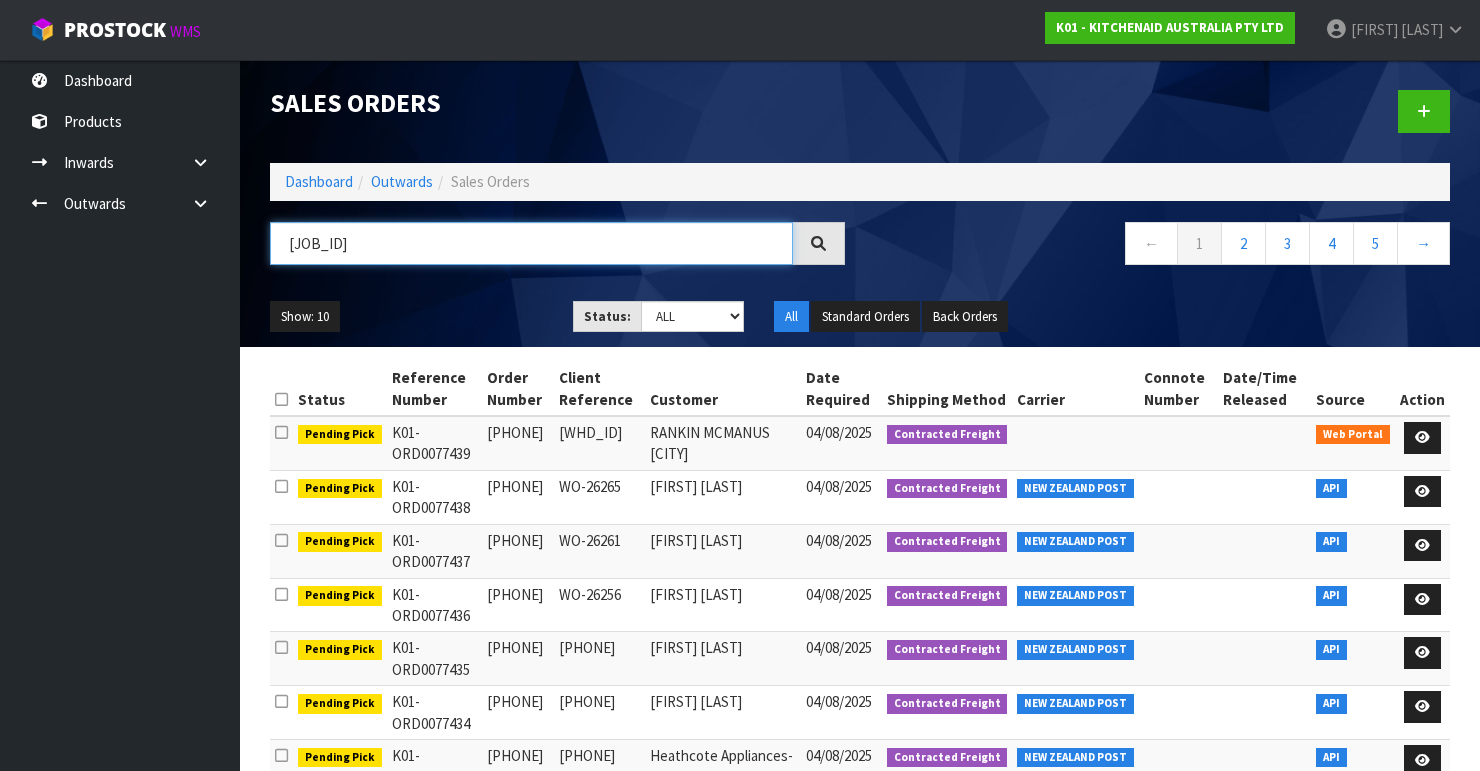 type on "[JOB_ID]" 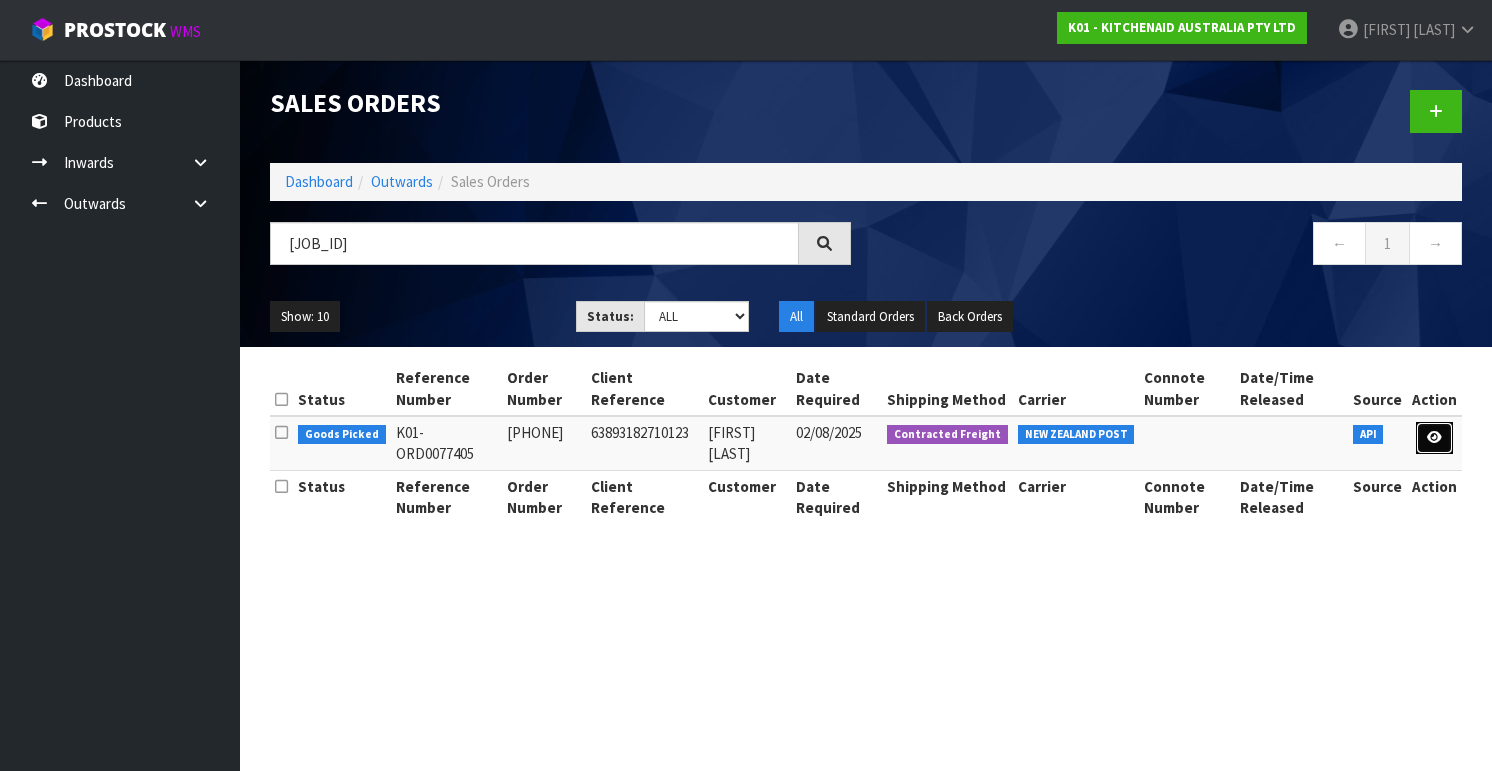 click at bounding box center (1434, 437) 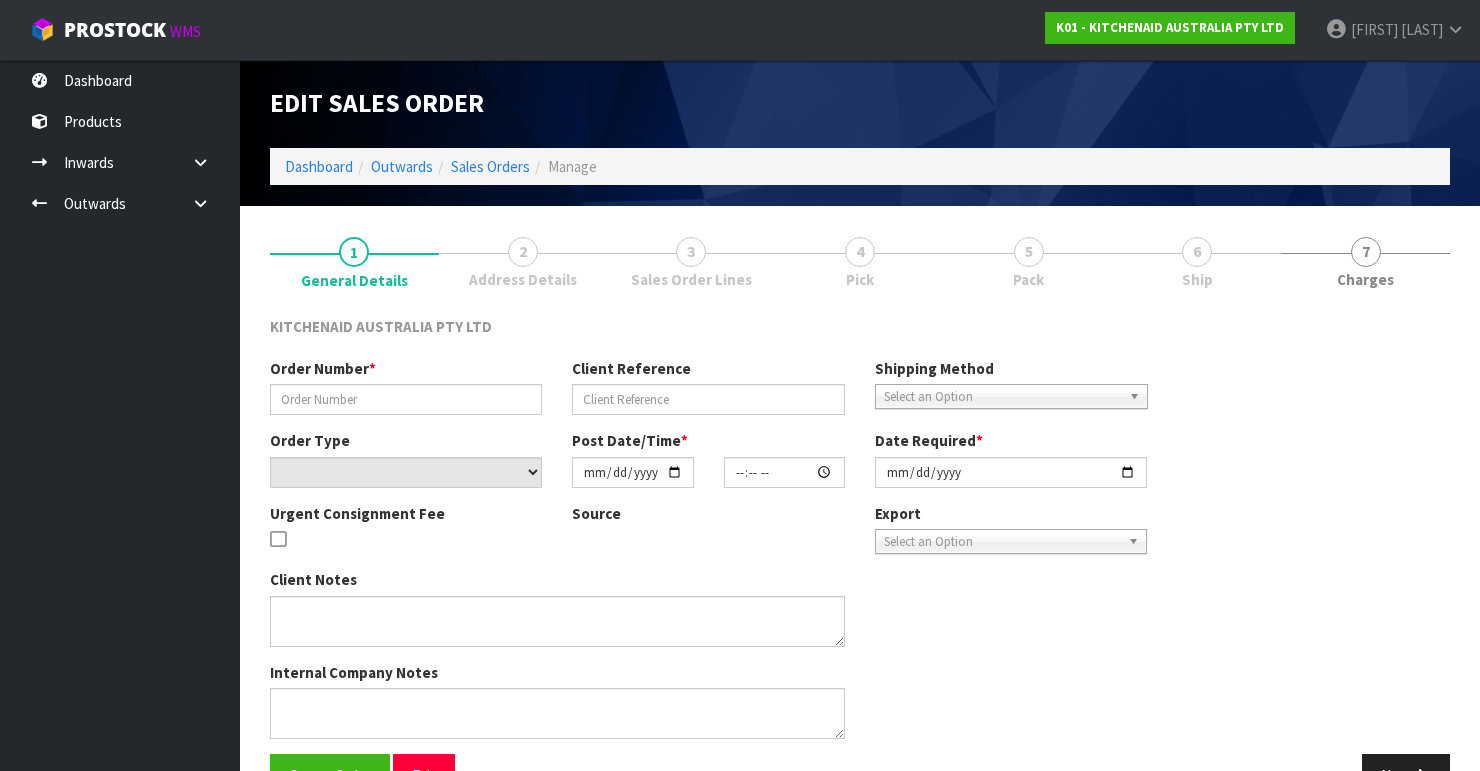 type on "[PHONE]" 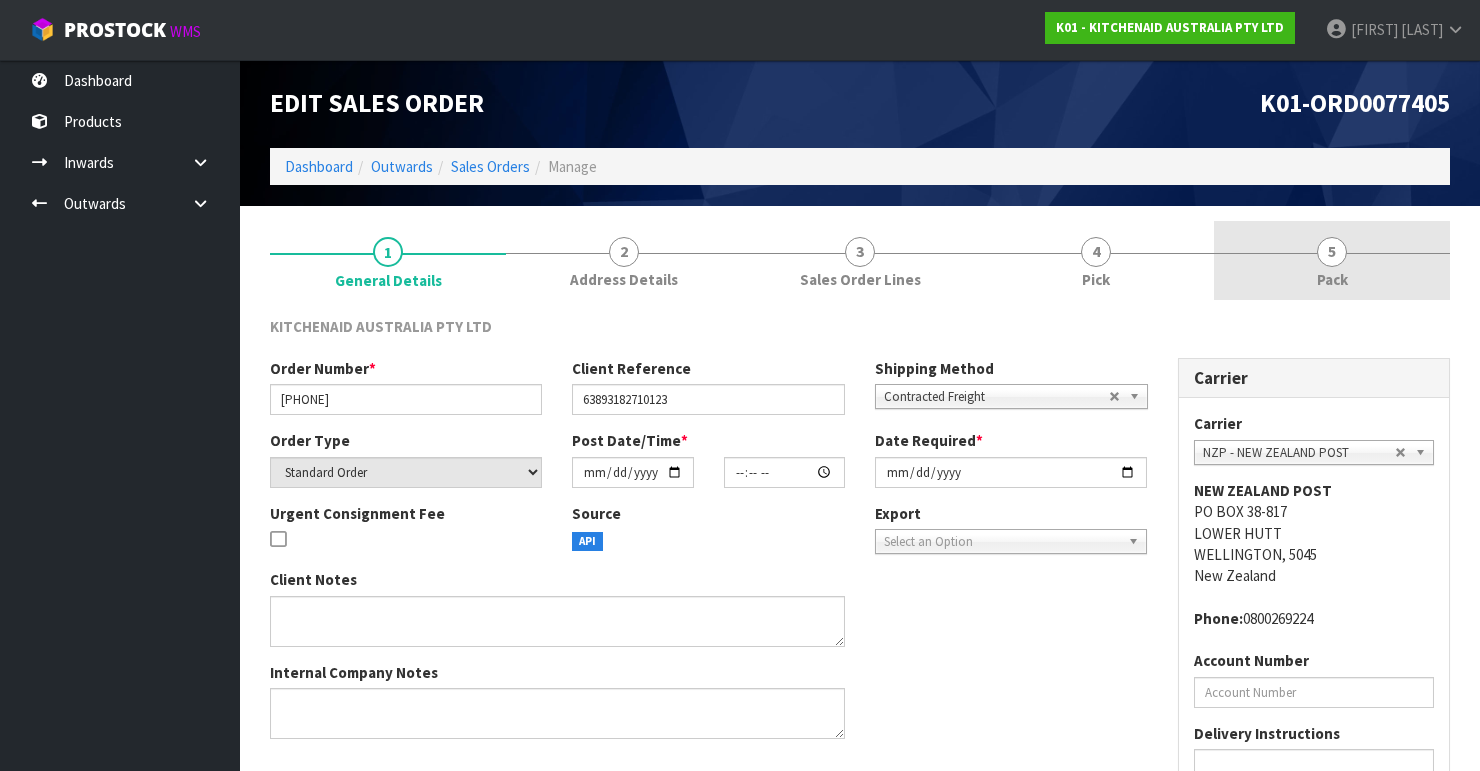 click on "5" at bounding box center (1332, 252) 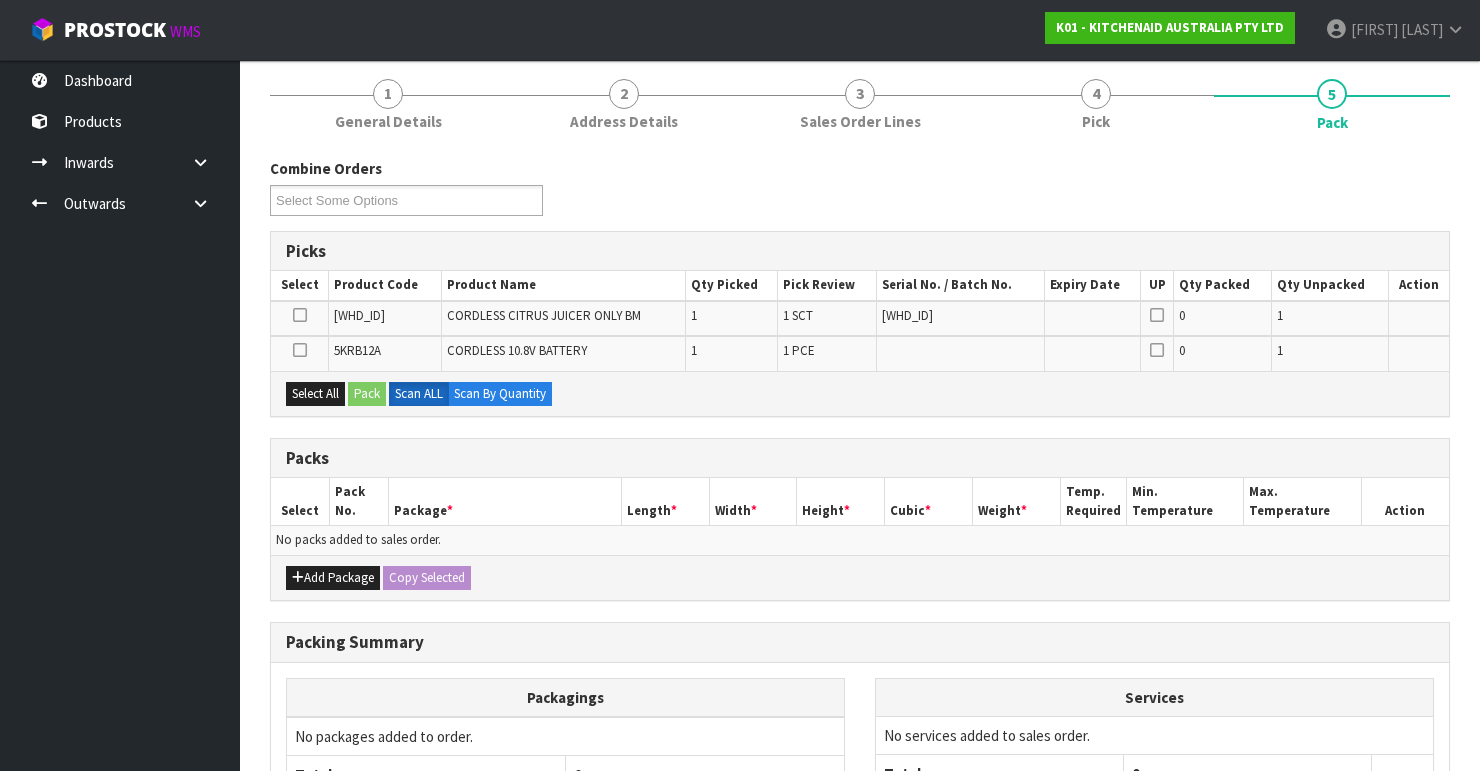 scroll, scrollTop: 160, scrollLeft: 0, axis: vertical 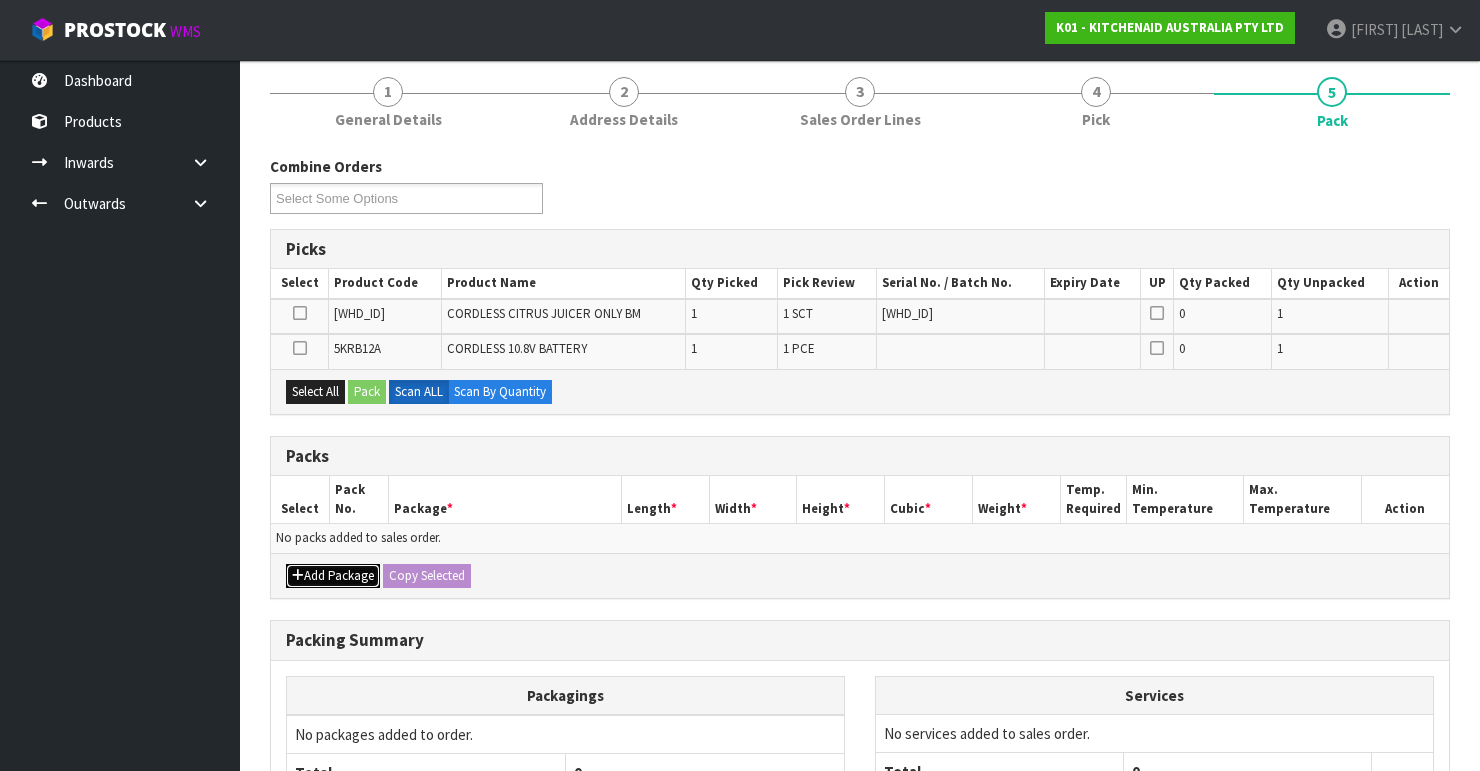 click on "Add Package" at bounding box center [333, 576] 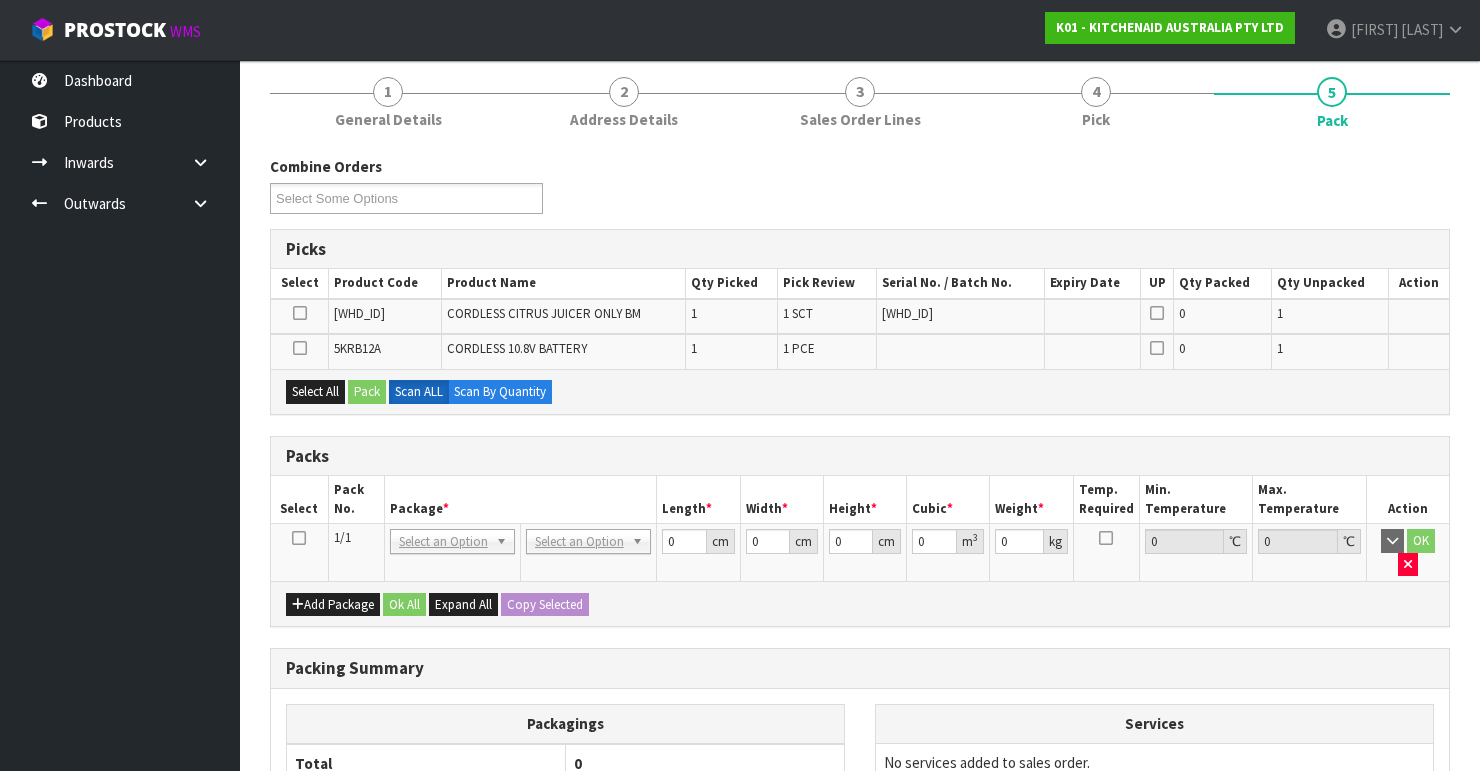 click at bounding box center [299, 538] 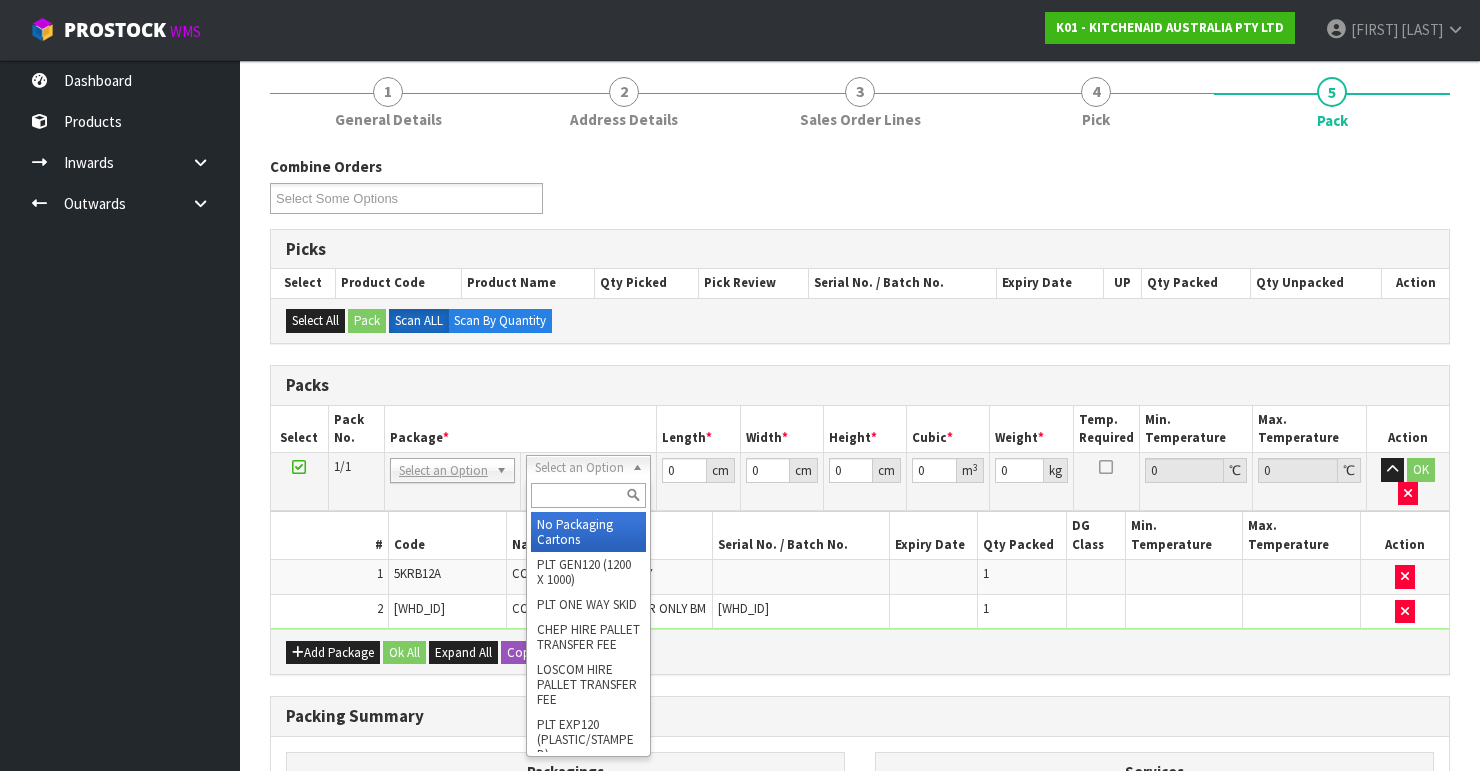 click at bounding box center (588, 495) 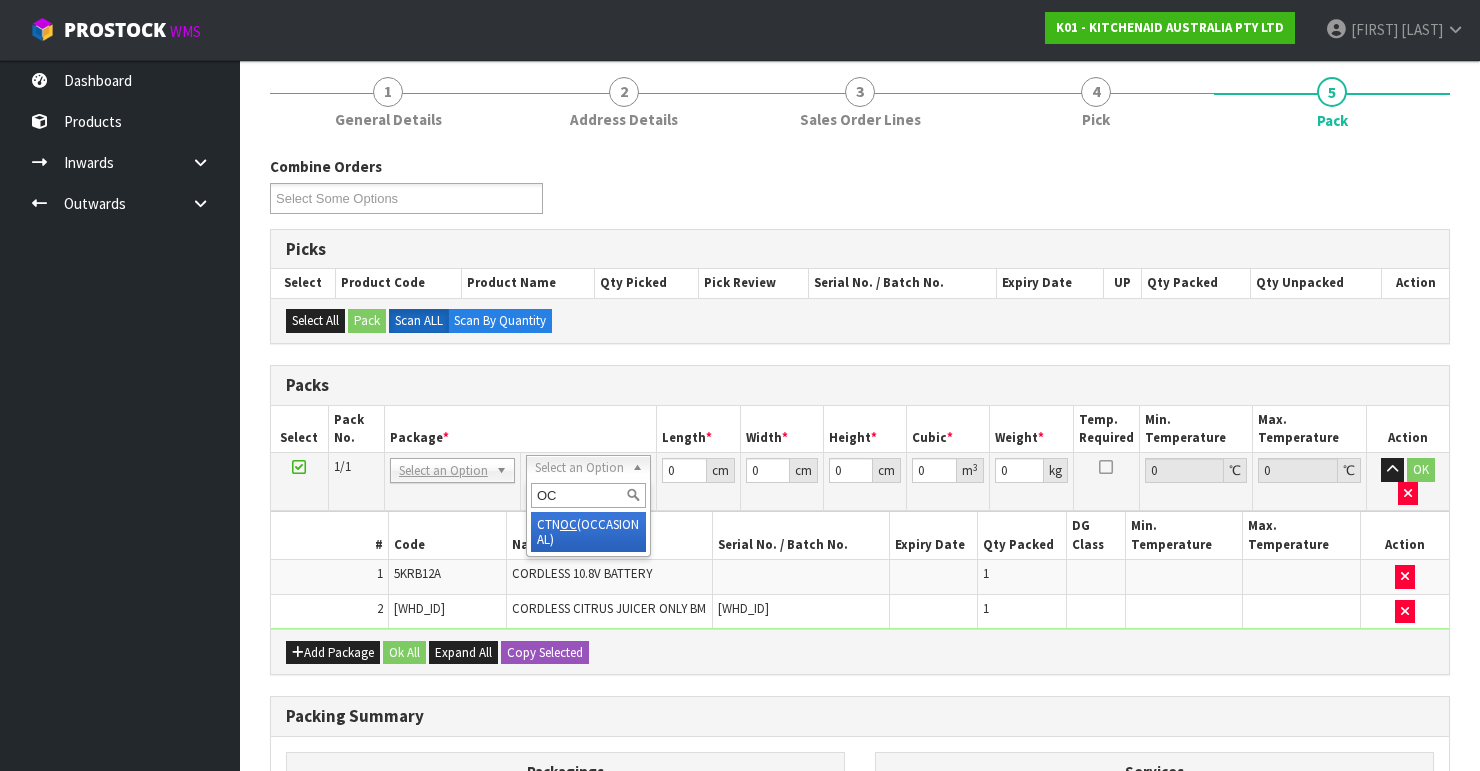 type on "OC" 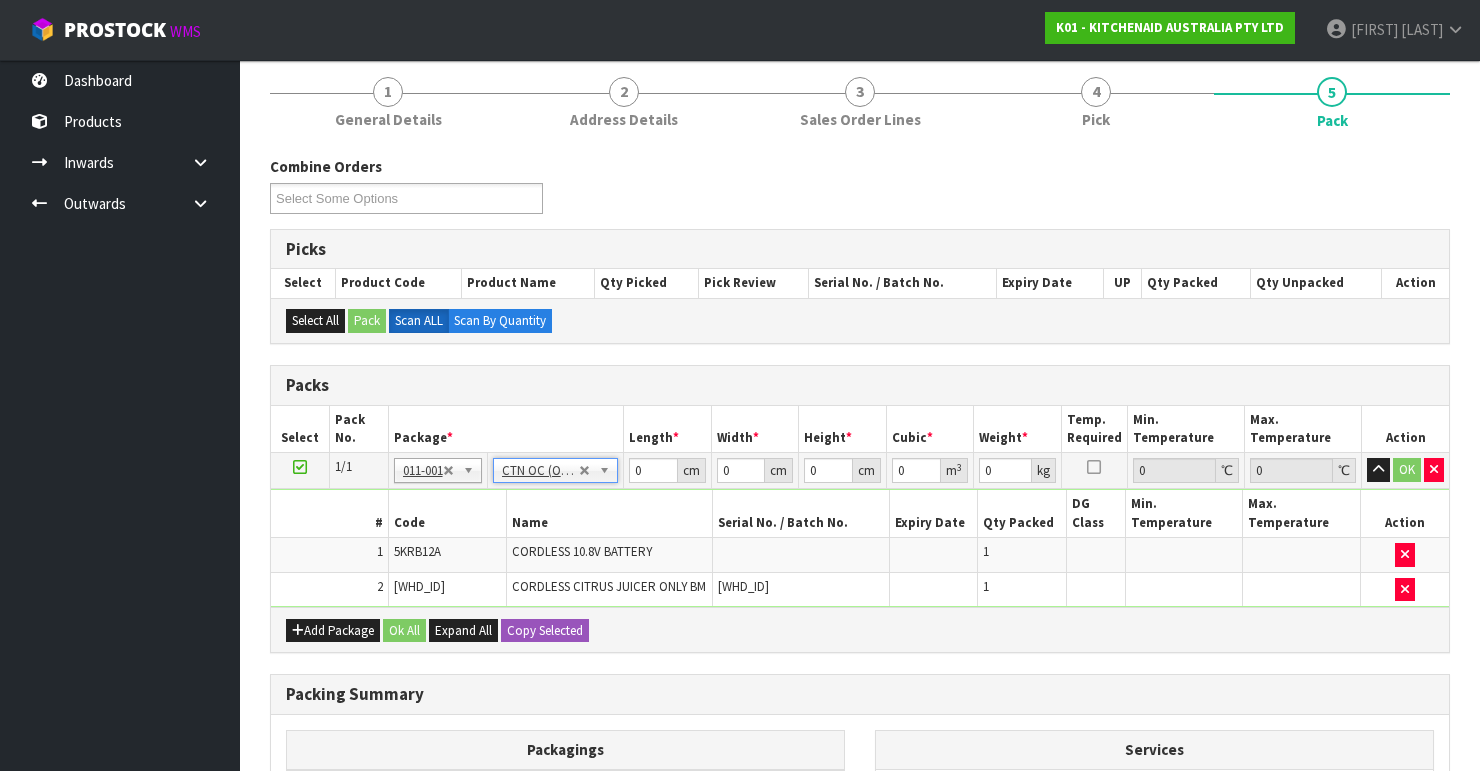 type on "1.57" 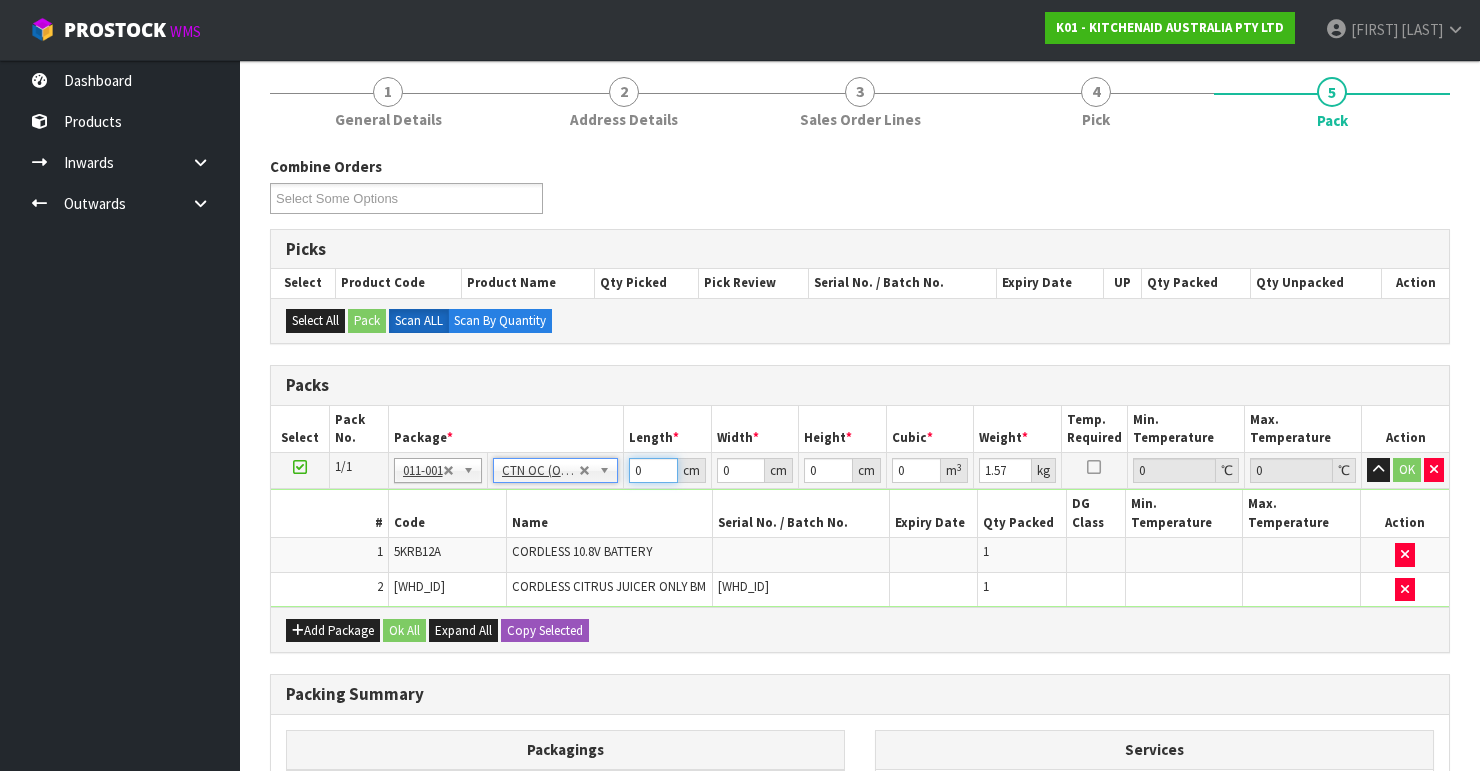 drag, startPoint x: 644, startPoint y: 470, endPoint x: 616, endPoint y: 466, distance: 28.284271 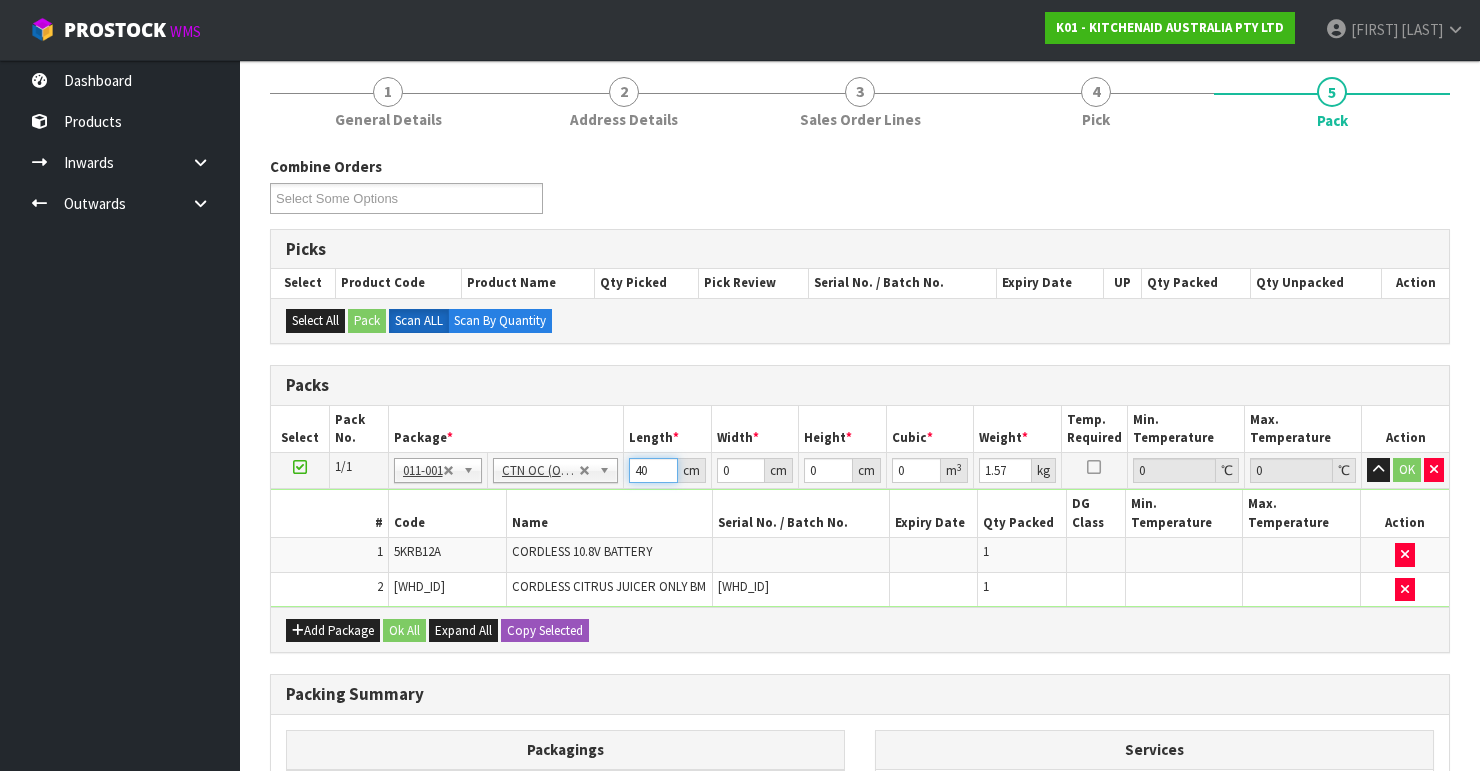 type on "40" 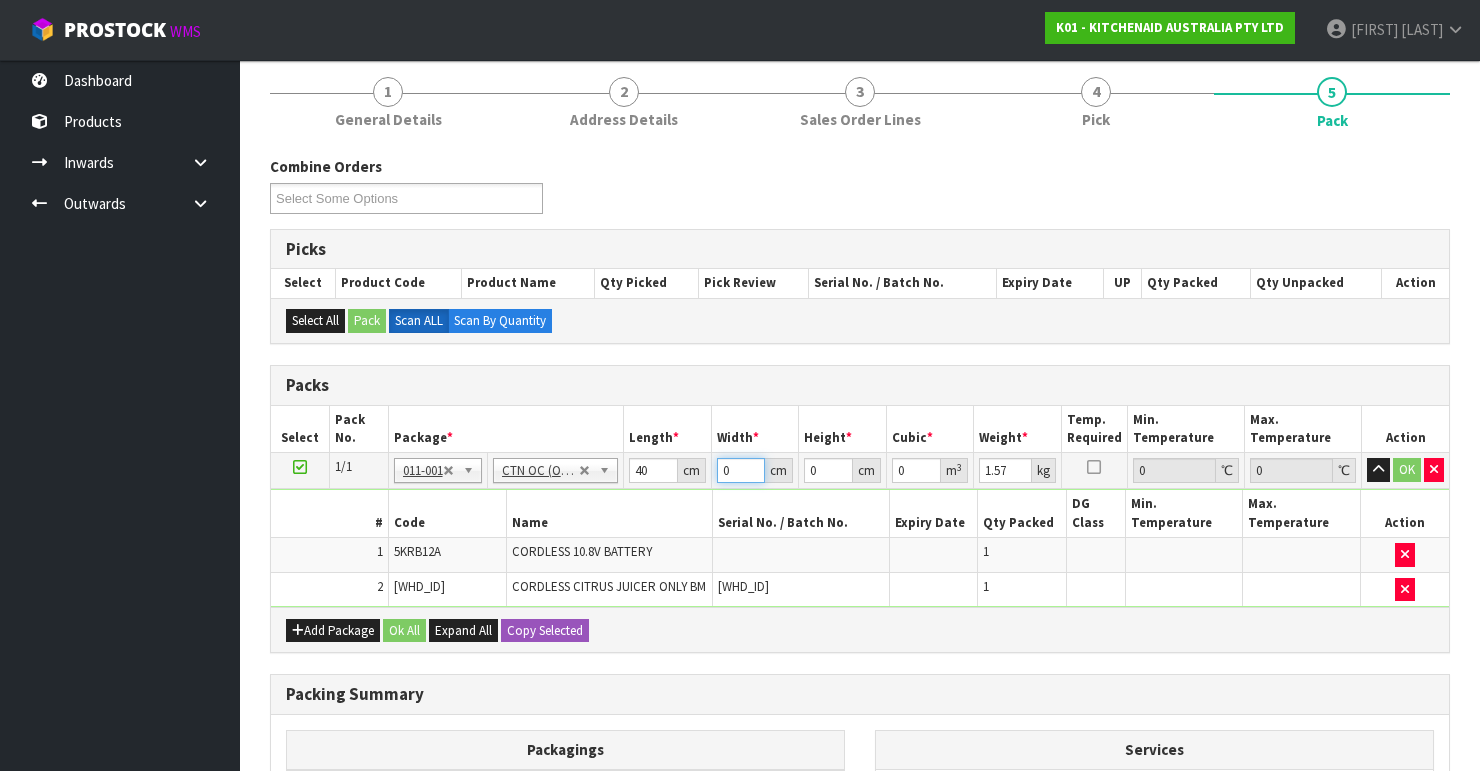 drag, startPoint x: 724, startPoint y: 469, endPoint x: 704, endPoint y: 473, distance: 20.396078 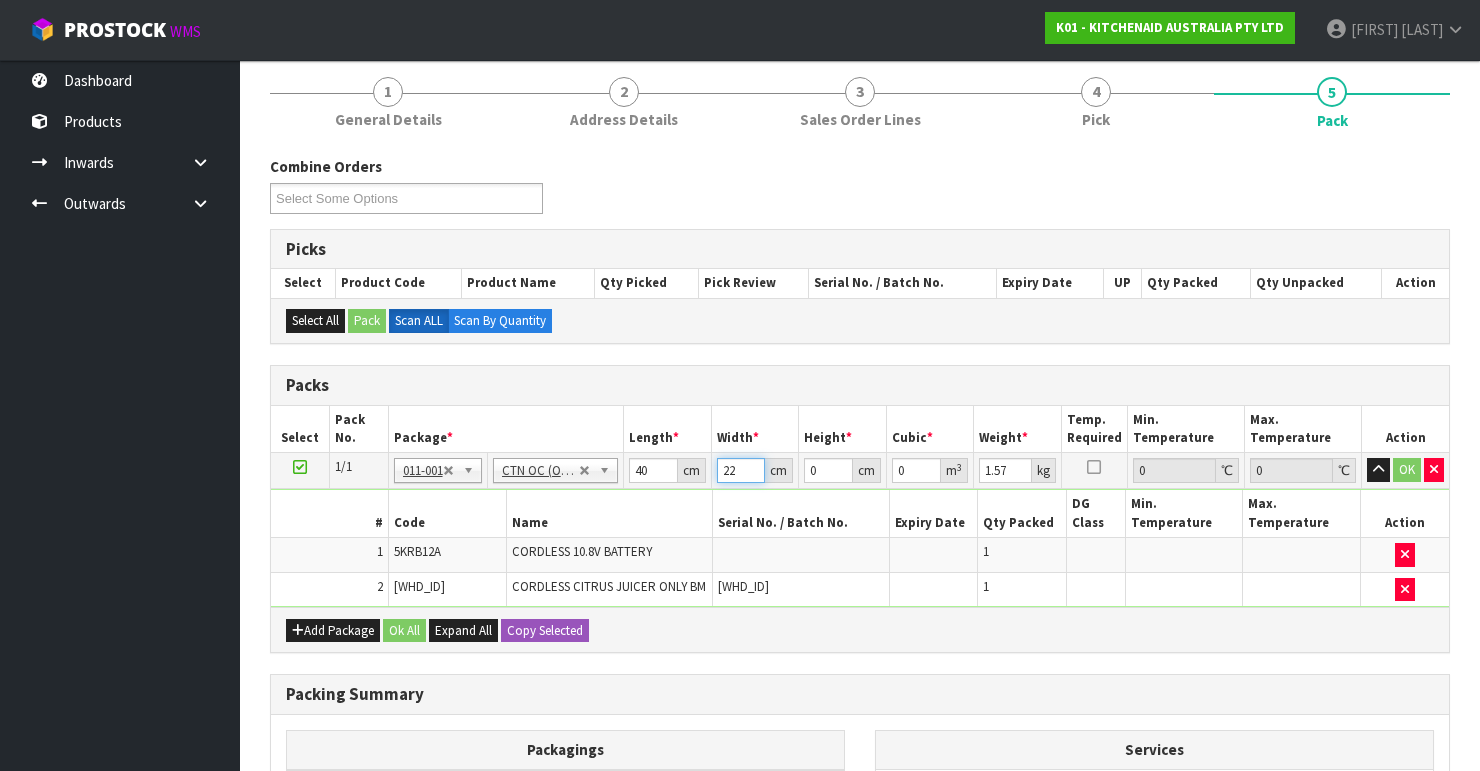 type on "22" 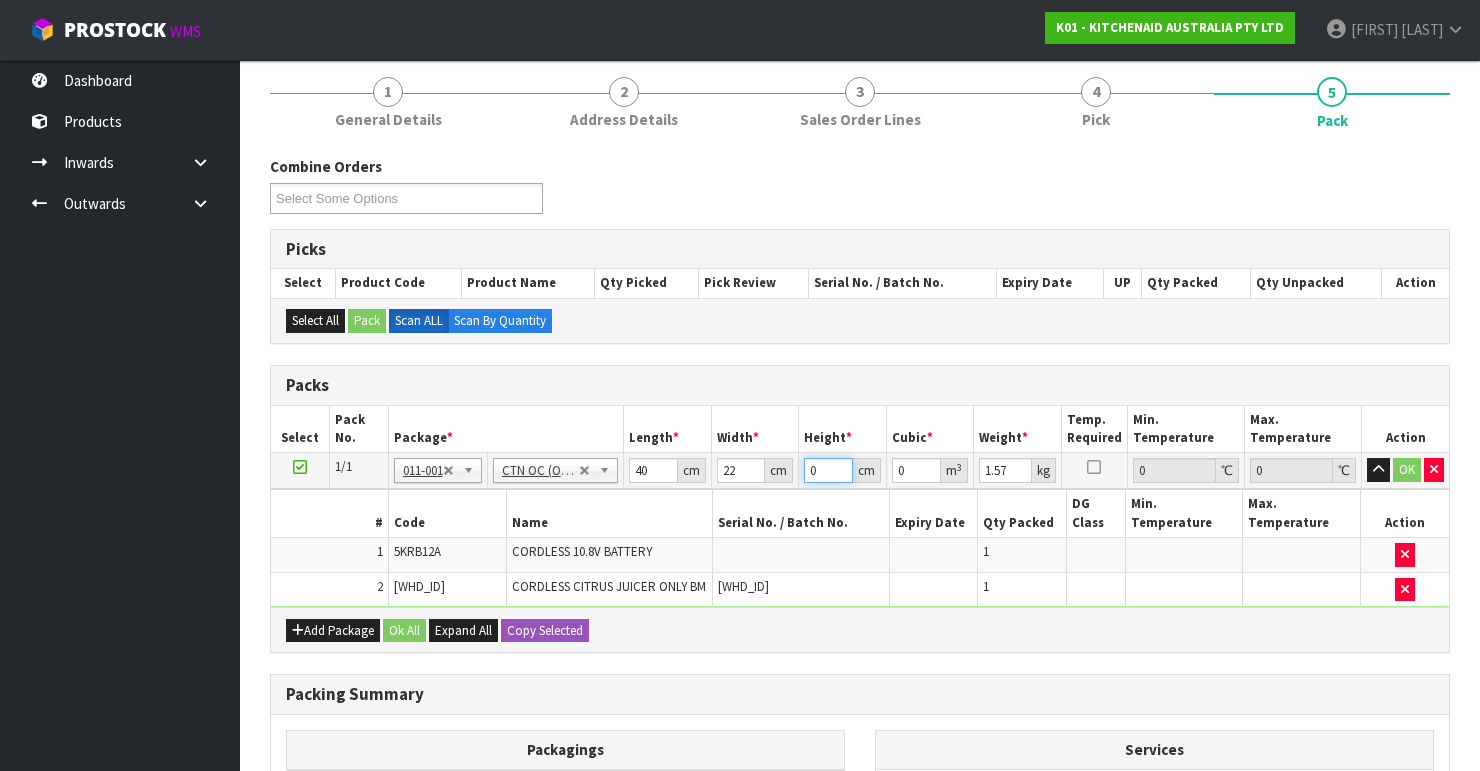 drag, startPoint x: 821, startPoint y: 472, endPoint x: 798, endPoint y: 478, distance: 23.769728 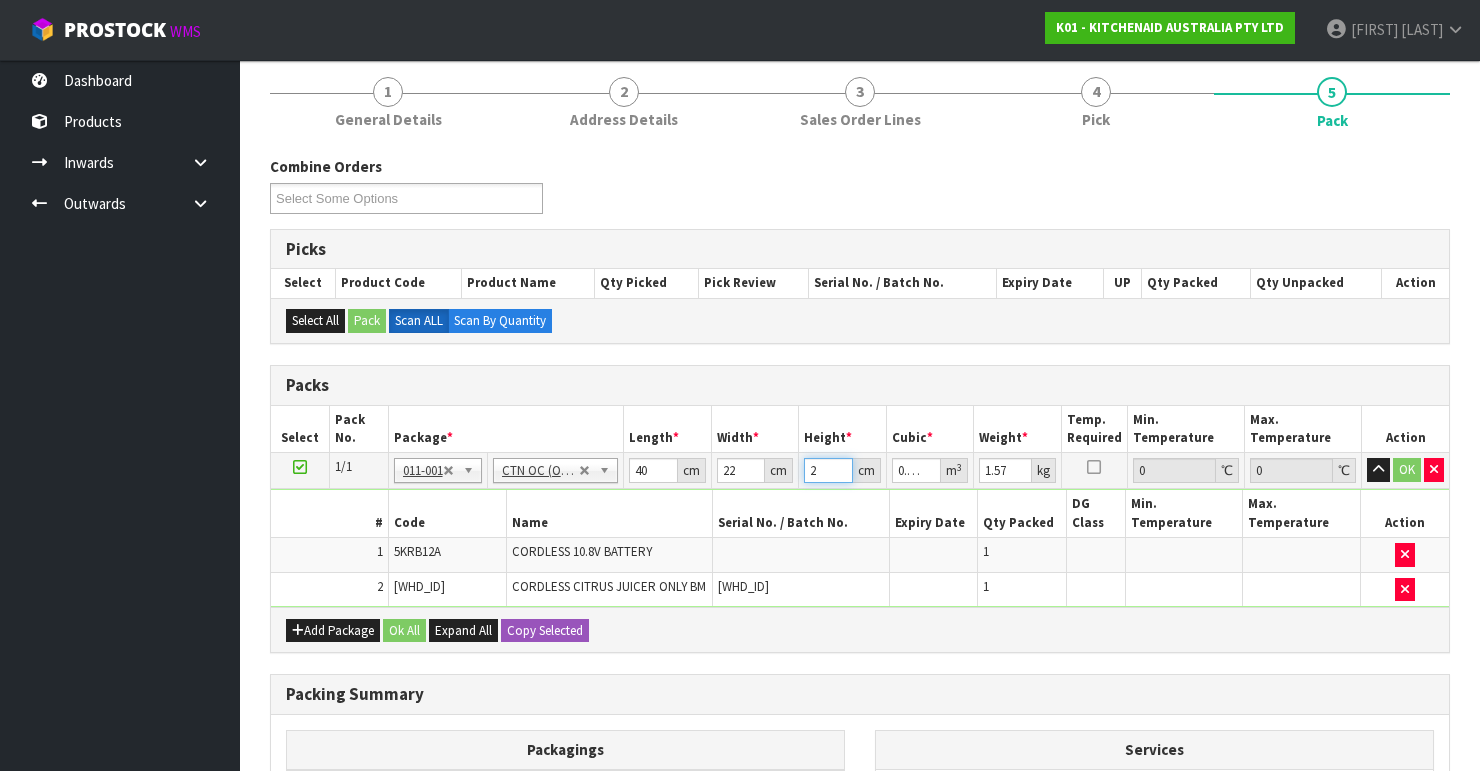 type on "22" 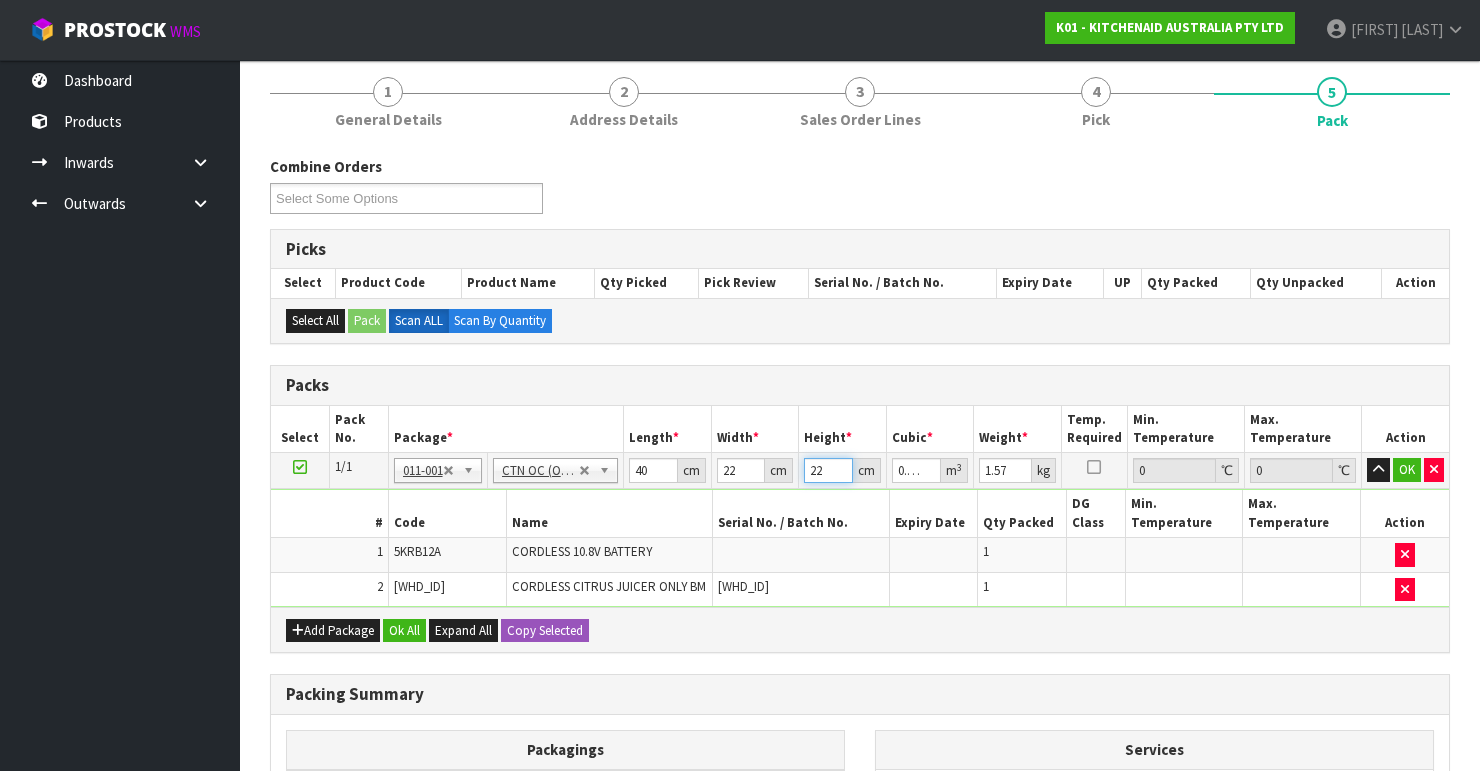 type on "22" 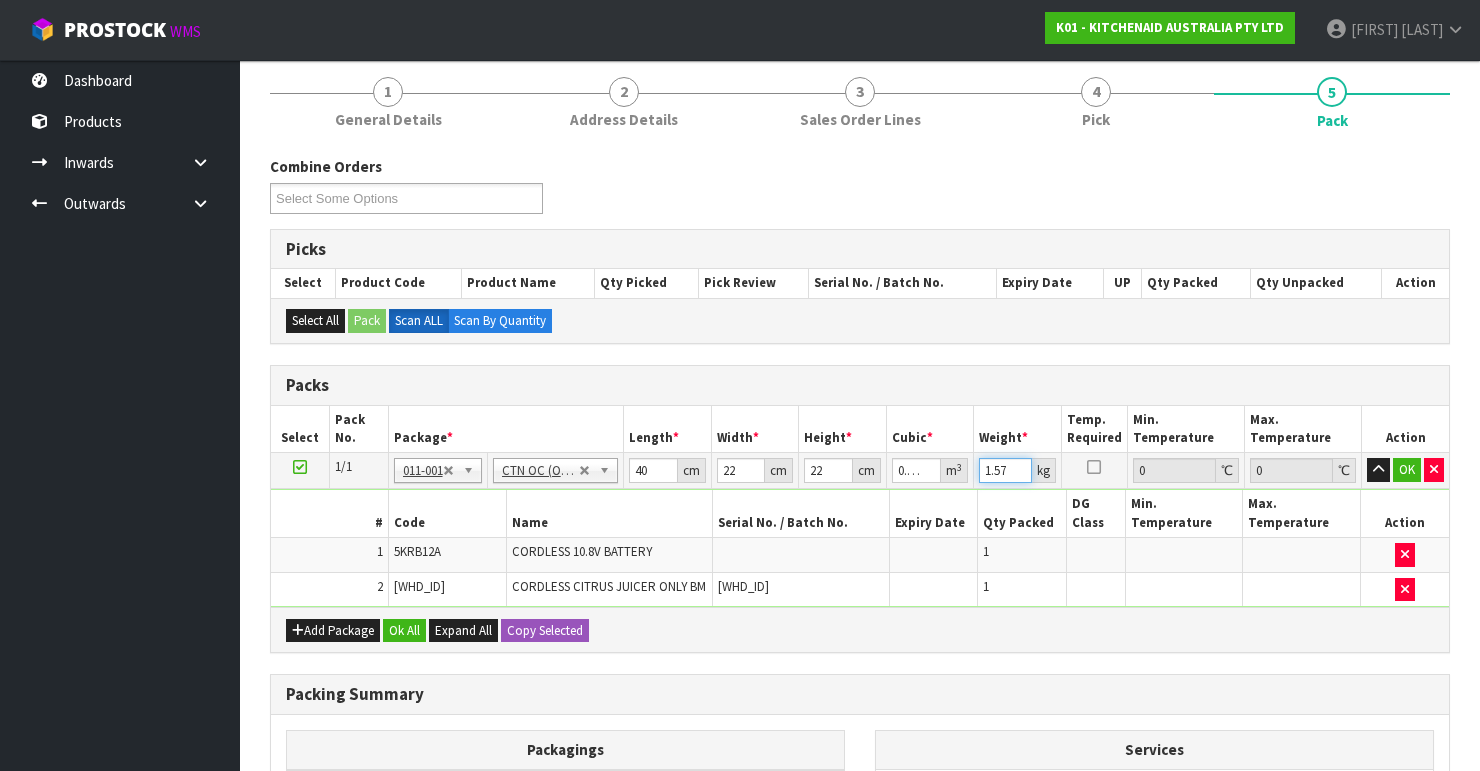 drag, startPoint x: 1010, startPoint y: 467, endPoint x: 940, endPoint y: 469, distance: 70.028564 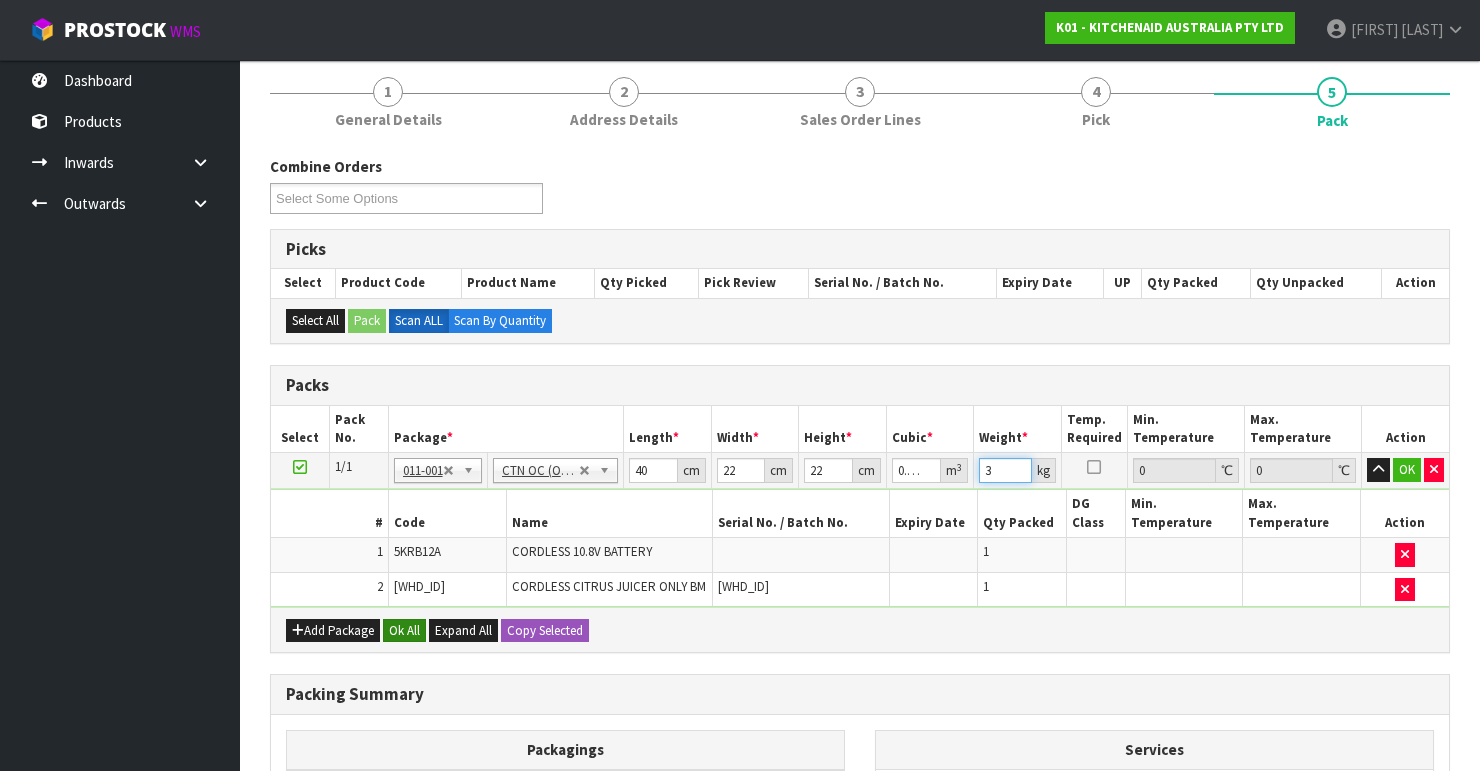 type on "3" 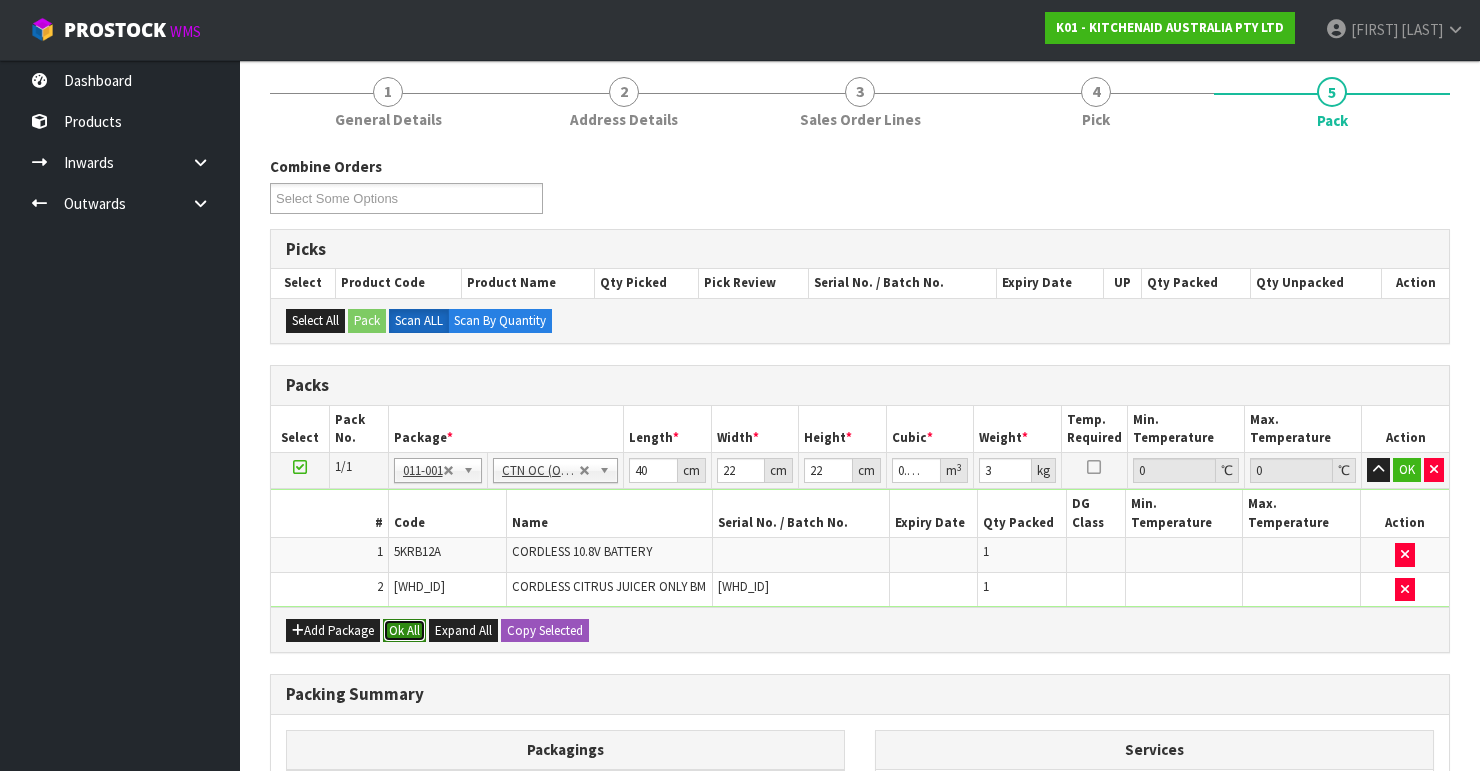 click on "Ok All" at bounding box center (404, 631) 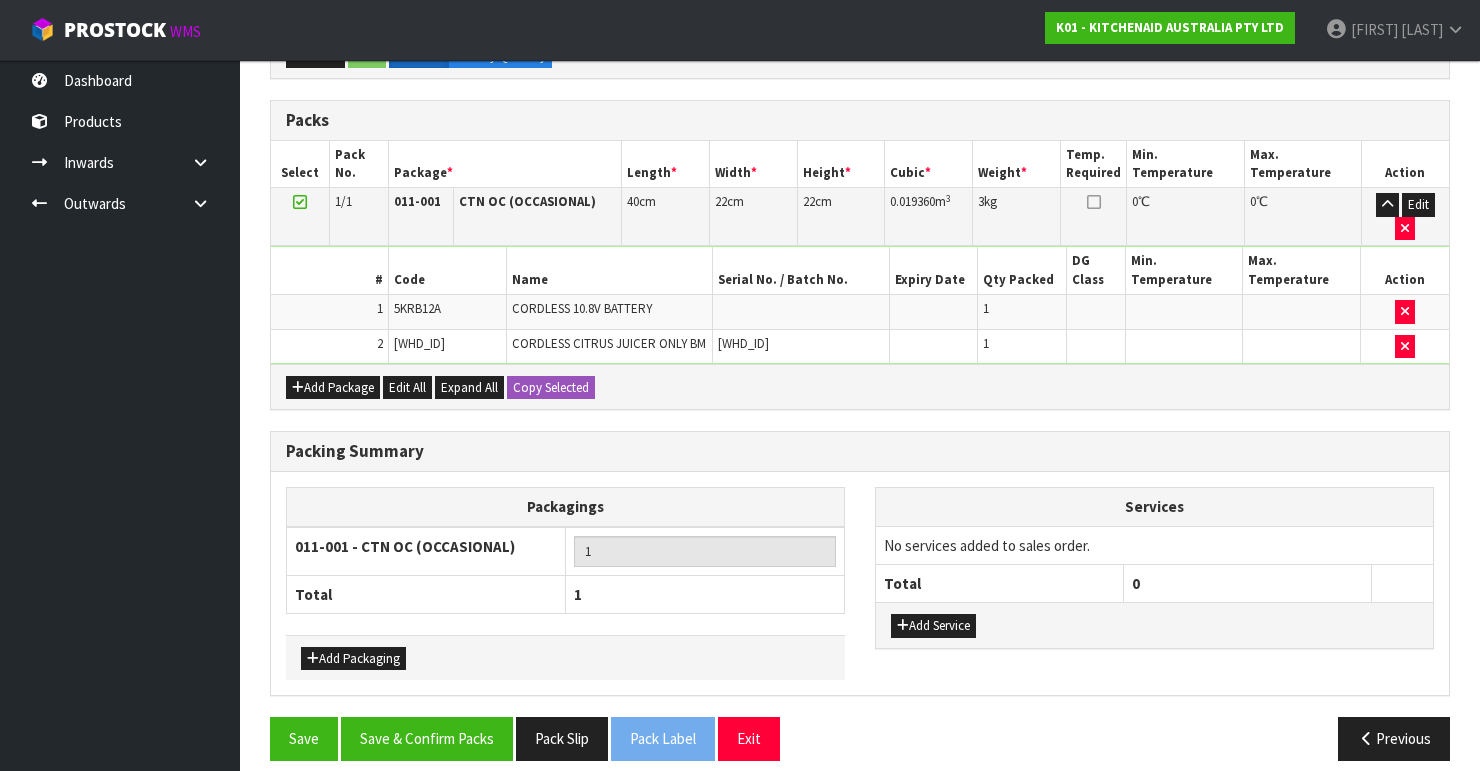 scroll, scrollTop: 433, scrollLeft: 0, axis: vertical 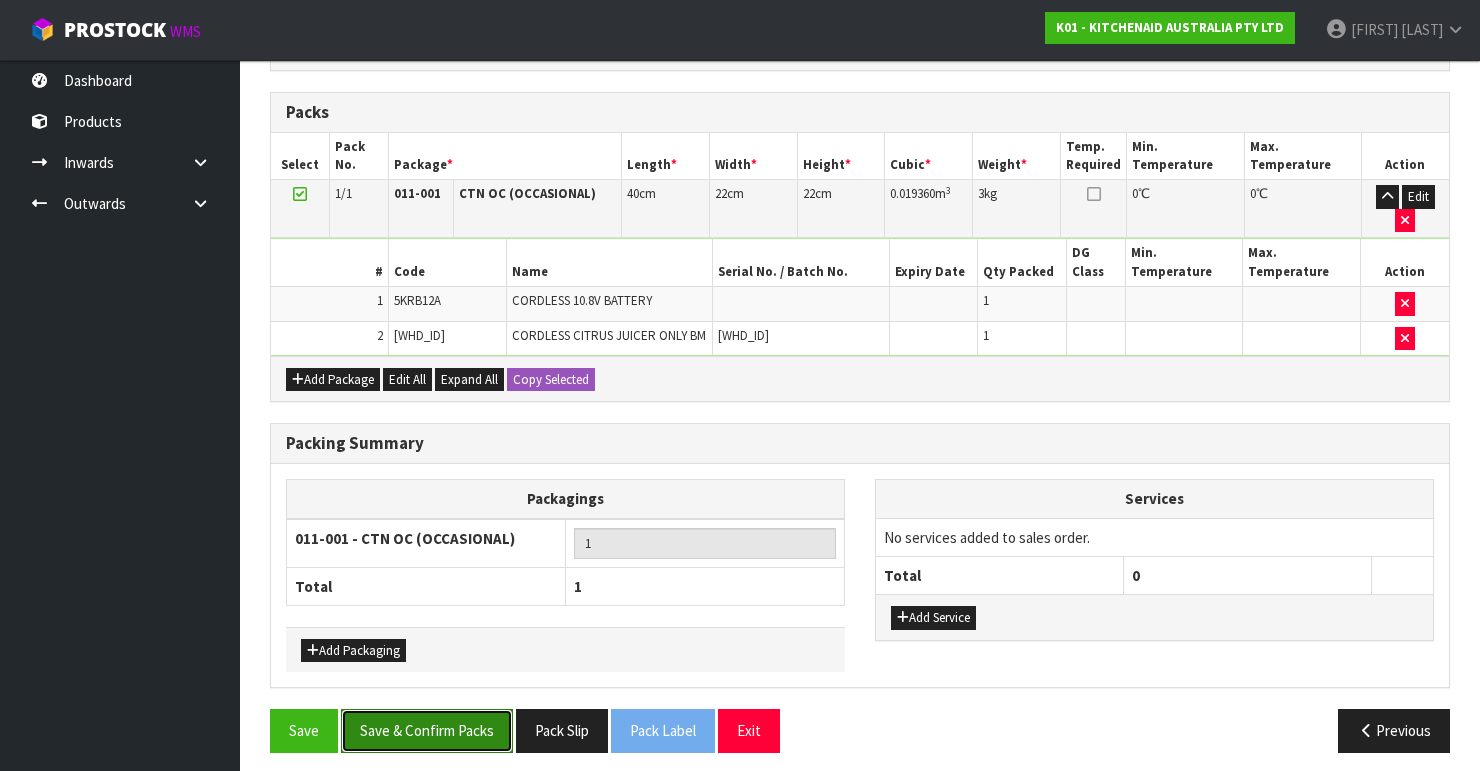 click on "Save & Confirm Packs" at bounding box center [427, 730] 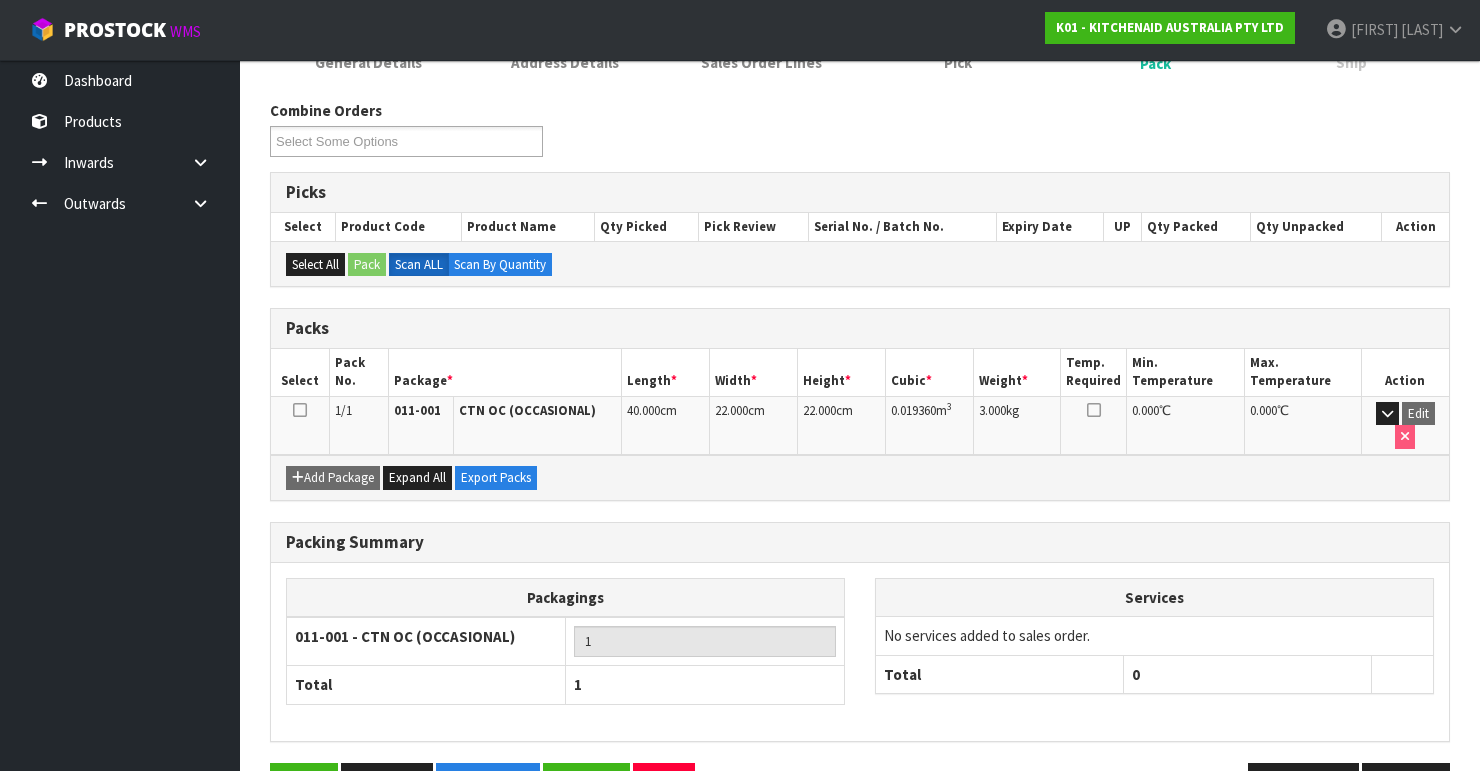 scroll, scrollTop: 346, scrollLeft: 0, axis: vertical 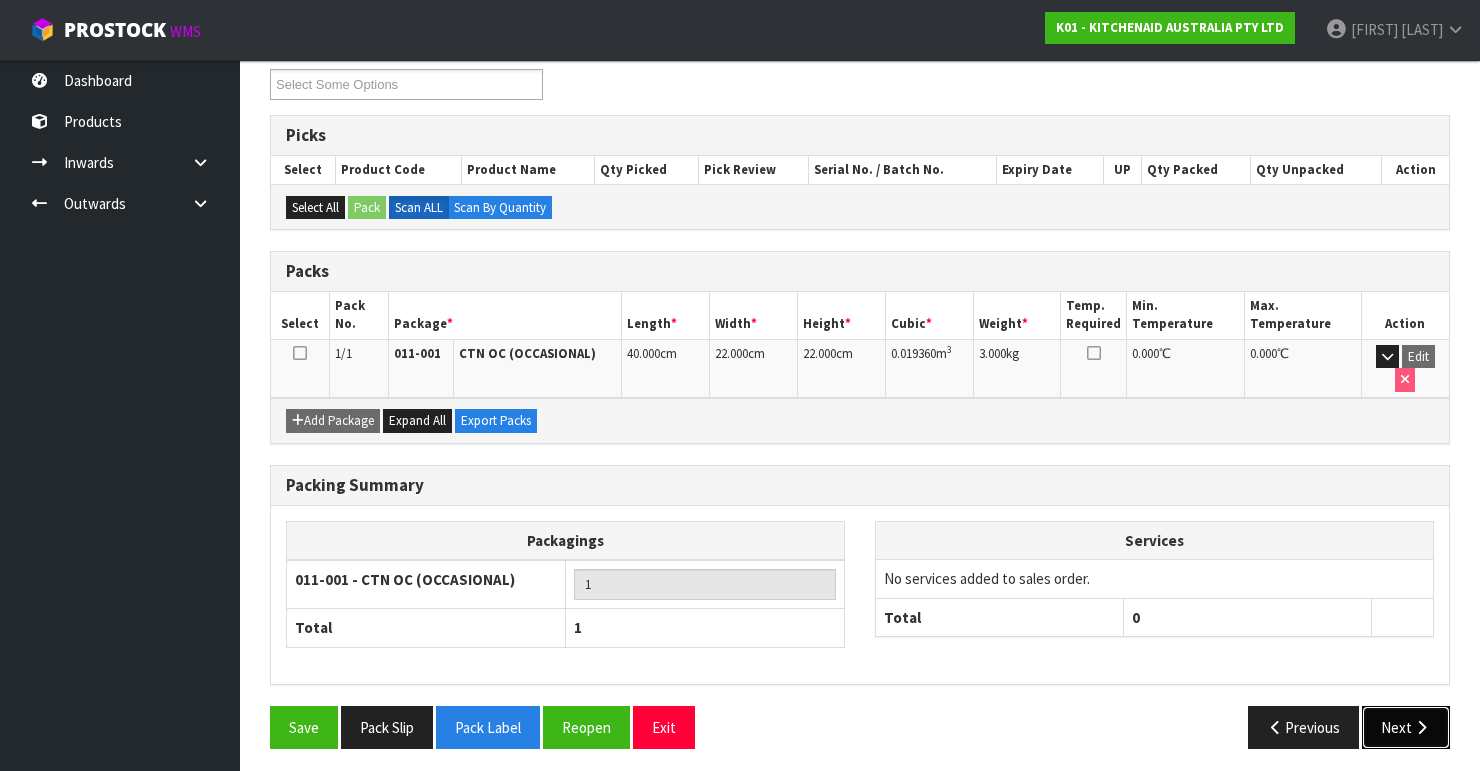 click at bounding box center [1421, 727] 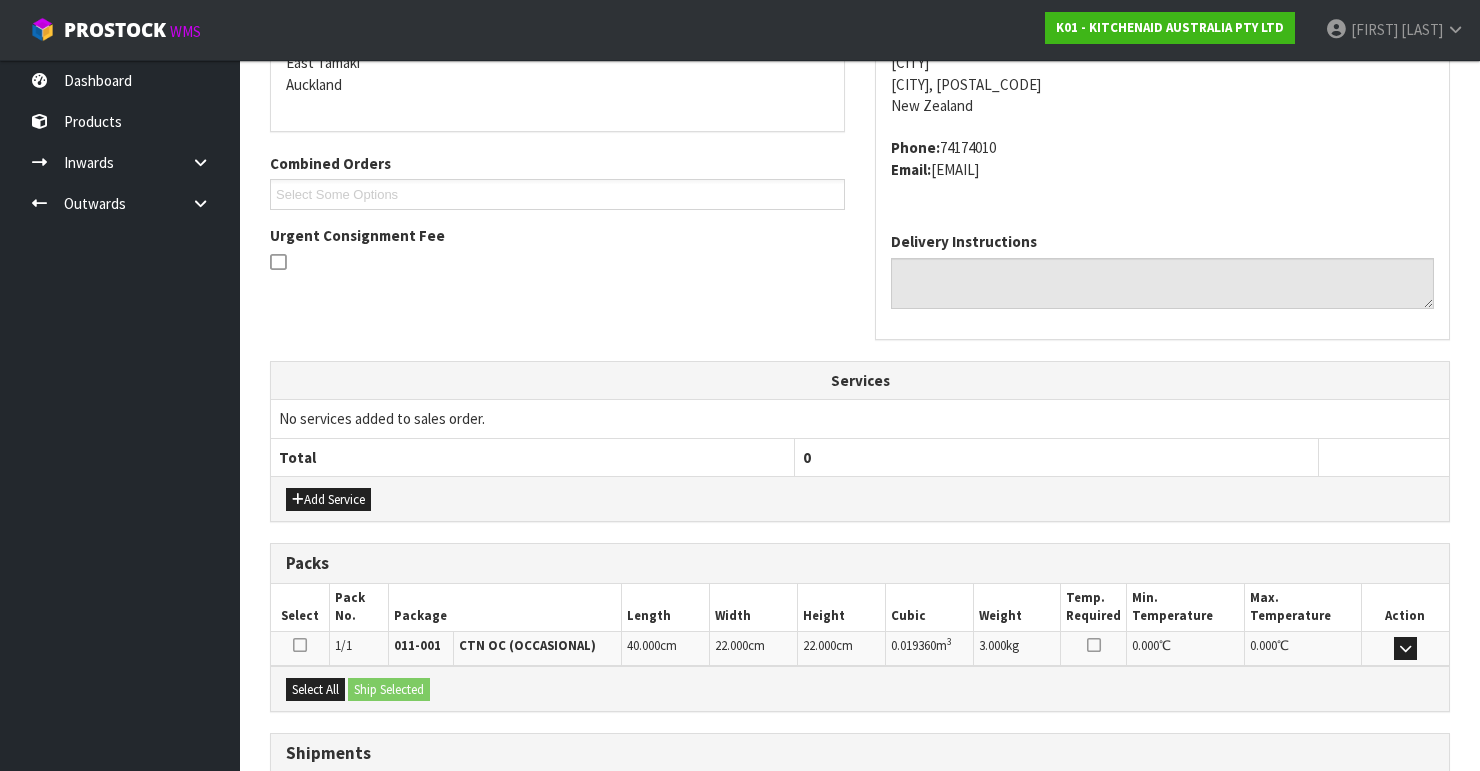 scroll, scrollTop: 584, scrollLeft: 0, axis: vertical 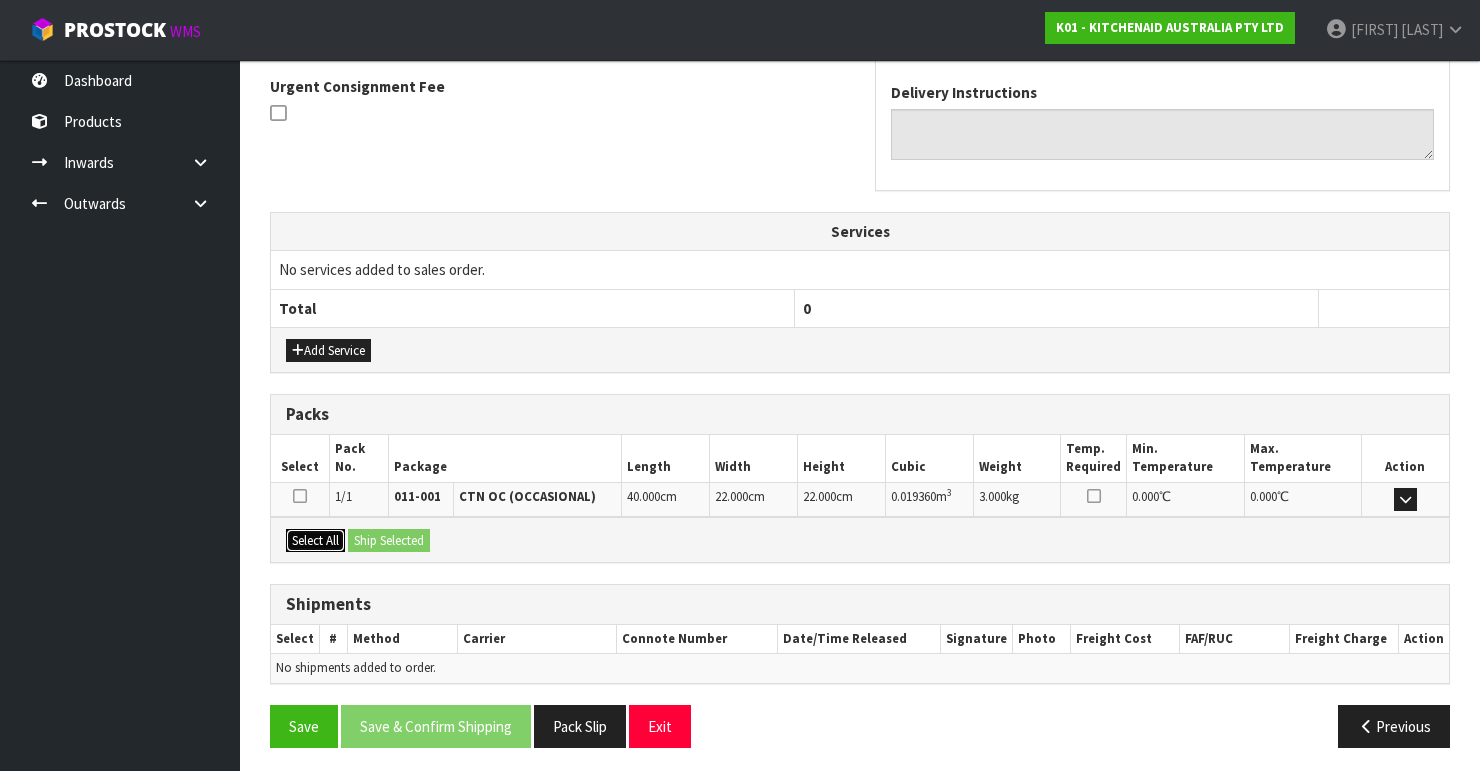 click on "Select All" at bounding box center [315, 541] 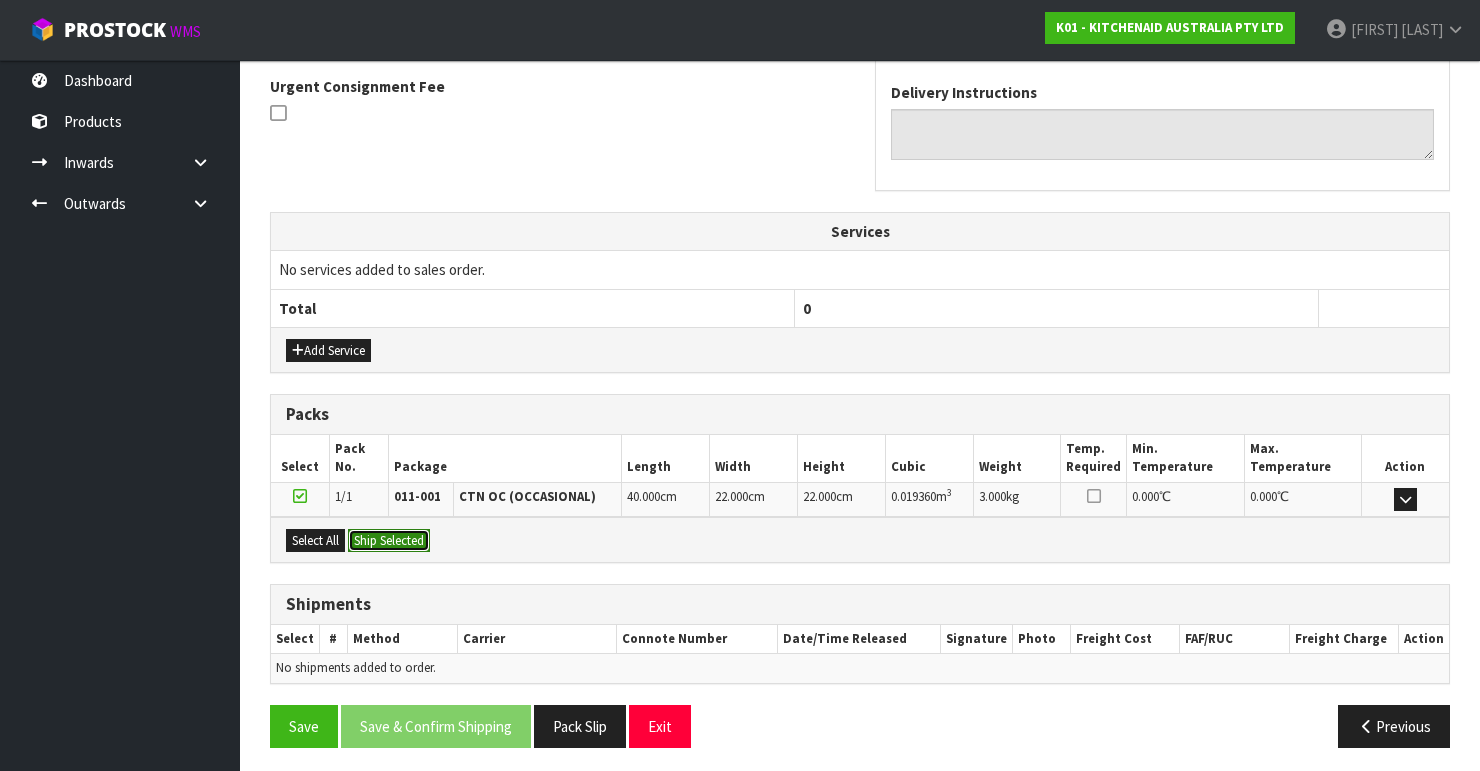 click on "Ship Selected" at bounding box center (389, 541) 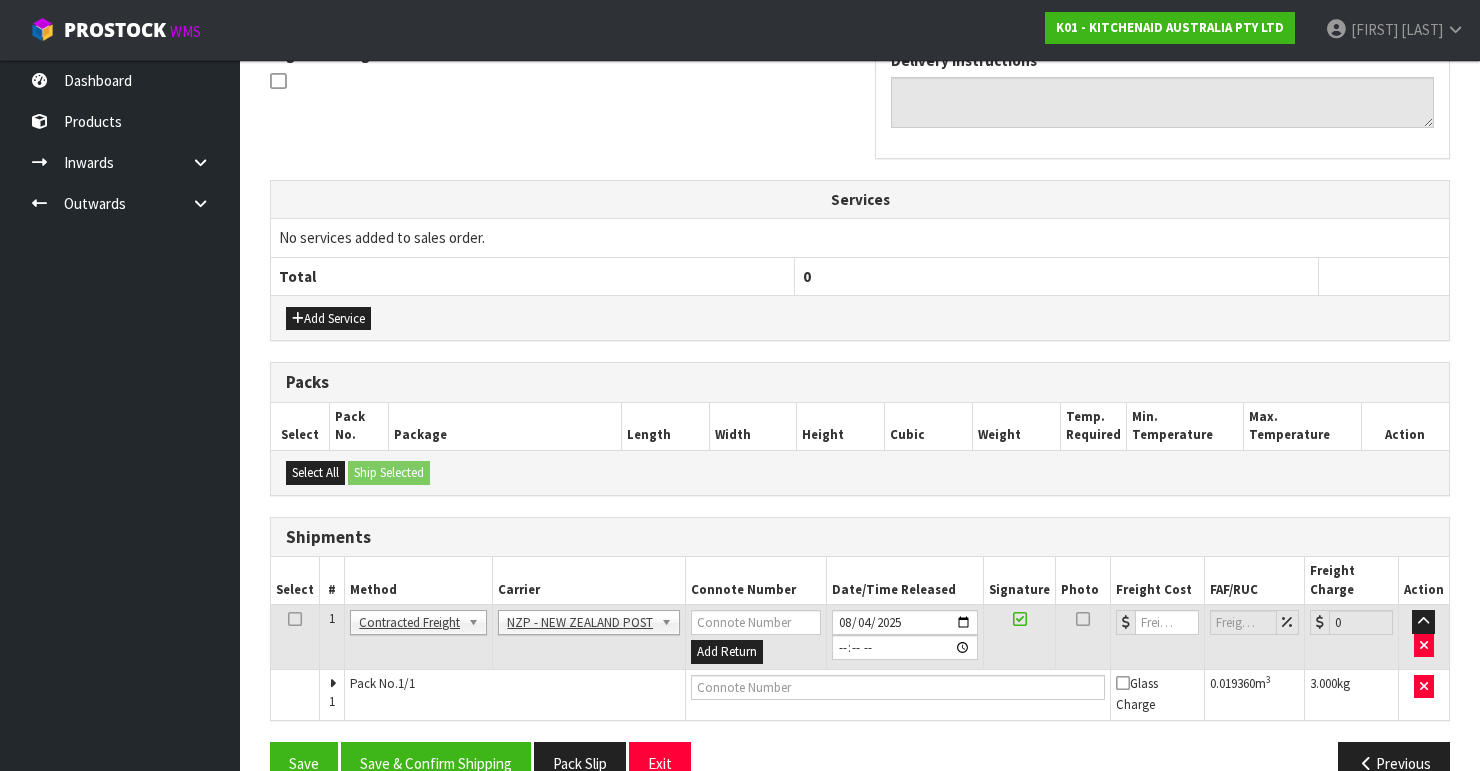 scroll, scrollTop: 635, scrollLeft: 0, axis: vertical 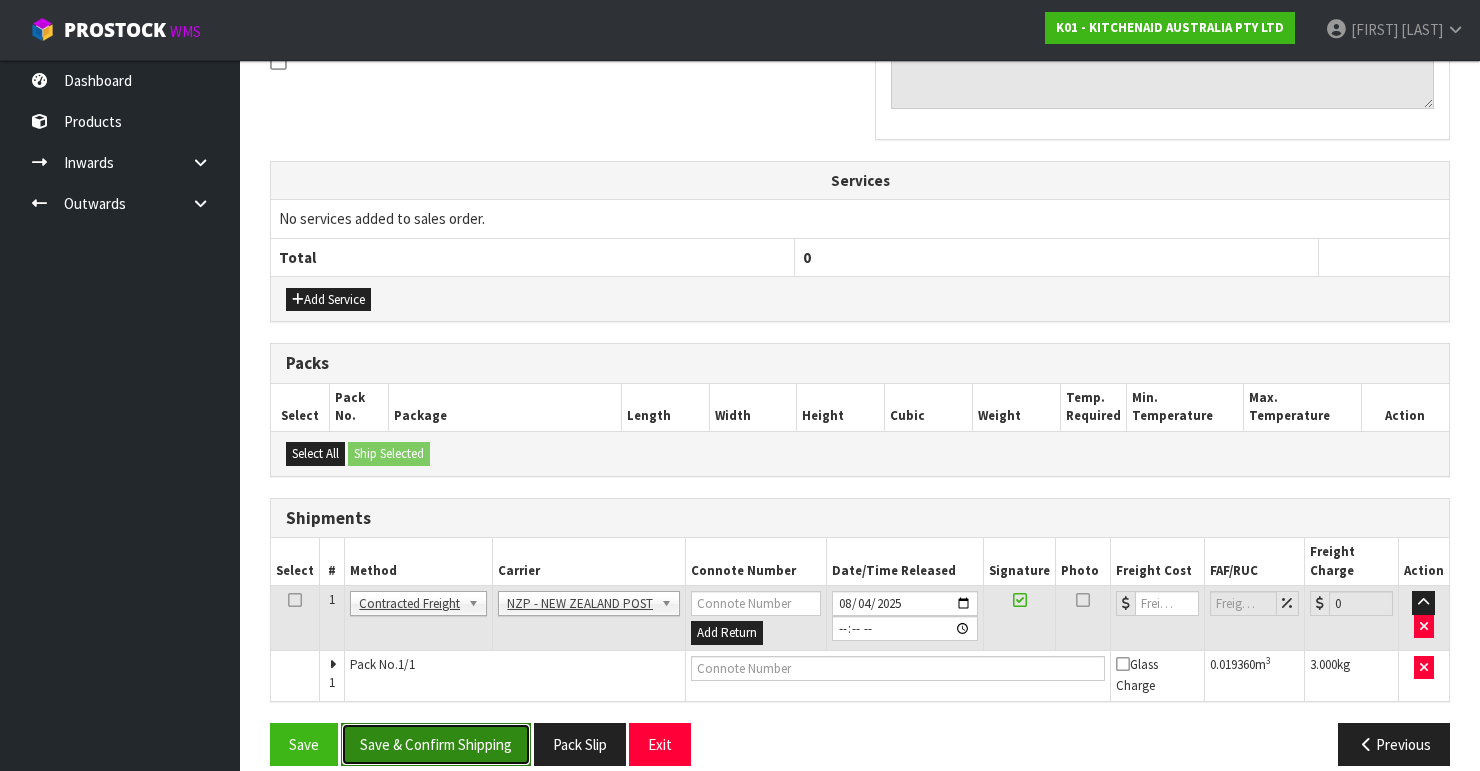 click on "Save & Confirm Shipping" at bounding box center [436, 744] 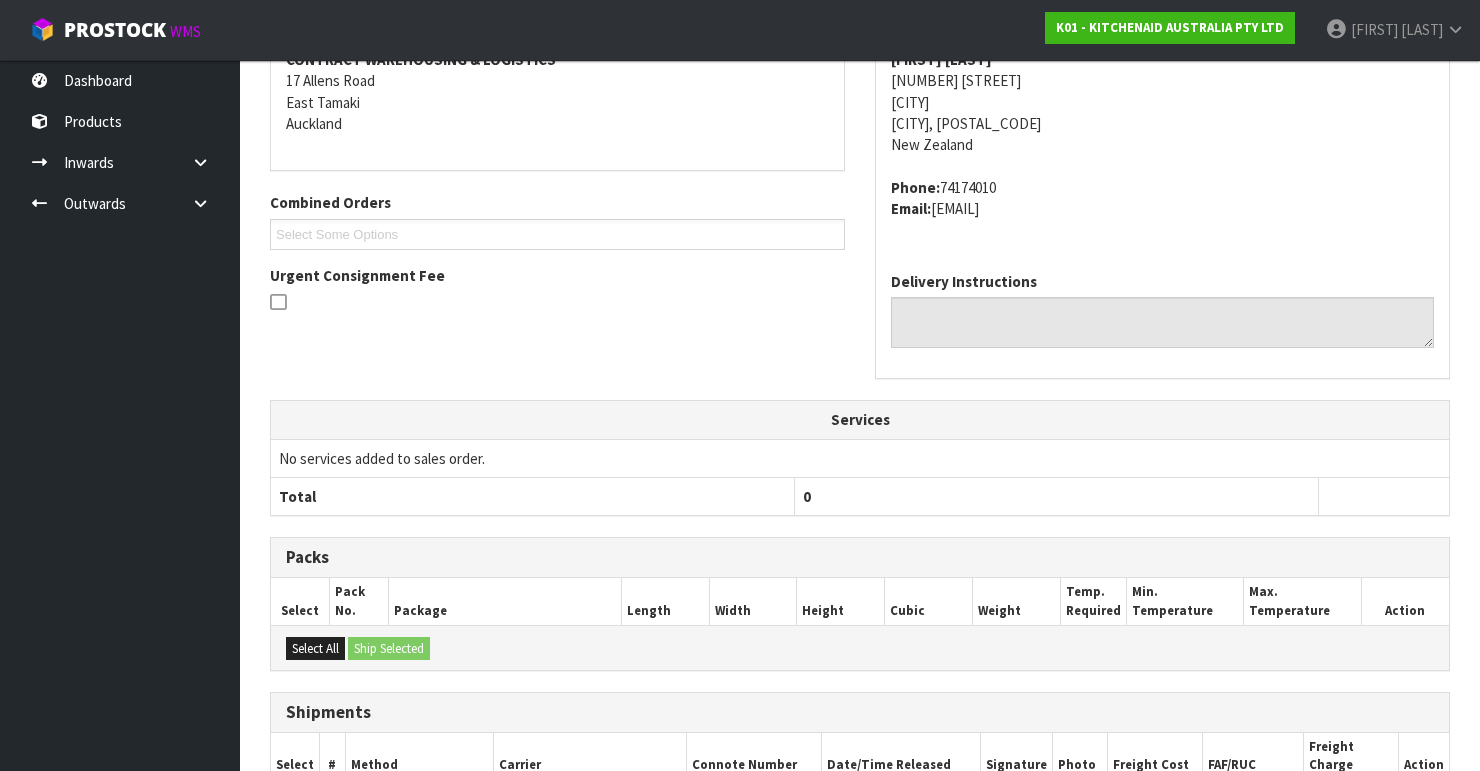 scroll, scrollTop: 605, scrollLeft: 0, axis: vertical 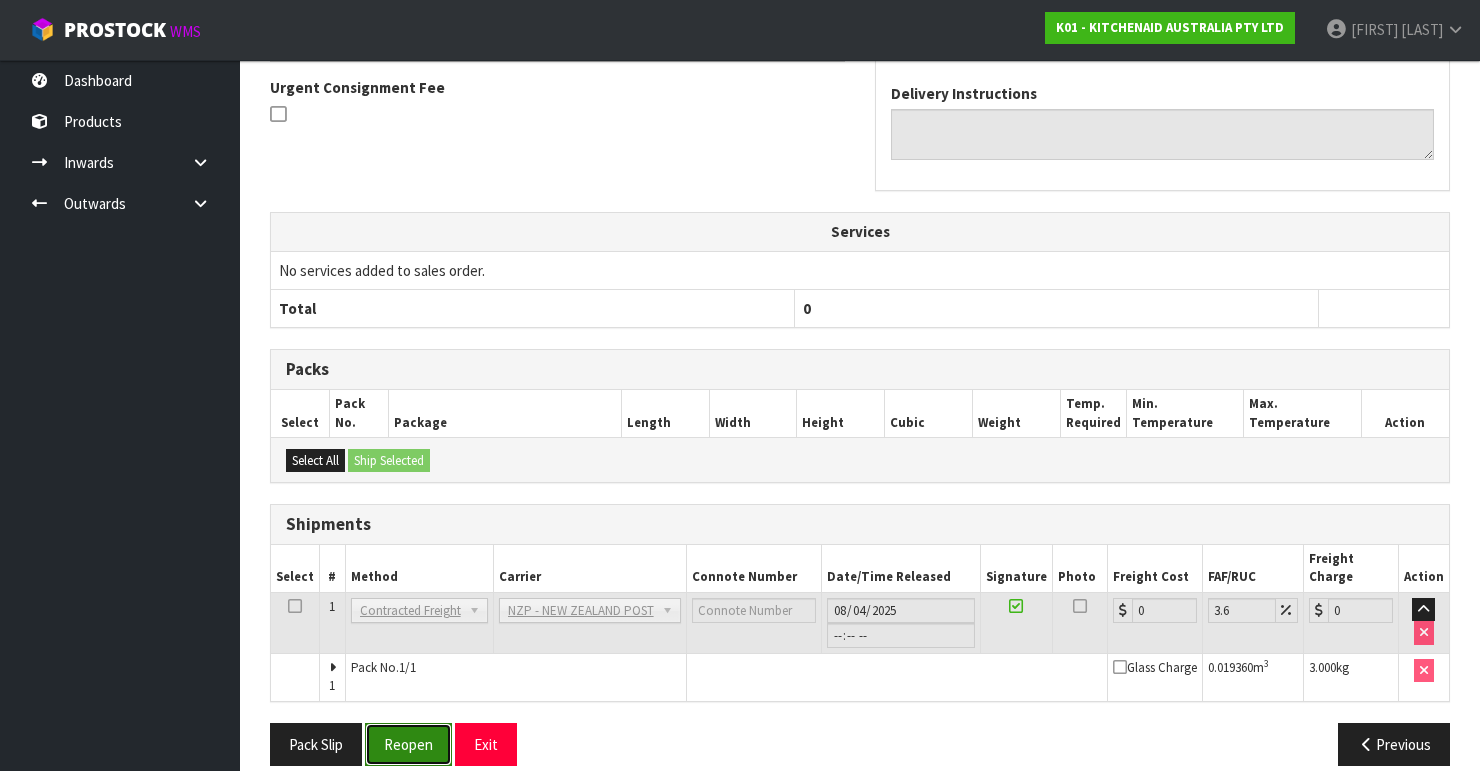 click on "Reopen" at bounding box center (408, 744) 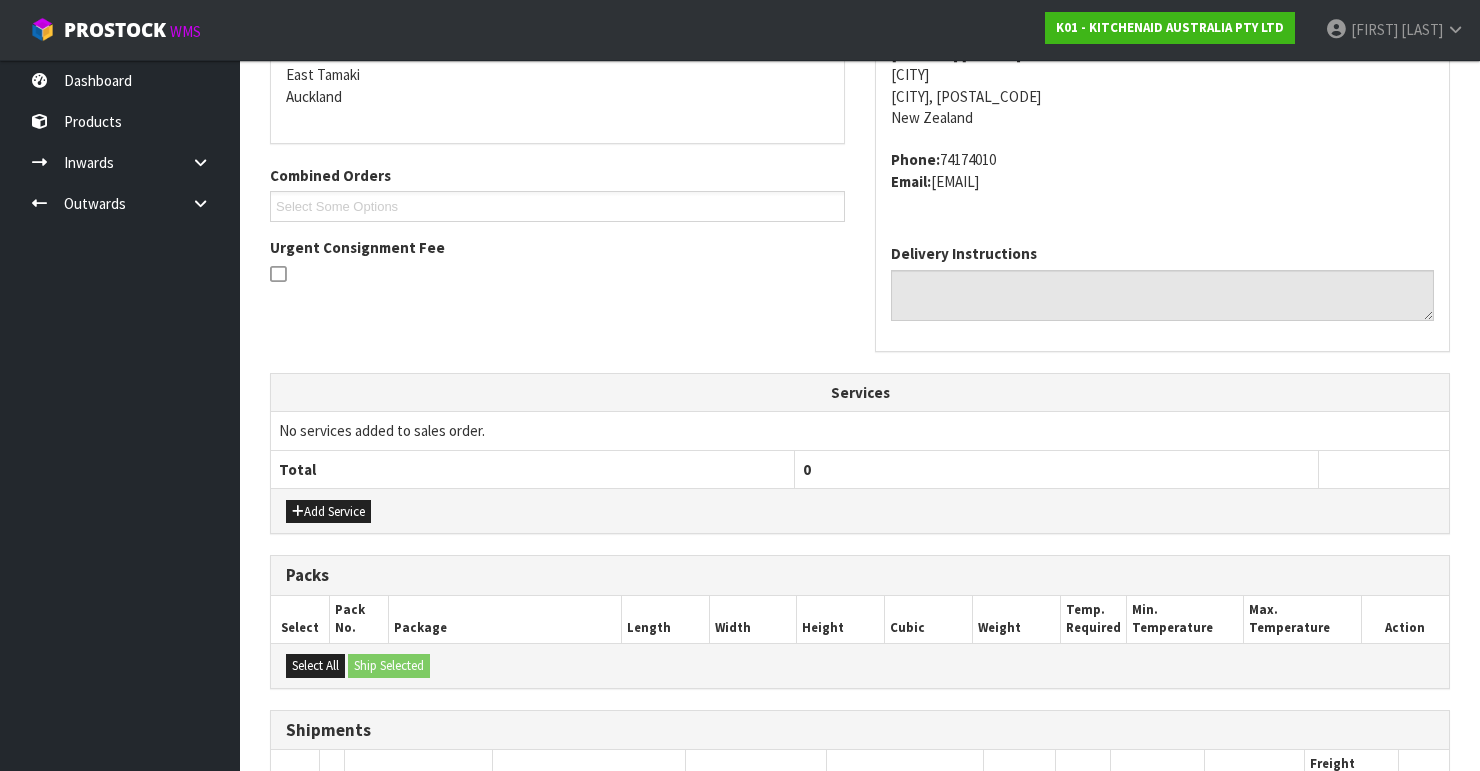 scroll, scrollTop: 638, scrollLeft: 0, axis: vertical 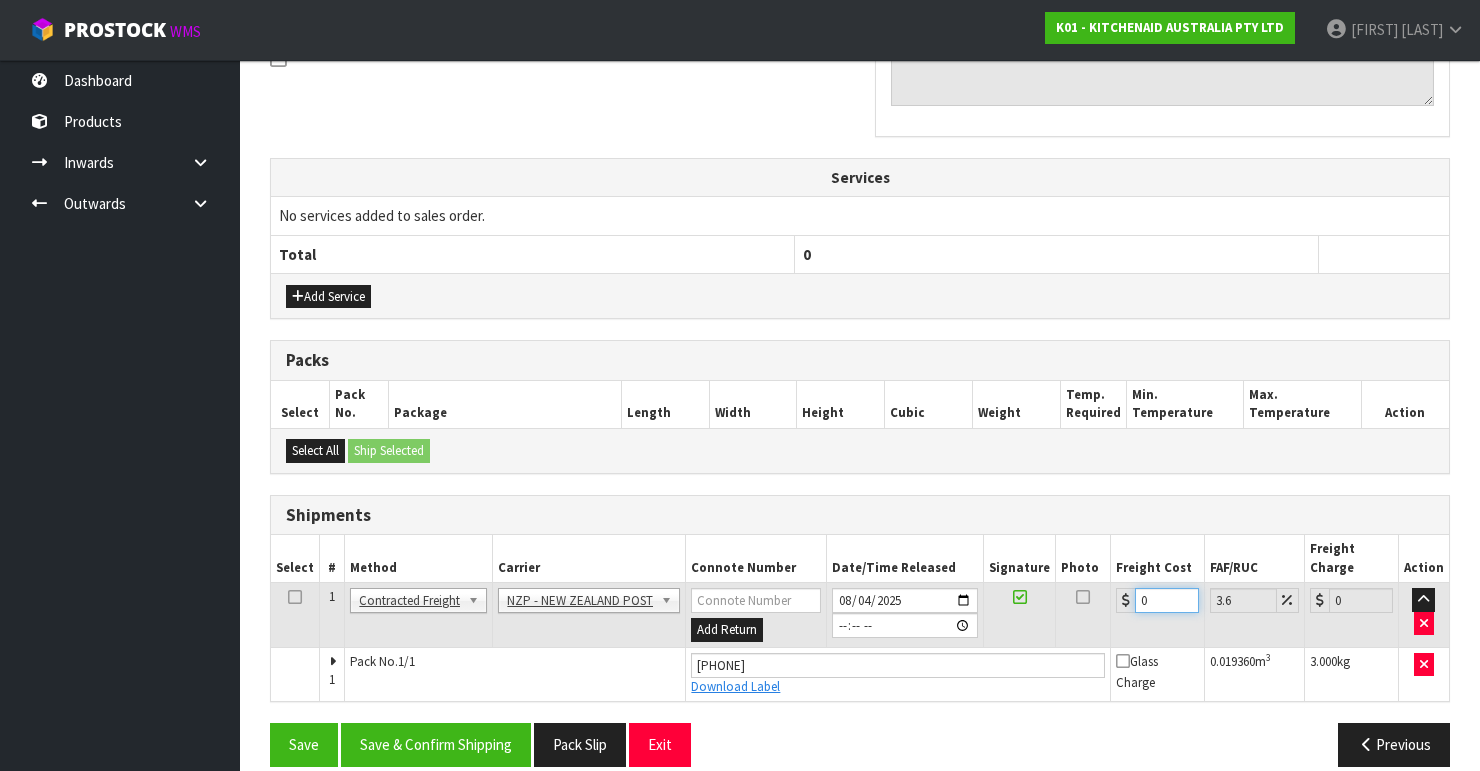 drag, startPoint x: 1148, startPoint y: 577, endPoint x: 1132, endPoint y: 579, distance: 16.124516 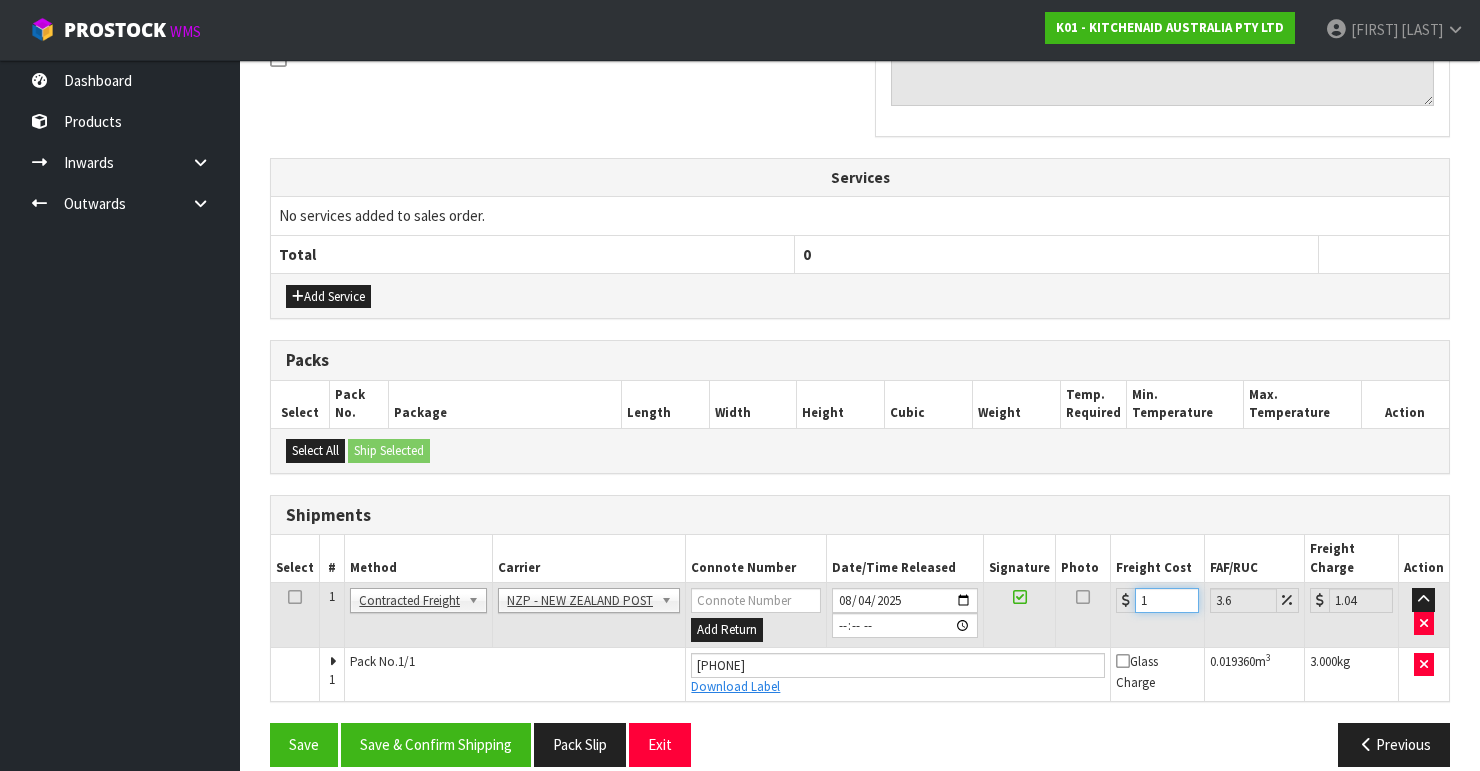 type on "16" 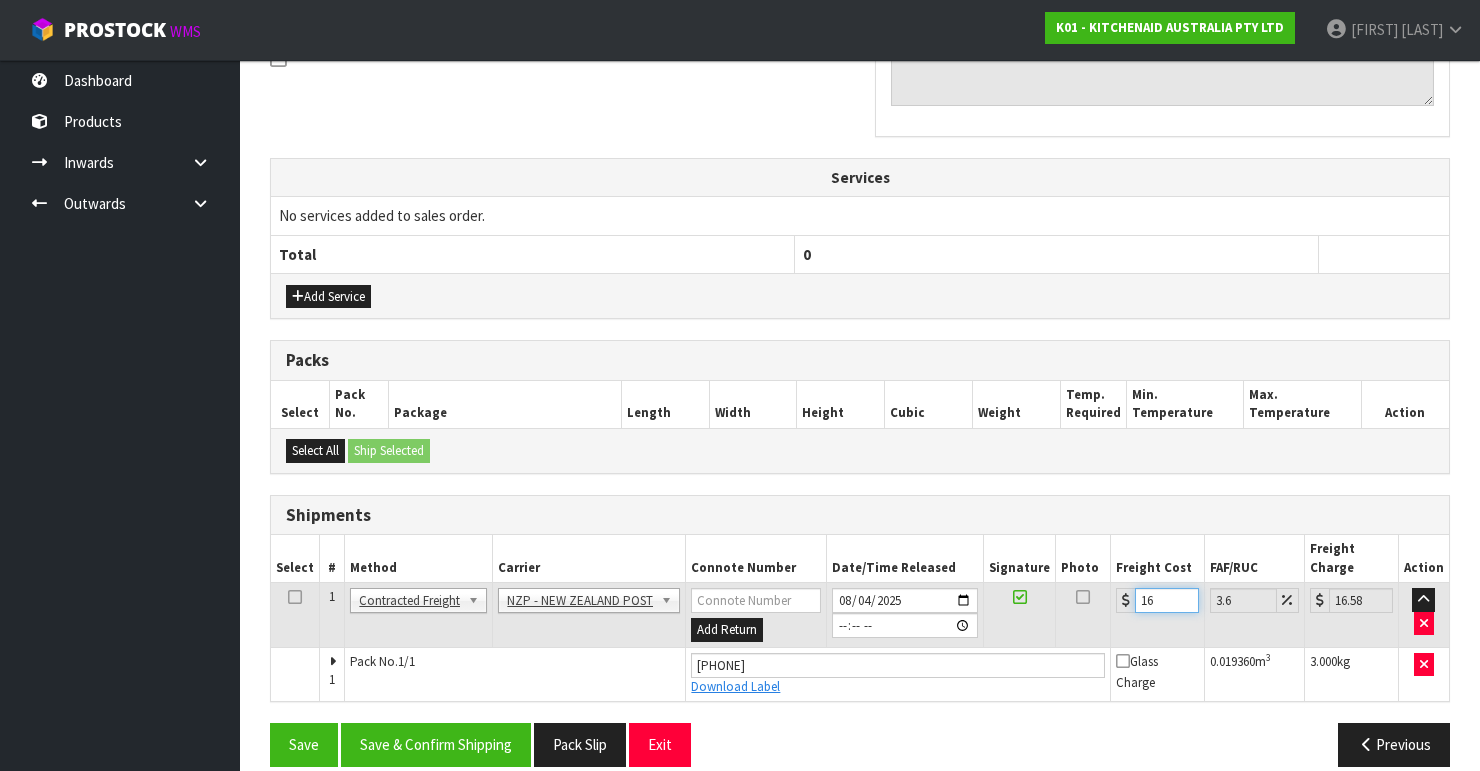 type on "16.2" 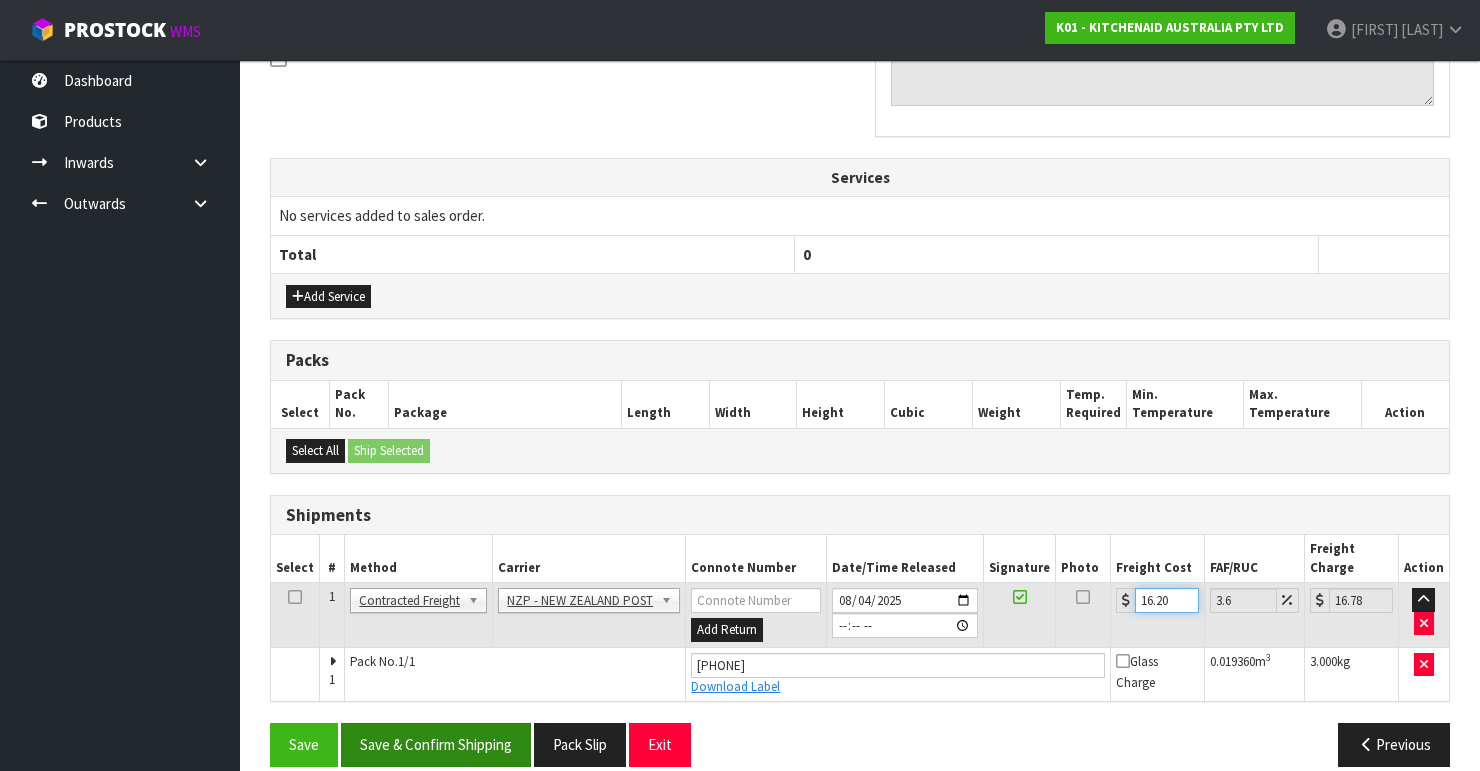 type on "16.20" 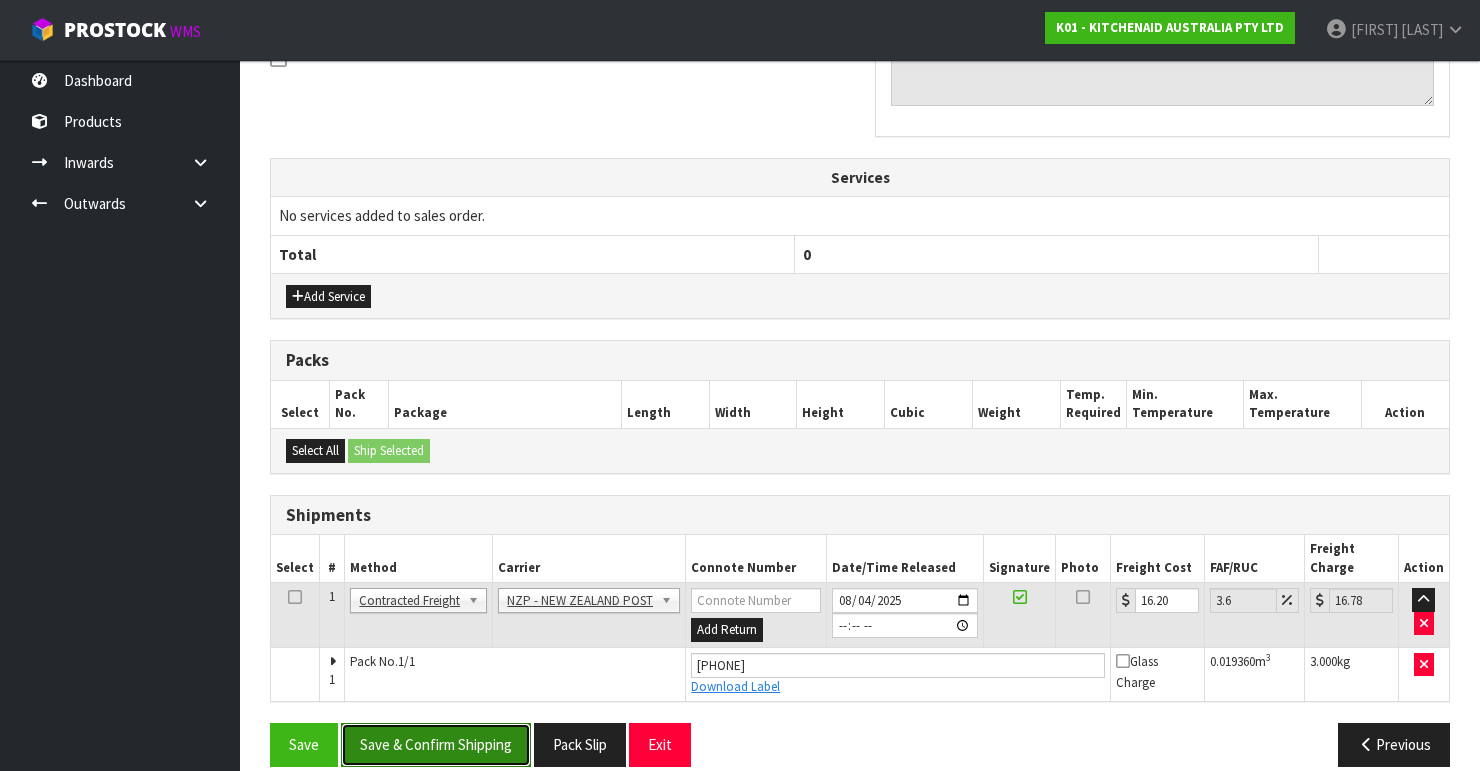 click on "Save & Confirm Shipping" at bounding box center (436, 744) 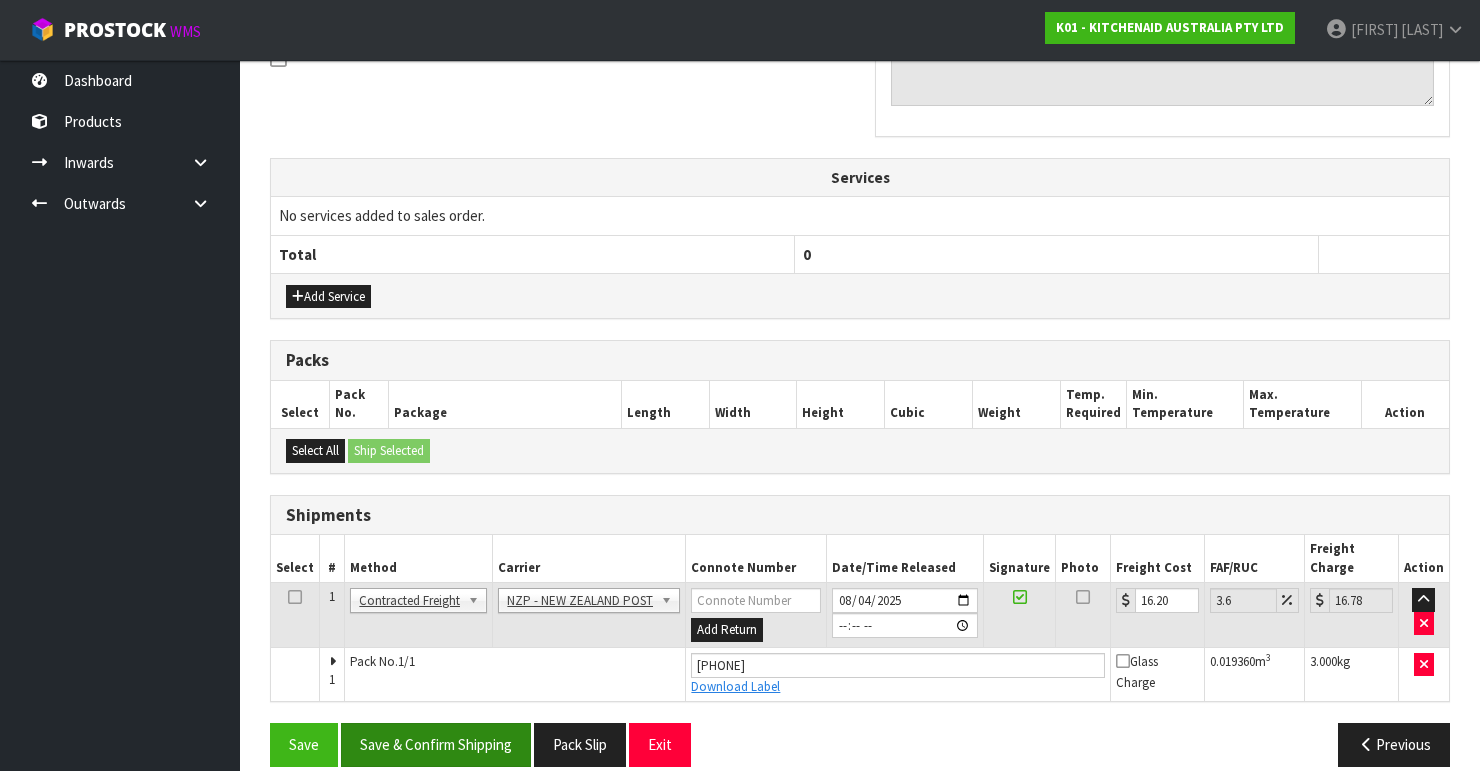 scroll, scrollTop: 0, scrollLeft: 0, axis: both 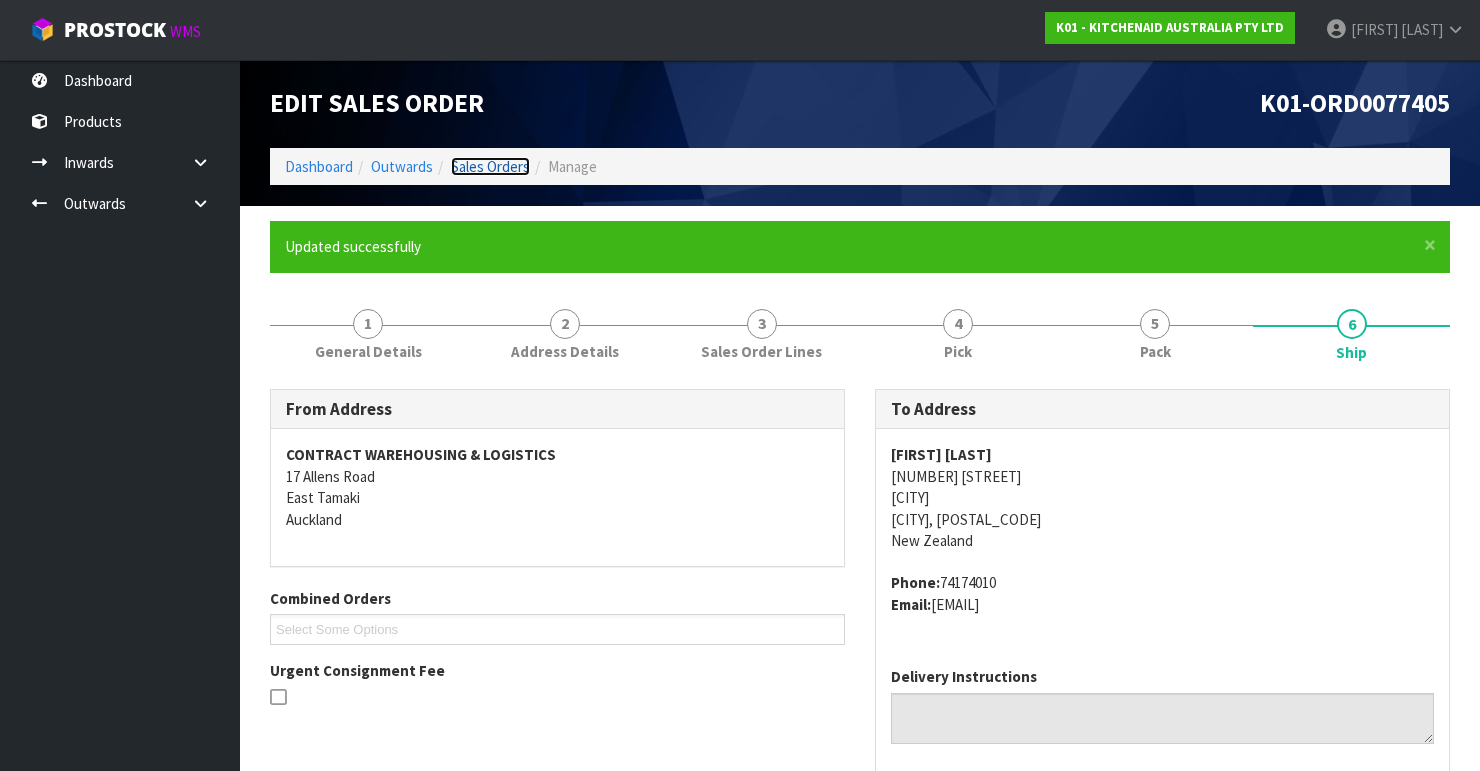 click on "Sales Orders" at bounding box center (490, 166) 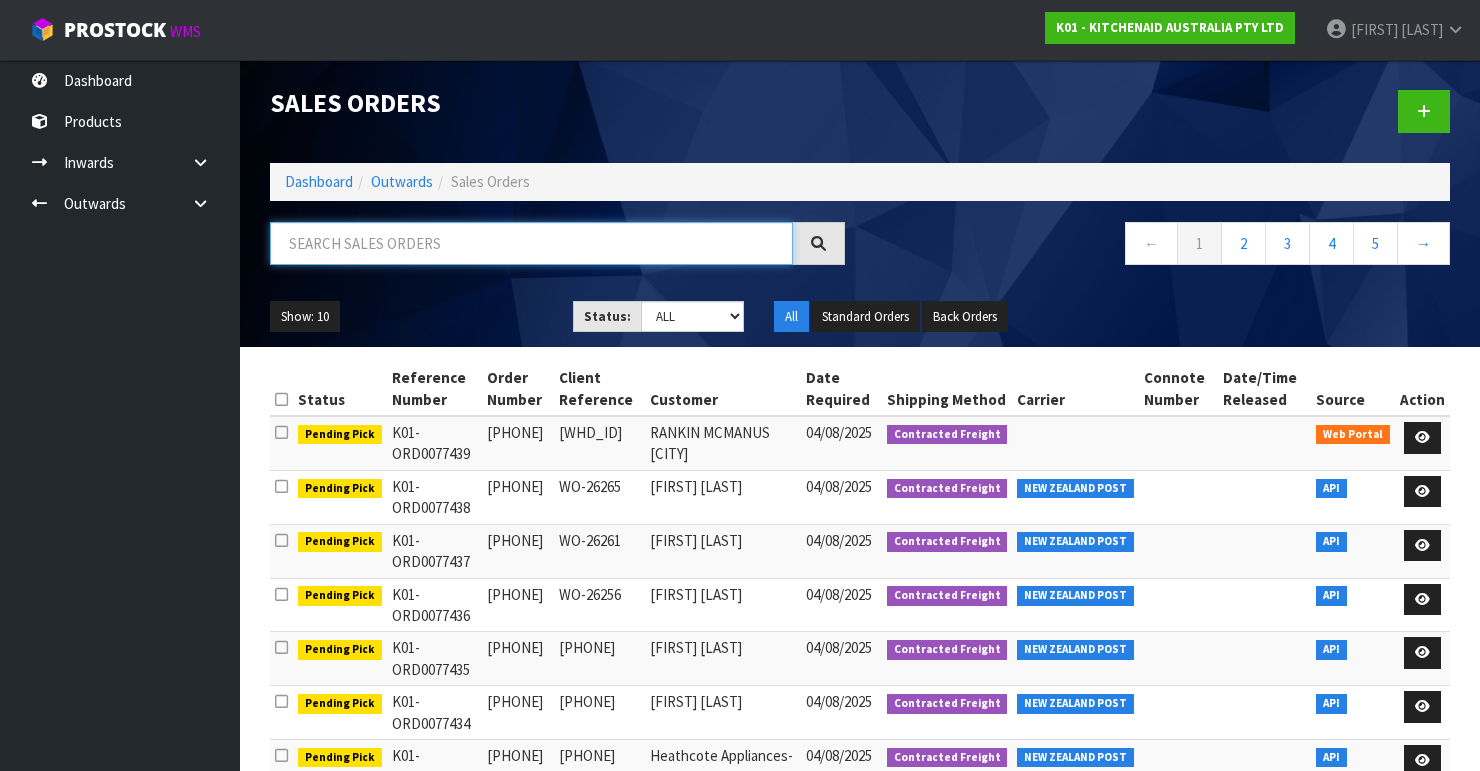 click at bounding box center [531, 243] 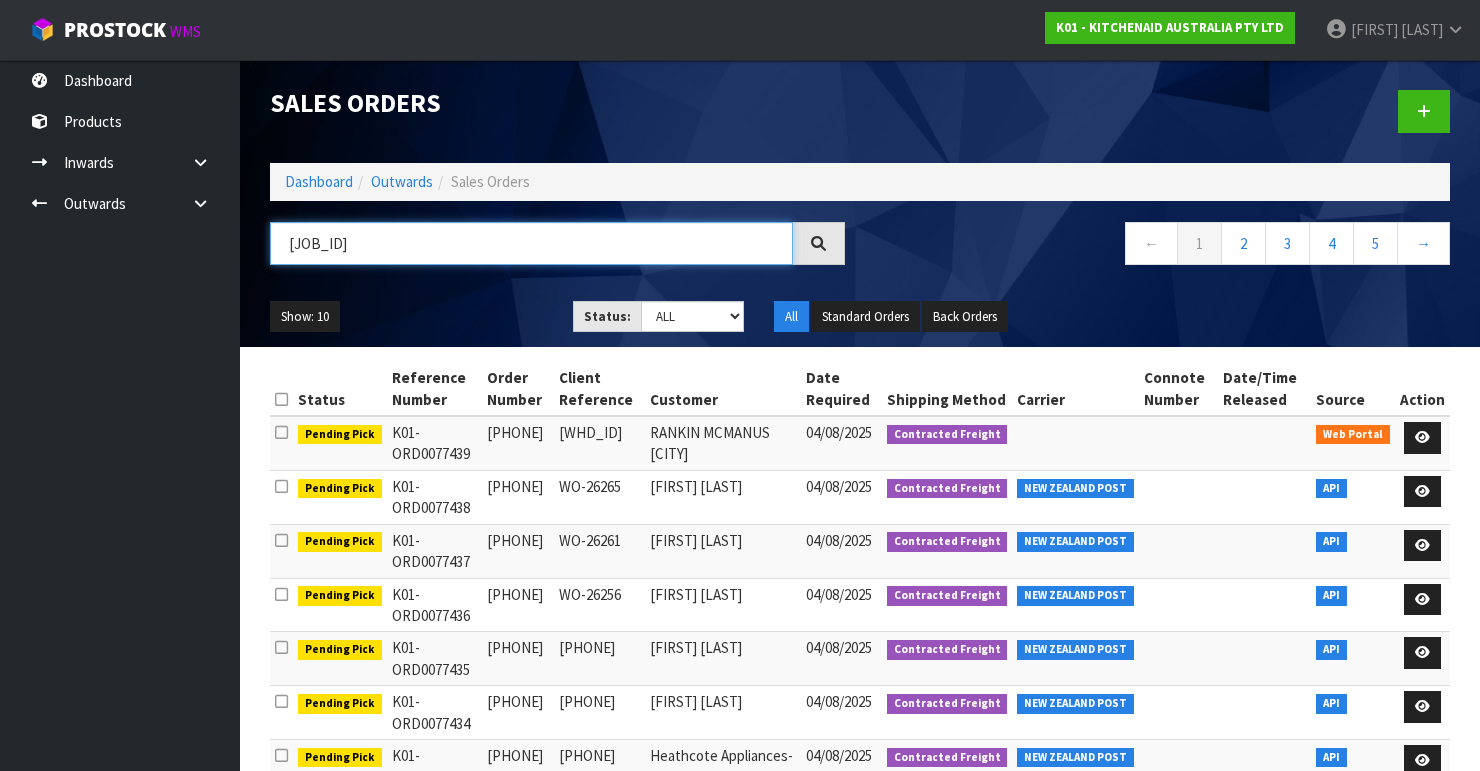 type on "[JOB_ID]" 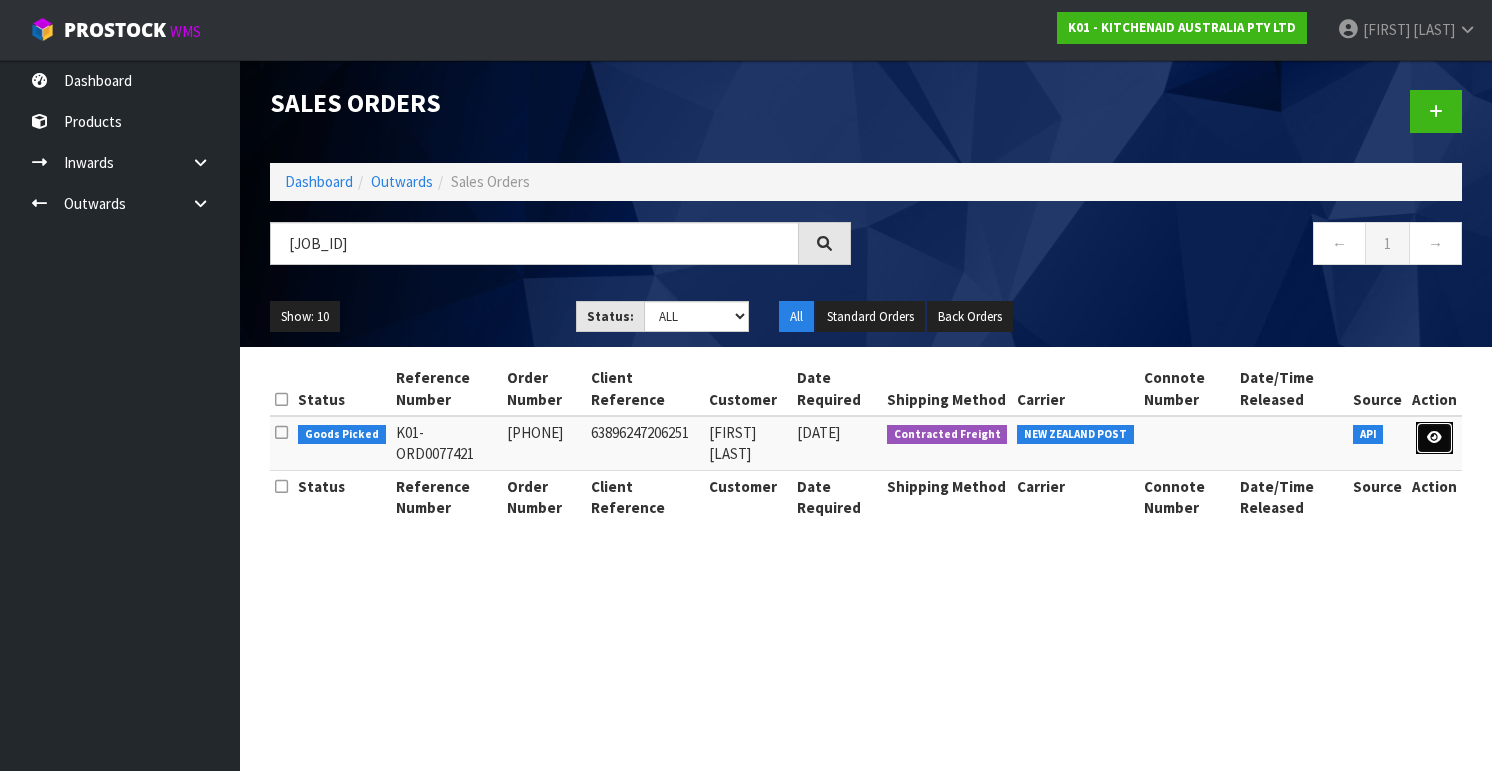 click at bounding box center (1434, 438) 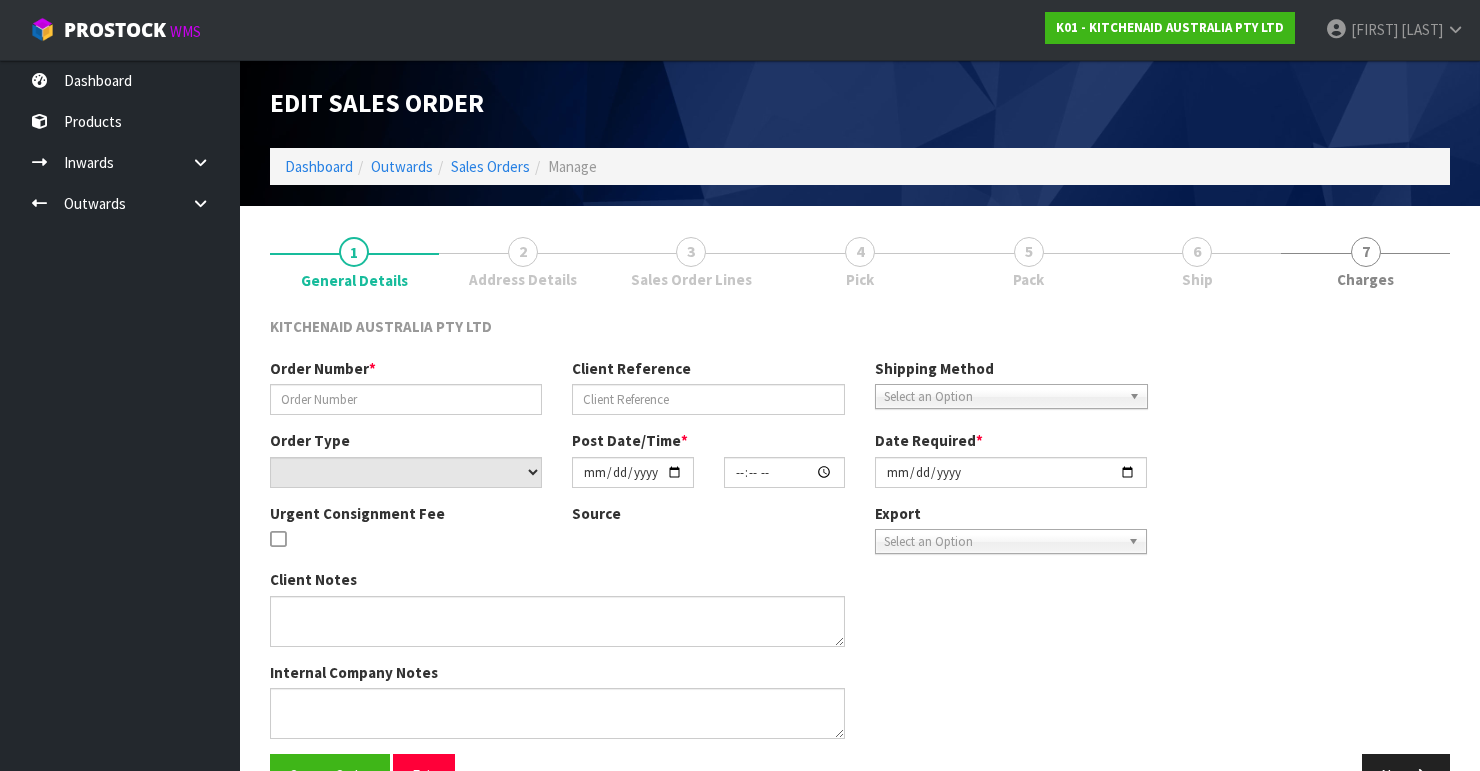 type on "[PHONE]" 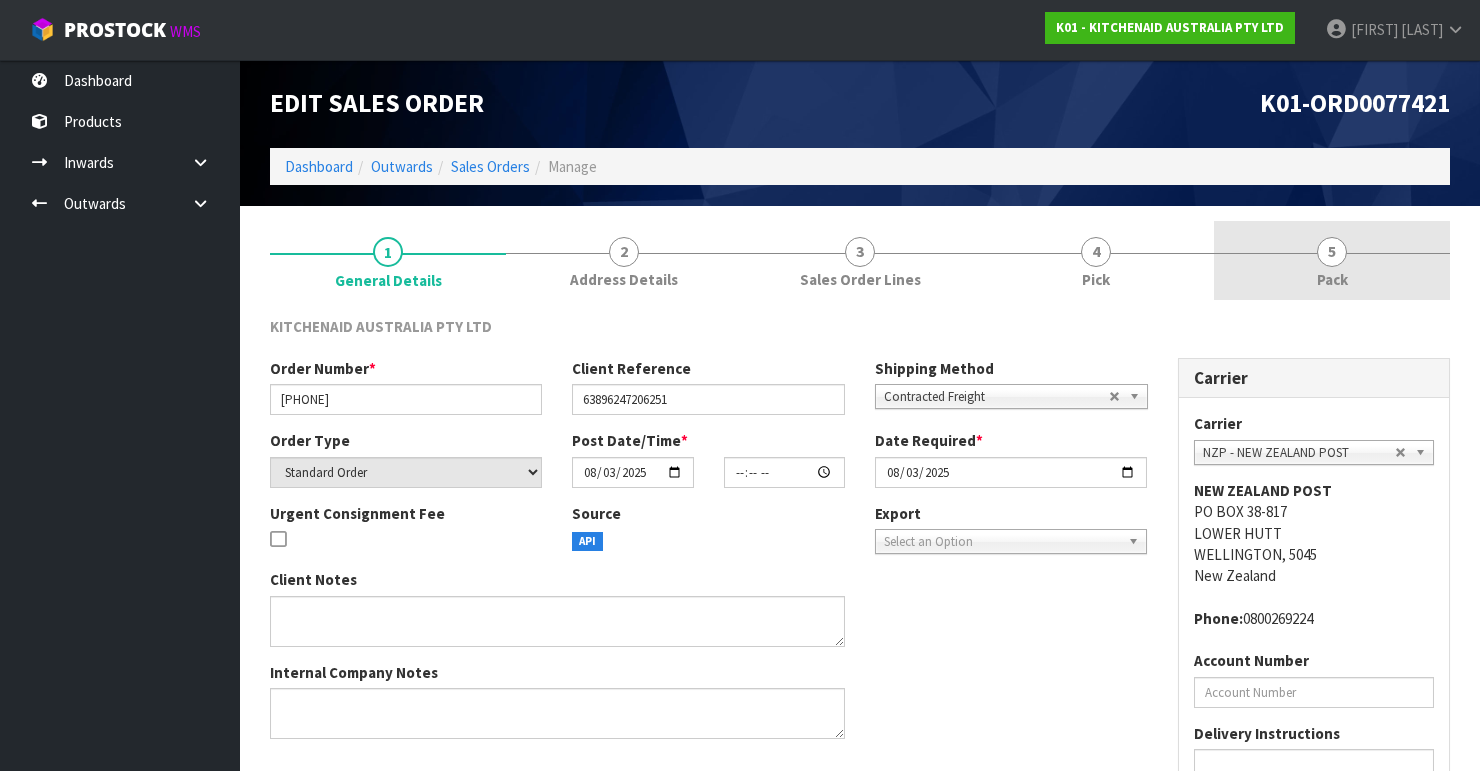 click on "5" at bounding box center (1332, 252) 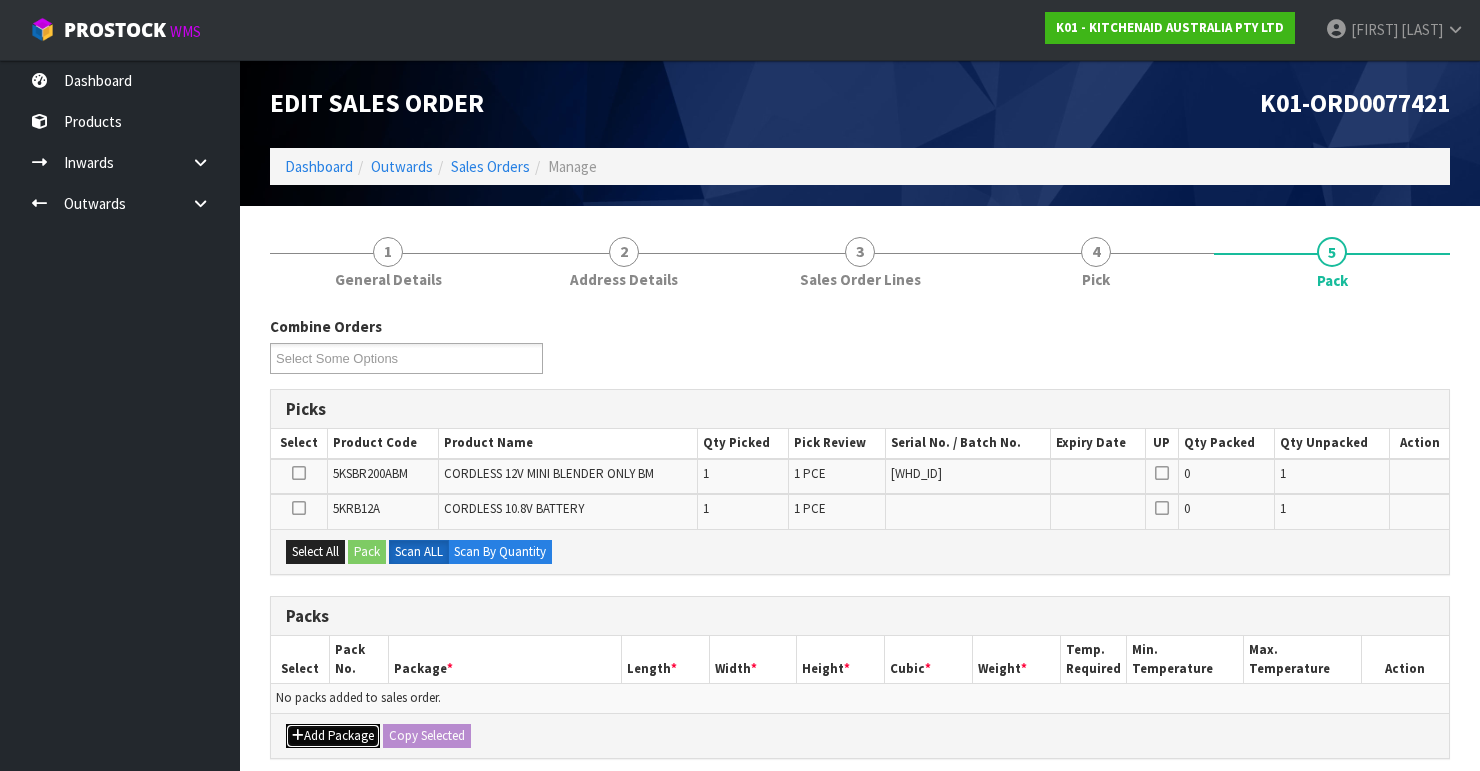 click on "Add Package" at bounding box center [333, 736] 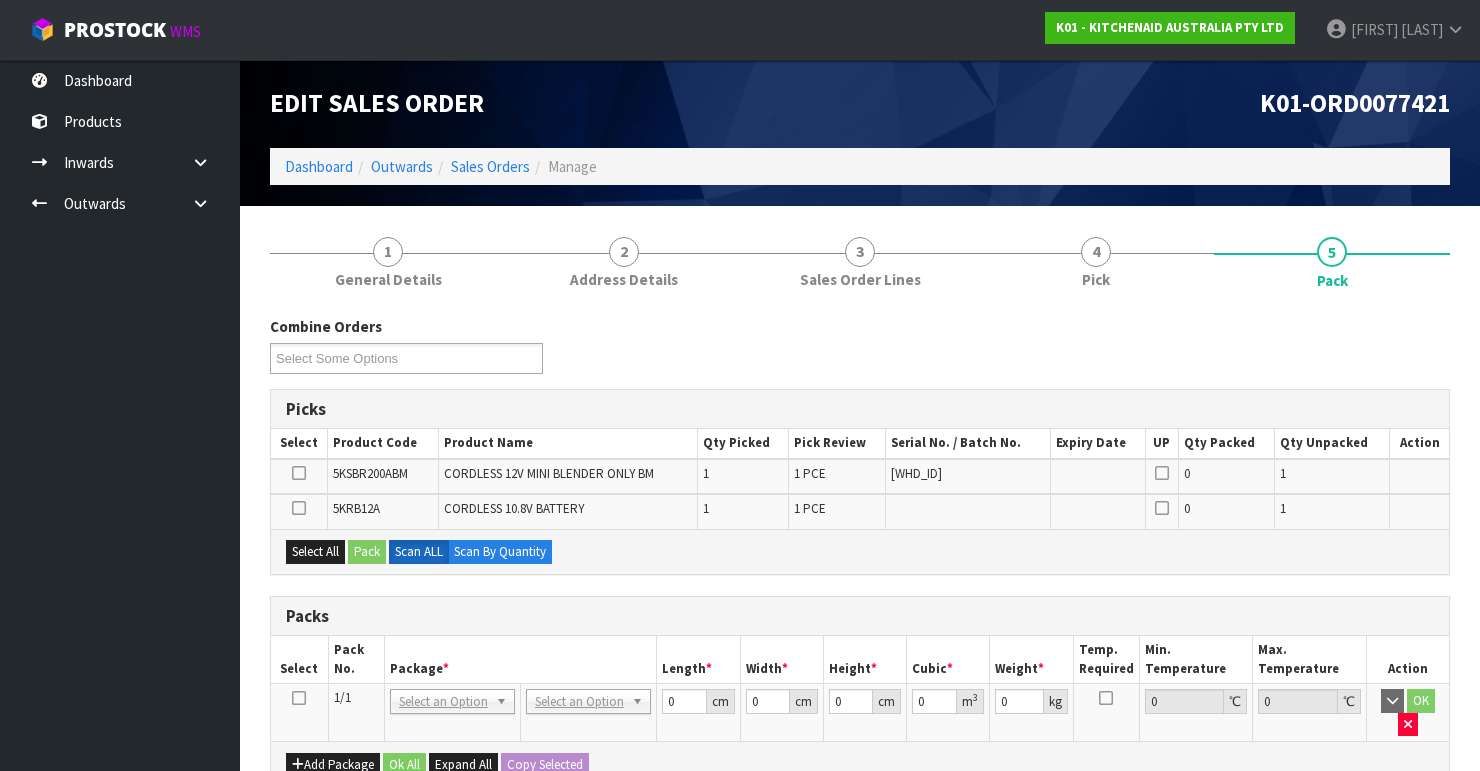 click at bounding box center (299, 698) 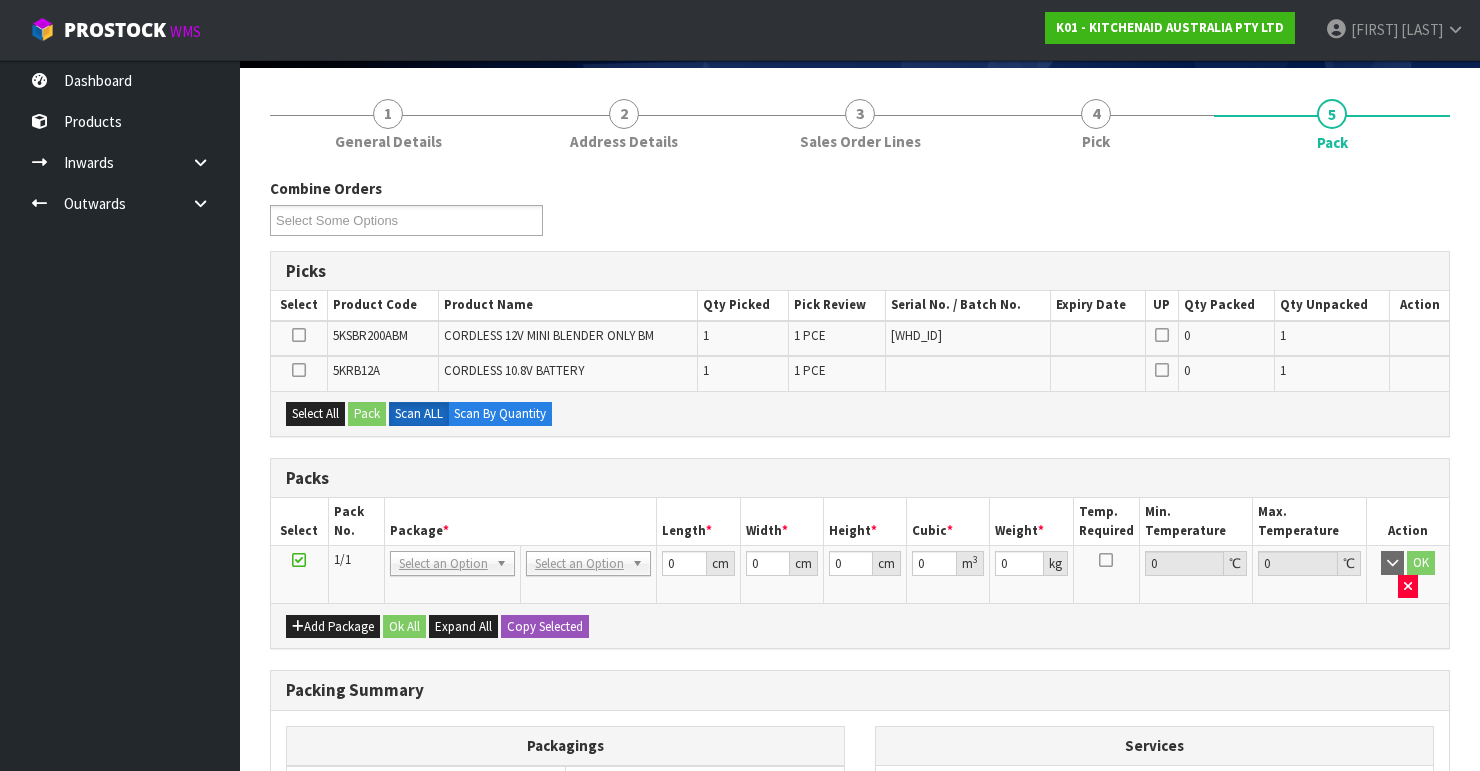 scroll, scrollTop: 160, scrollLeft: 0, axis: vertical 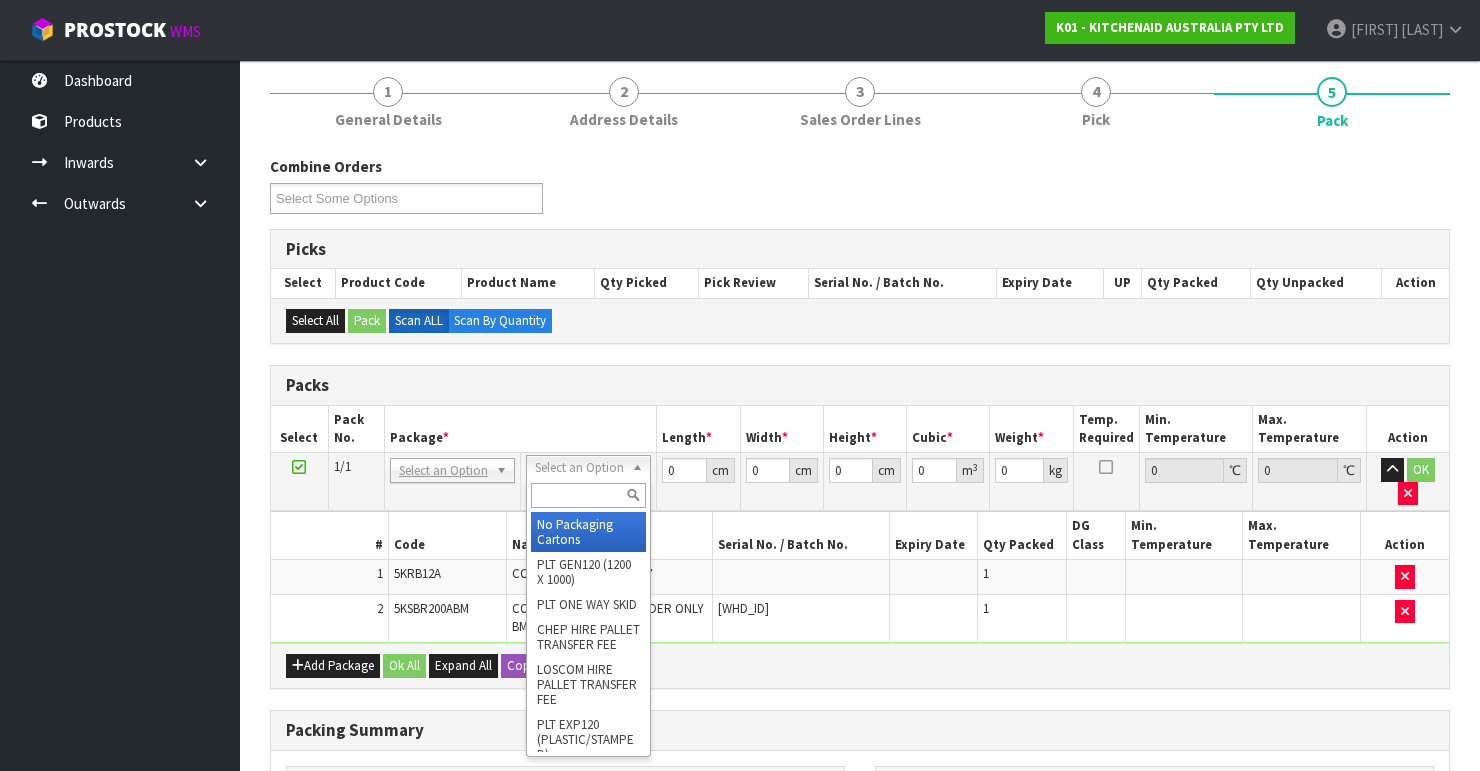 click at bounding box center (588, 495) 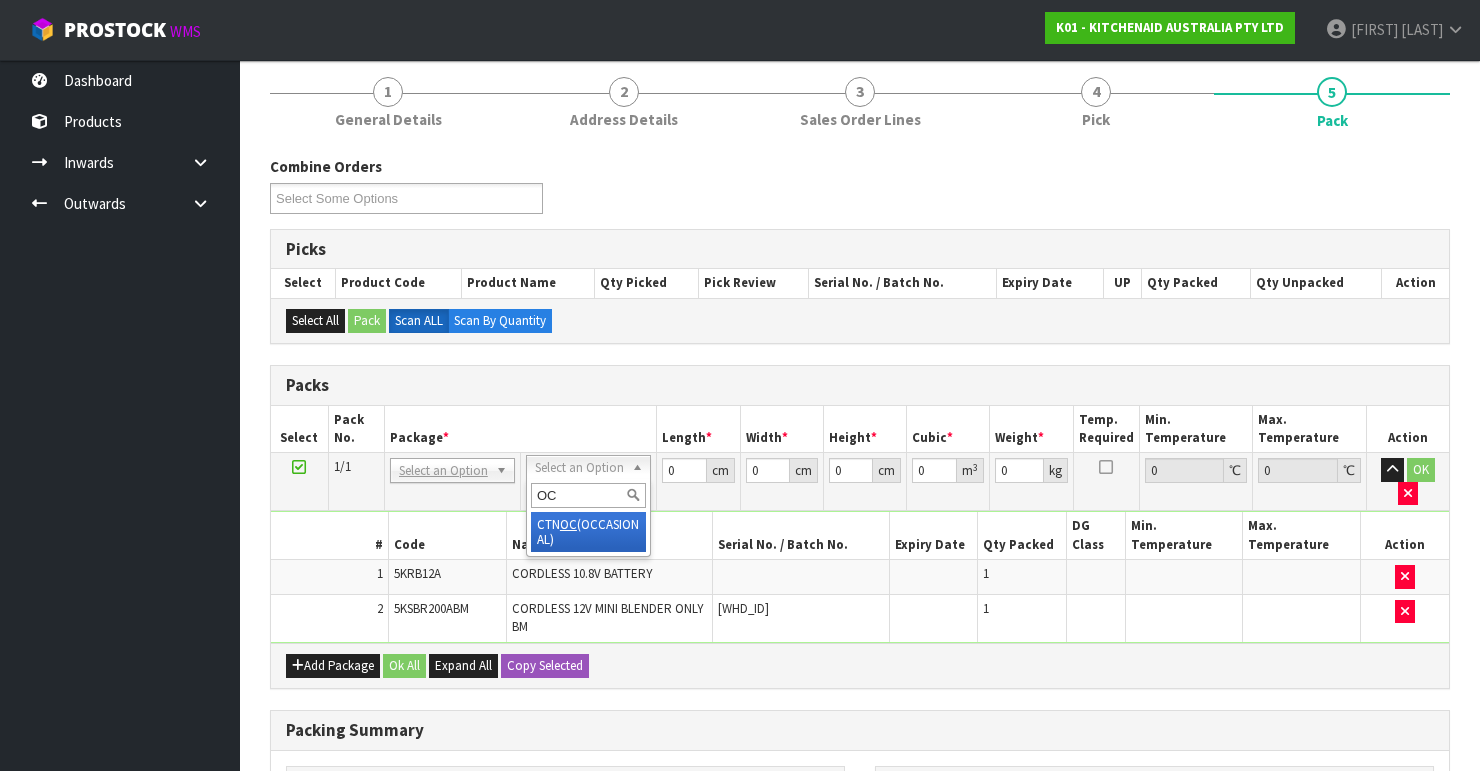 type on "OC" 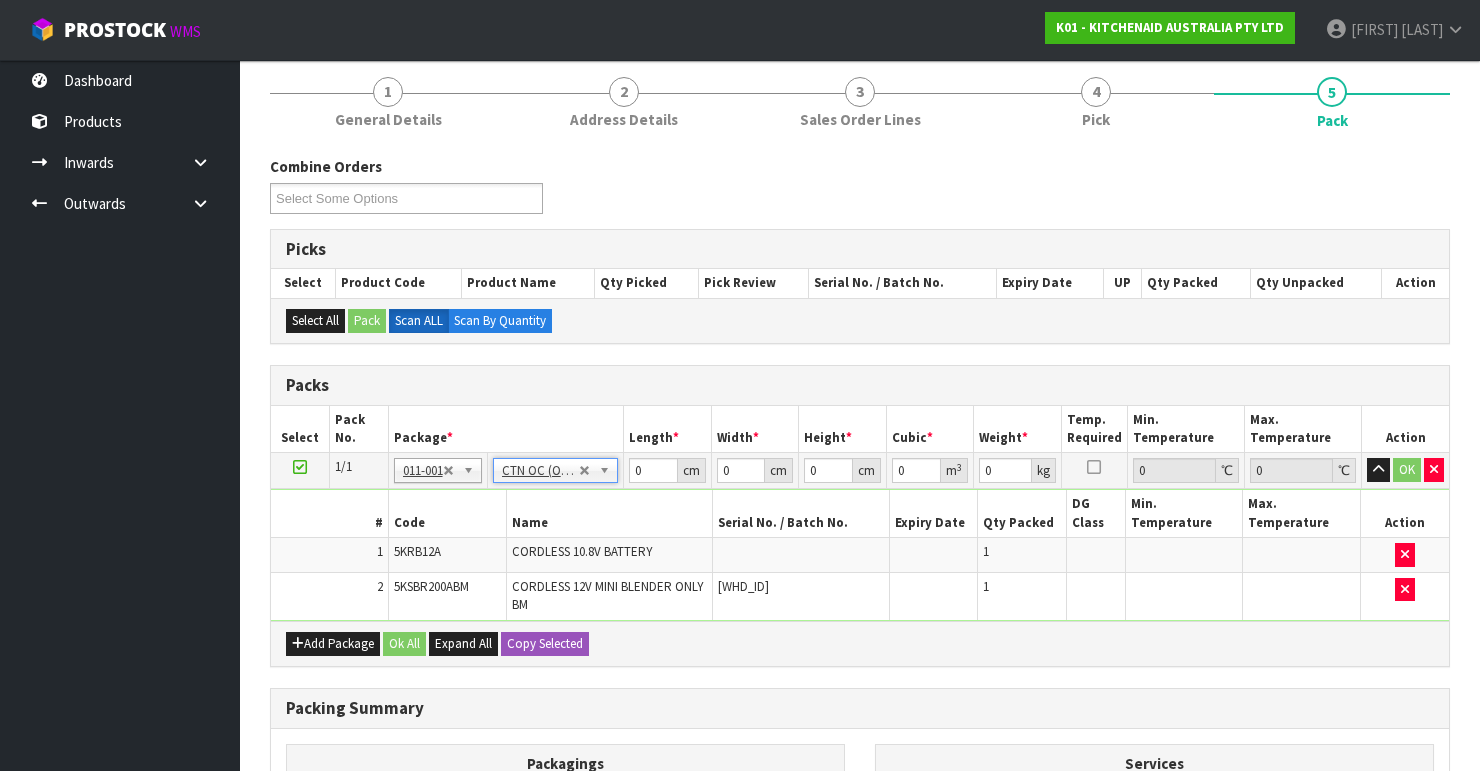 type on "2.02" 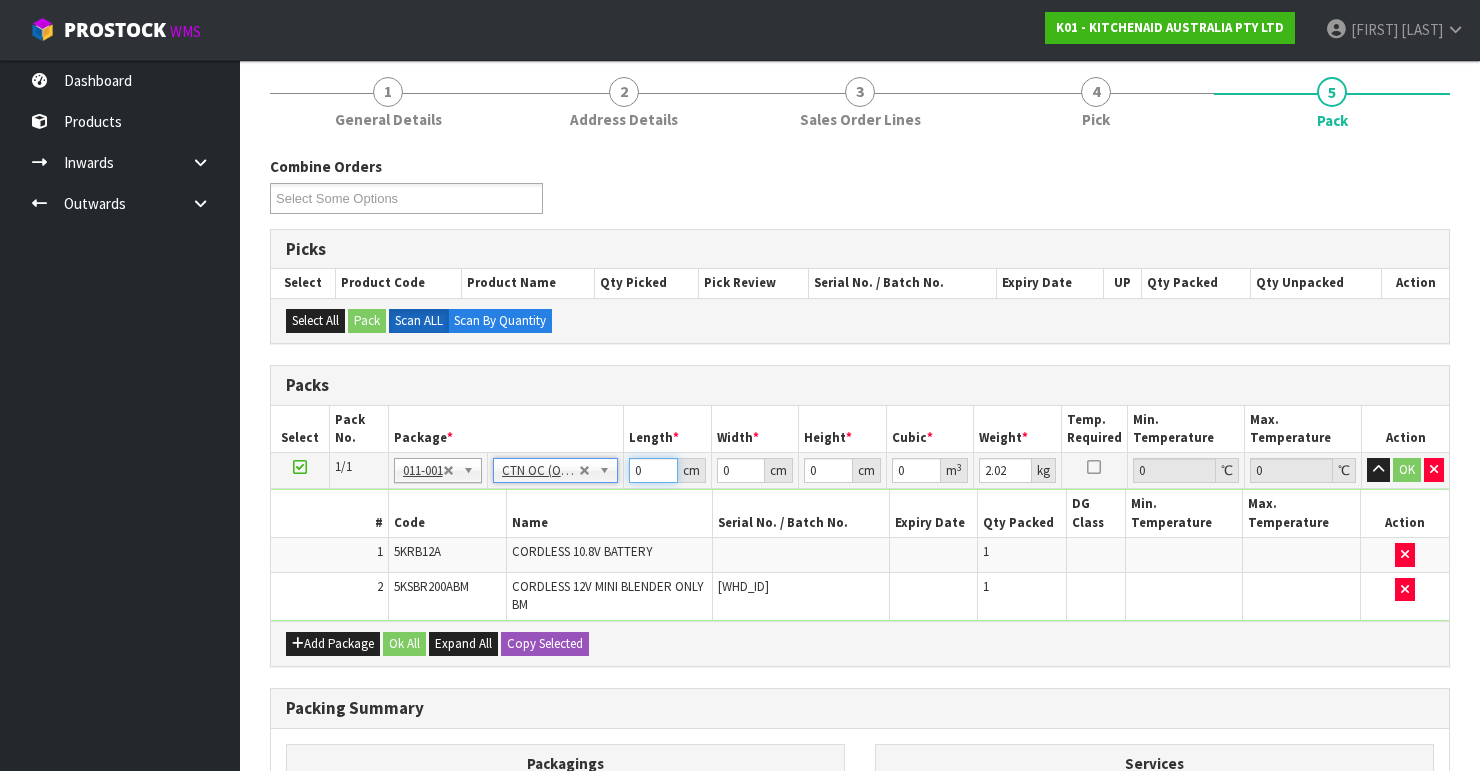 click on "0
cm" at bounding box center [668, 471] 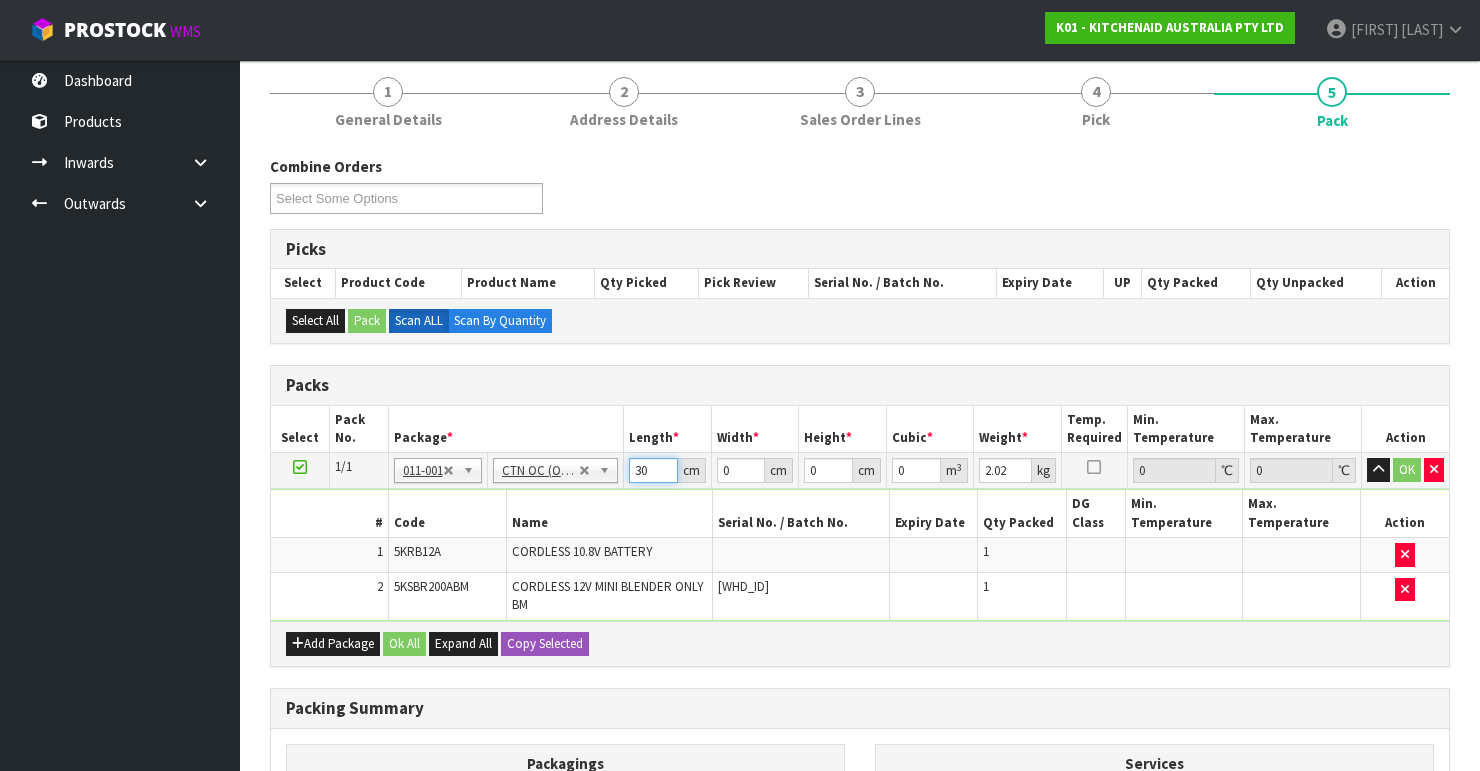 type on "30" 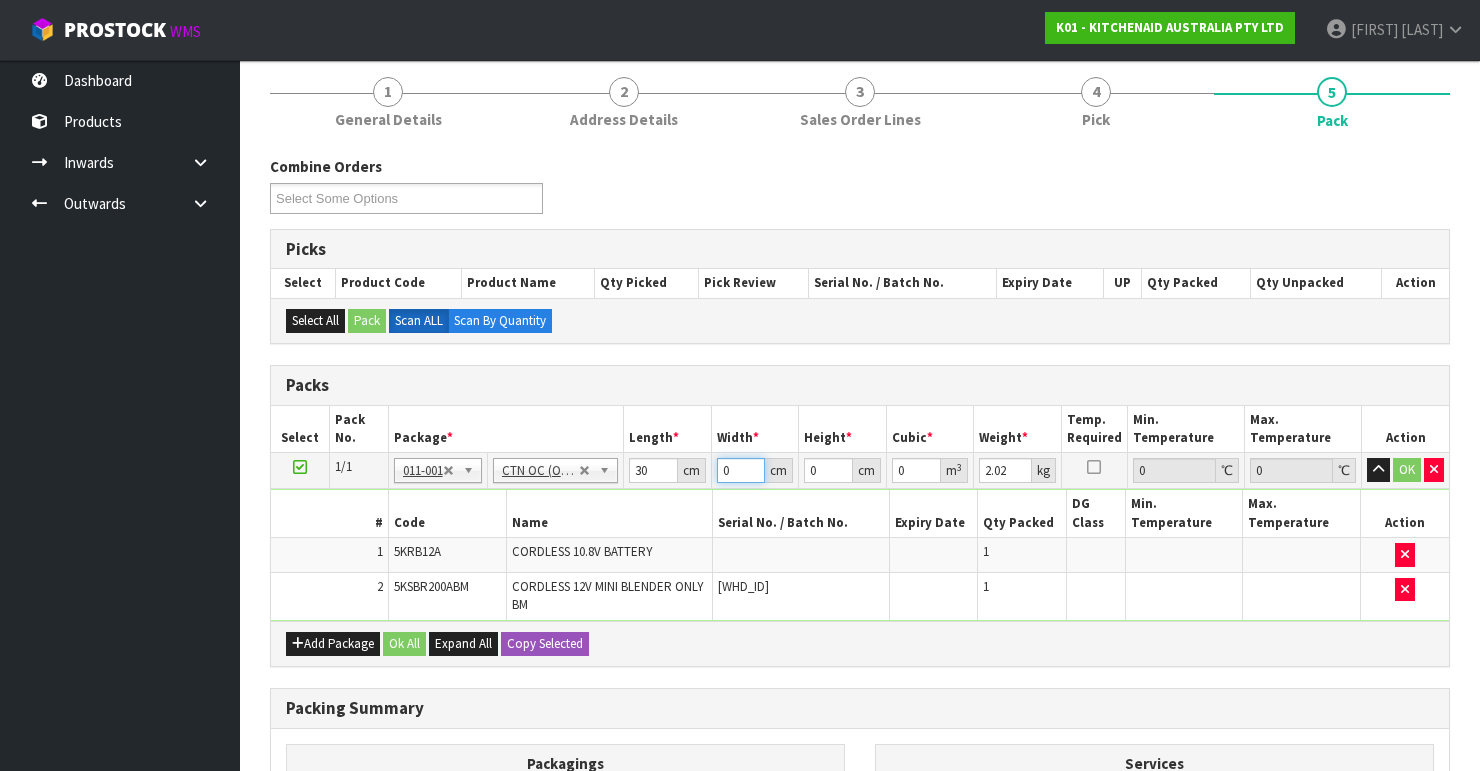 drag, startPoint x: 732, startPoint y: 467, endPoint x: 712, endPoint y: 472, distance: 20.615528 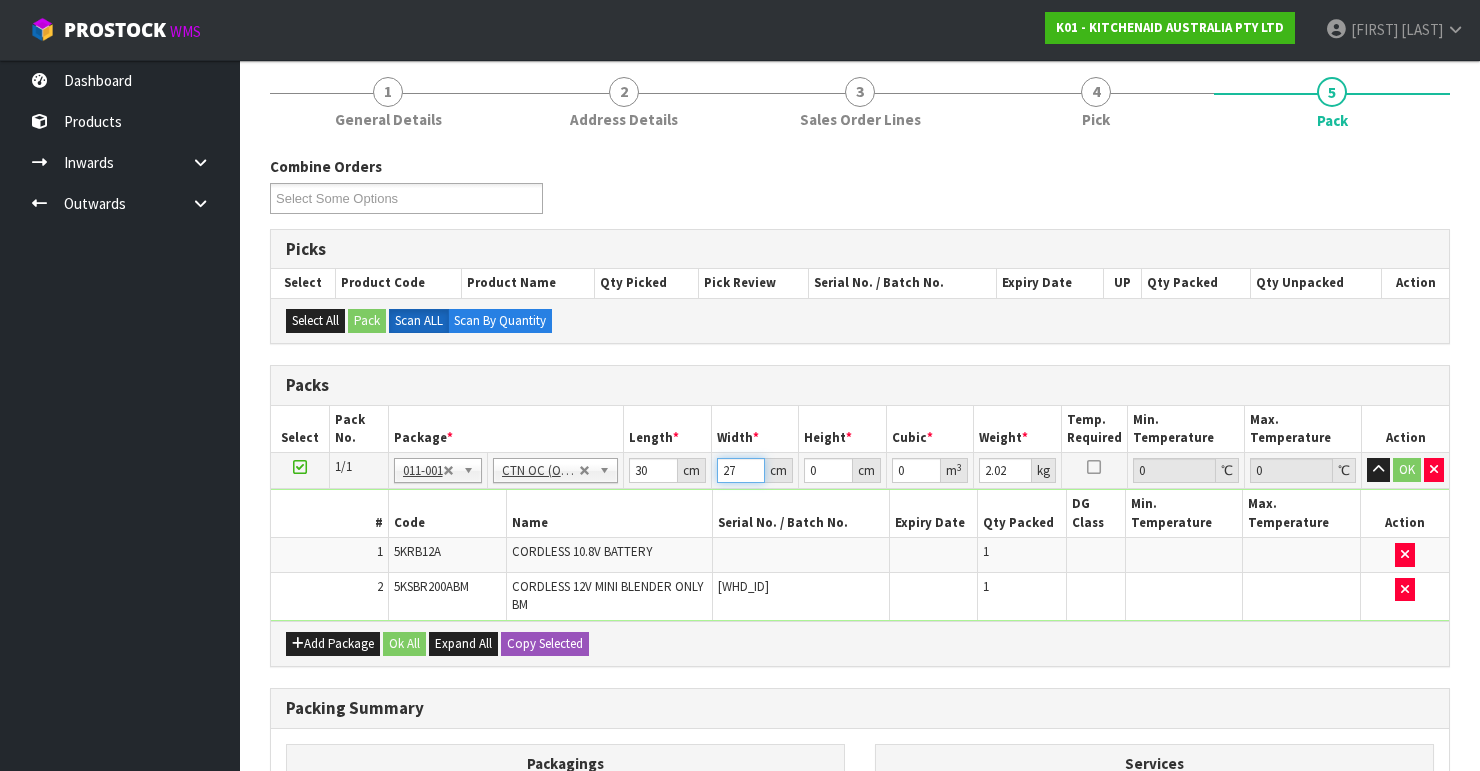 type on "27" 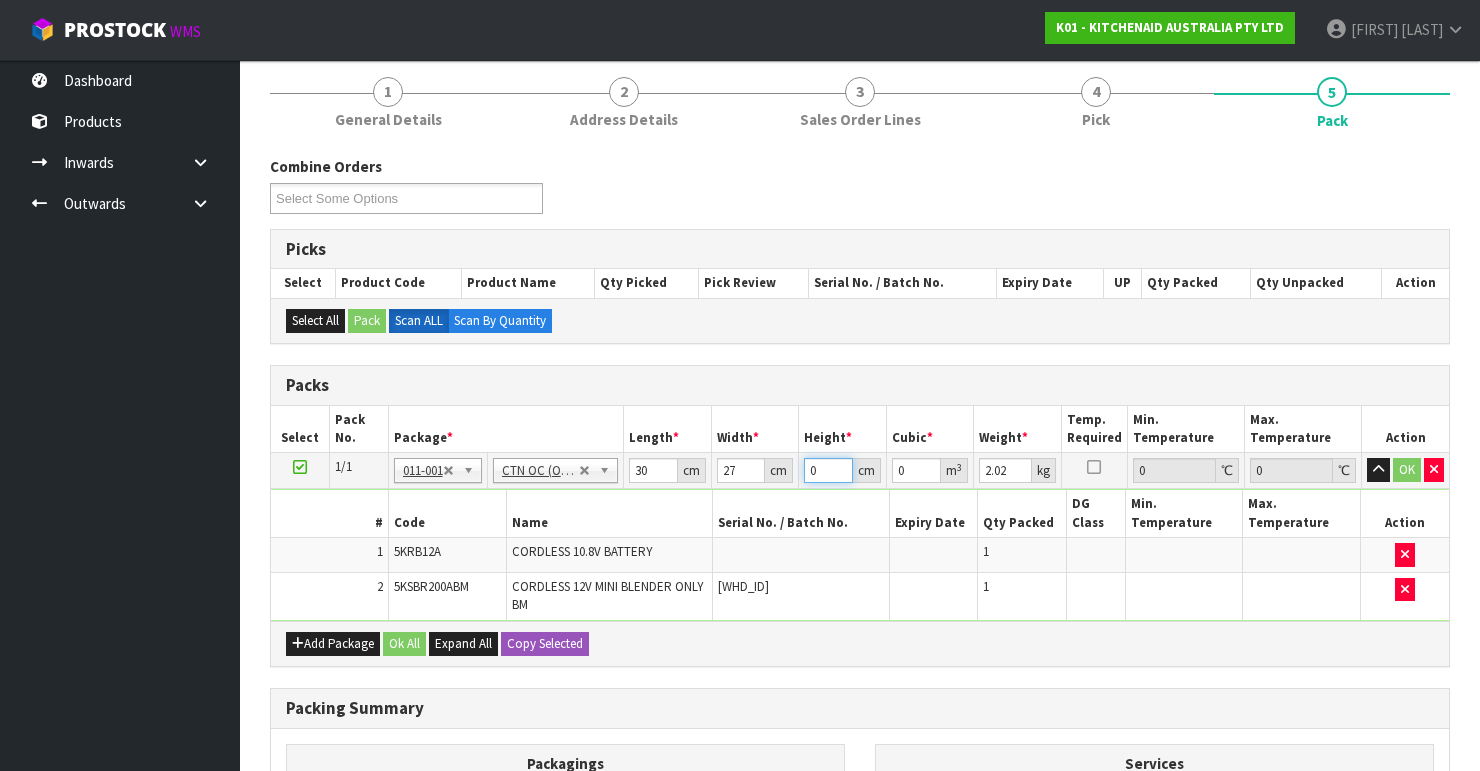 drag, startPoint x: 819, startPoint y: 468, endPoint x: 803, endPoint y: 468, distance: 16 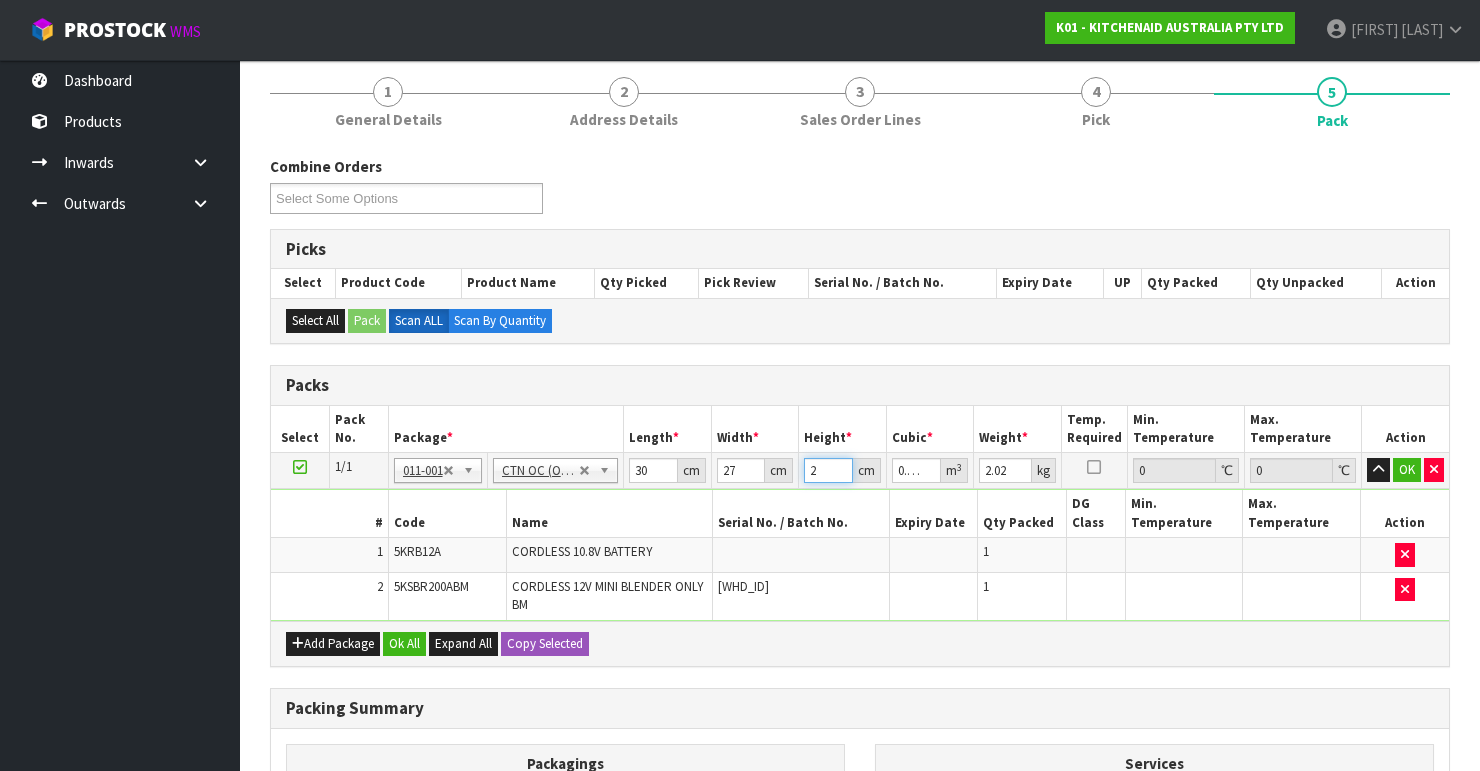 type on "23" 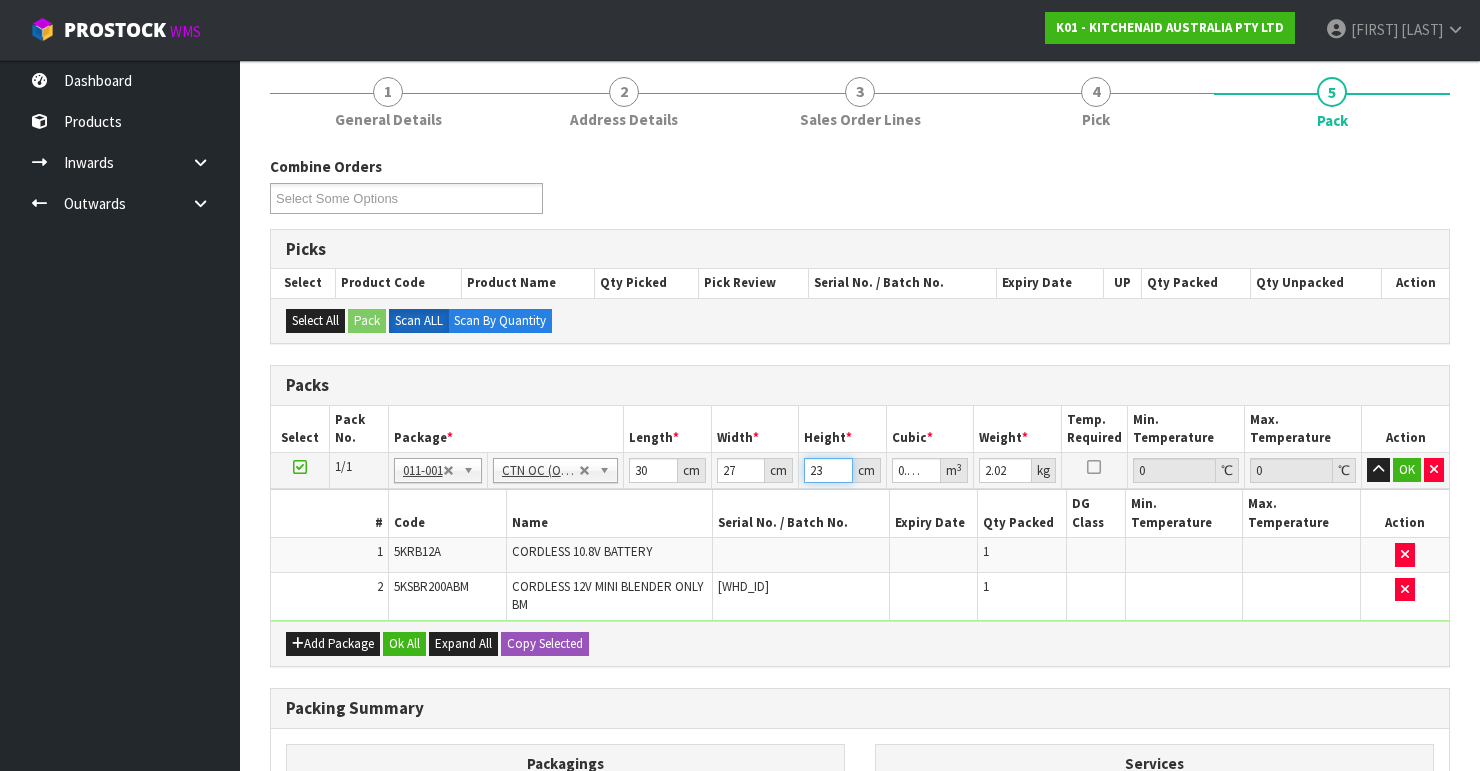 type on "23" 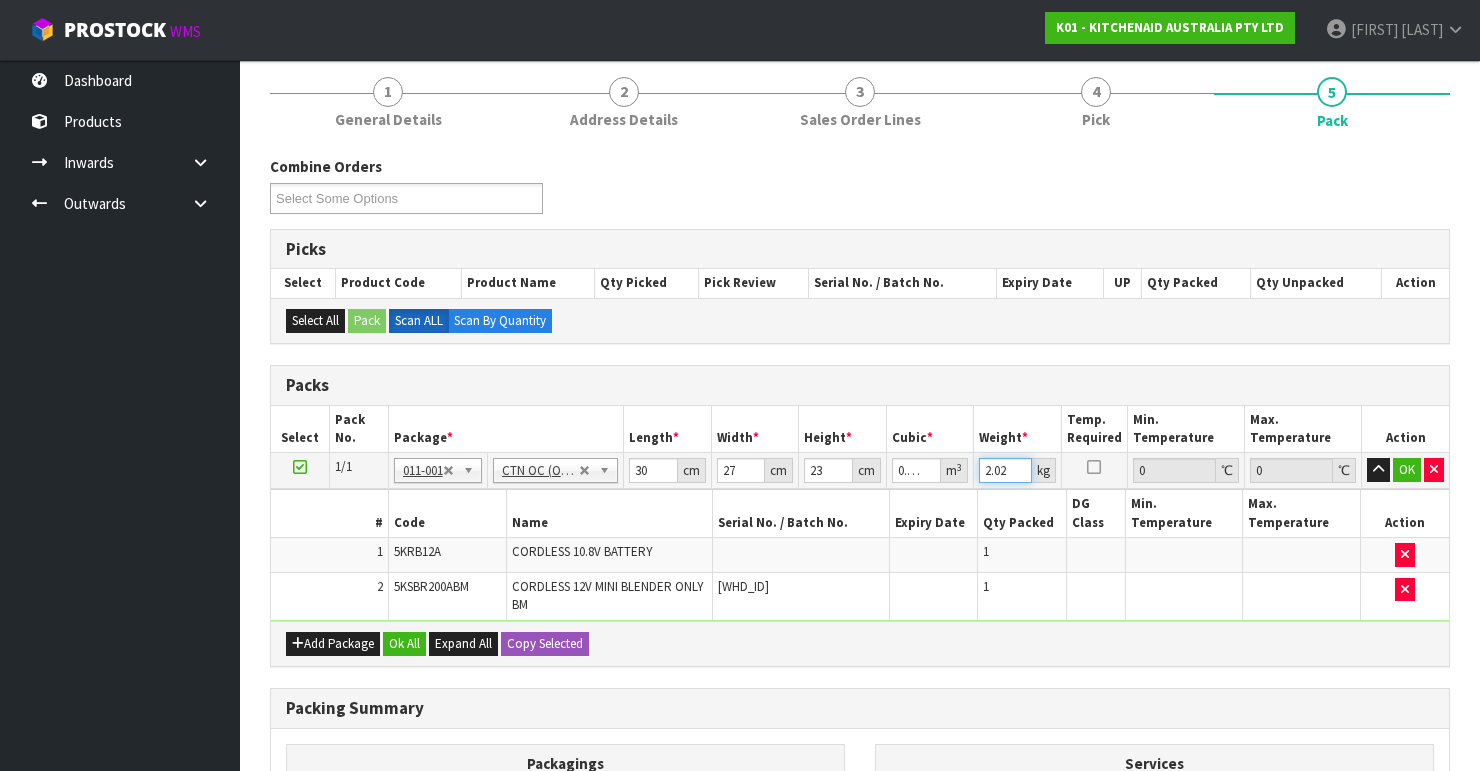 drag, startPoint x: 1010, startPoint y: 467, endPoint x: 972, endPoint y: 483, distance: 41.231056 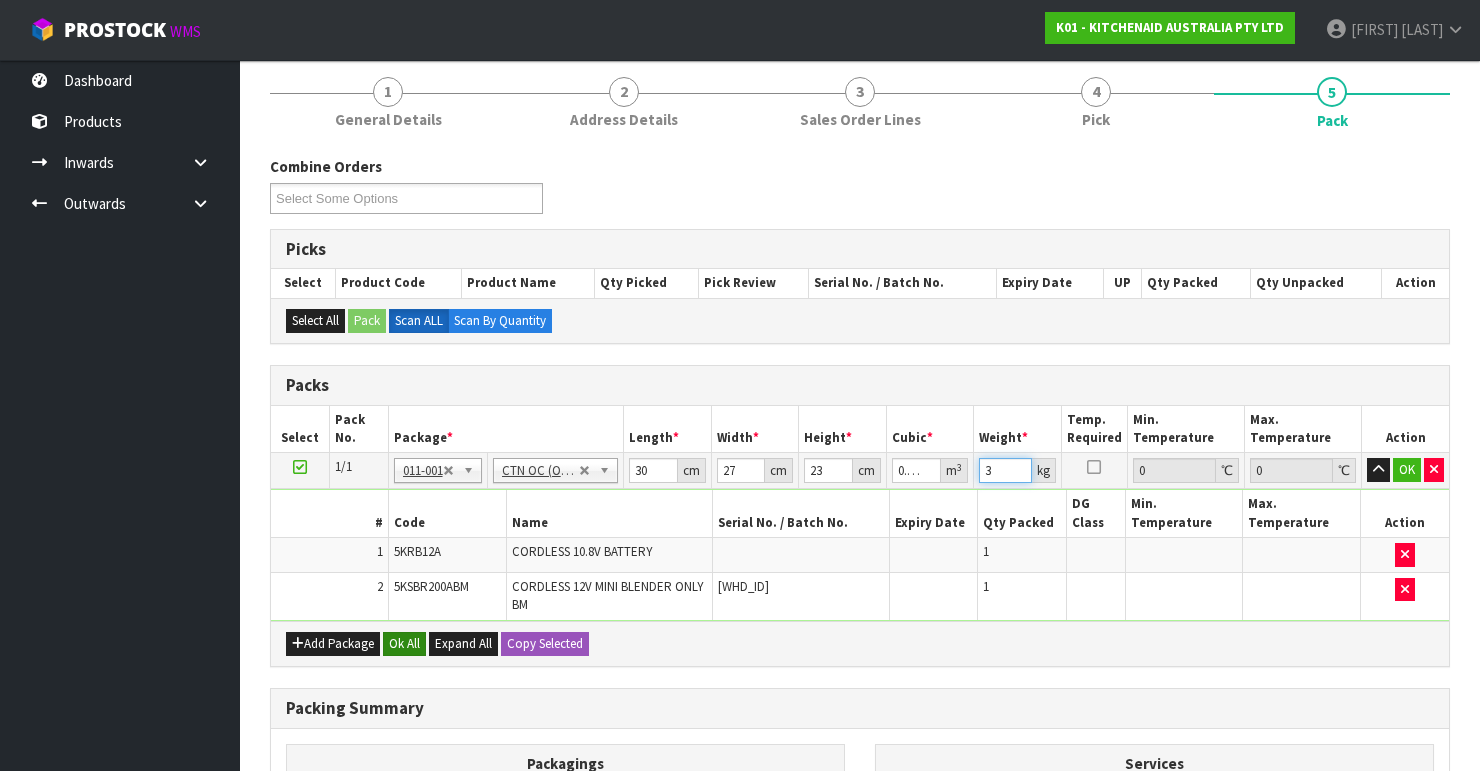 type on "3" 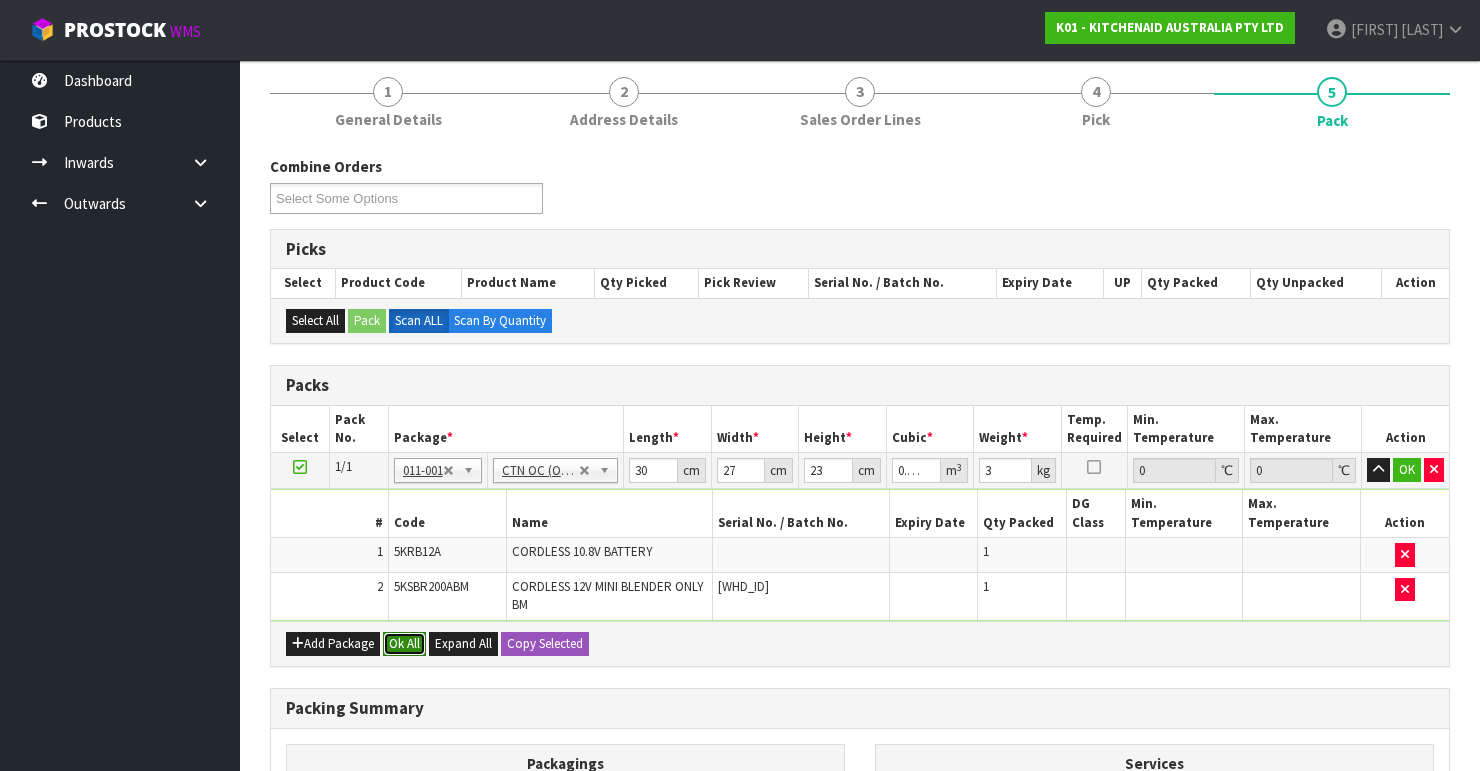 click on "Ok All" at bounding box center [404, 644] 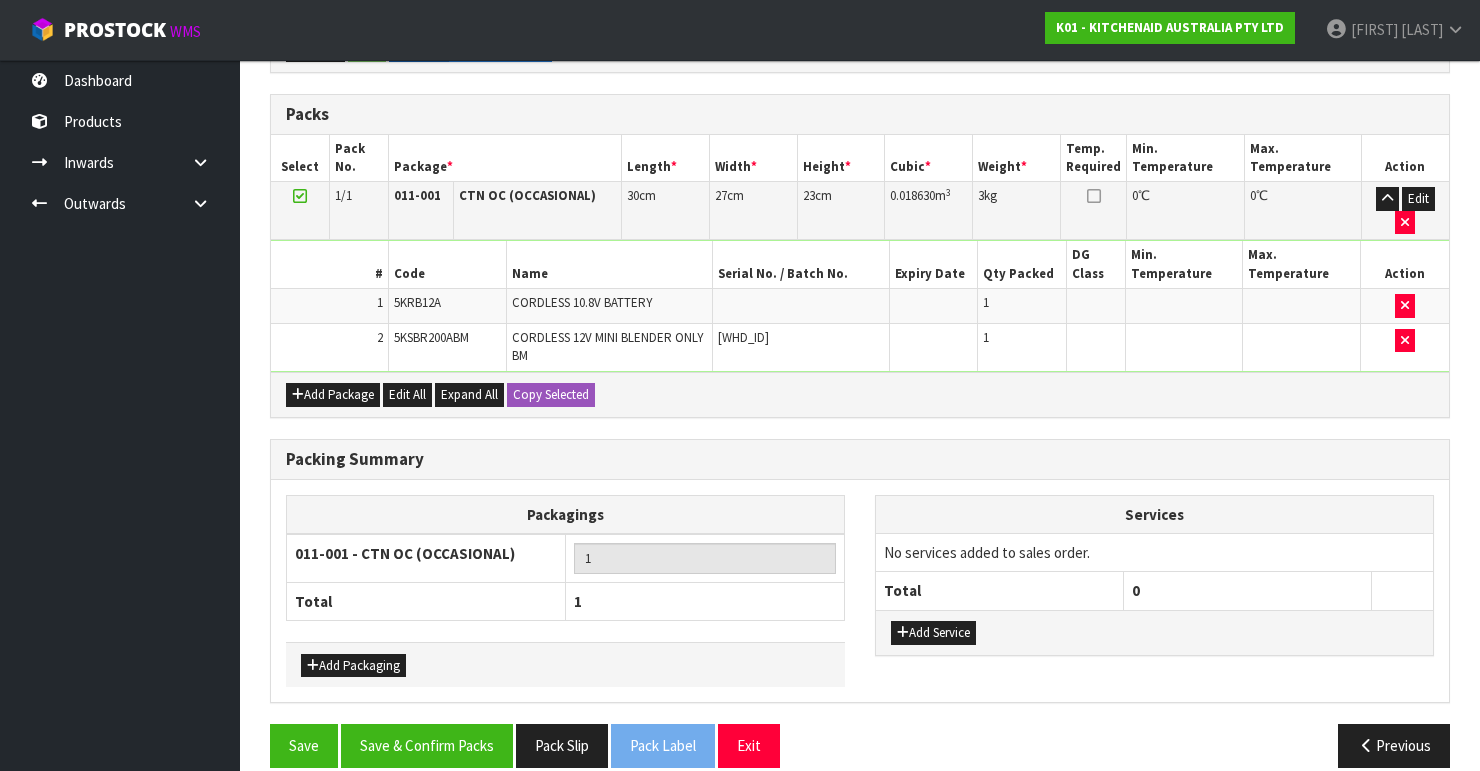 scroll, scrollTop: 448, scrollLeft: 0, axis: vertical 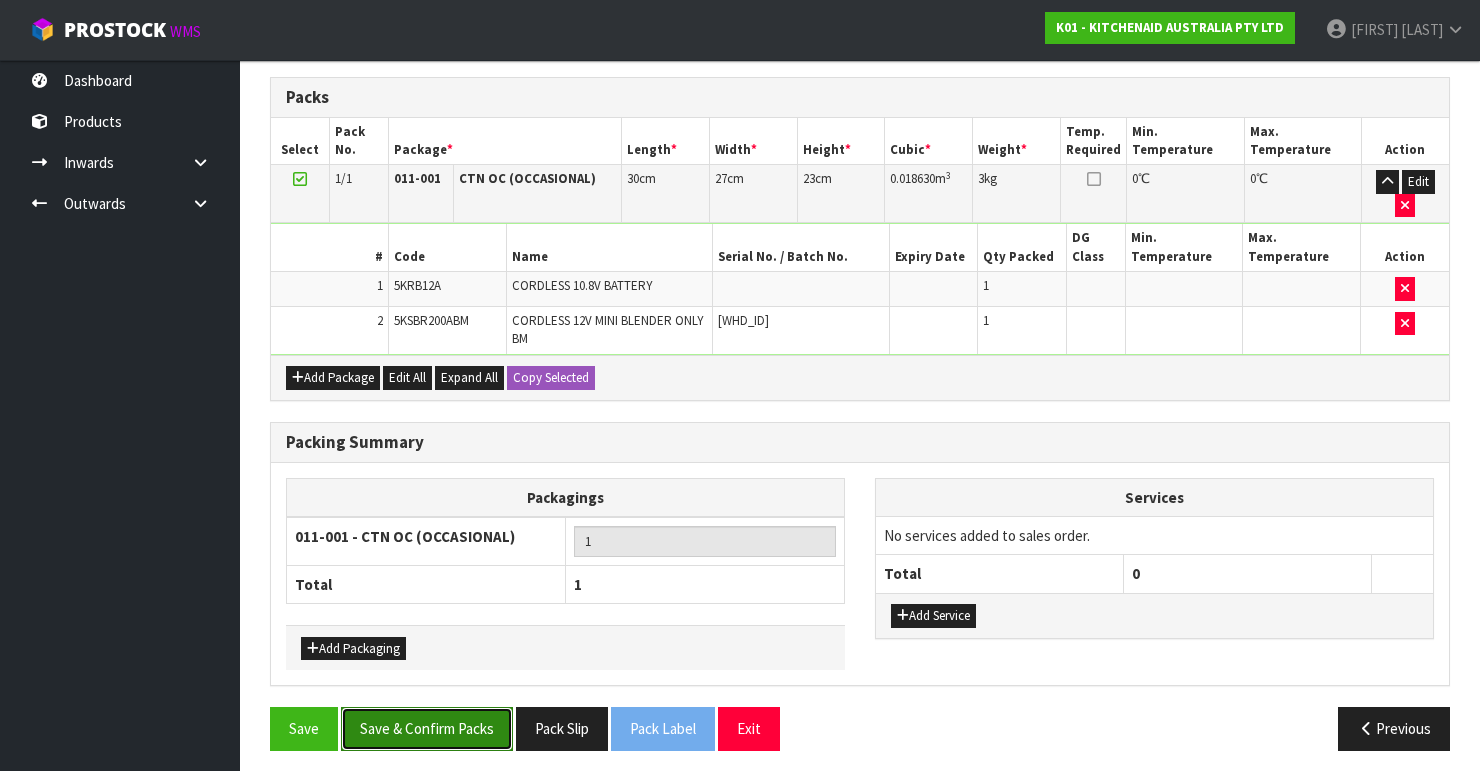 click on "Save & Confirm Packs" at bounding box center [427, 728] 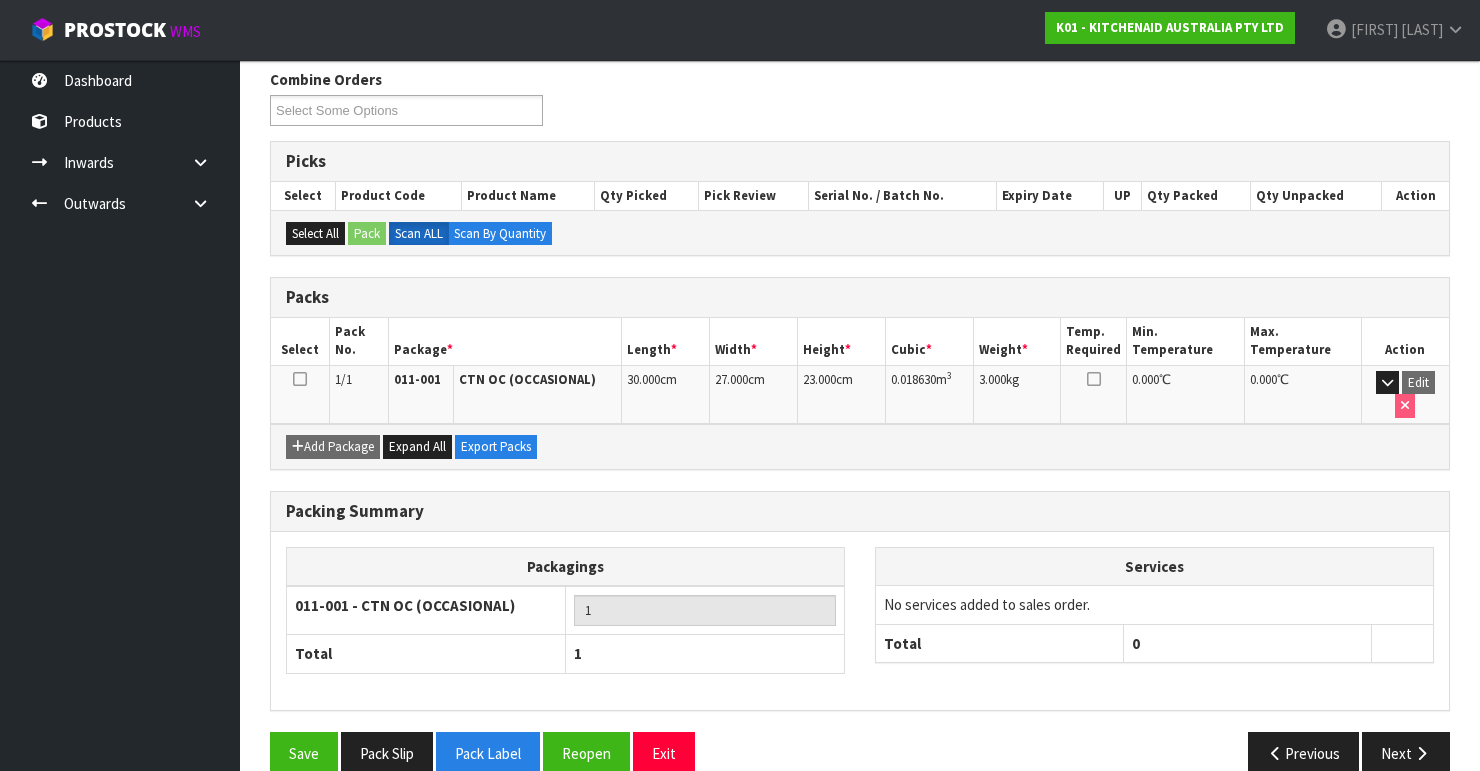 scroll, scrollTop: 346, scrollLeft: 0, axis: vertical 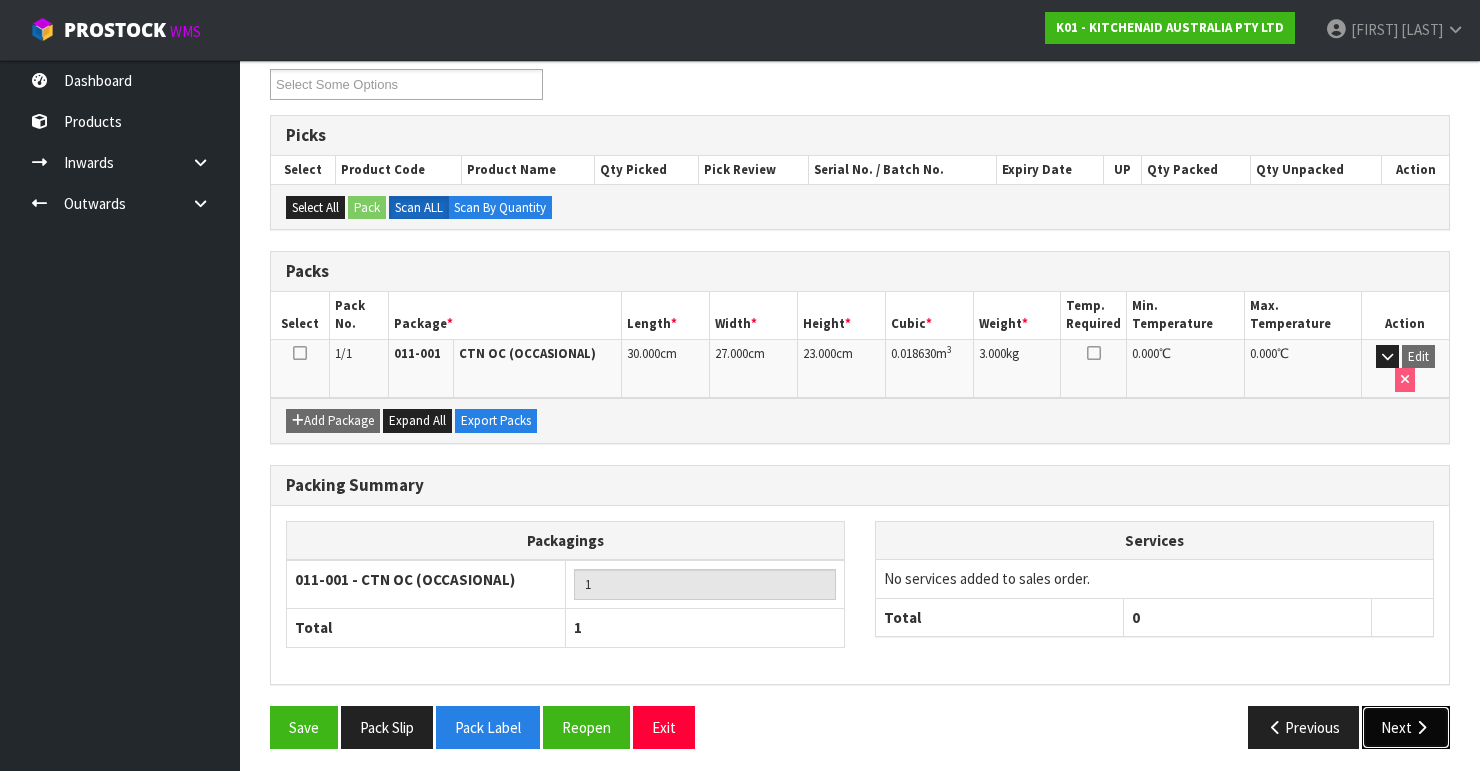 click on "Next" at bounding box center [1406, 727] 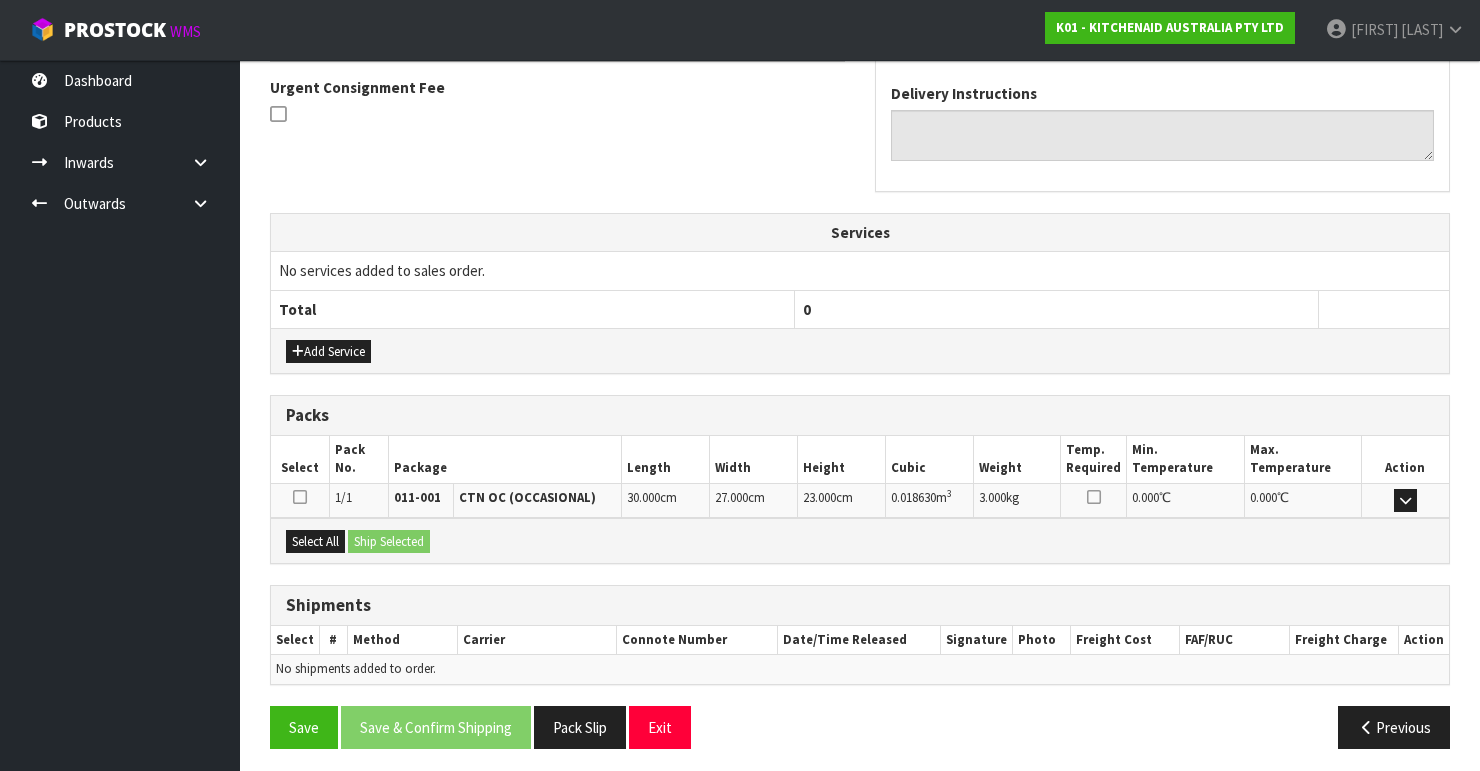 scroll, scrollTop: 584, scrollLeft: 0, axis: vertical 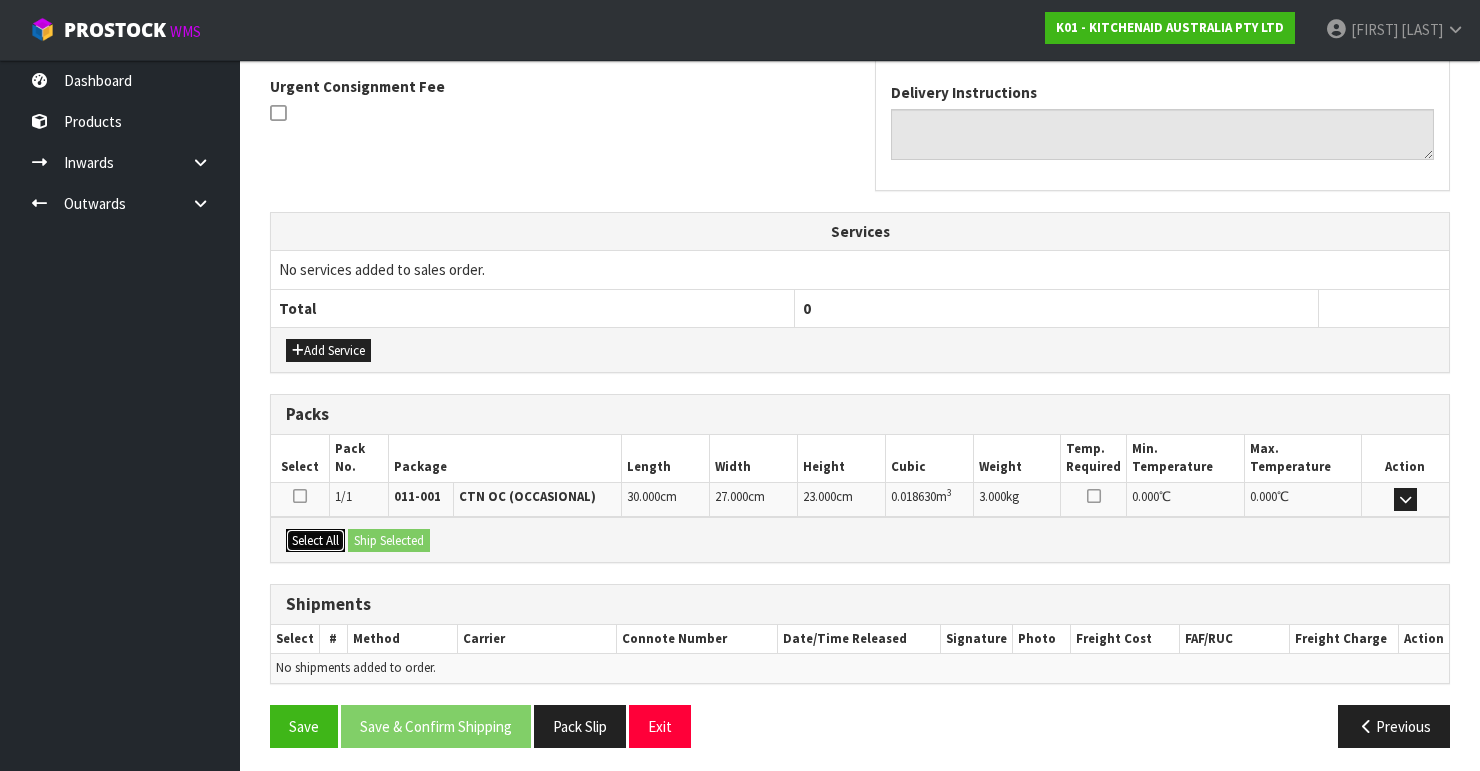 click on "Select All" at bounding box center (315, 541) 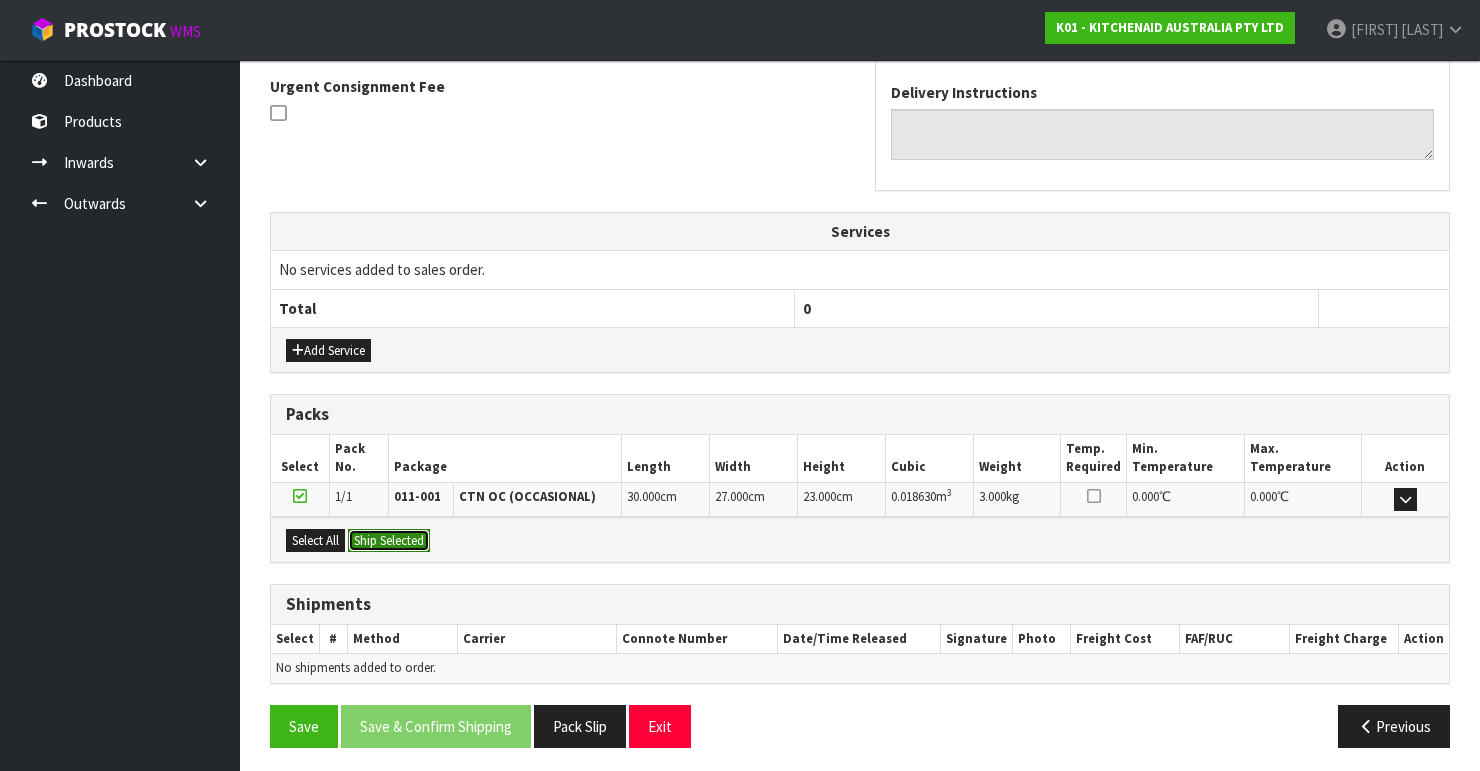 click on "Ship Selected" at bounding box center (389, 541) 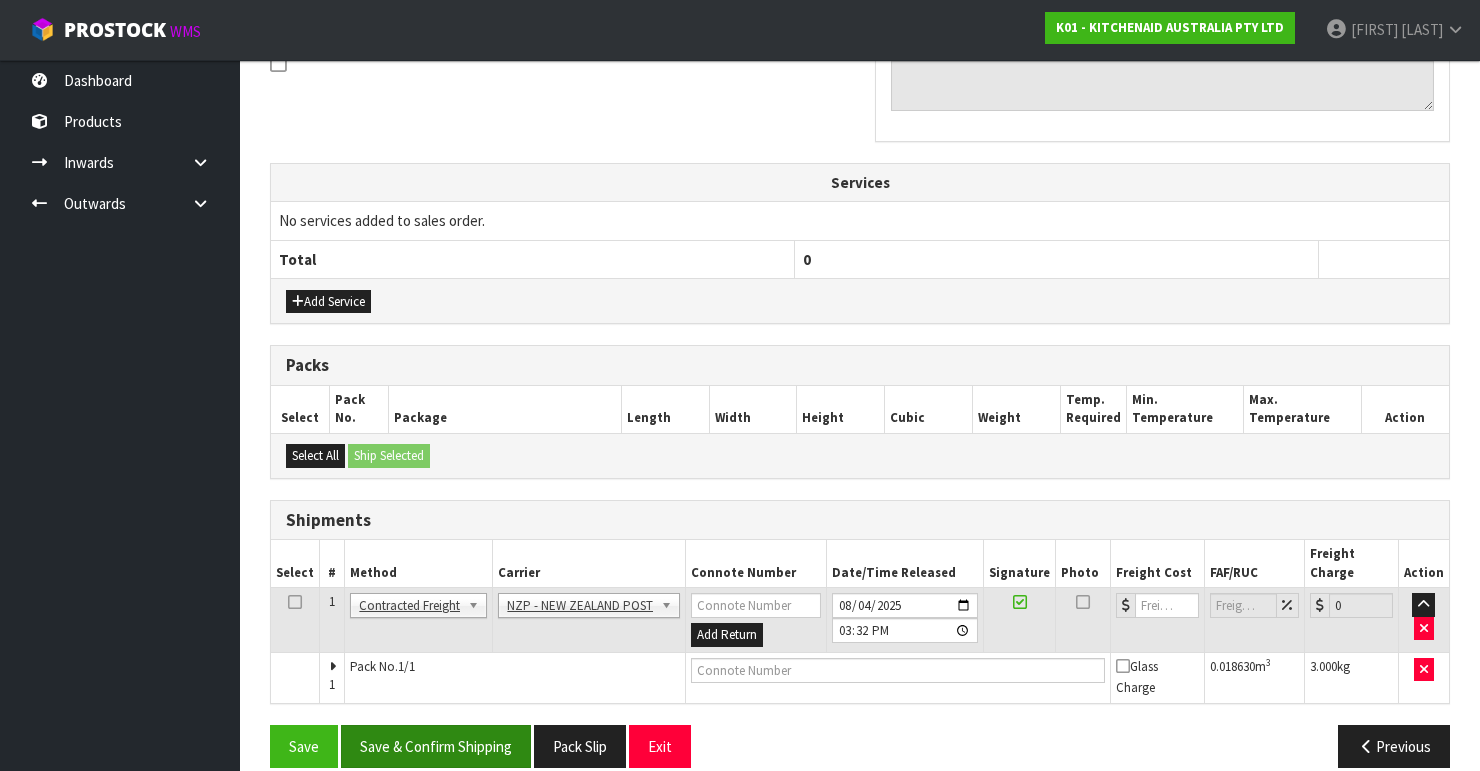scroll, scrollTop: 635, scrollLeft: 0, axis: vertical 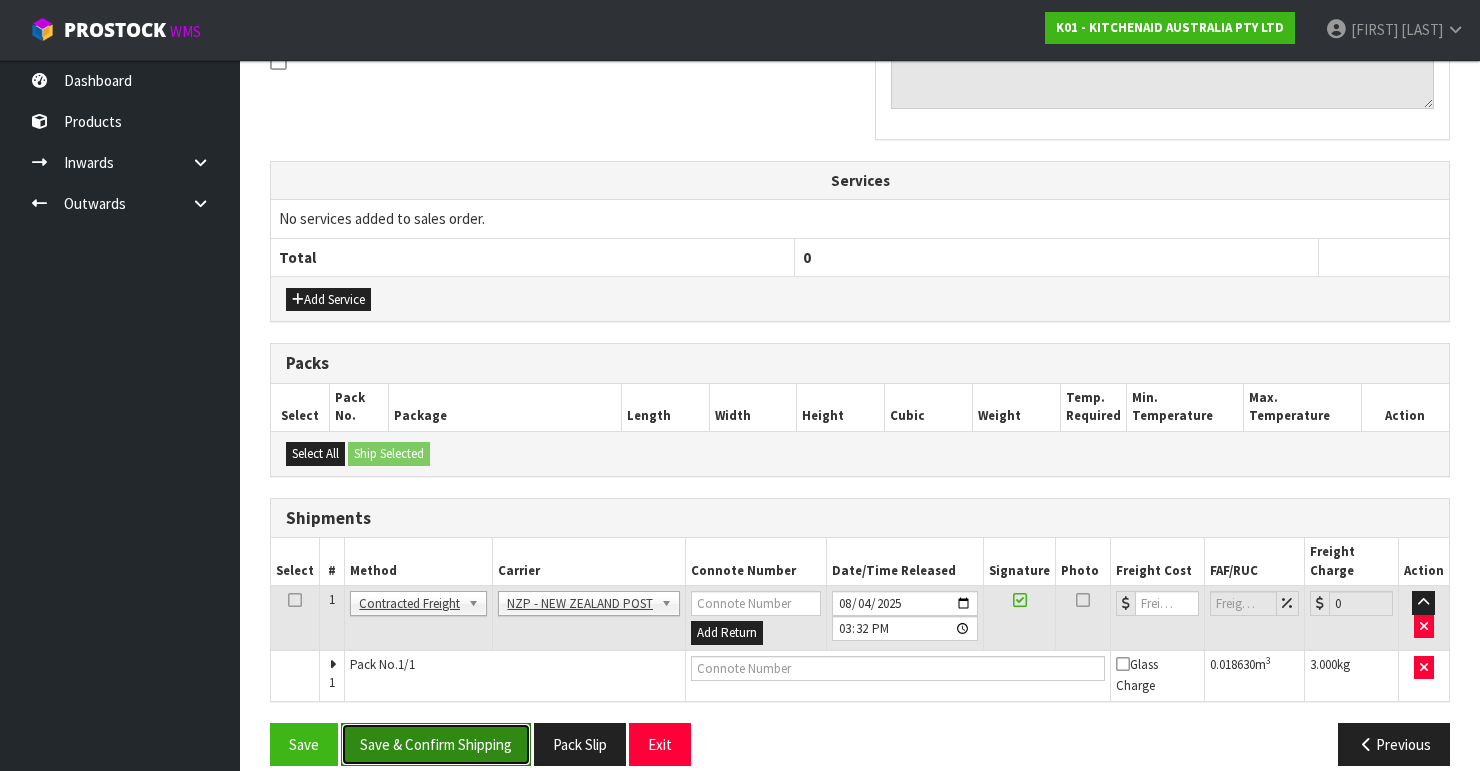 click on "Save & Confirm Shipping" at bounding box center [436, 744] 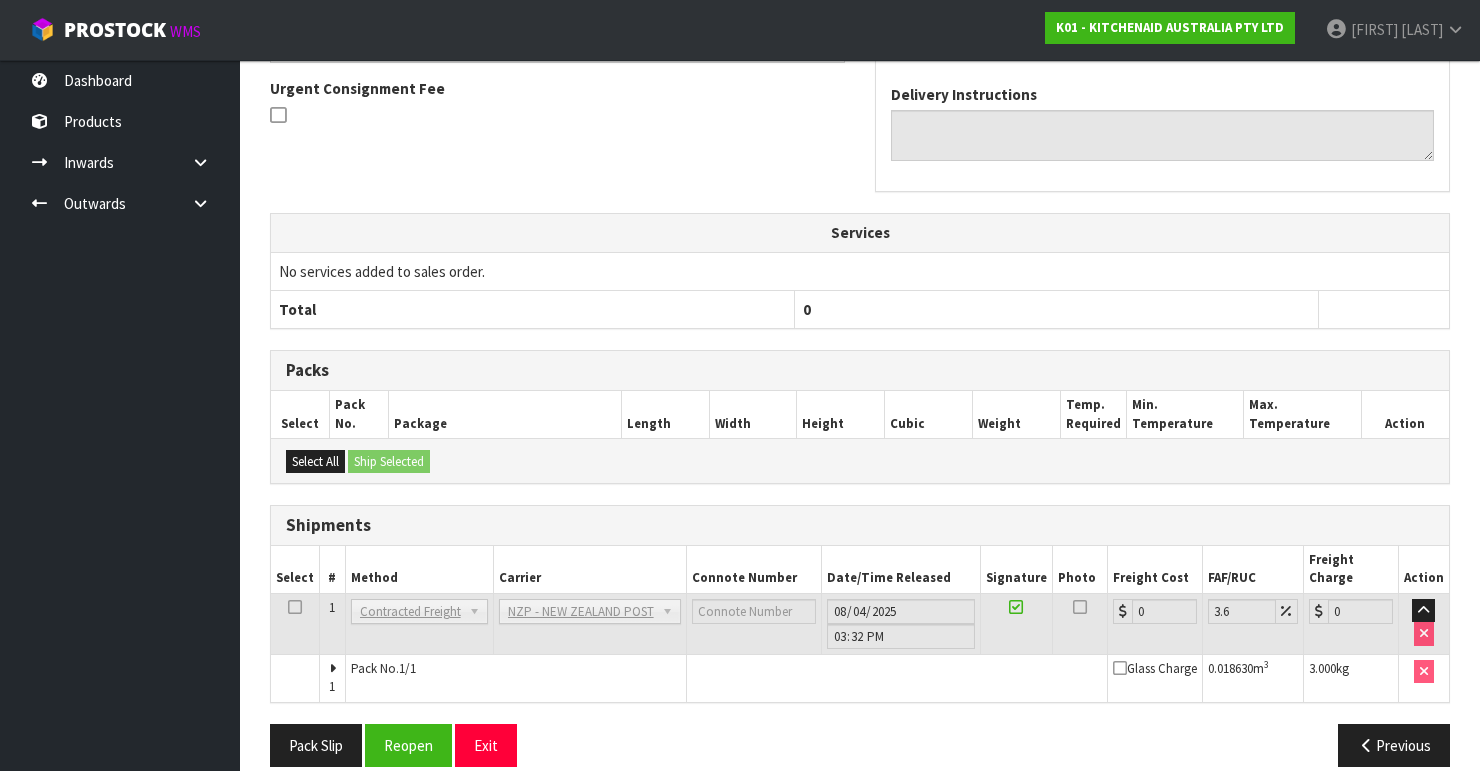 scroll, scrollTop: 605, scrollLeft: 0, axis: vertical 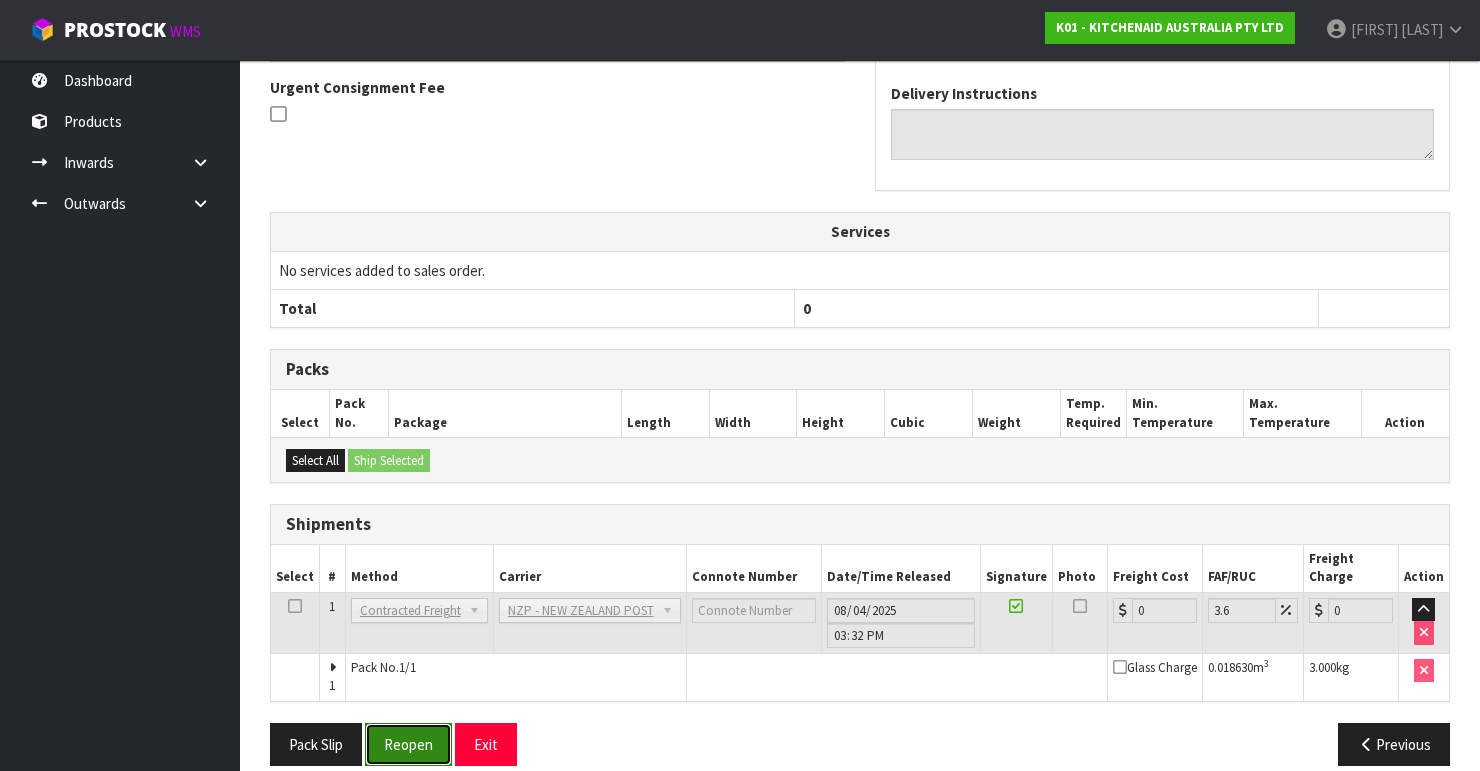 click on "Reopen" at bounding box center [408, 744] 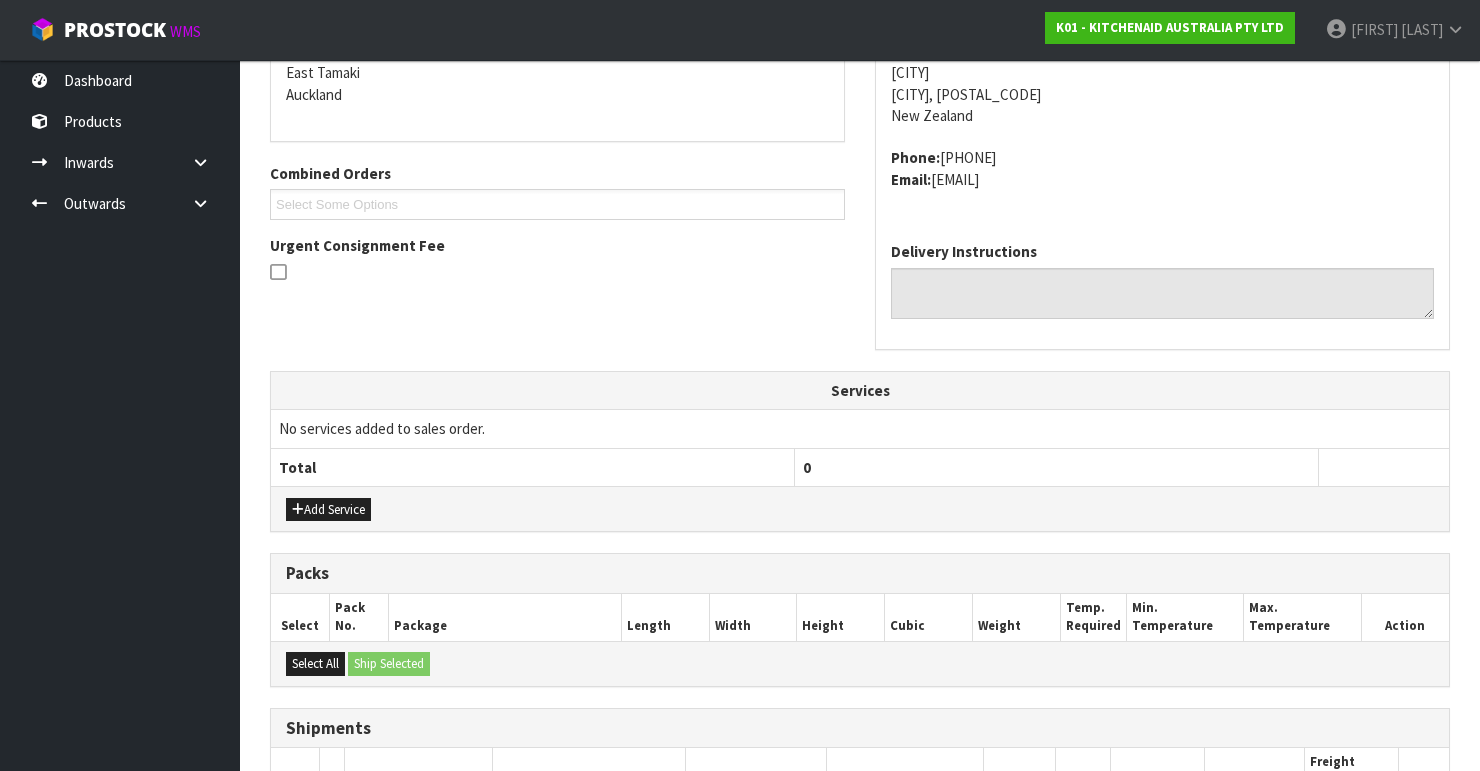 scroll, scrollTop: 638, scrollLeft: 0, axis: vertical 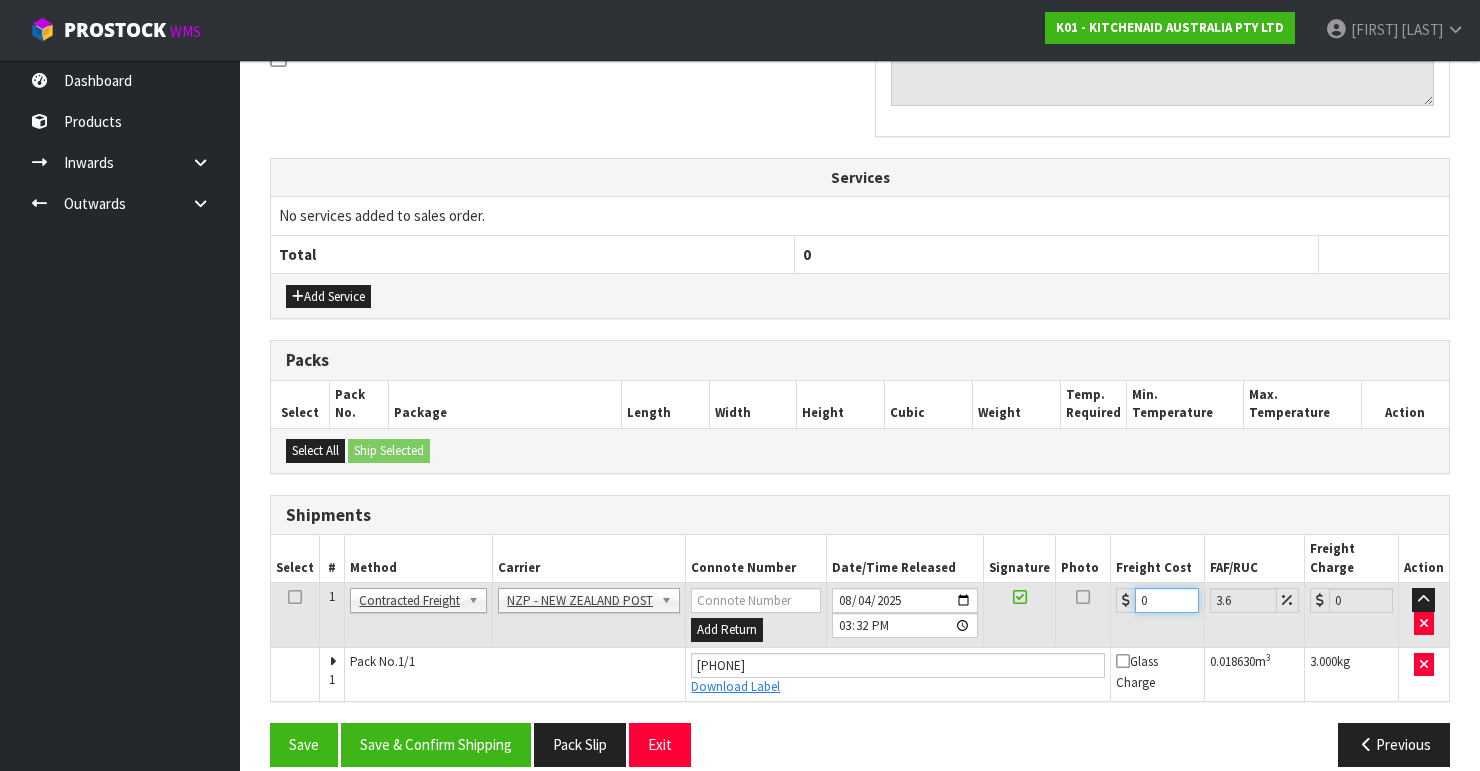 drag, startPoint x: 1136, startPoint y: 576, endPoint x: 1109, endPoint y: 571, distance: 27.45906 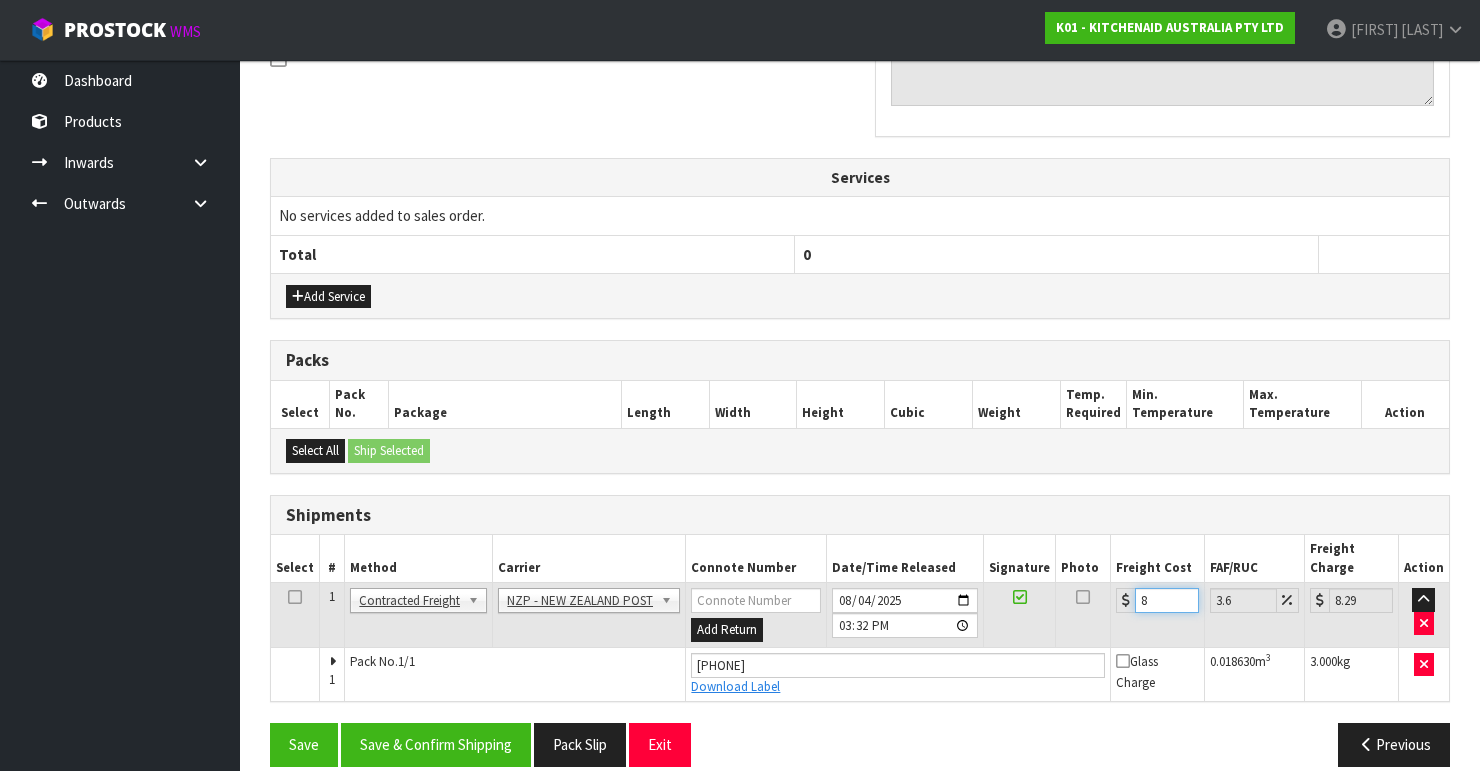 type on "8.4" 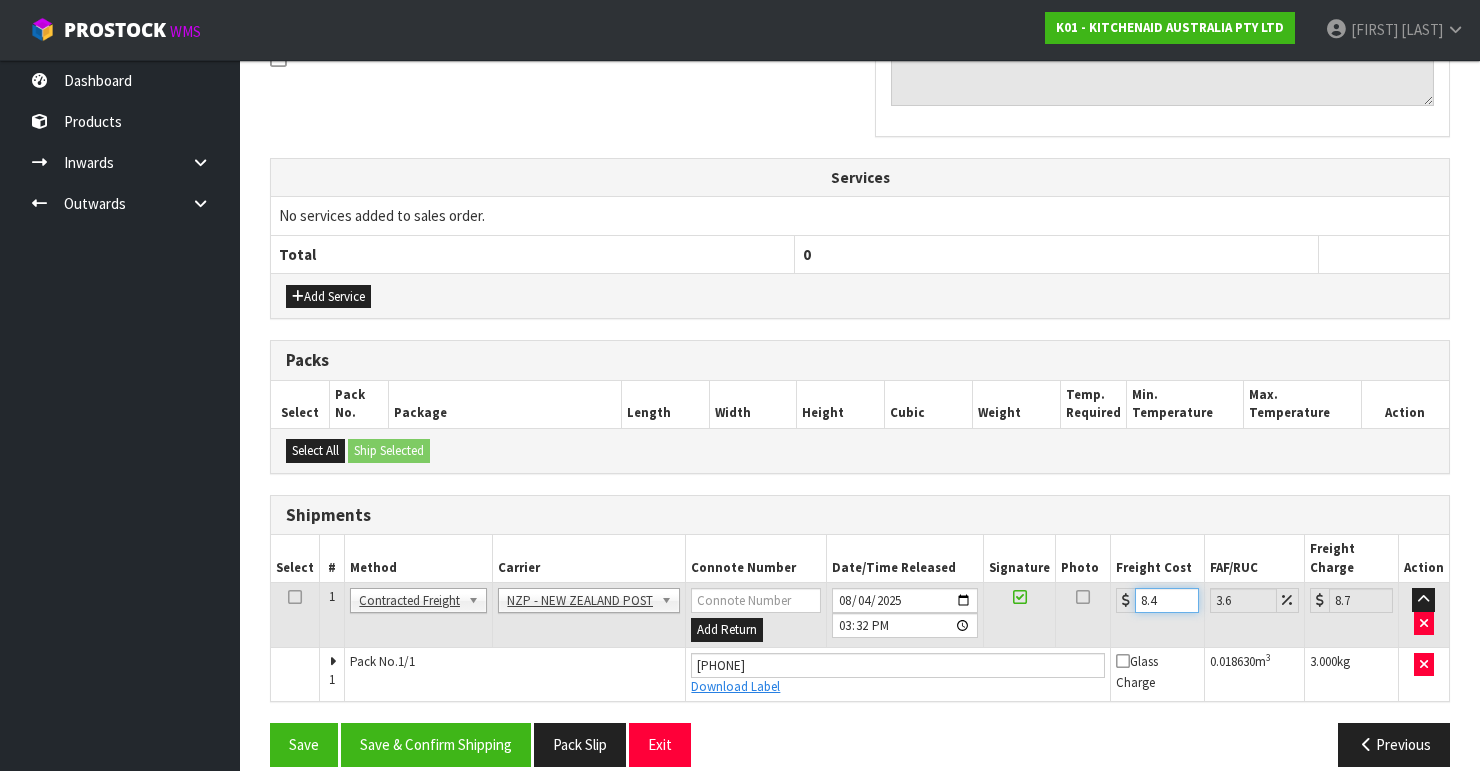 type on "8.45" 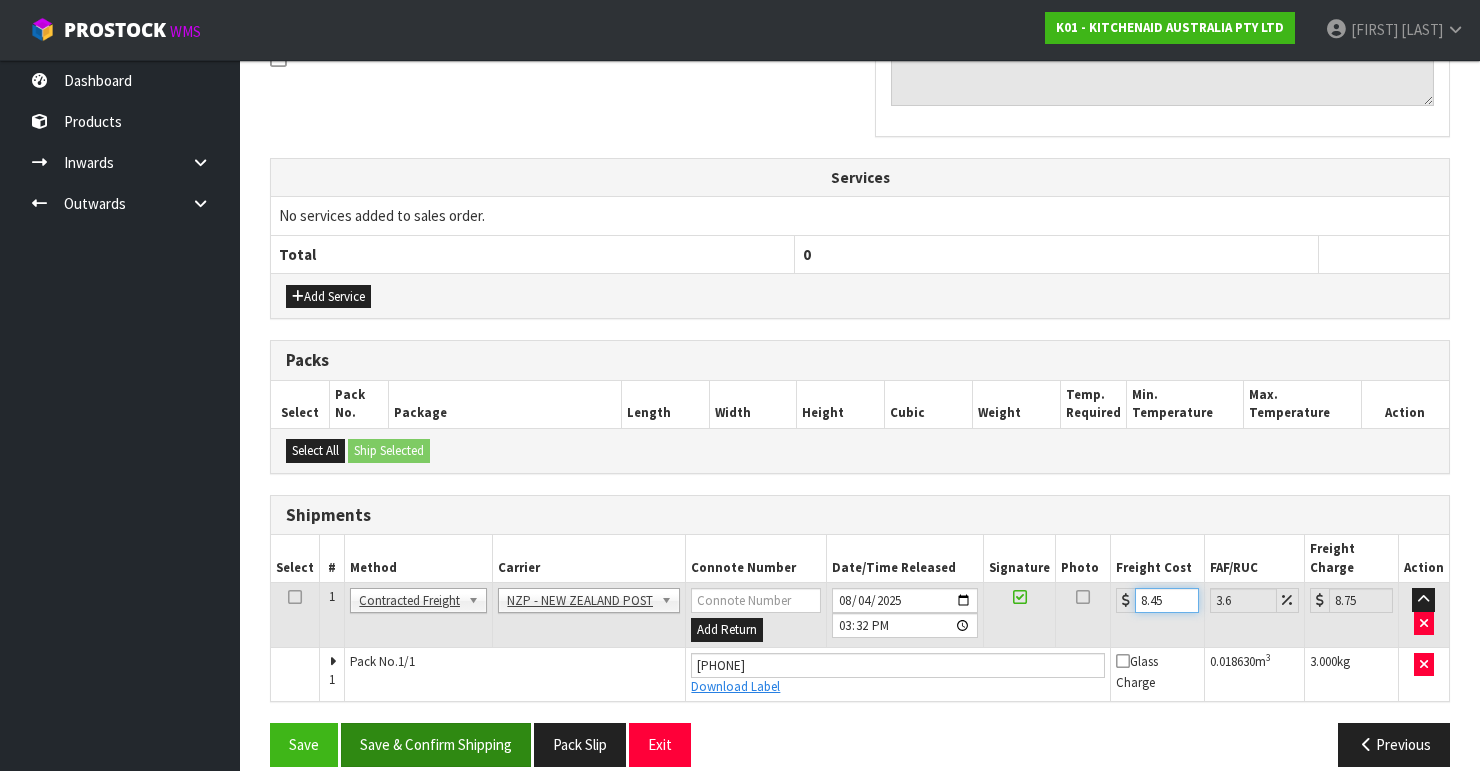 type on "8.45" 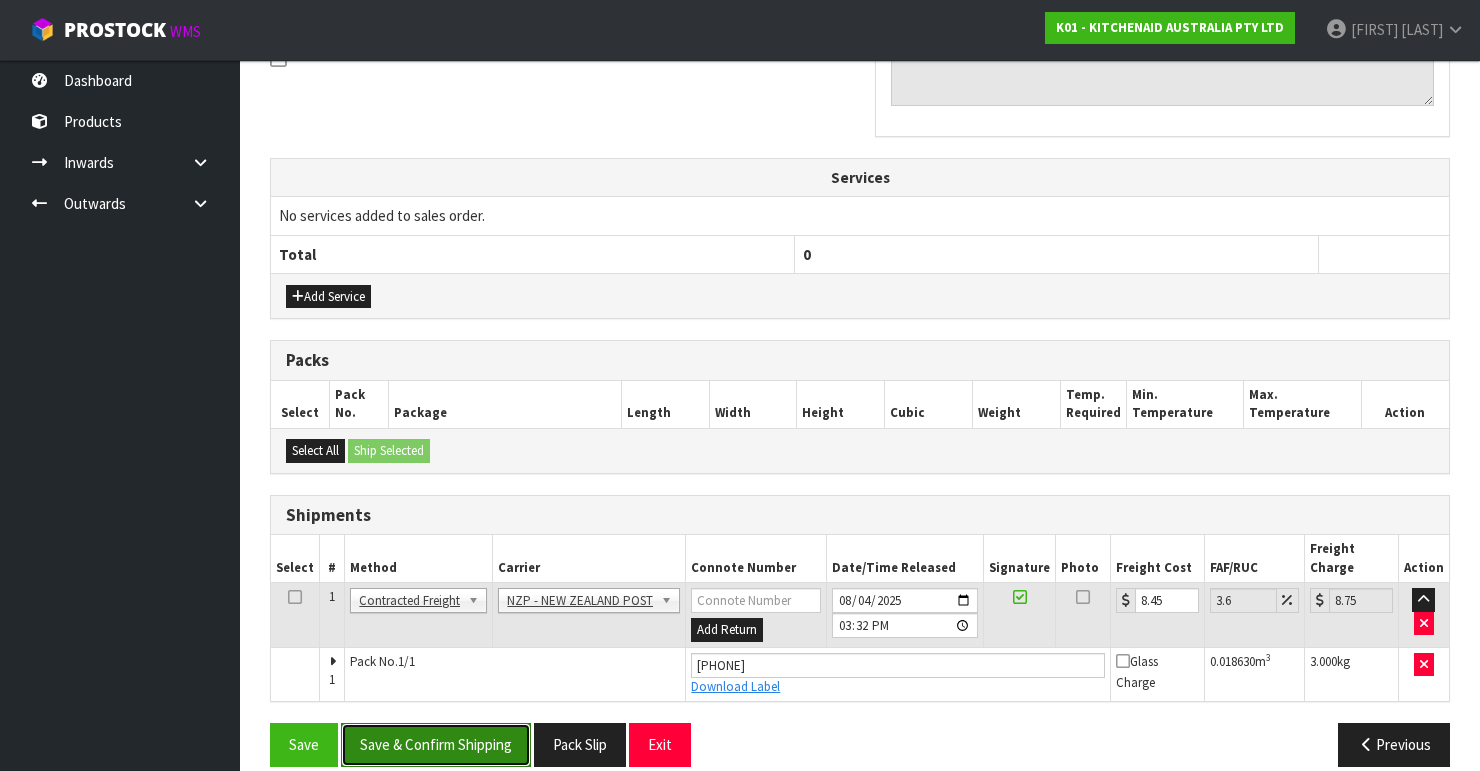 click on "Save & Confirm Shipping" at bounding box center (436, 744) 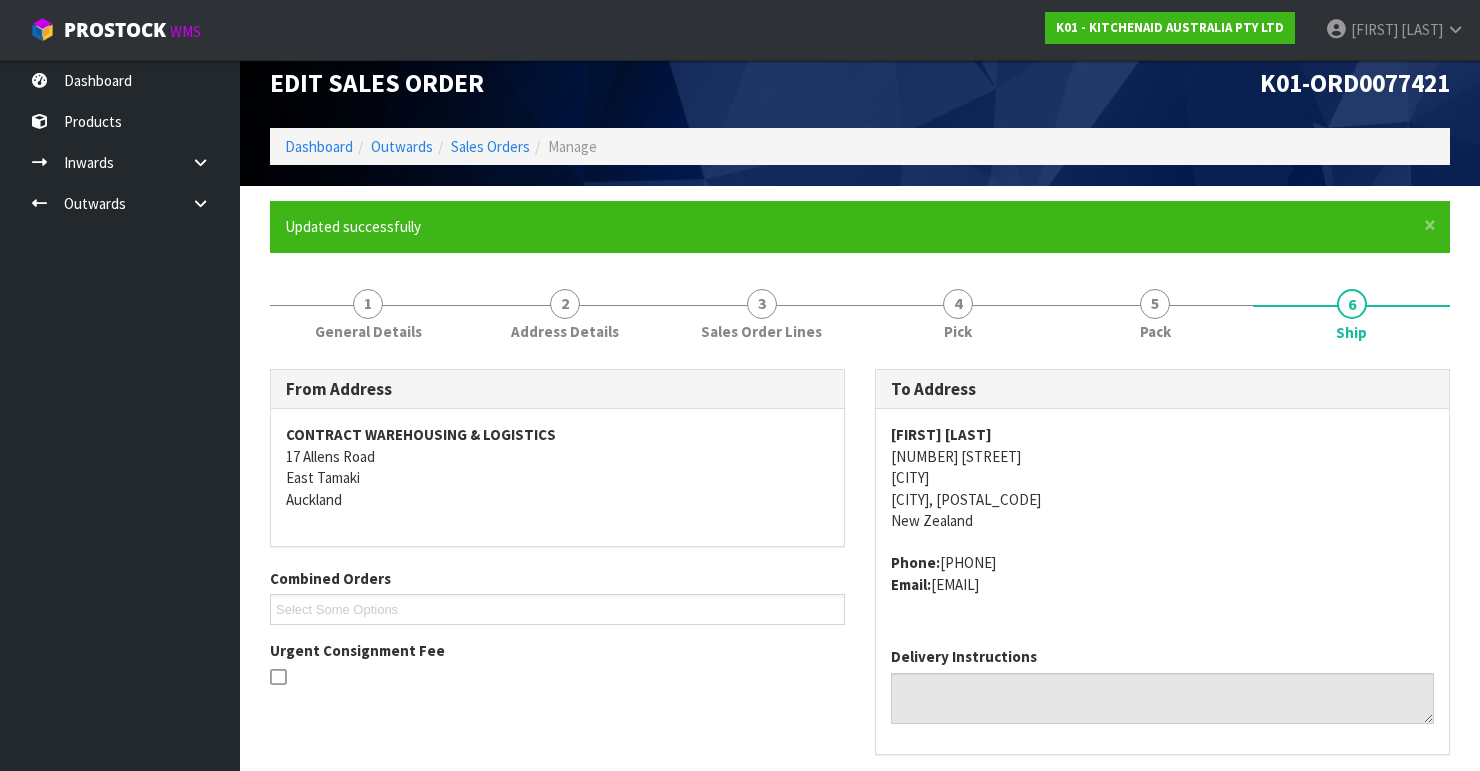 scroll, scrollTop: 0, scrollLeft: 0, axis: both 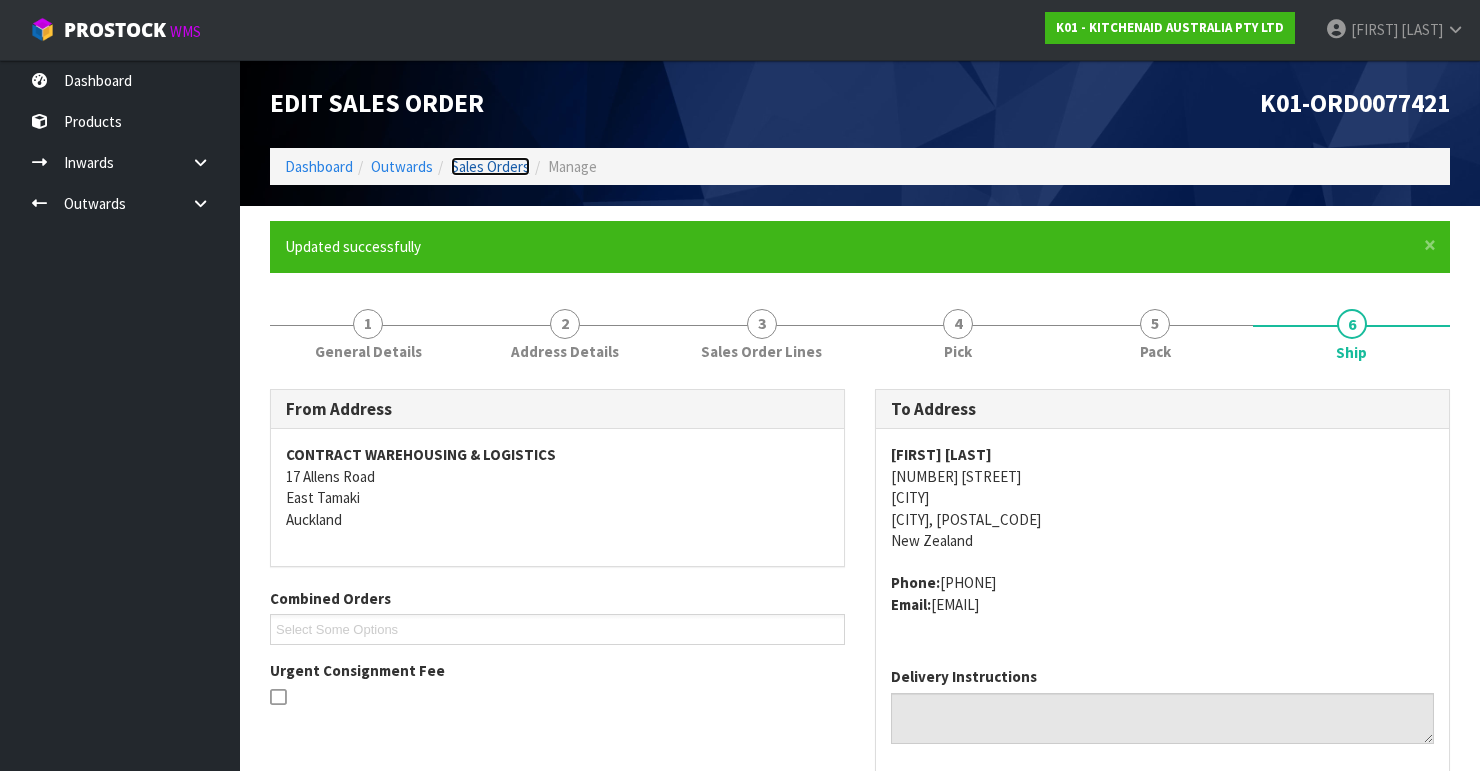 click on "Sales Orders" at bounding box center [490, 166] 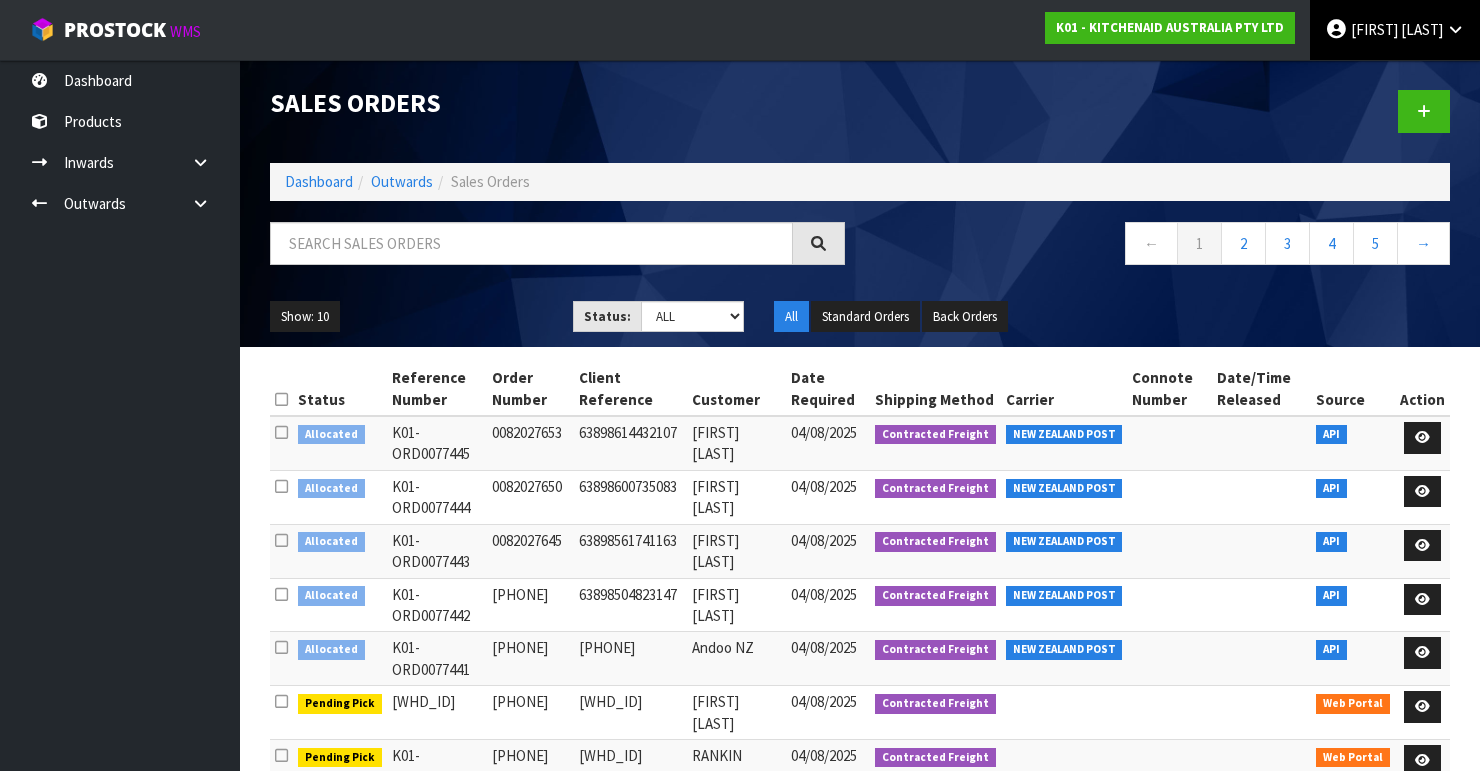 click on "[FIRST] [LAST]" at bounding box center (1395, 30) 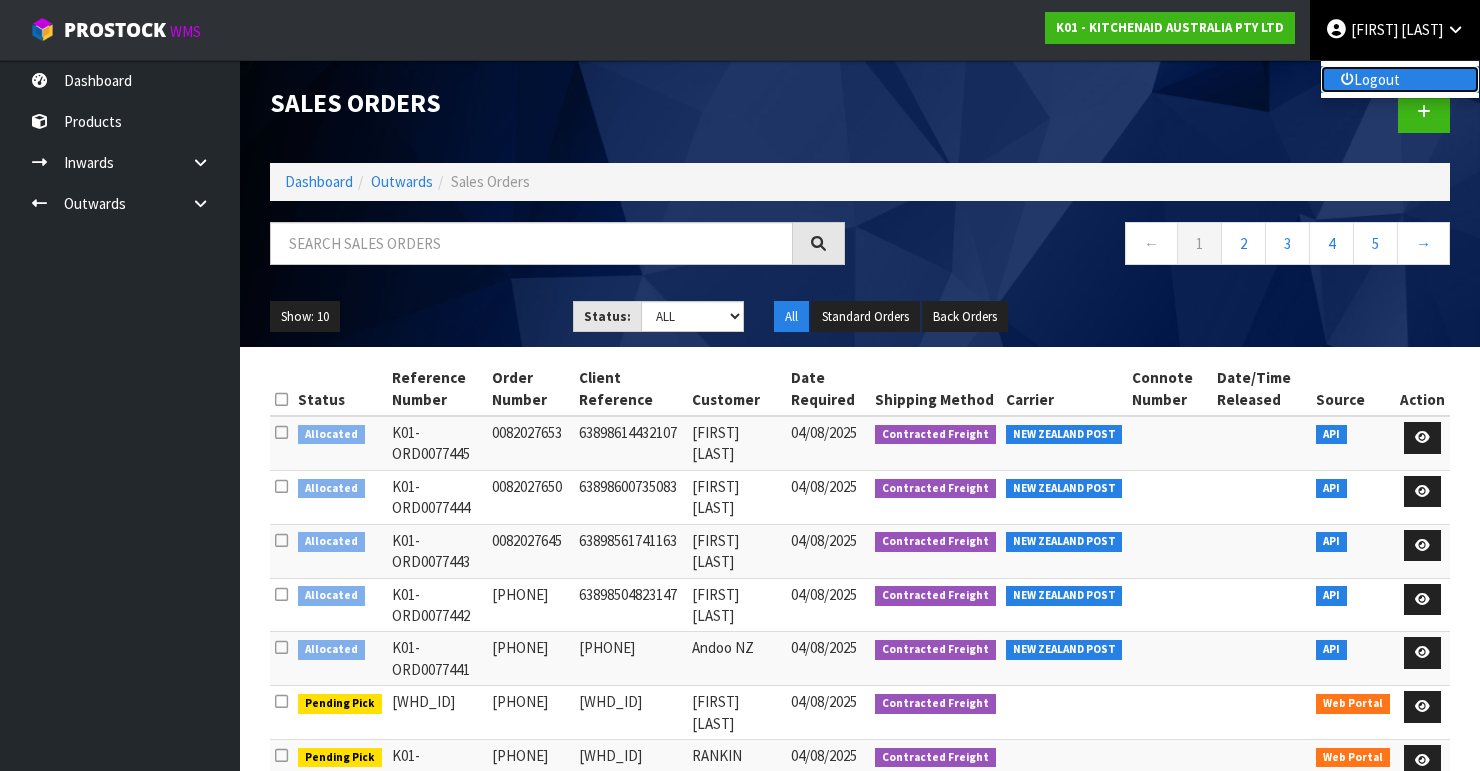 click on "Logout" at bounding box center (1400, 79) 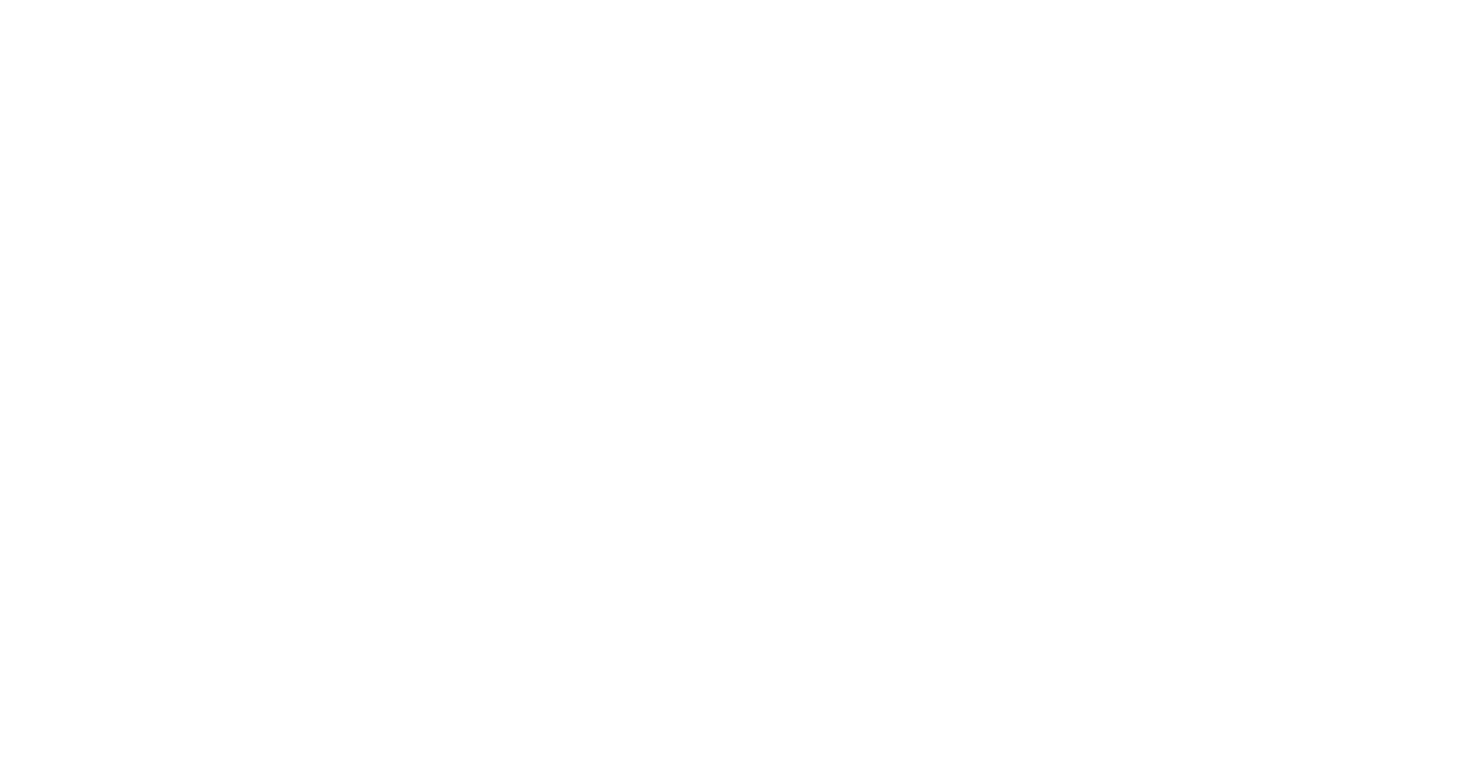 scroll, scrollTop: 0, scrollLeft: 0, axis: both 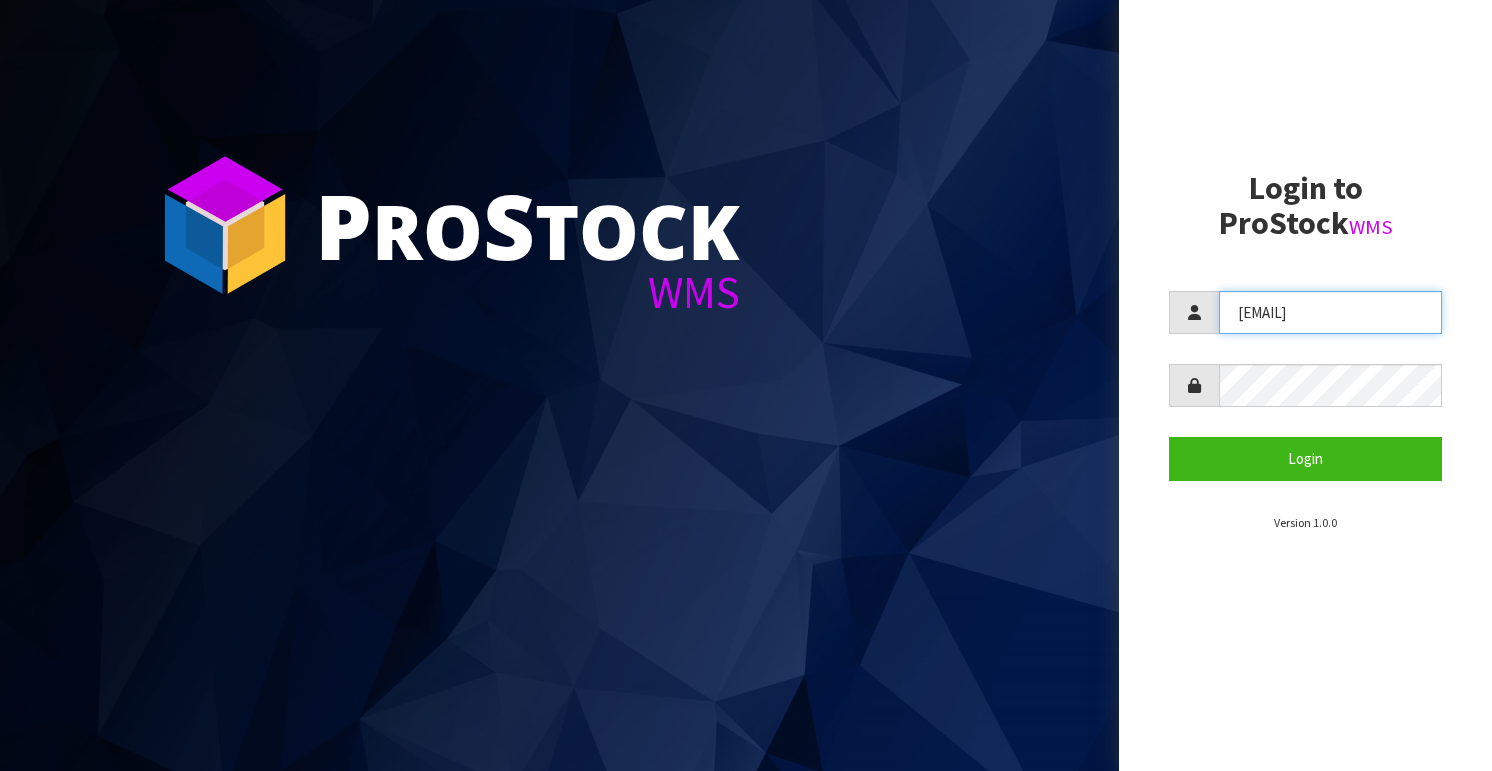 drag, startPoint x: 1354, startPoint y: 317, endPoint x: 1200, endPoint y: 334, distance: 154.93547 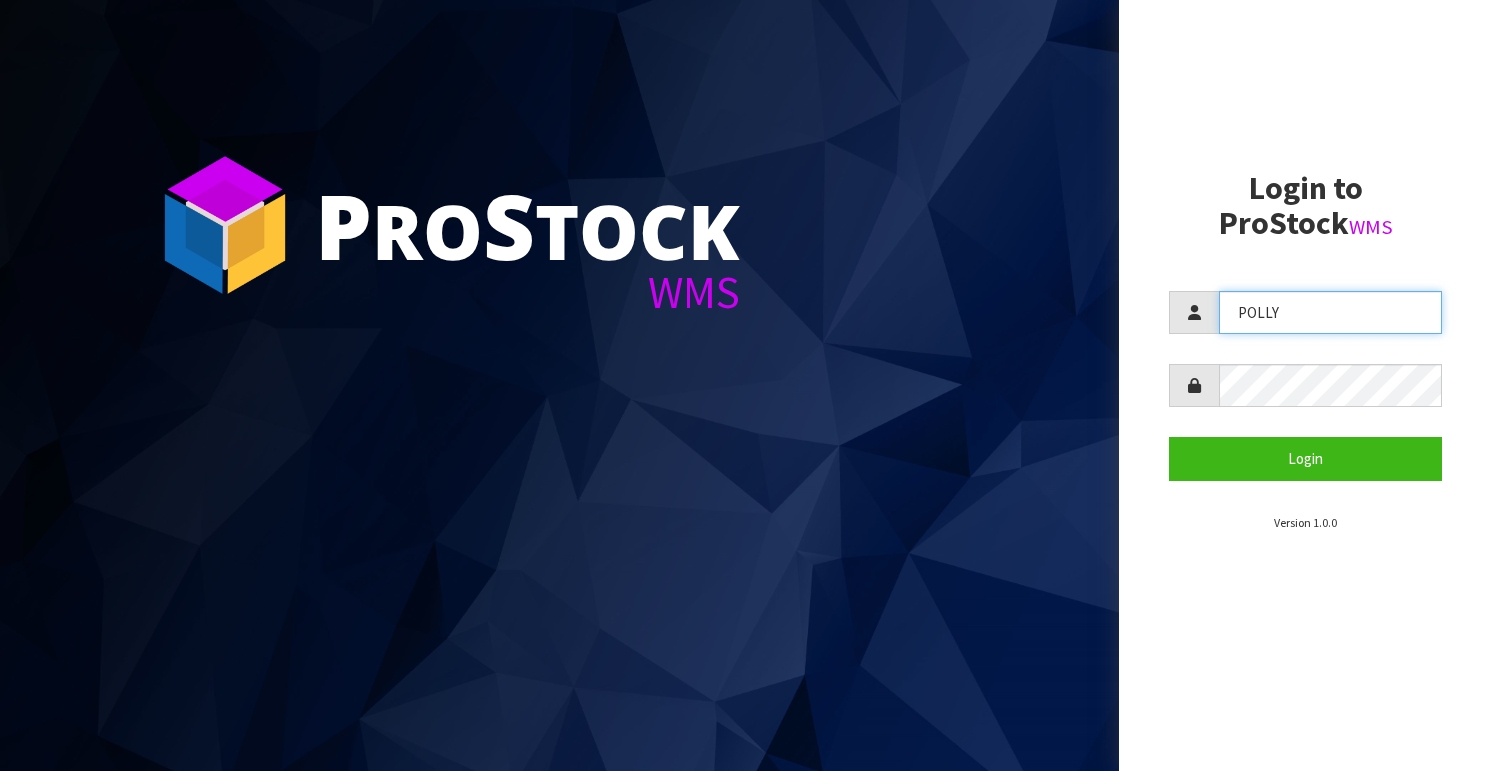 type on "POLLY" 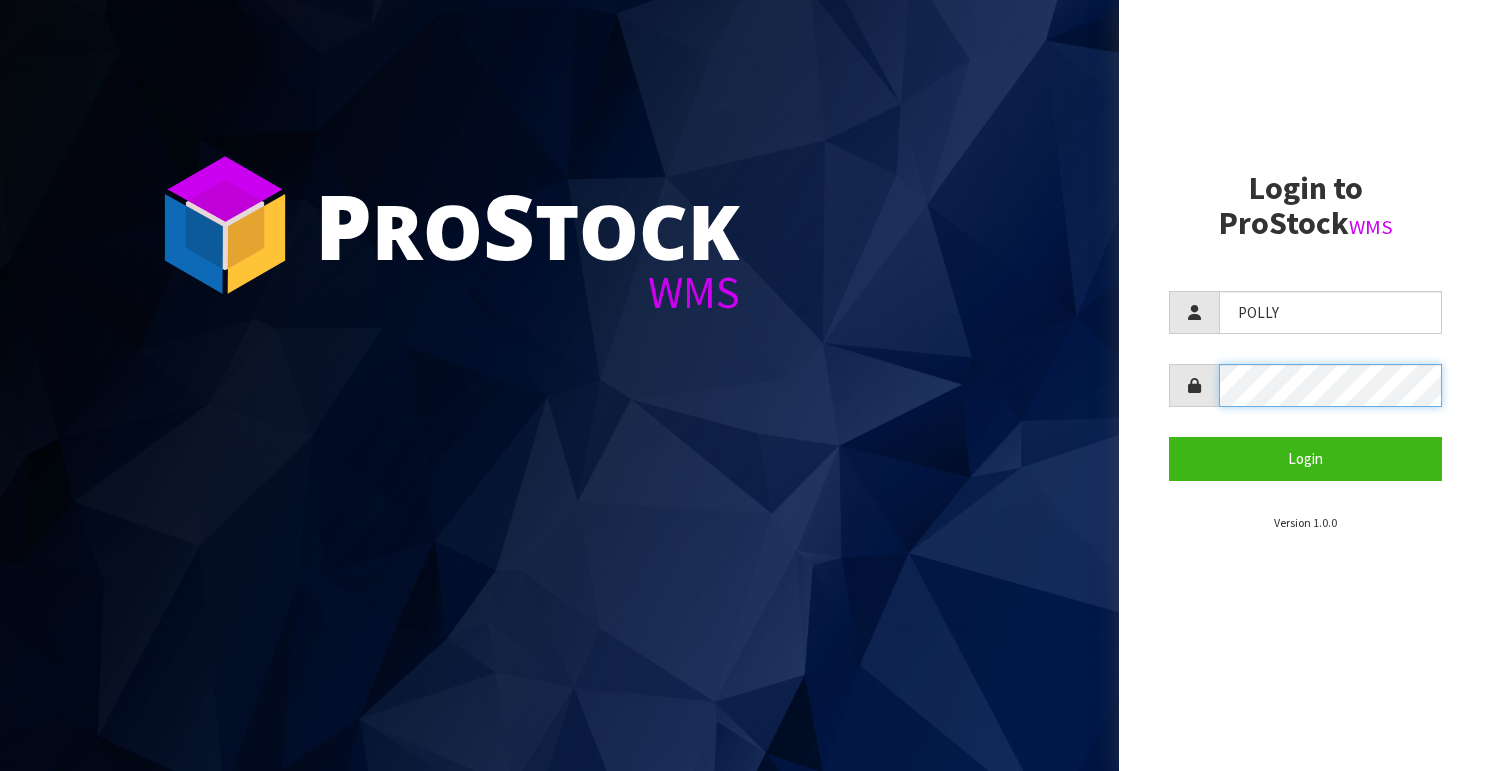 click on "POLLY
Login" at bounding box center [1305, 385] 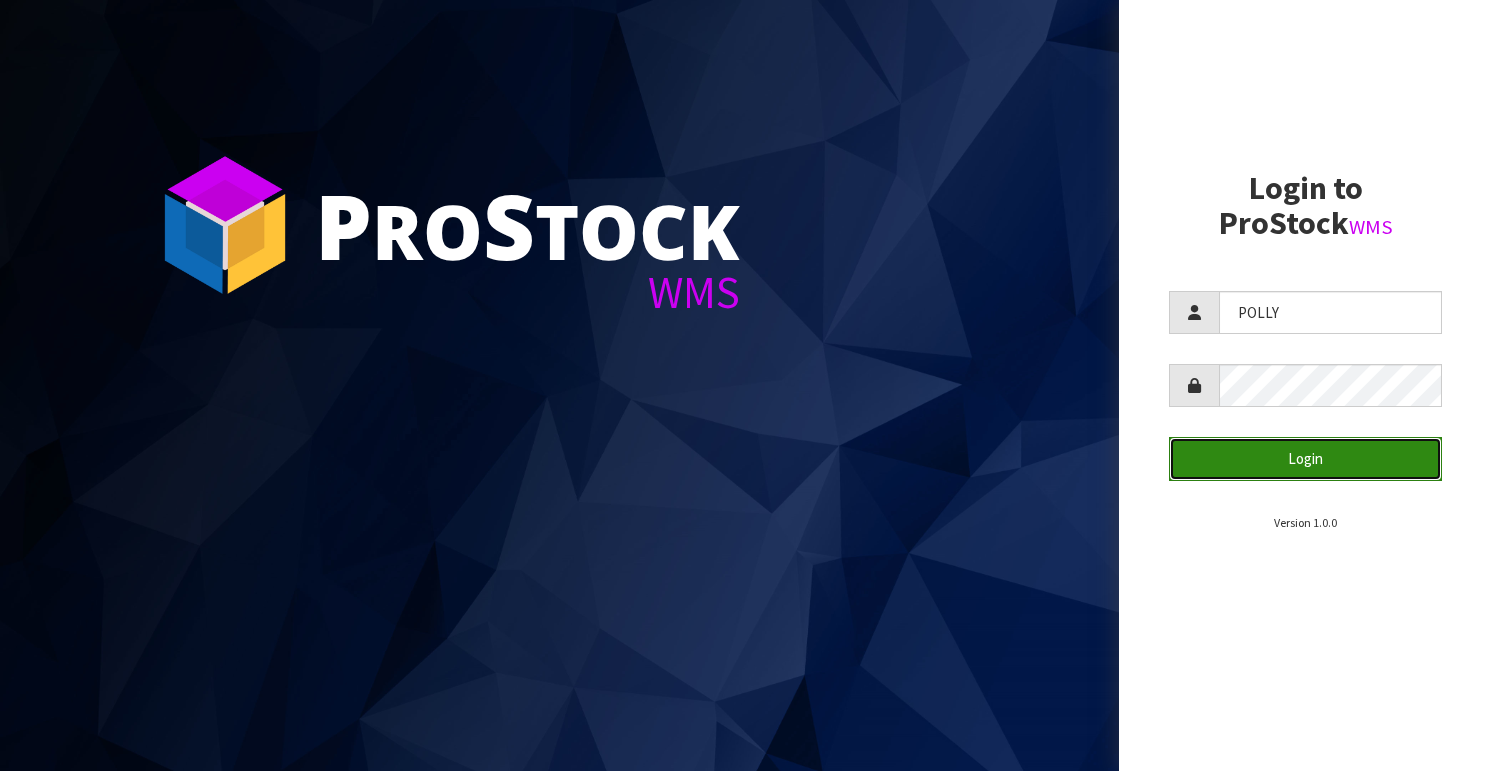 click on "Login" at bounding box center (1305, 458) 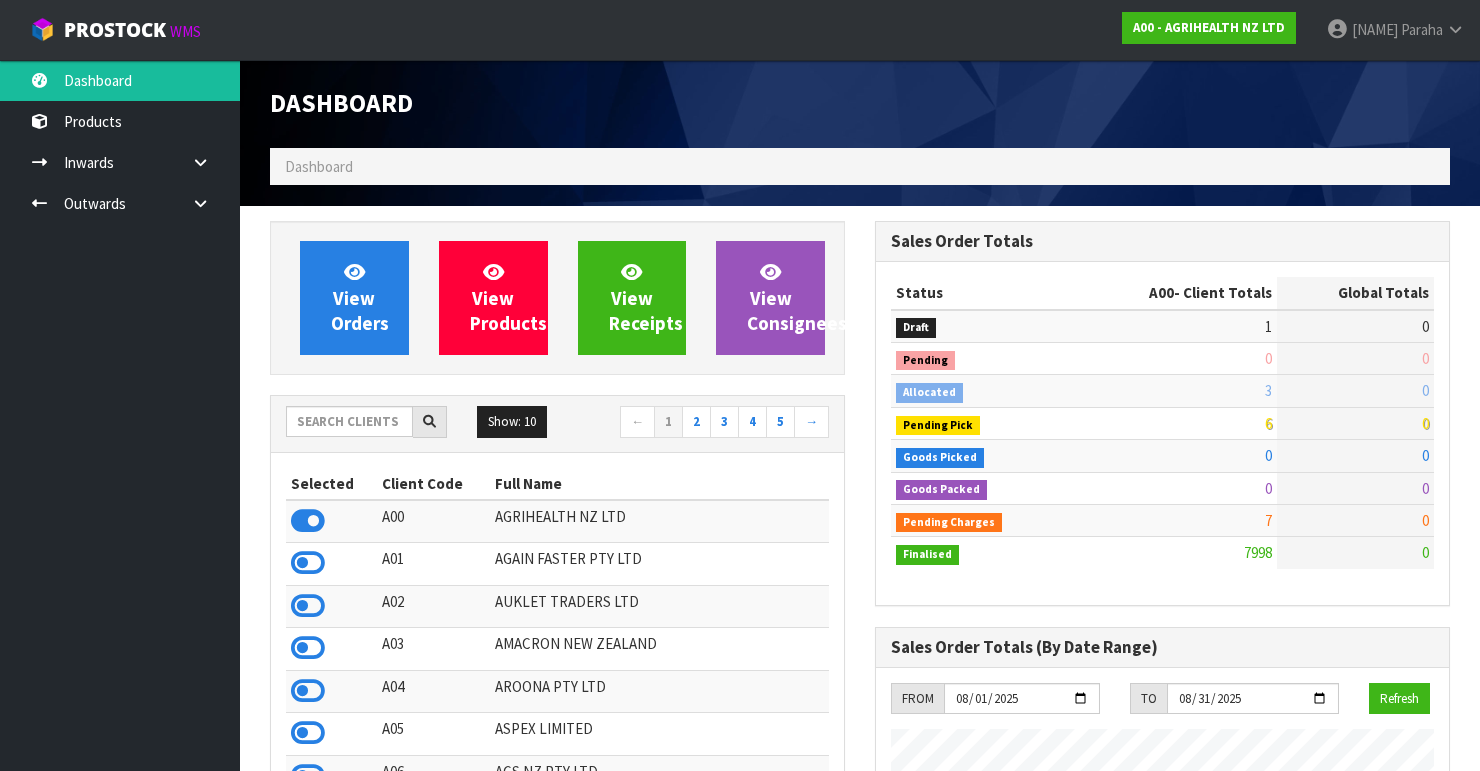 scroll, scrollTop: 998491, scrollLeft: 999395, axis: both 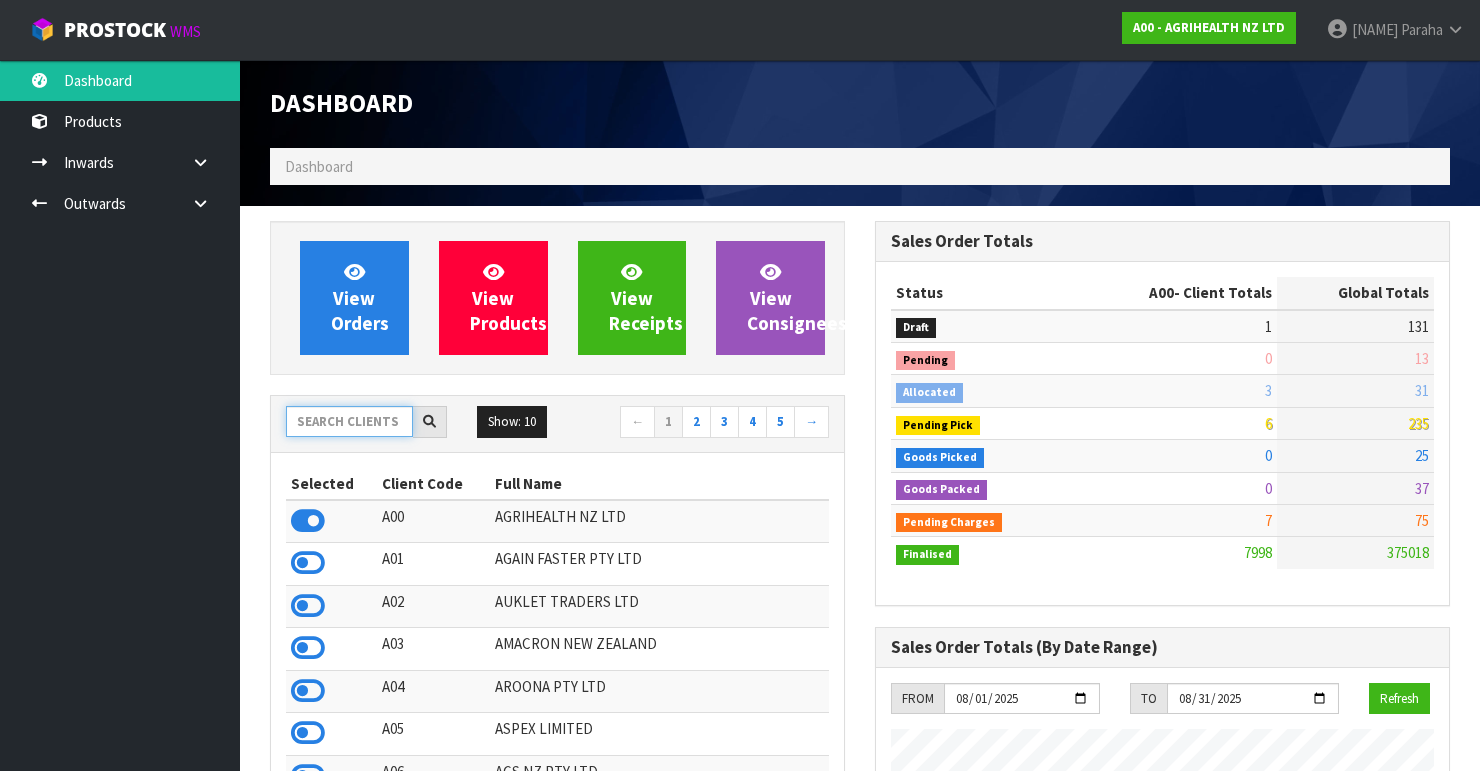 click at bounding box center [349, 421] 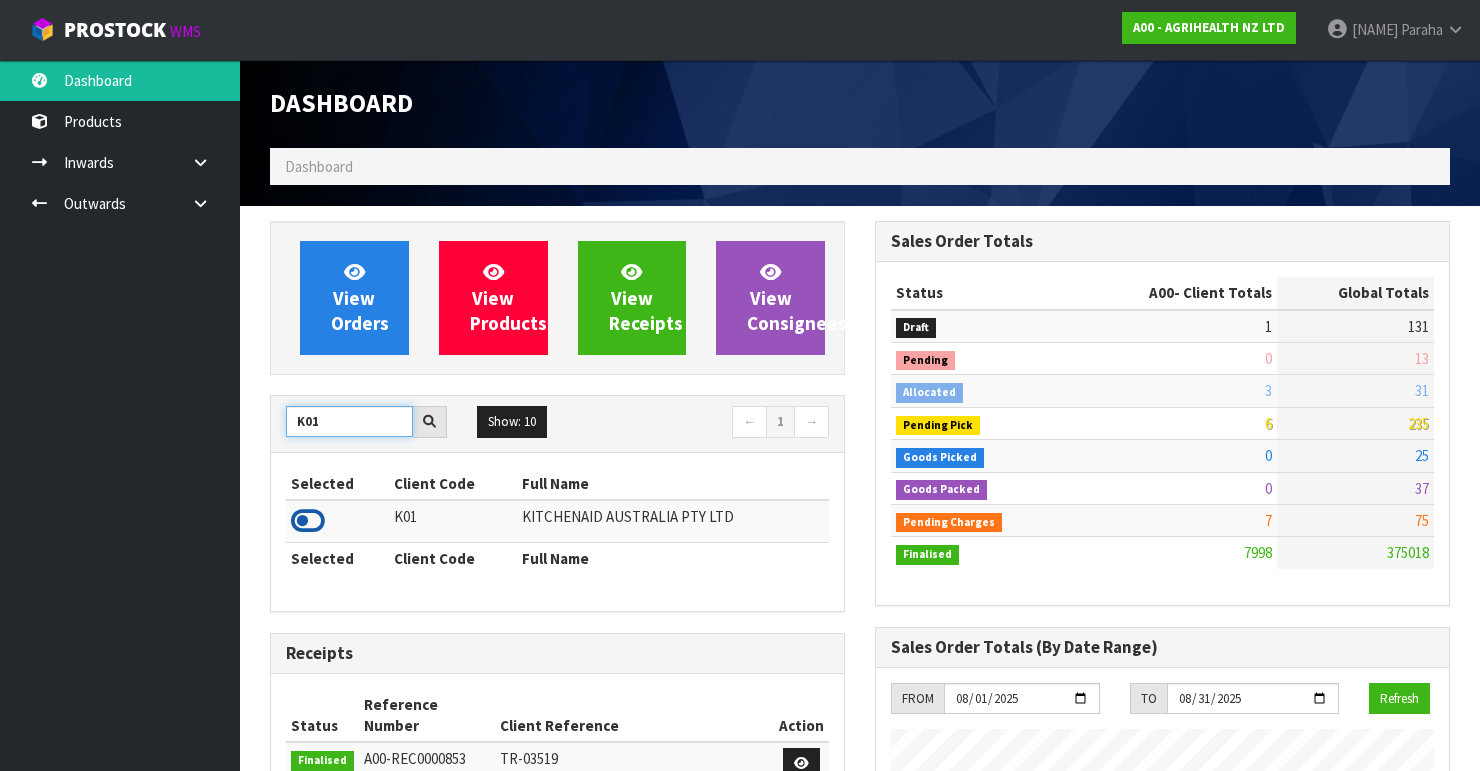 type on "K01" 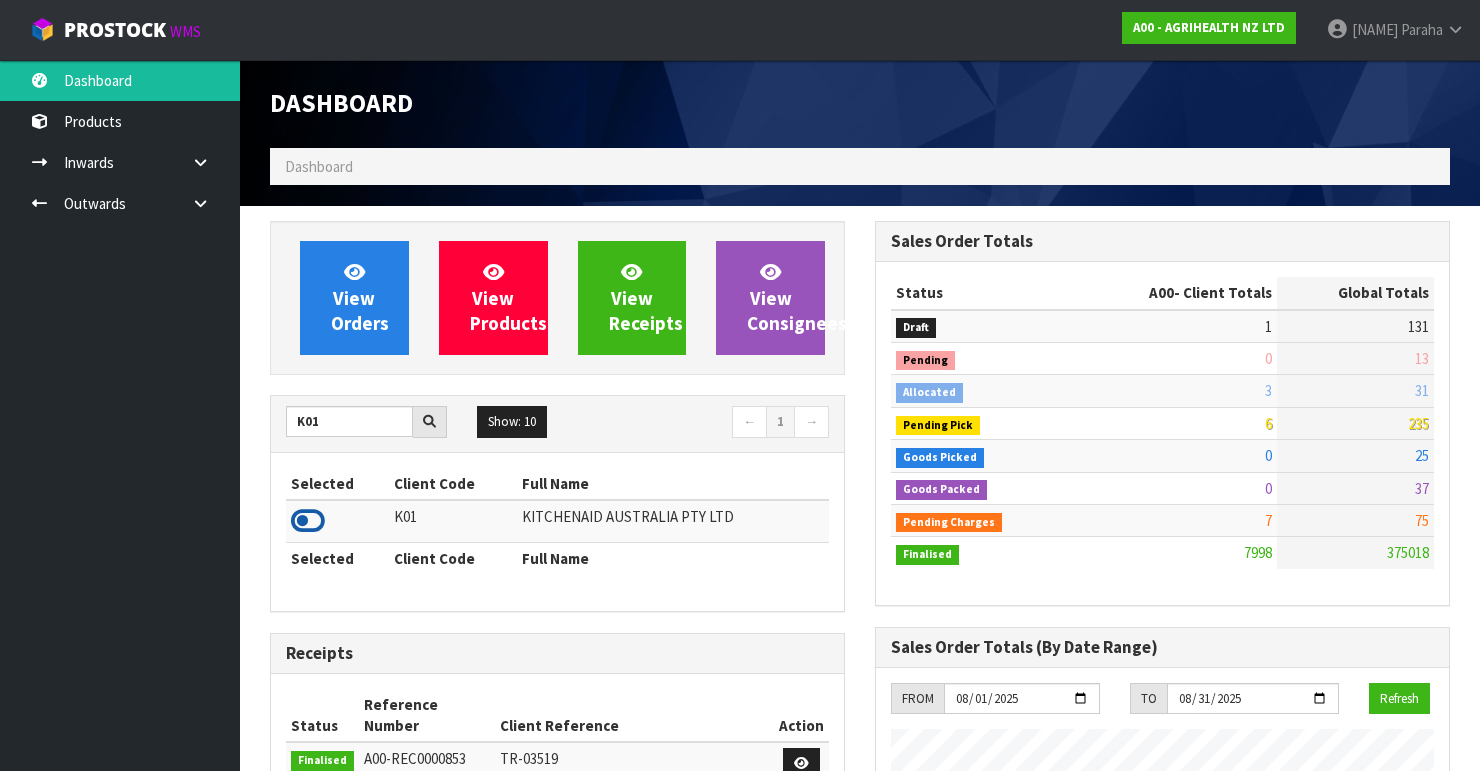 click at bounding box center [308, 521] 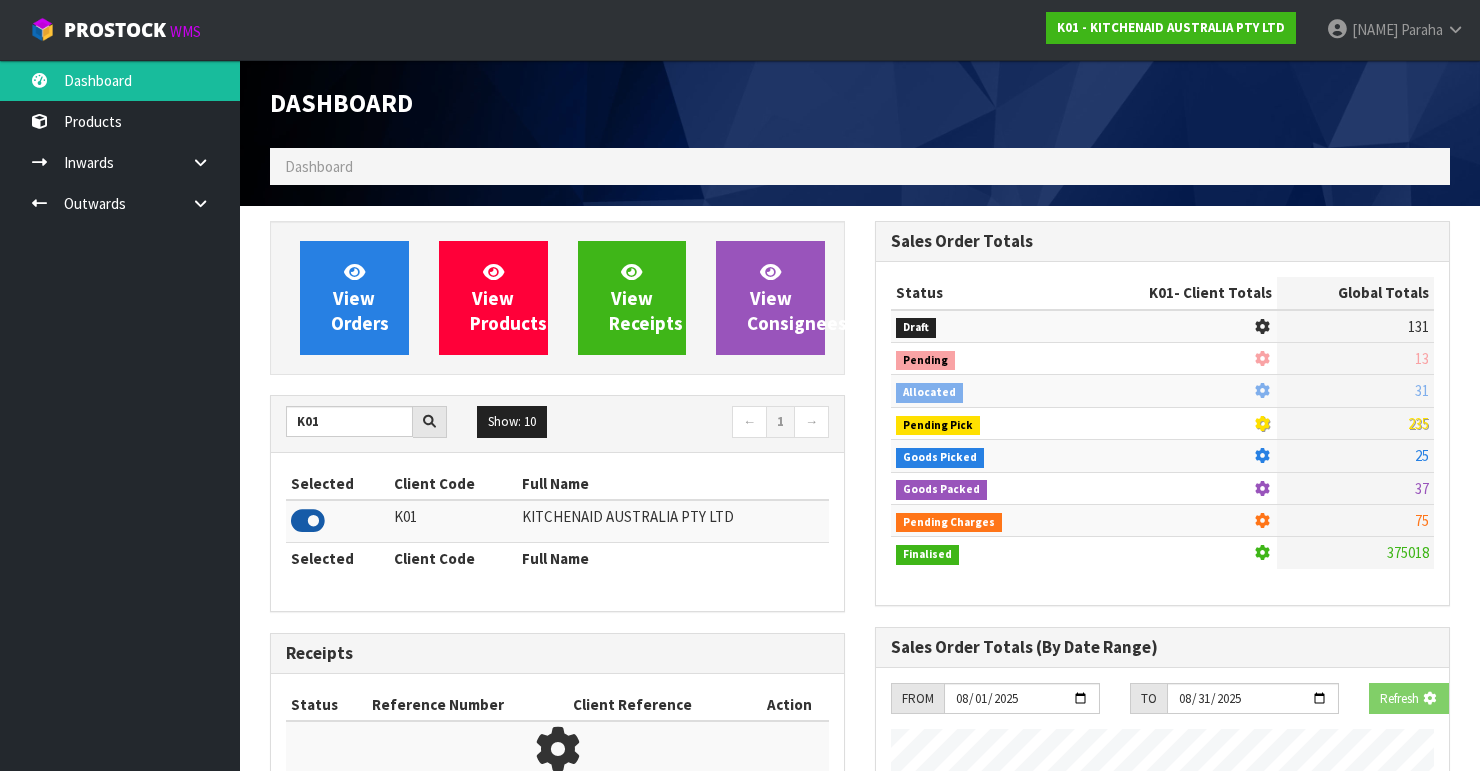 scroll, scrollTop: 1242, scrollLeft: 605, axis: both 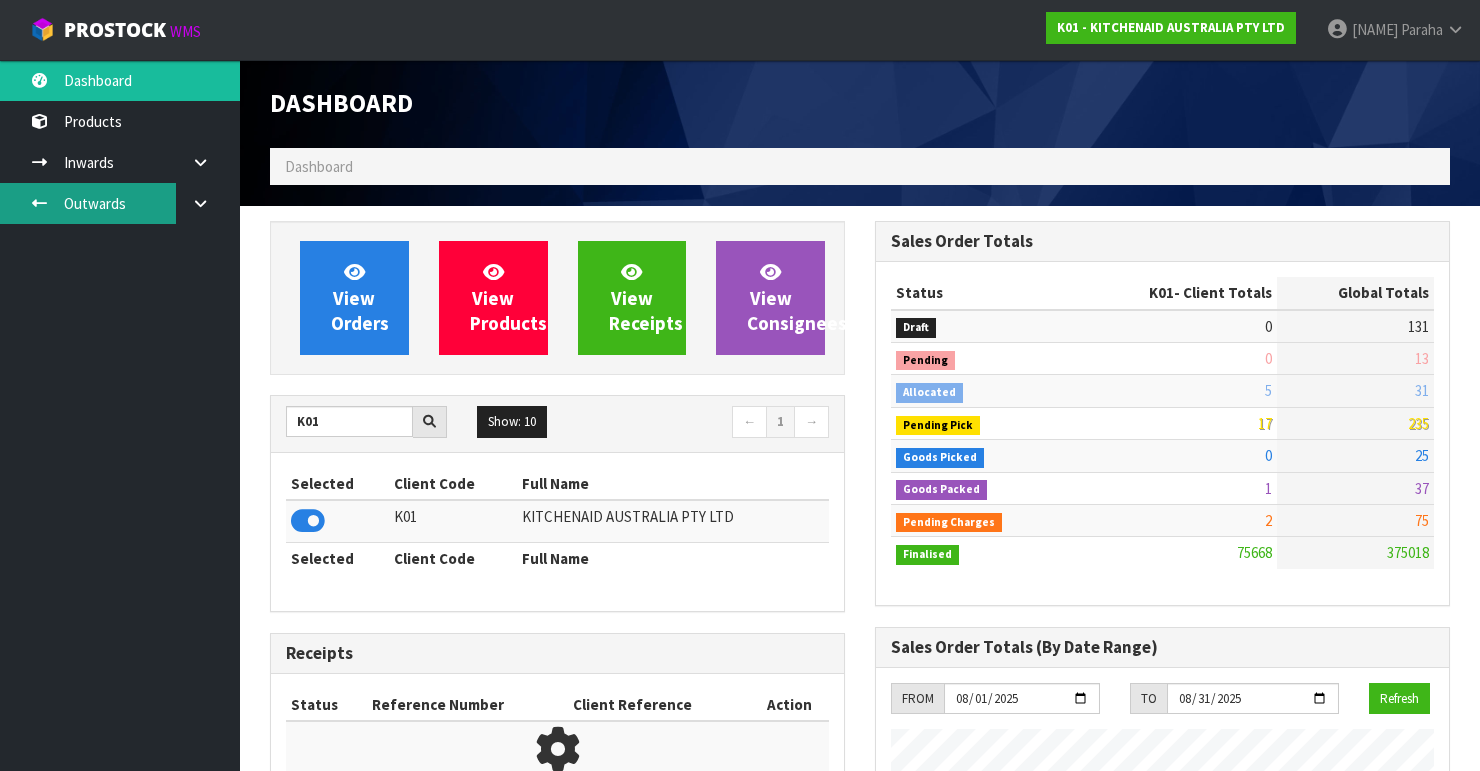 click on "Outwards" at bounding box center [120, 203] 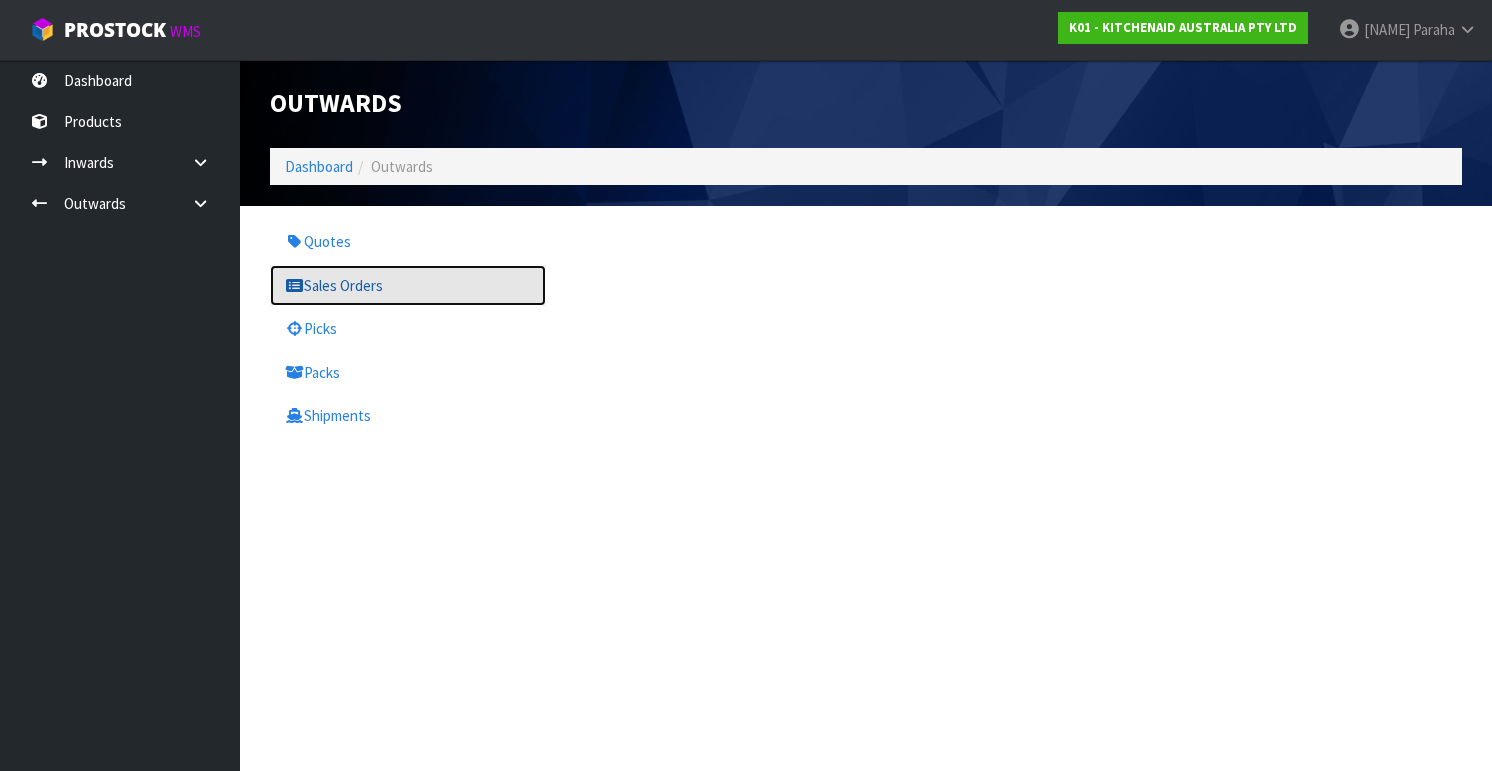 click on "Sales Orders" at bounding box center [408, 285] 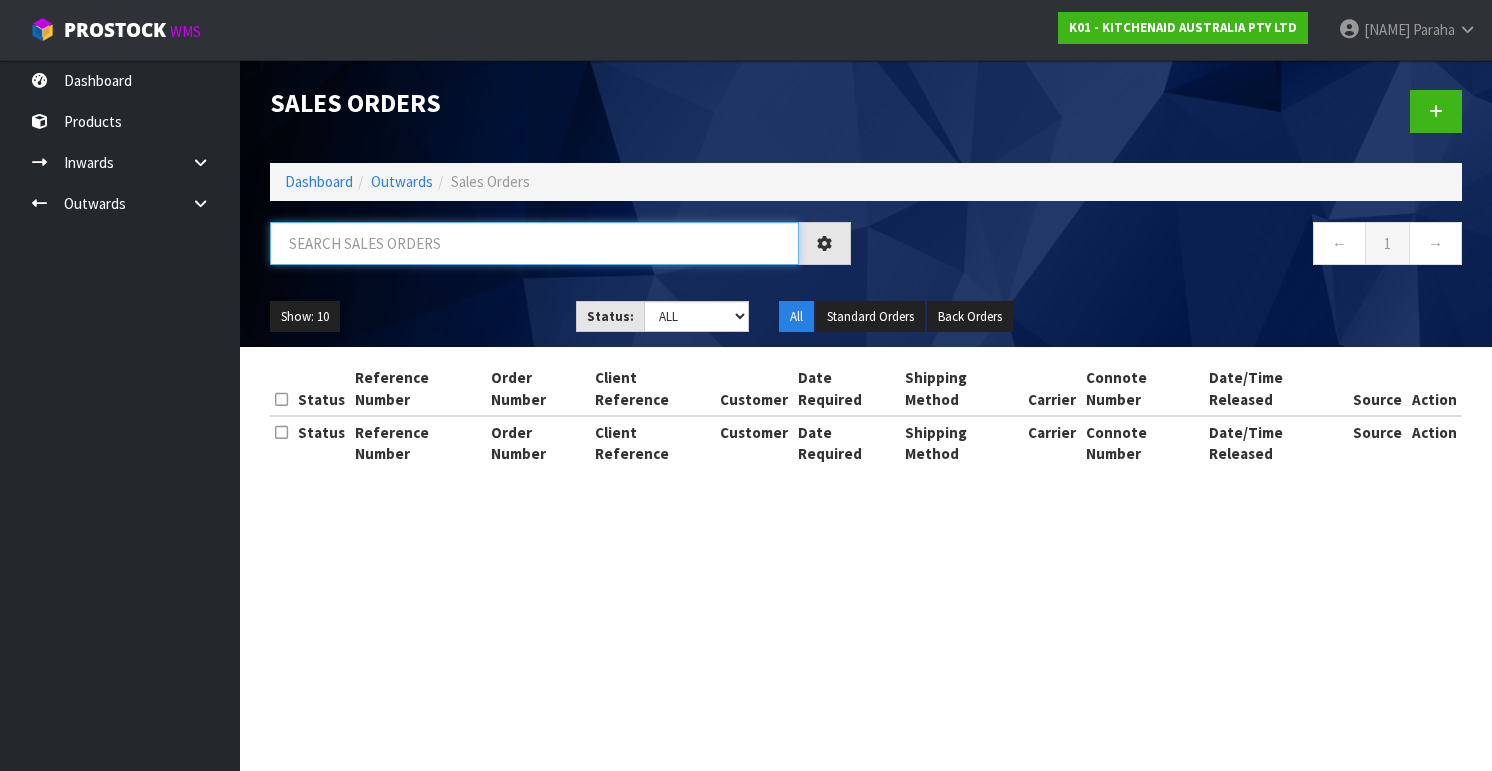 click at bounding box center [534, 243] 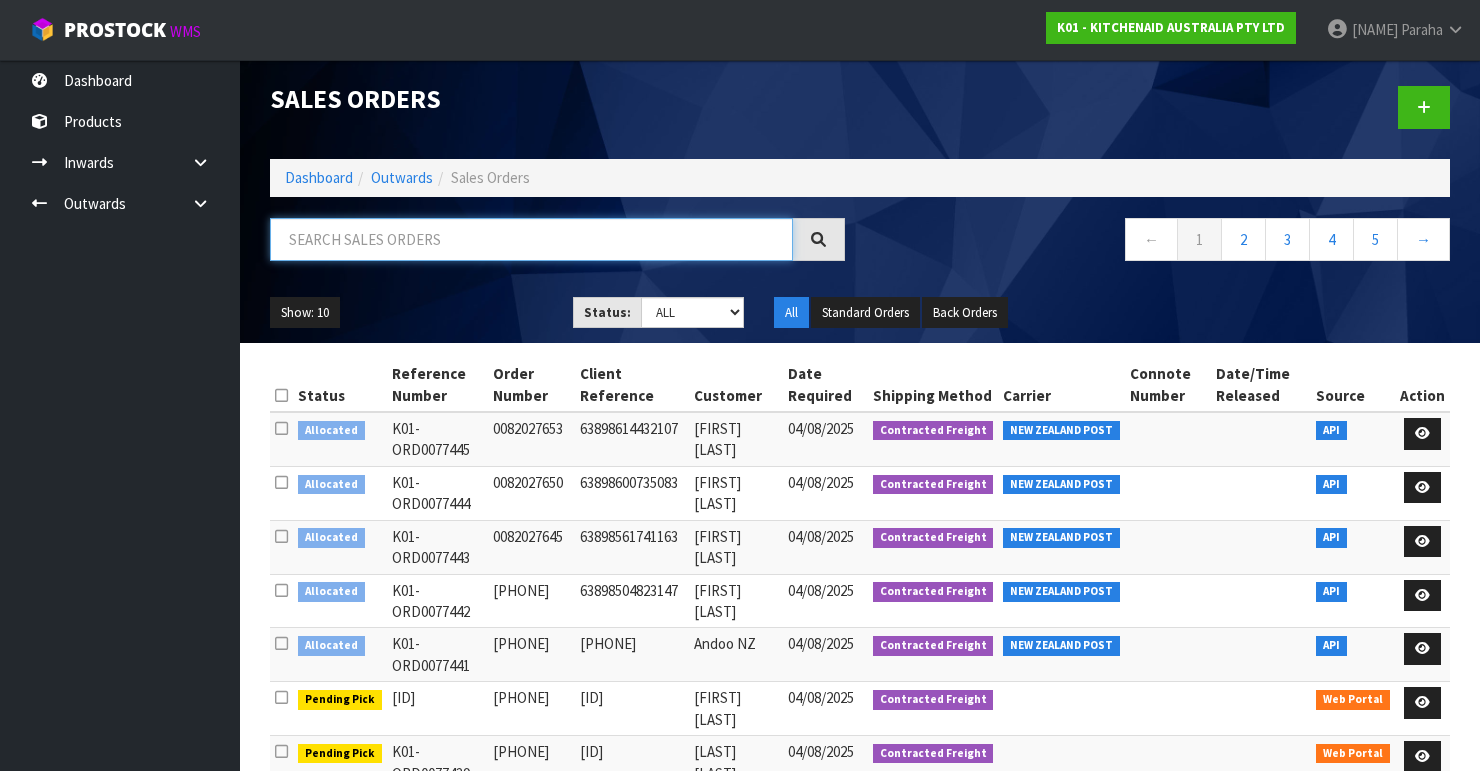 scroll, scrollTop: 0, scrollLeft: 0, axis: both 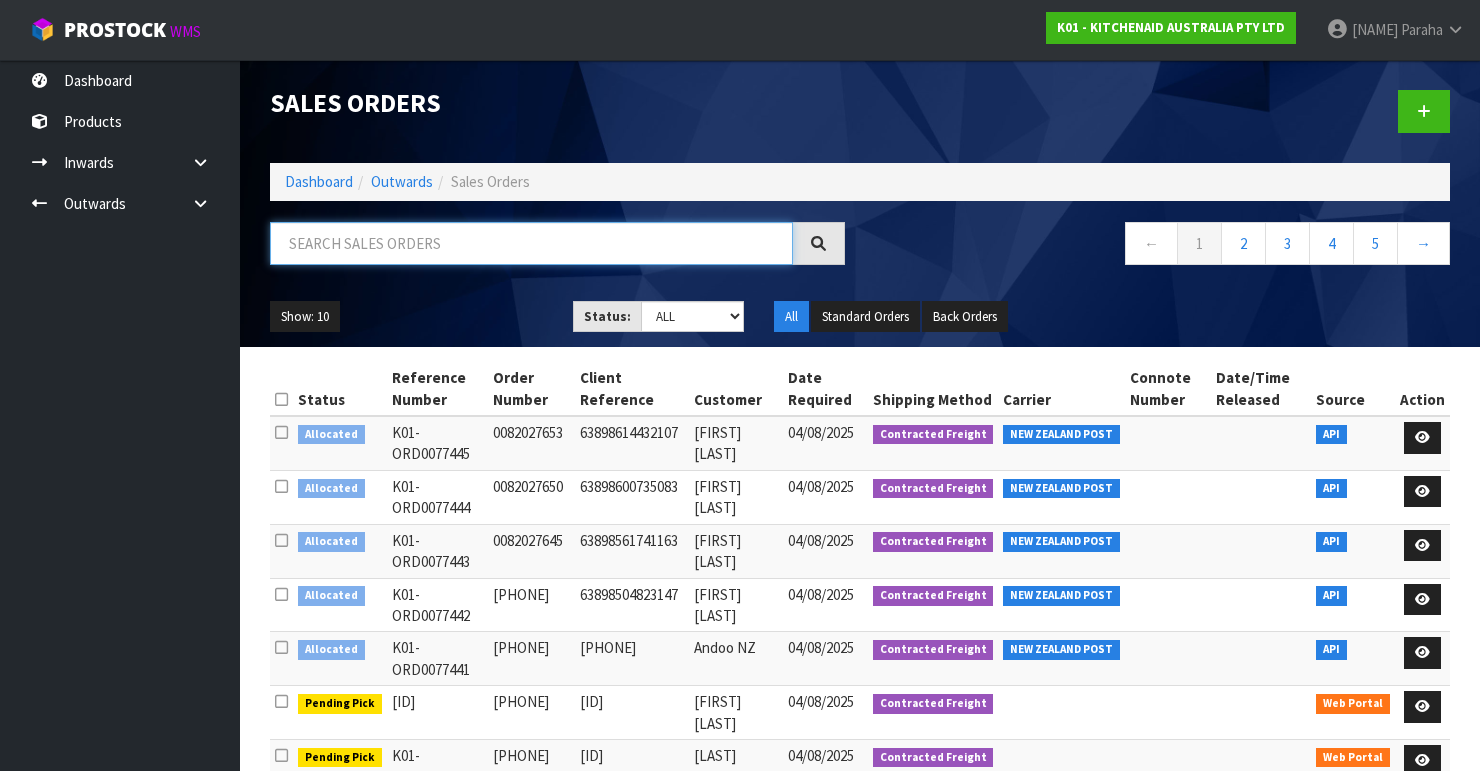 click at bounding box center [531, 243] 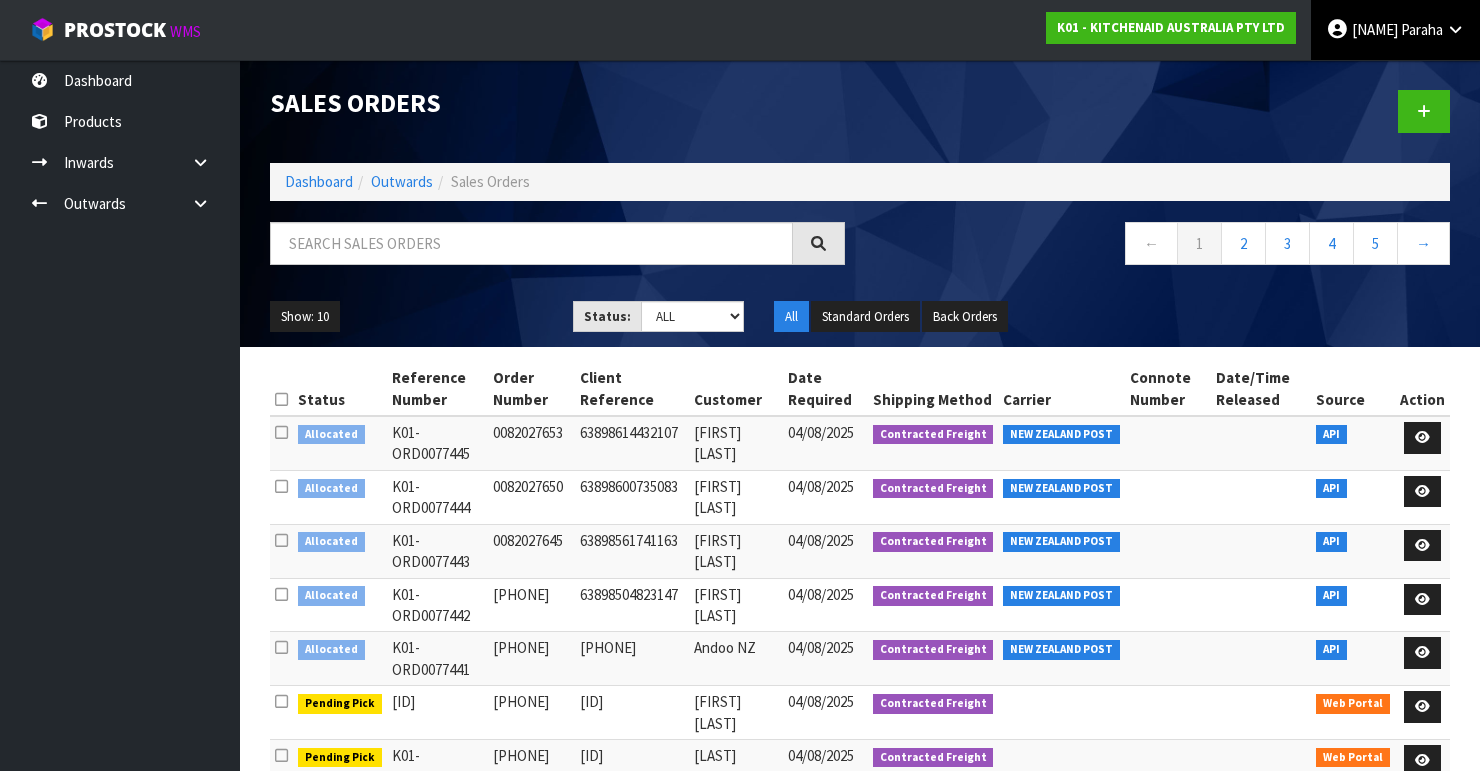 click on "[FIRST] [LAST]" at bounding box center (1395, 30) 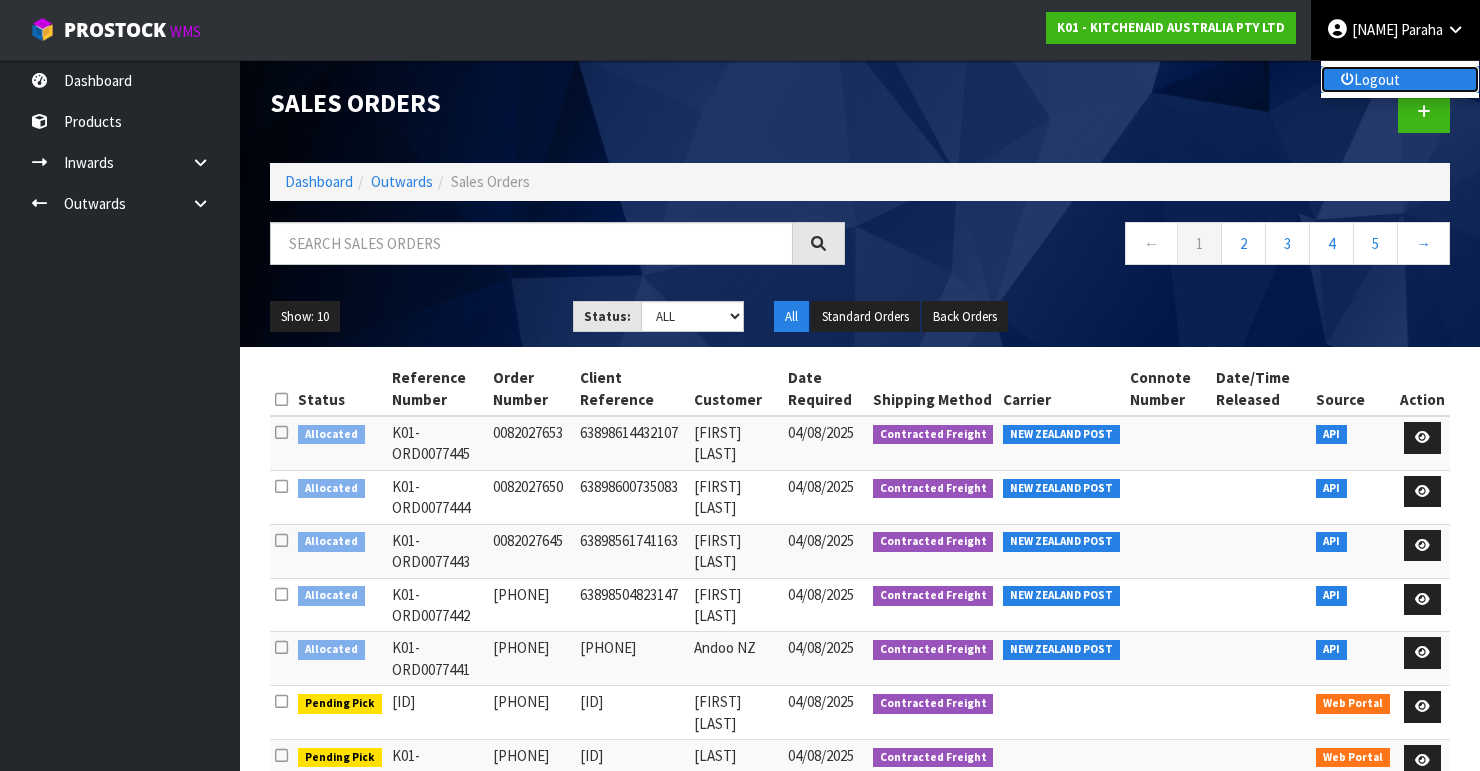click on "Logout" at bounding box center [1400, 79] 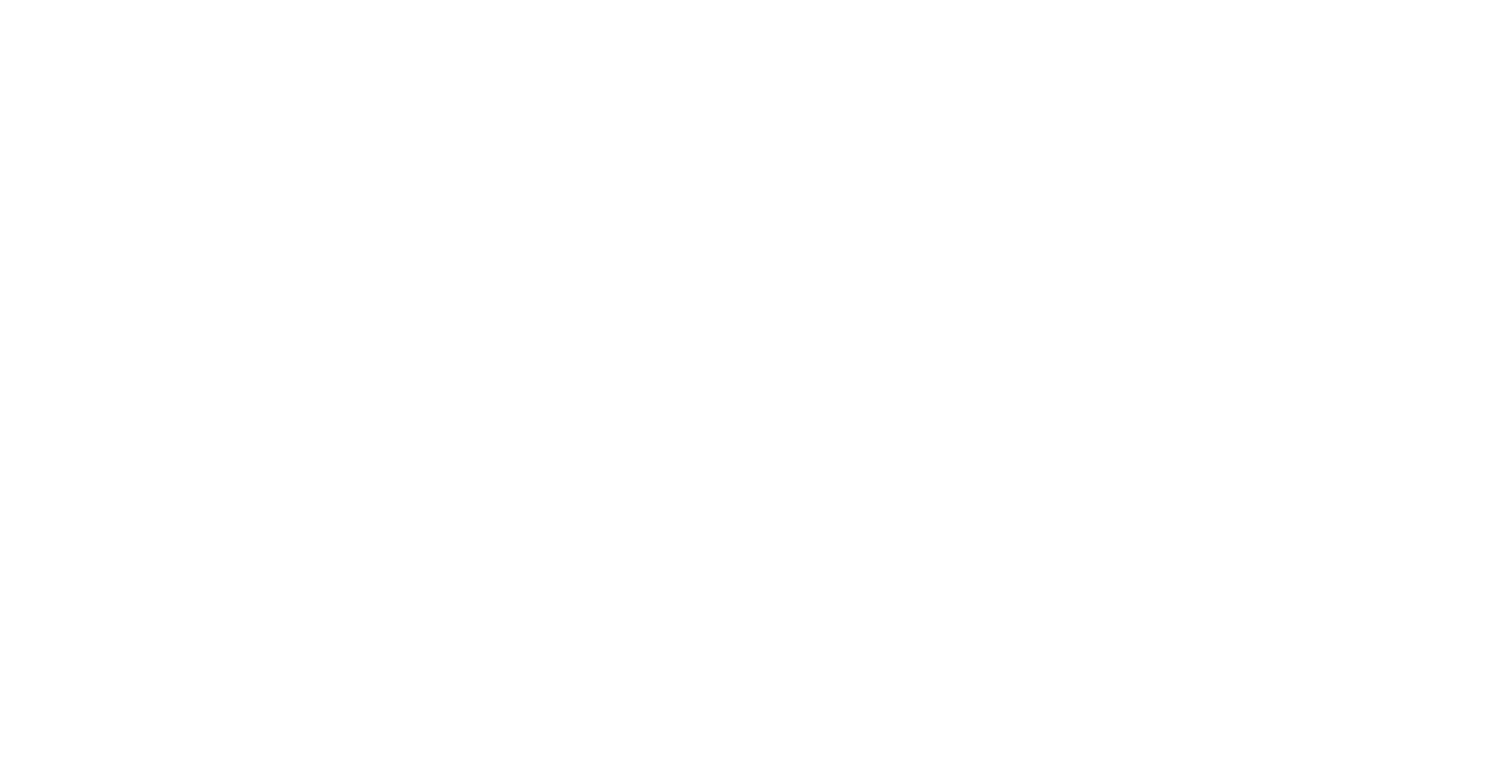 scroll, scrollTop: 0, scrollLeft: 0, axis: both 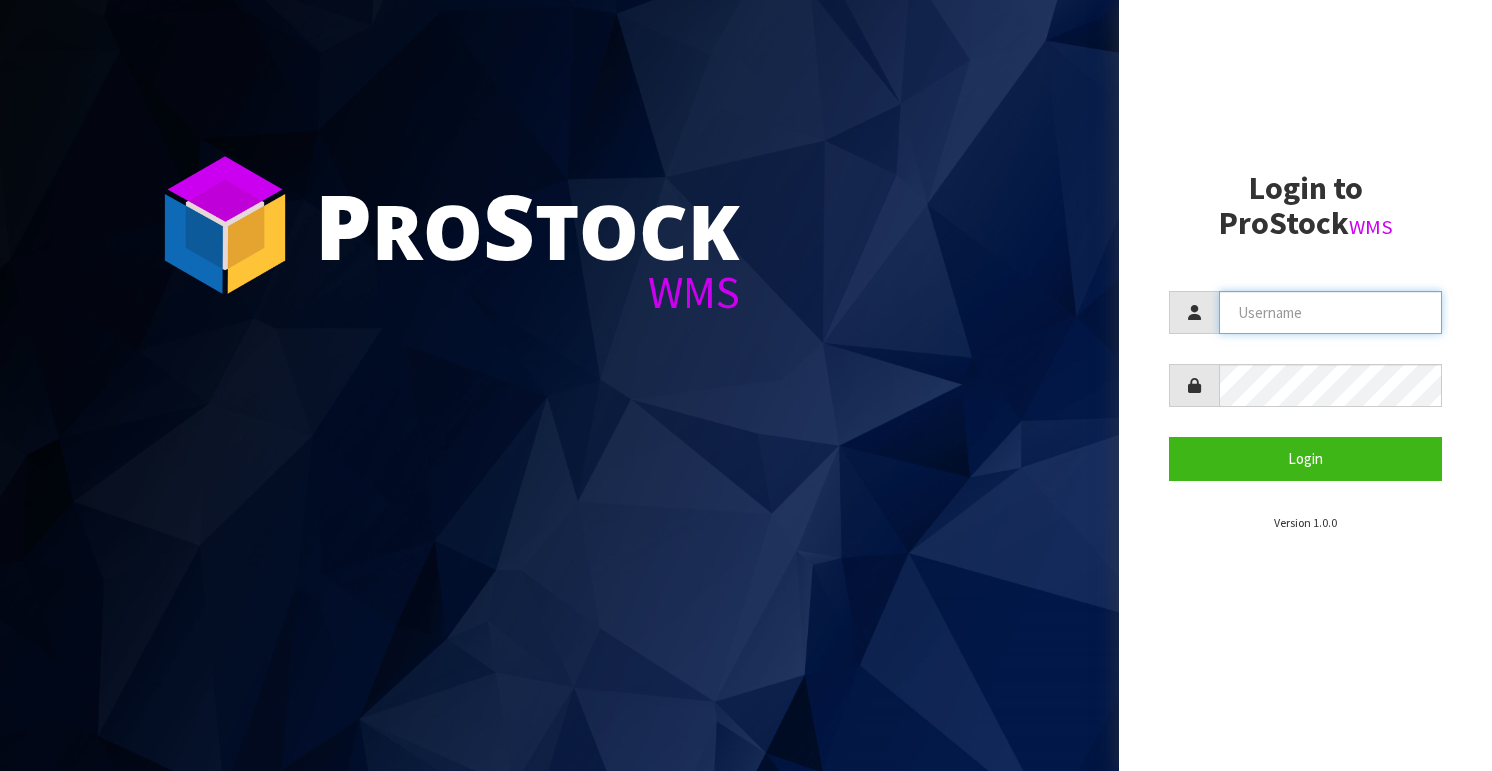 type on "[EMAIL]" 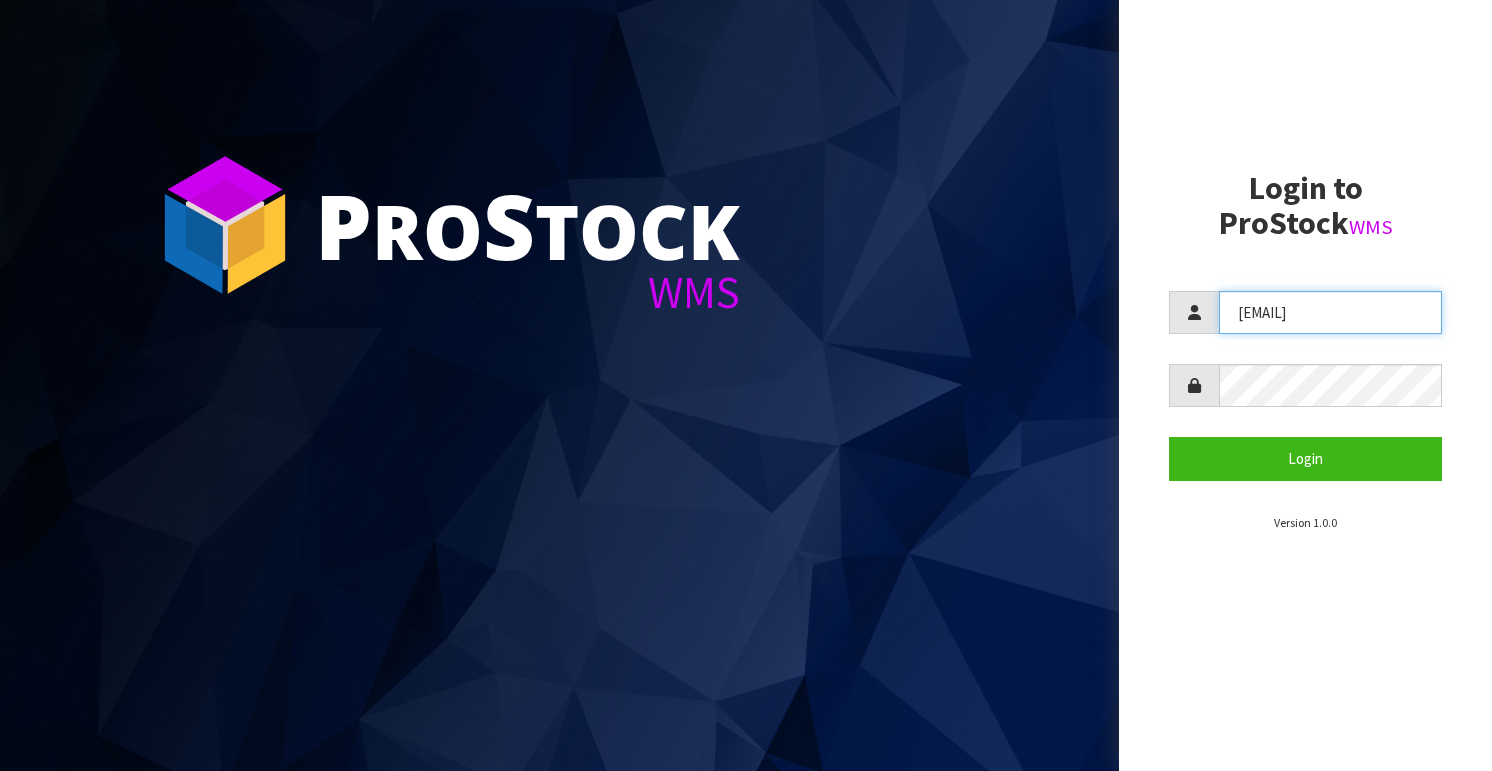 drag, startPoint x: 1357, startPoint y: 320, endPoint x: 1191, endPoint y: 292, distance: 168.34488 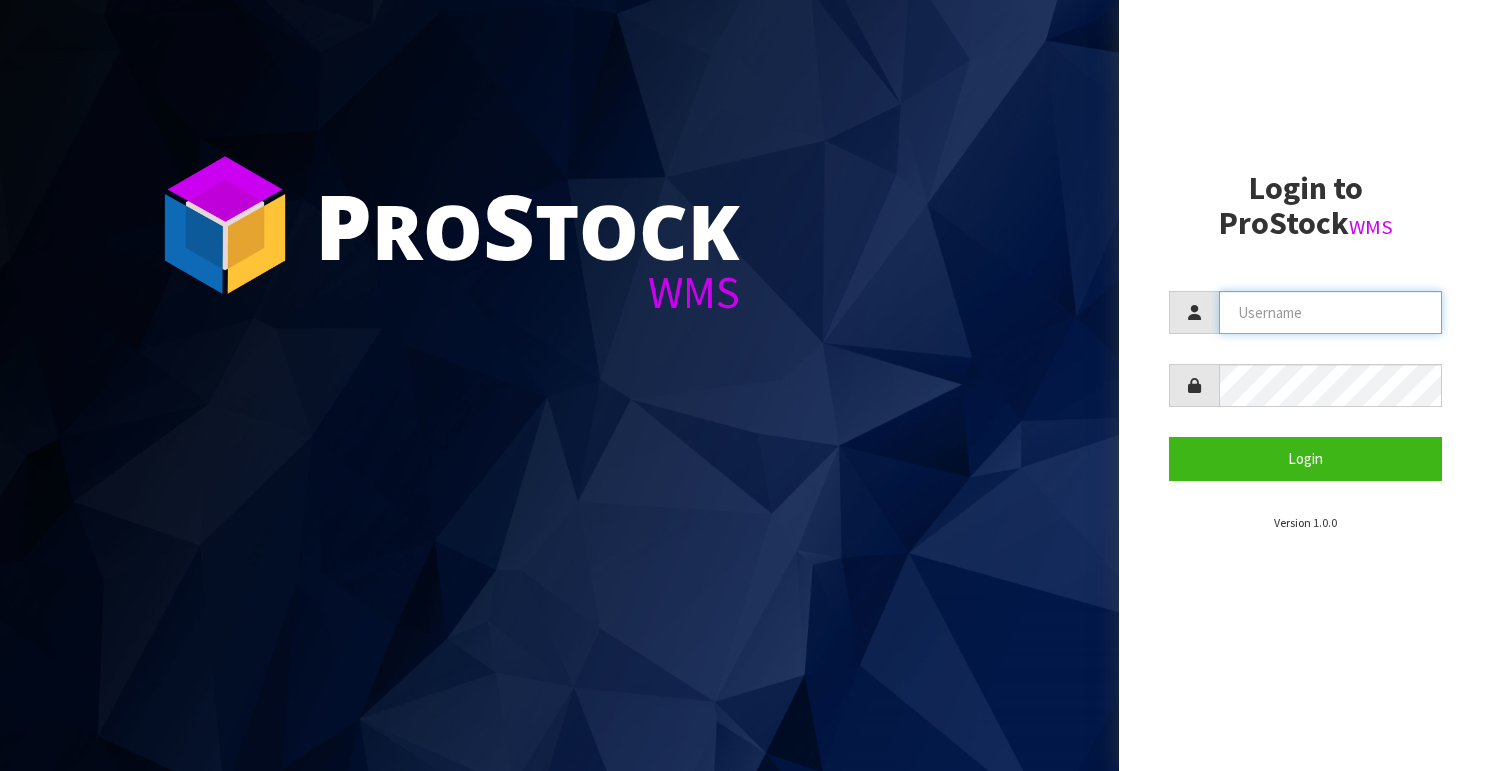 type 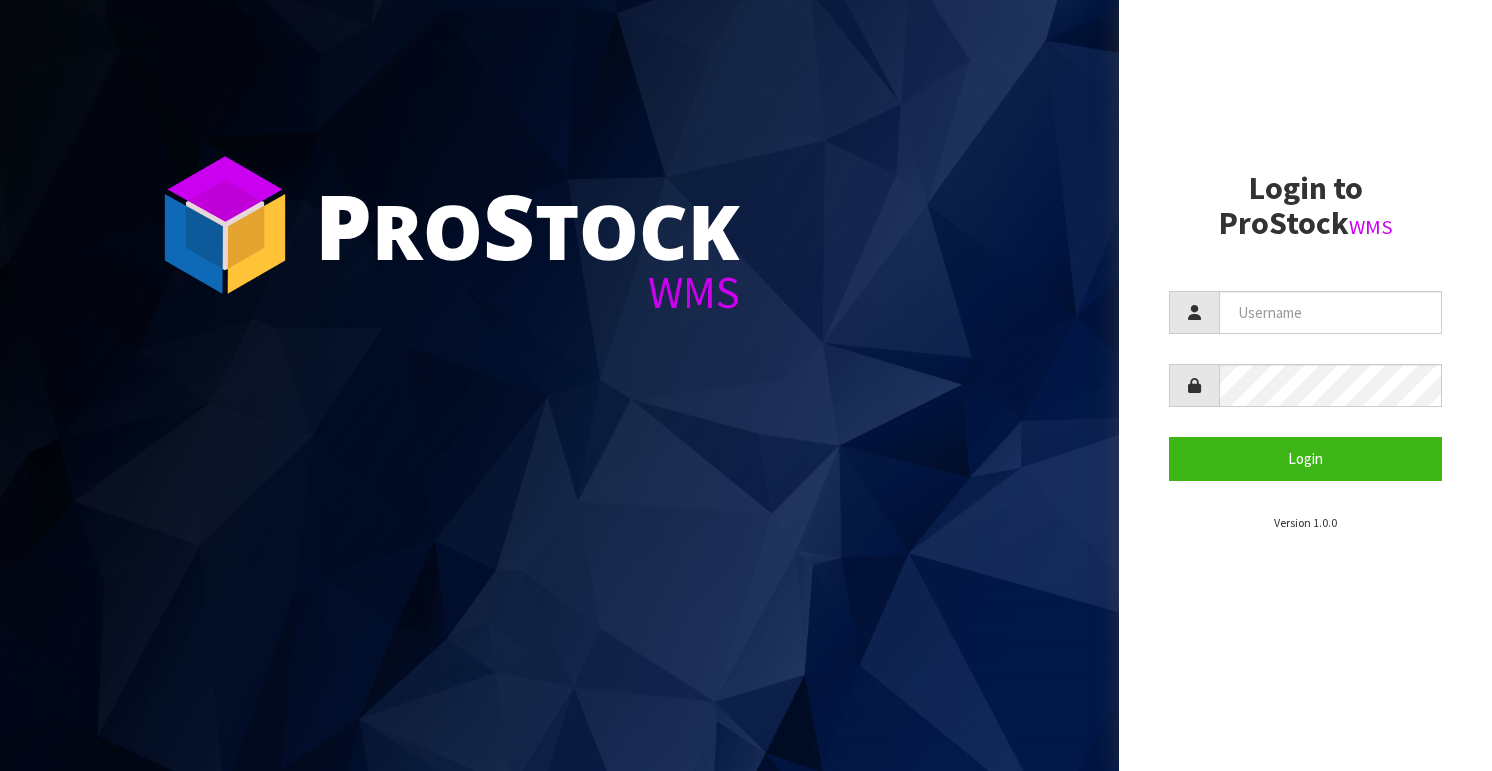 click on "Login to ProStock  WMS
Login
Version 1.0.0" at bounding box center [1305, 351] 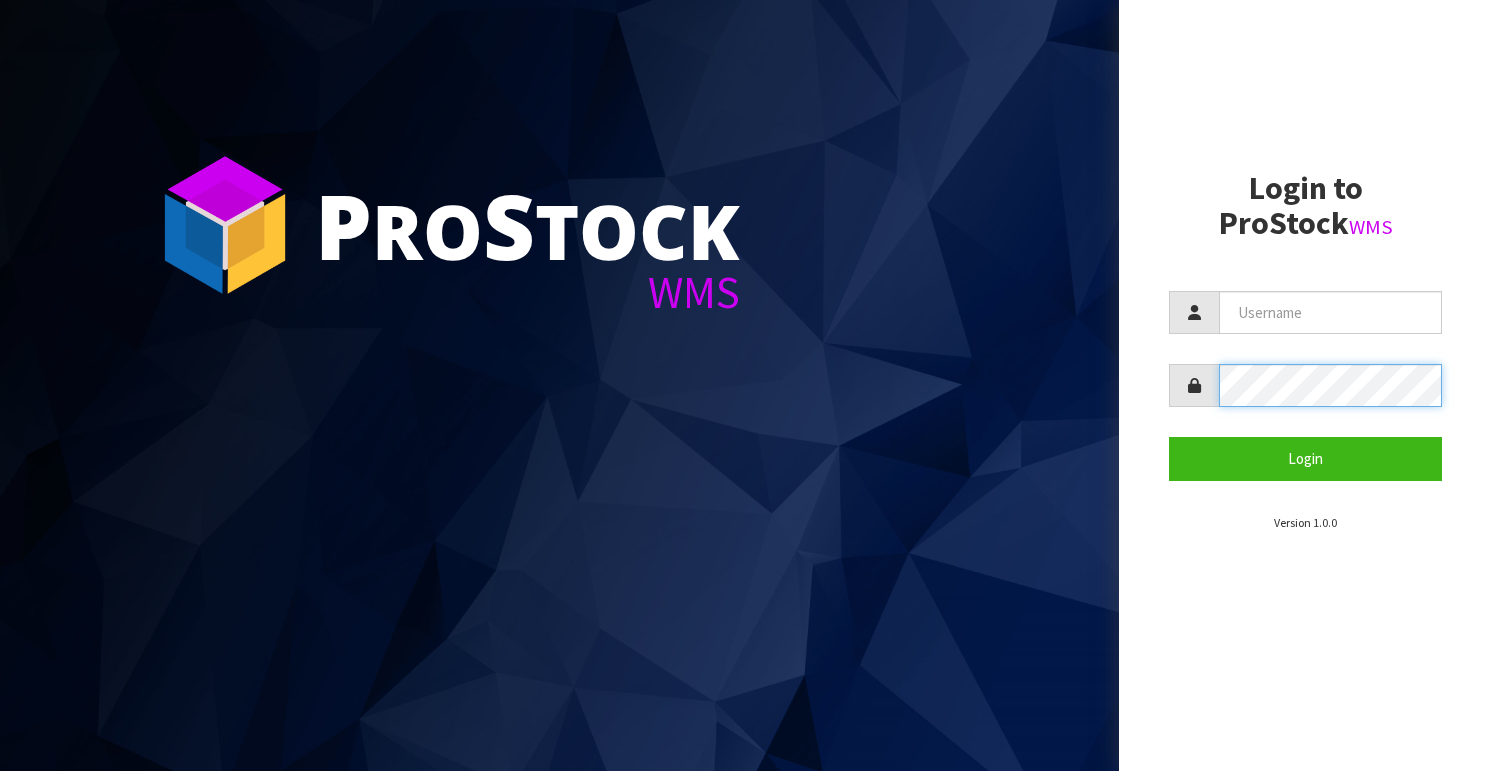 click at bounding box center [1305, 385] 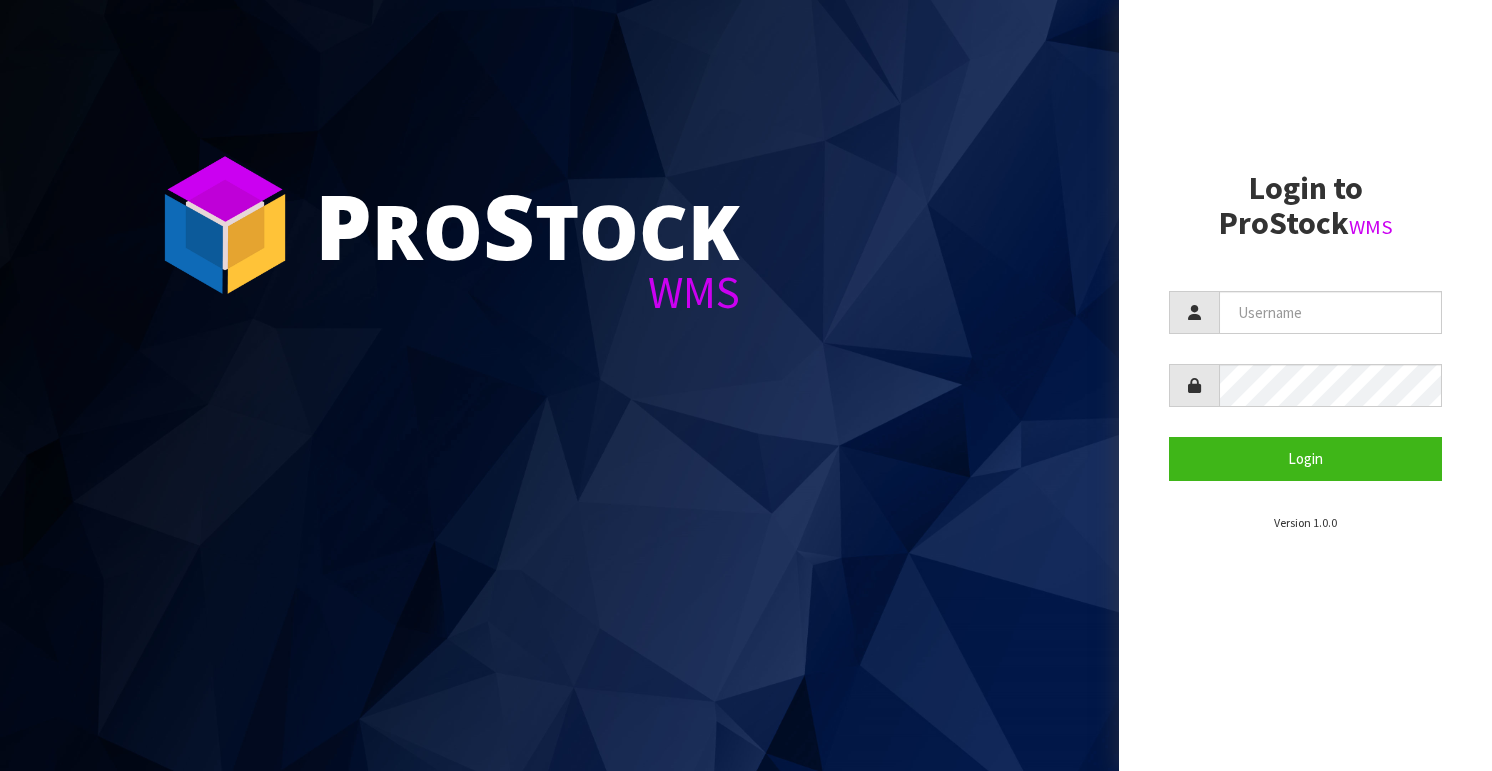 click on "Login to ProStock  WMS
Login
Version 1.0.0" at bounding box center [1305, 385] 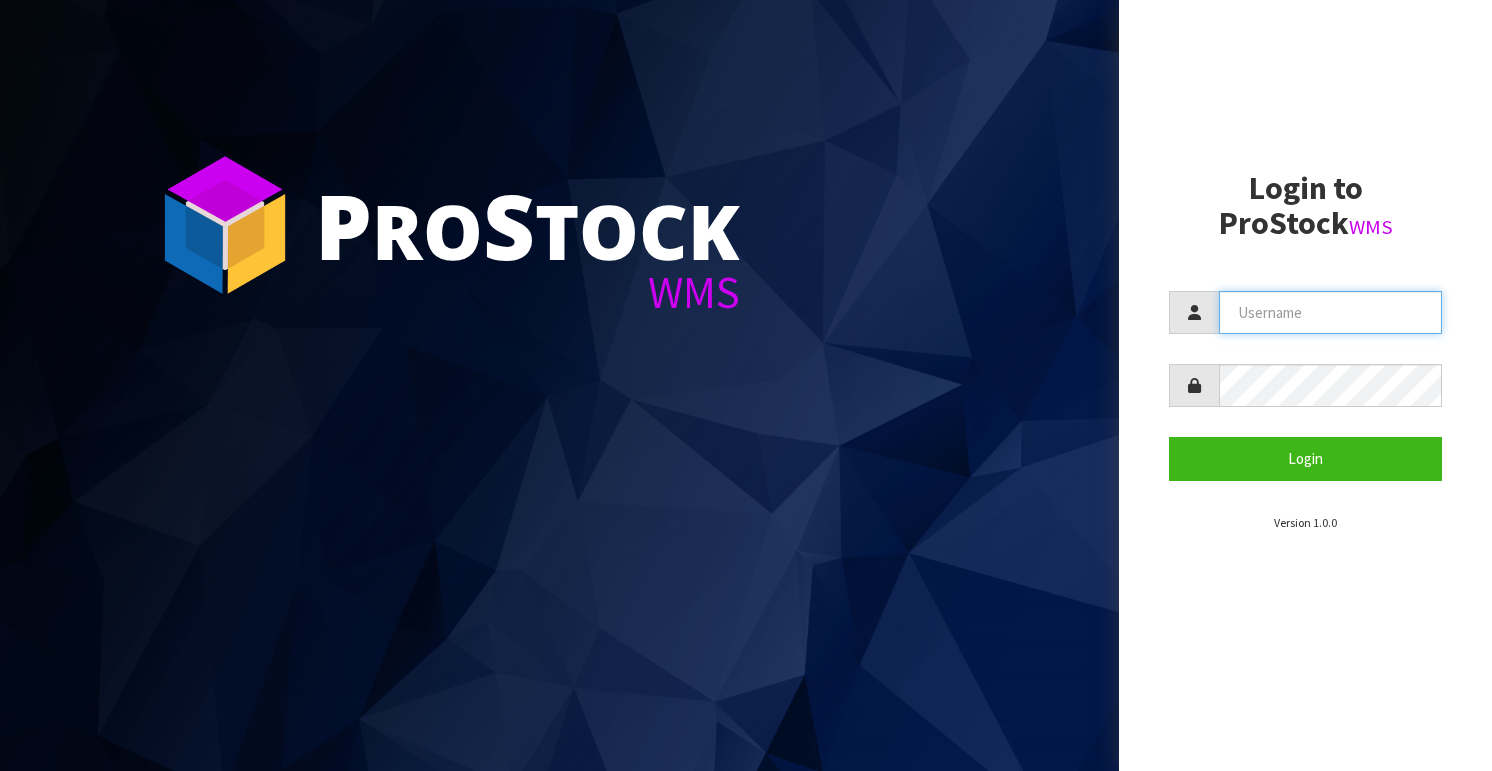 click at bounding box center [1330, 312] 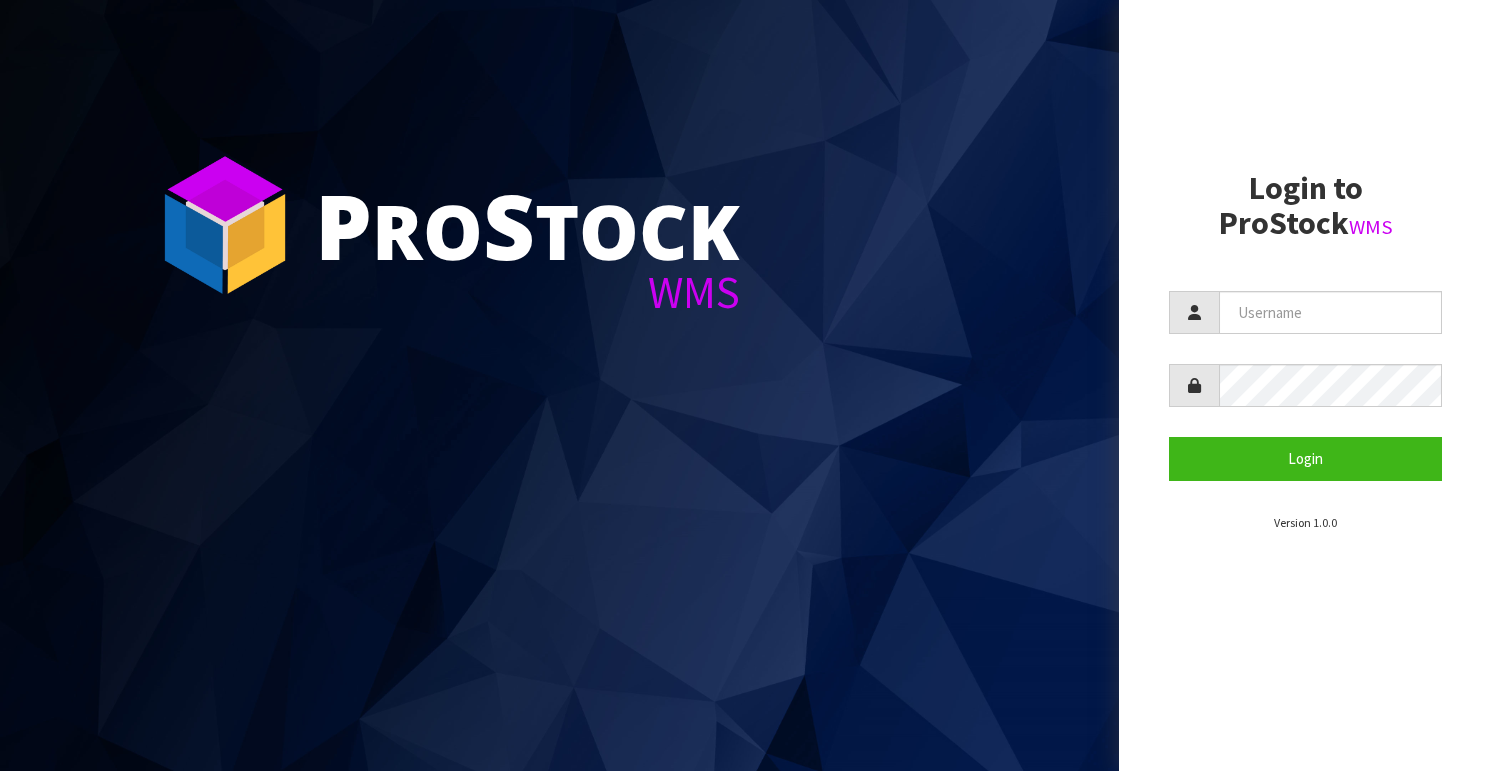 click on "Login to ProStock  WMS
Login
Version 1.0.0" at bounding box center [1305, 385] 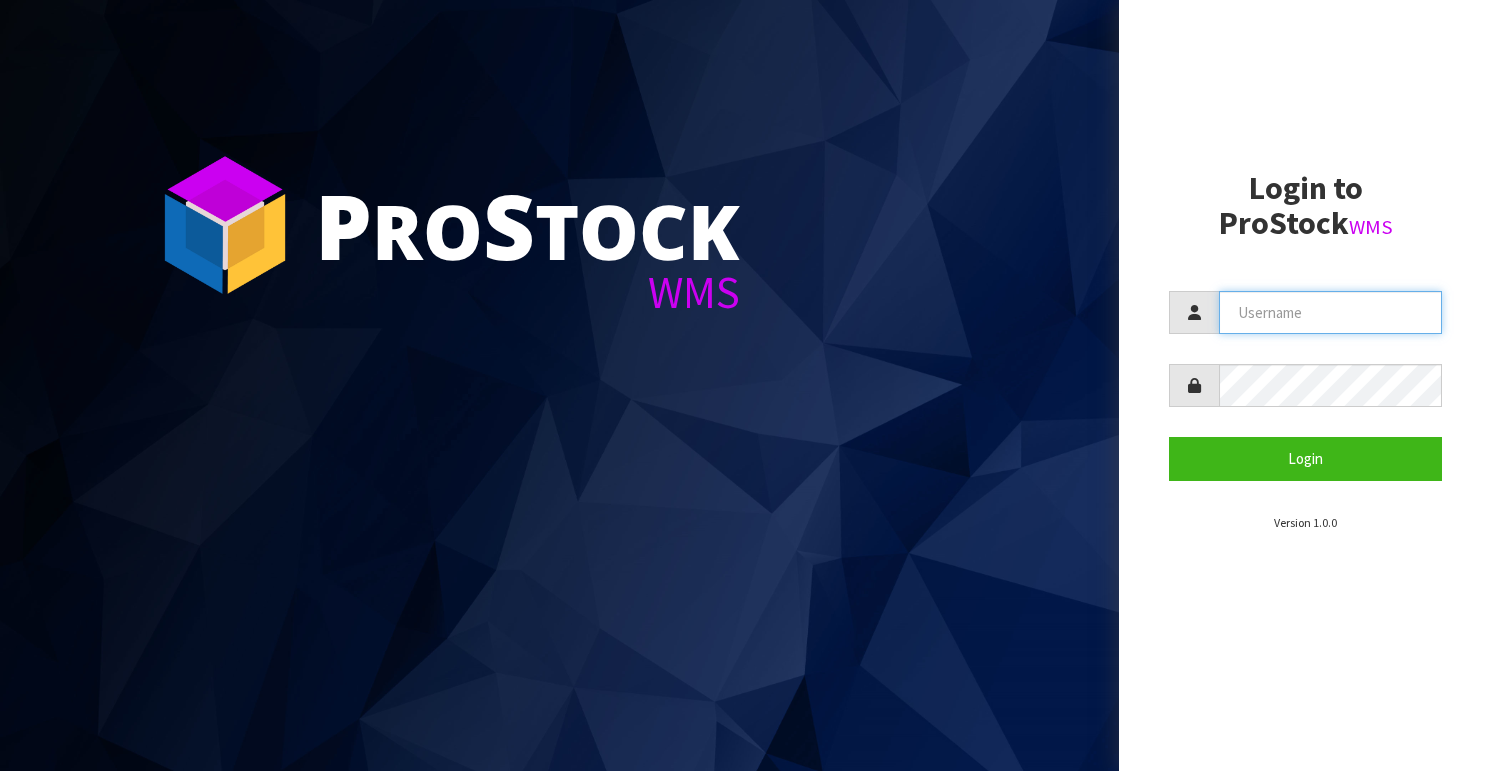 click at bounding box center [1330, 312] 